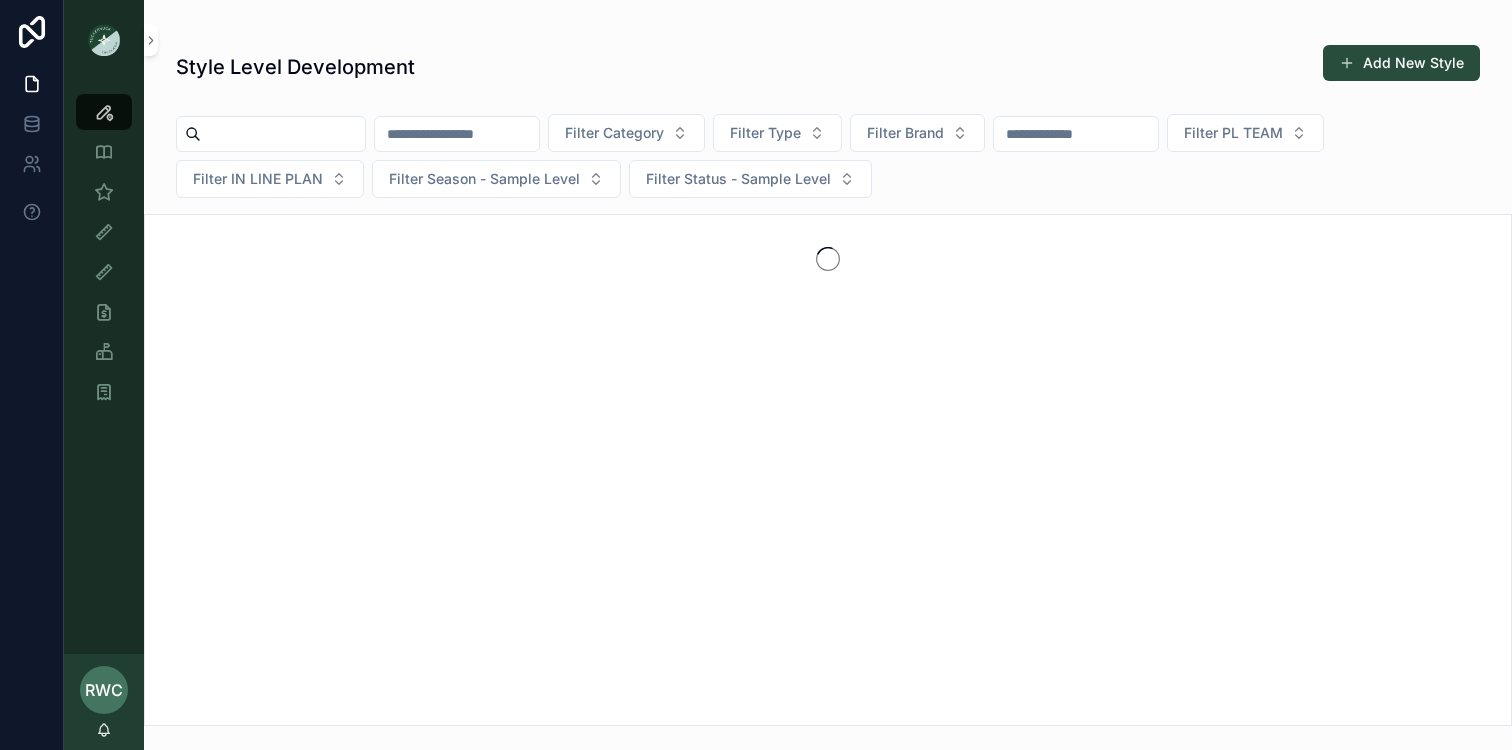 scroll, scrollTop: 0, scrollLeft: 0, axis: both 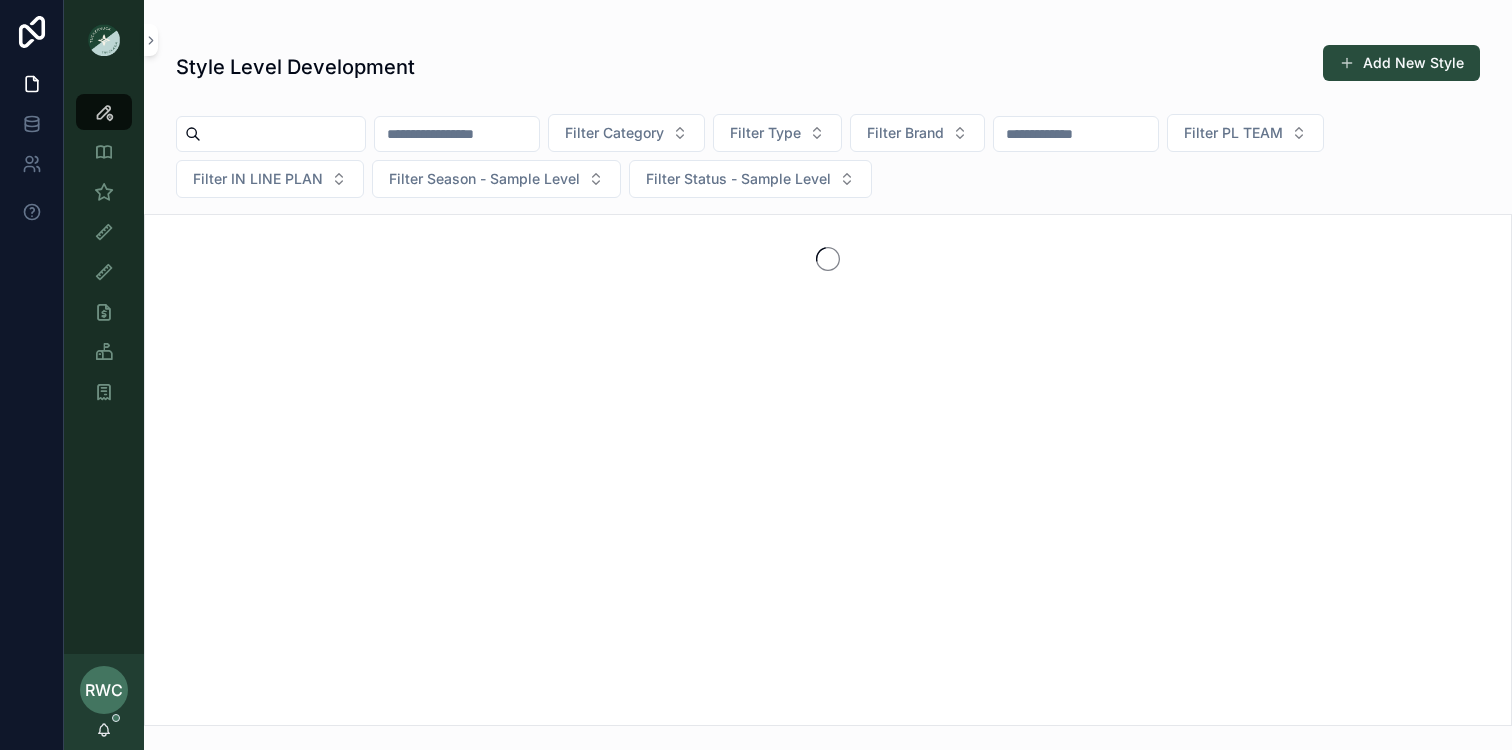 click at bounding box center (283, 134) 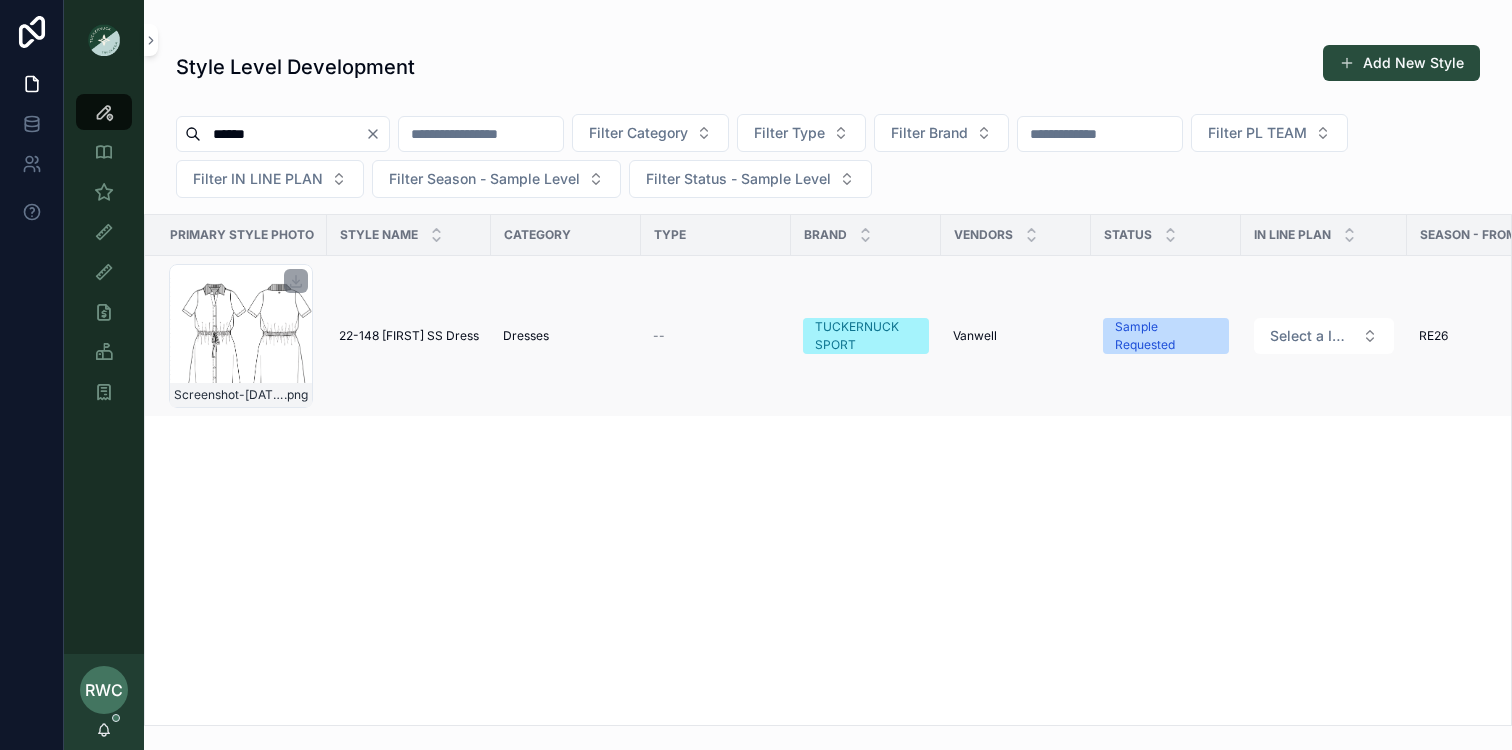 type on "******" 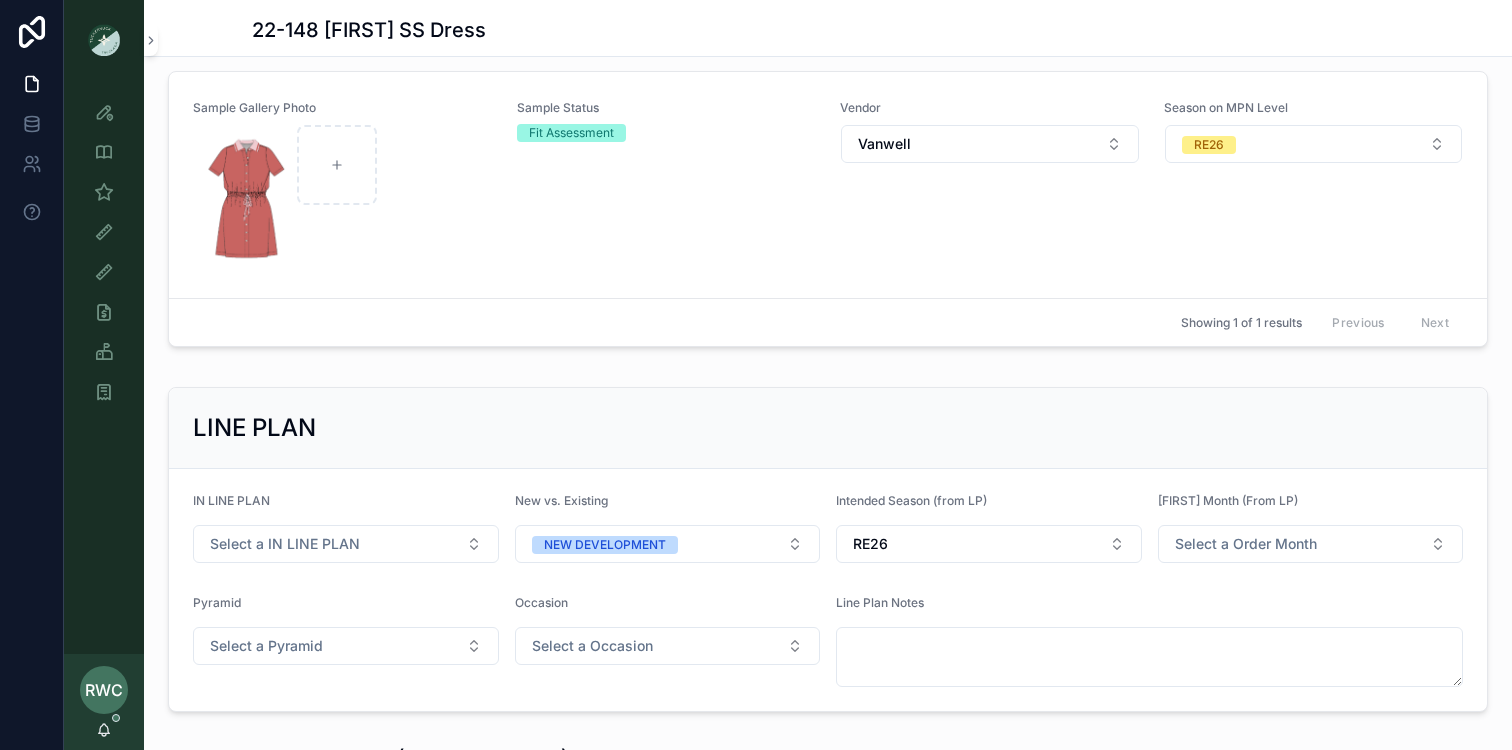 scroll, scrollTop: 680, scrollLeft: 0, axis: vertical 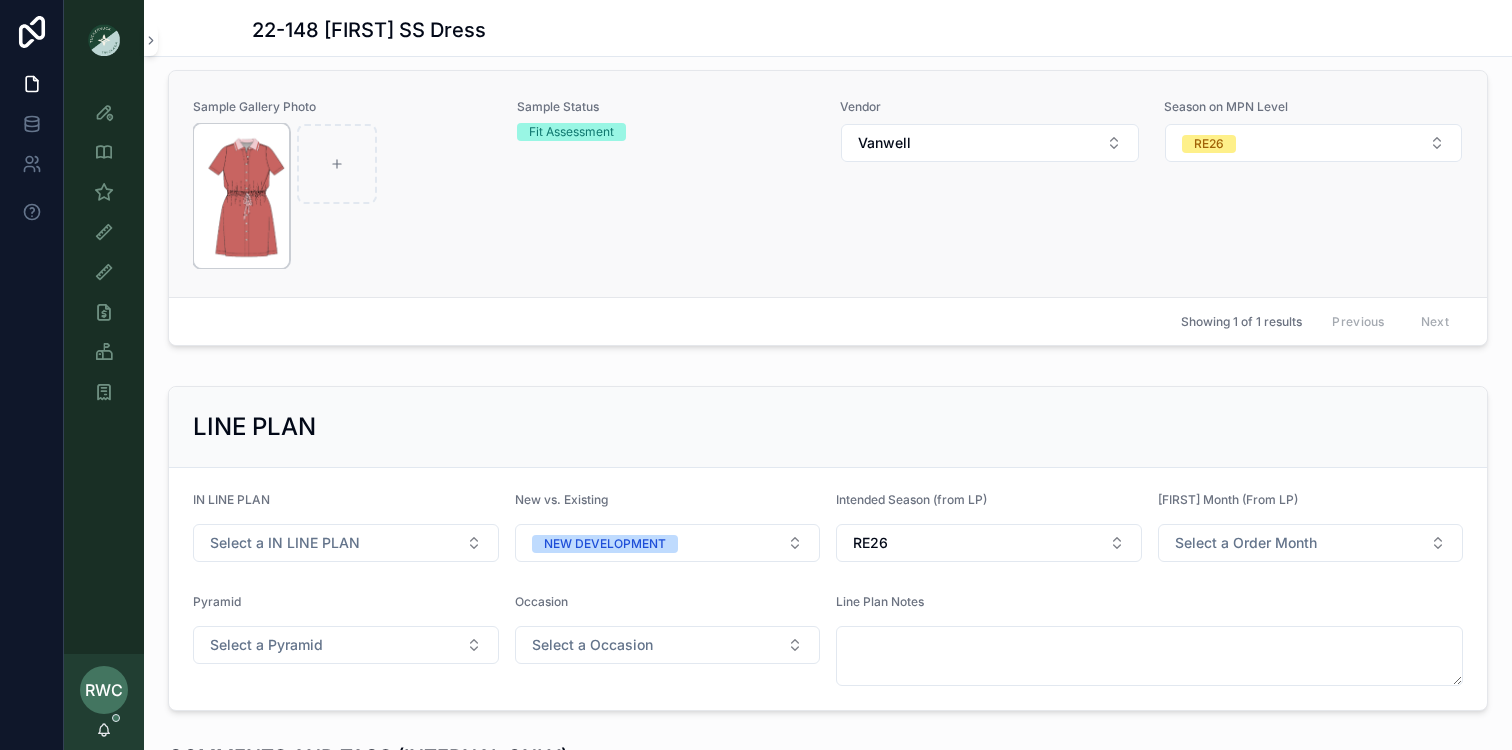 click at bounding box center [241, 196] 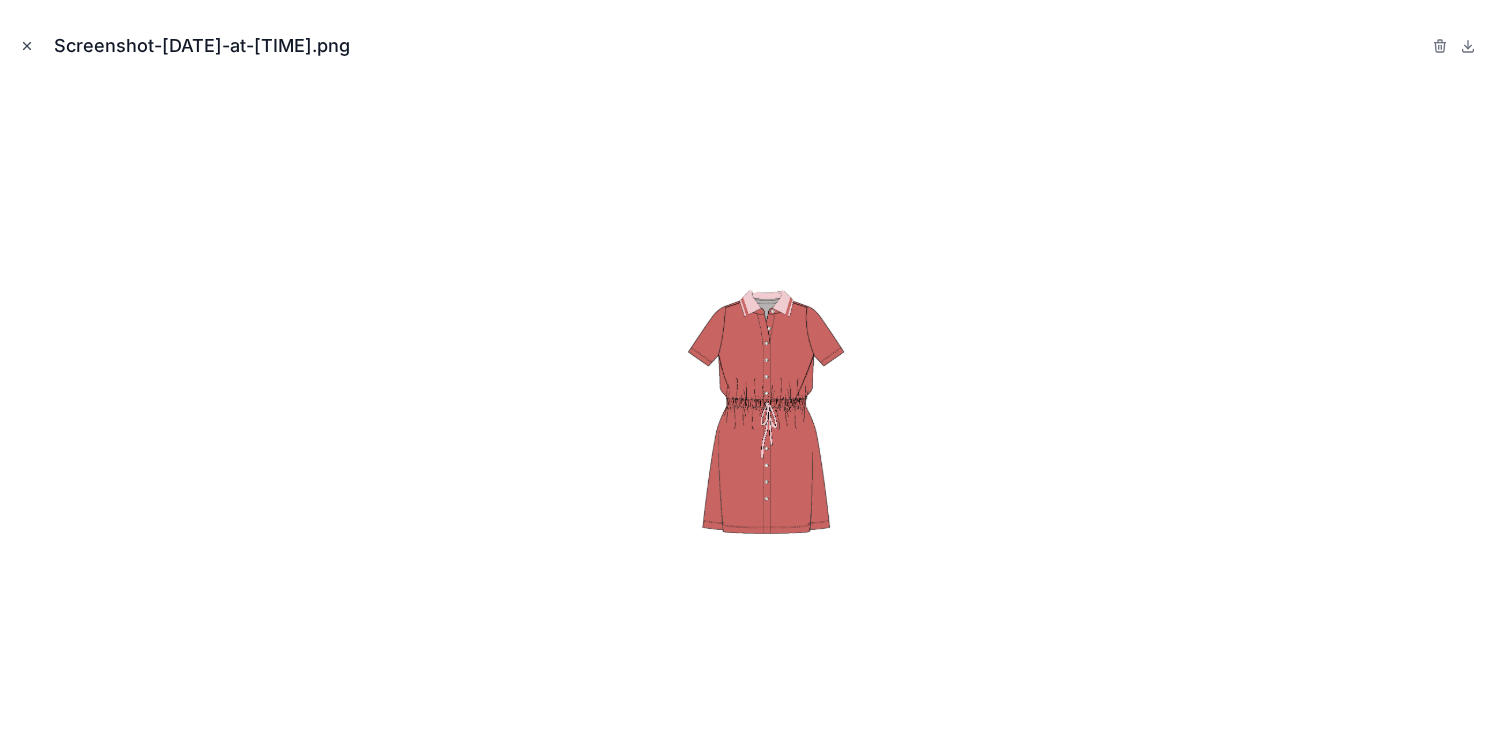 click 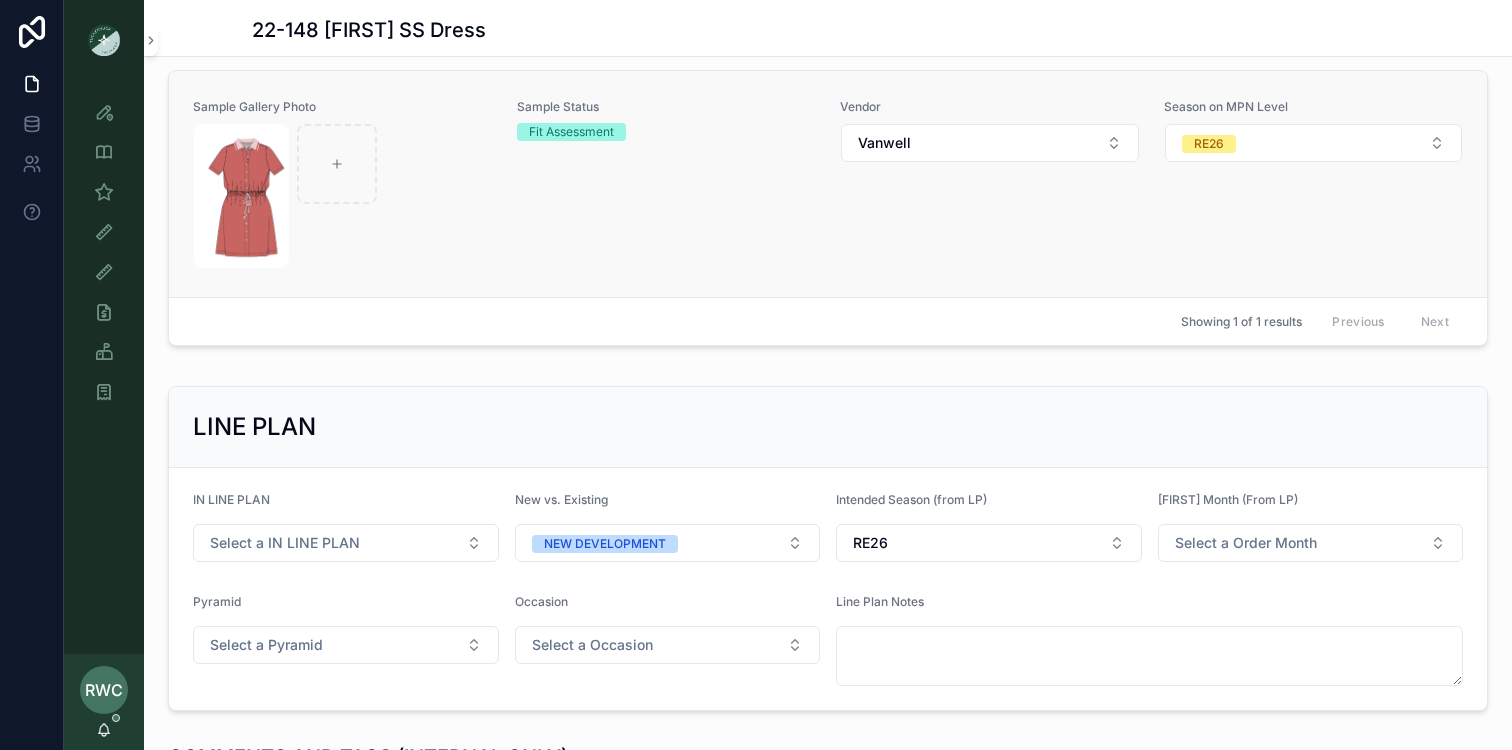 click on "Fit Assessment" at bounding box center [571, 132] 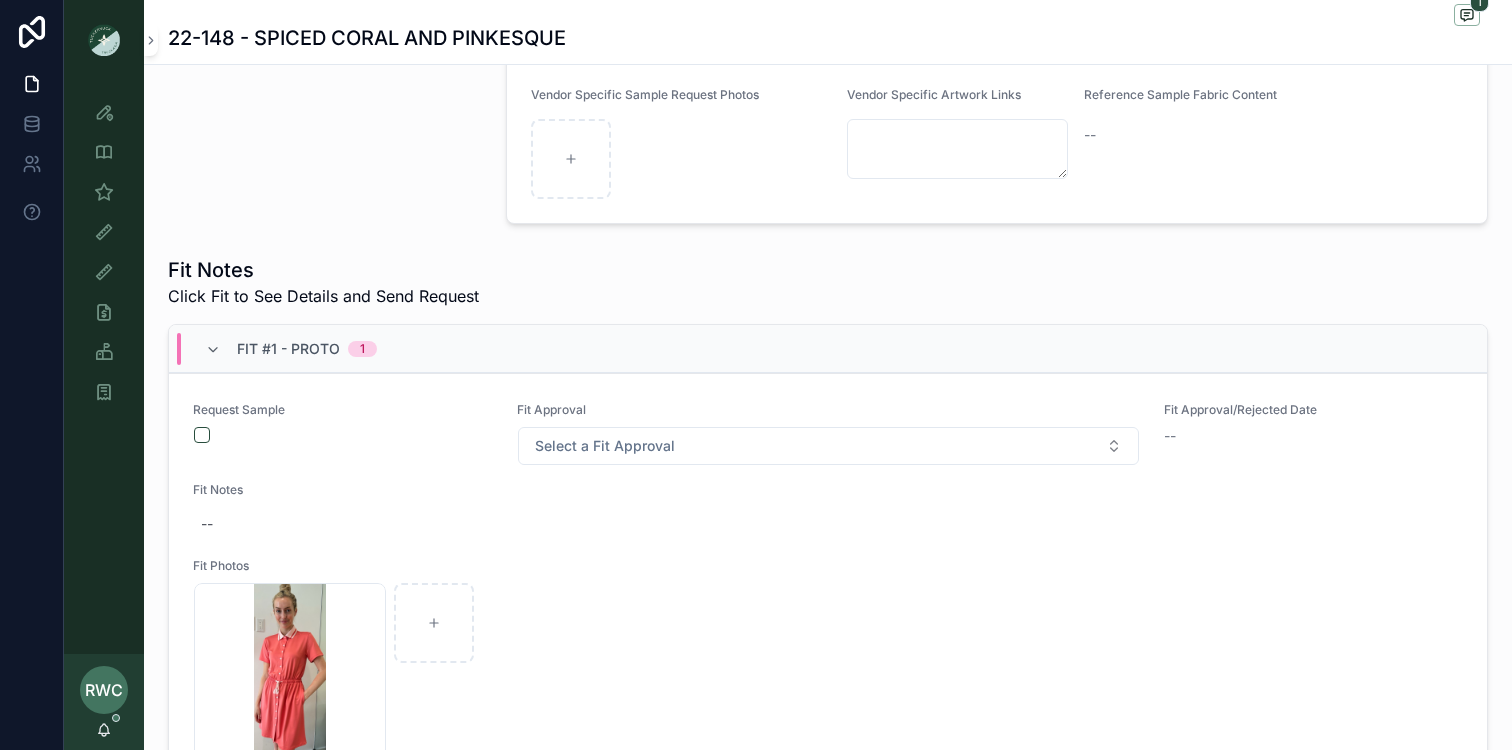 scroll, scrollTop: 564, scrollLeft: 0, axis: vertical 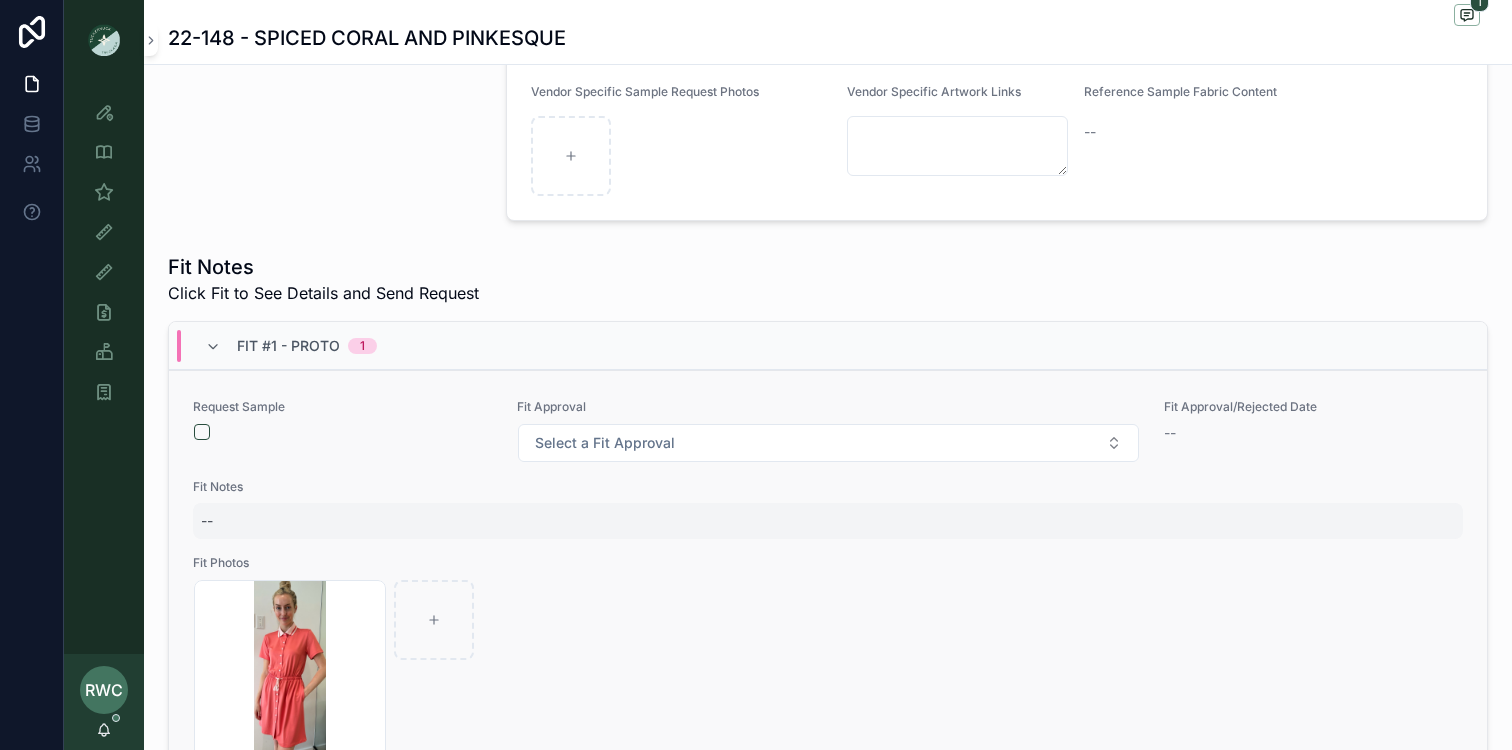 click on "--" at bounding box center (828, 521) 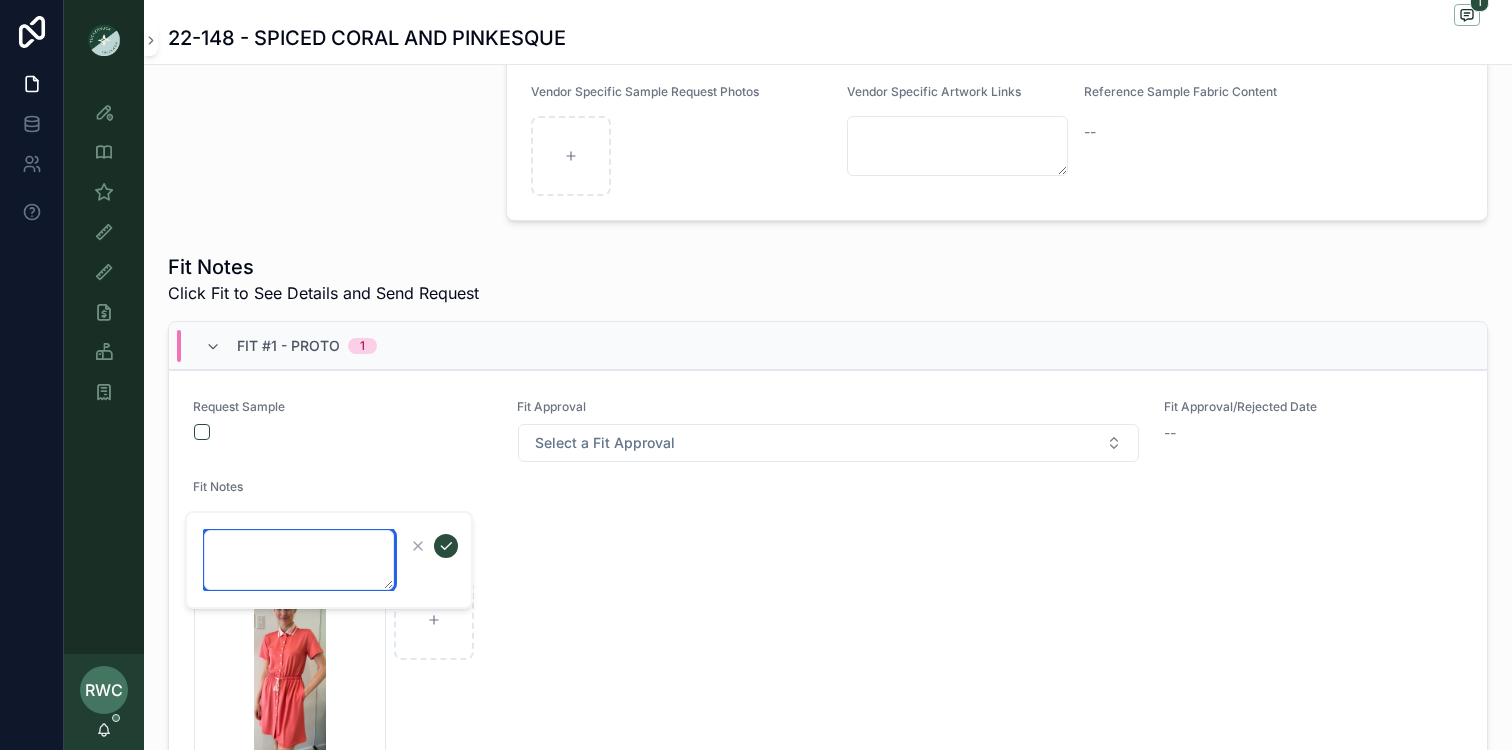 paste on "**********" 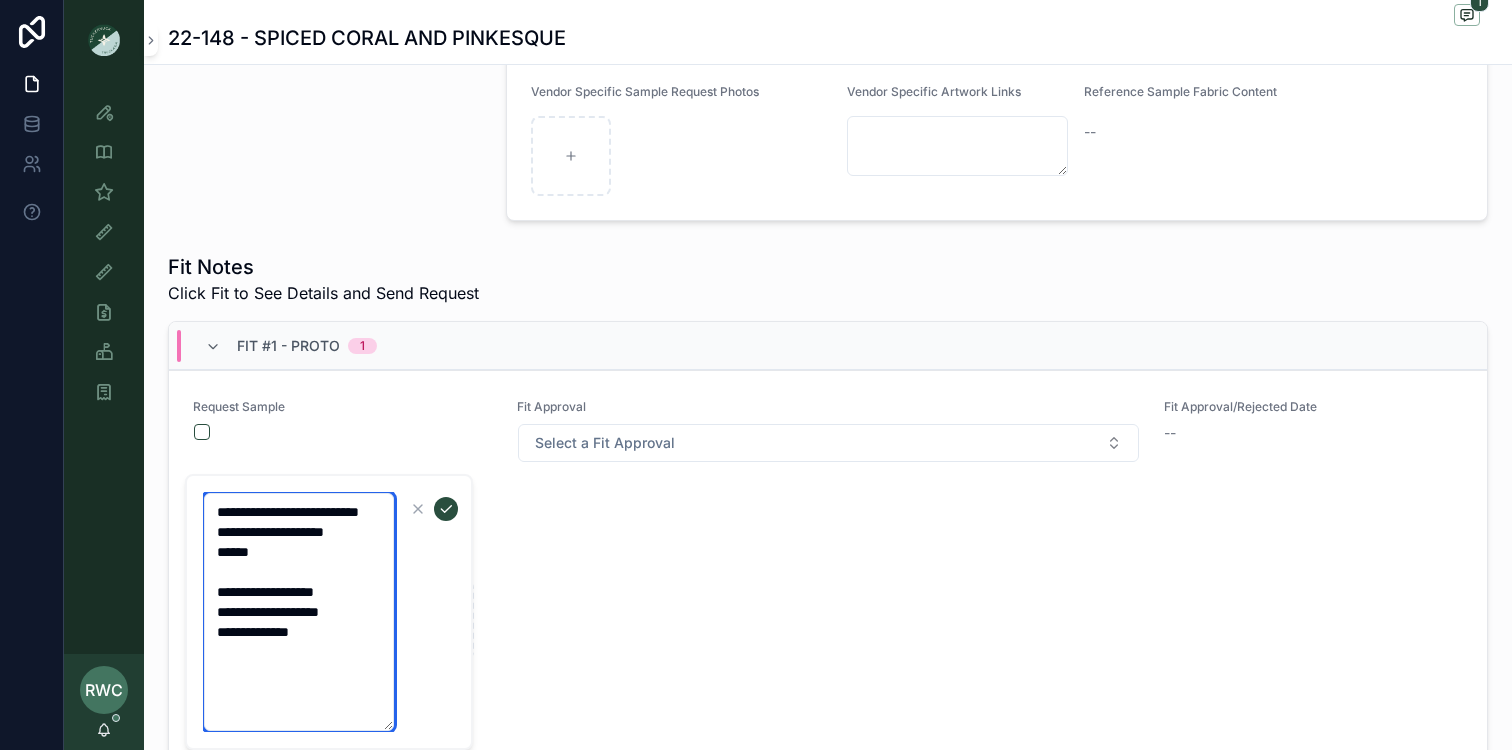 click on "**********" at bounding box center [299, 612] 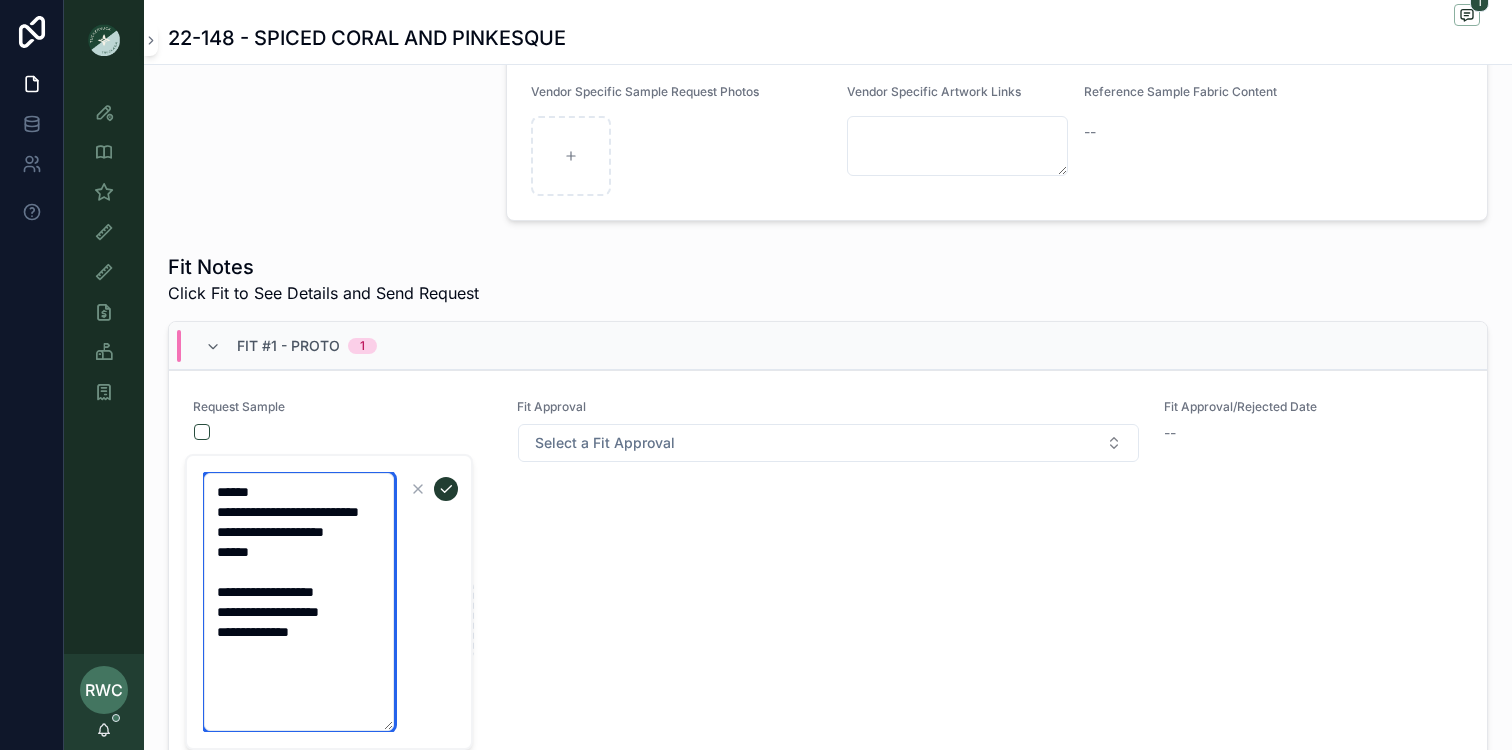 type on "**********" 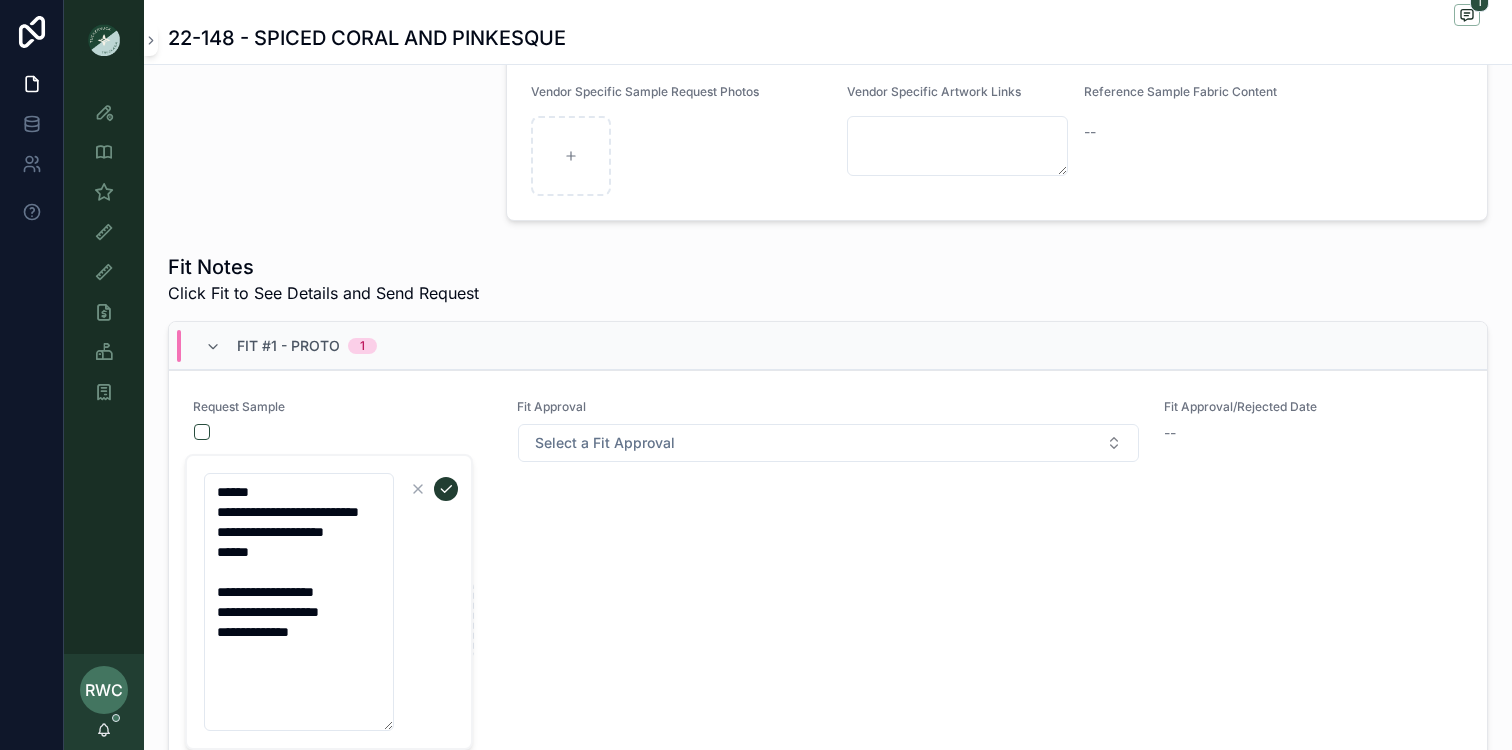 click 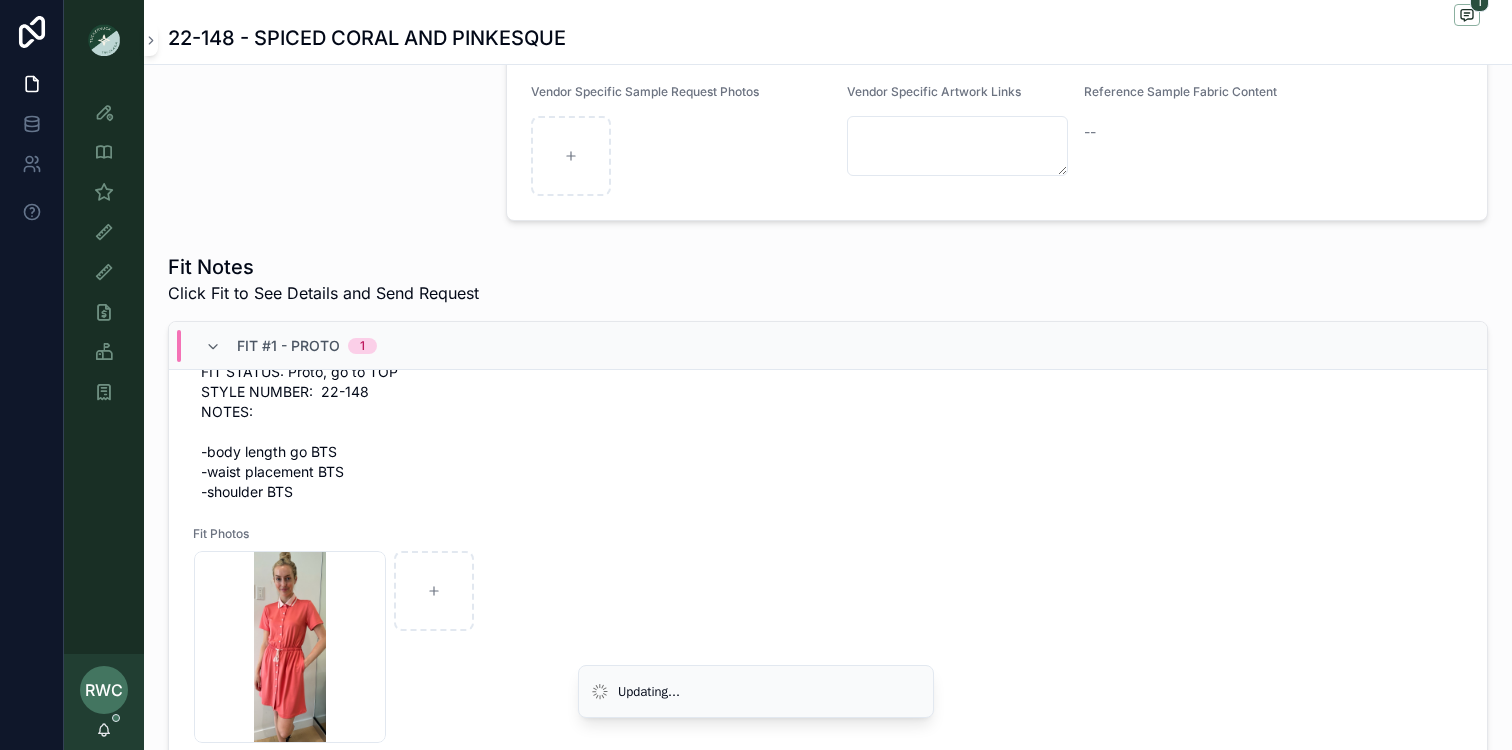 scroll, scrollTop: 238, scrollLeft: 0, axis: vertical 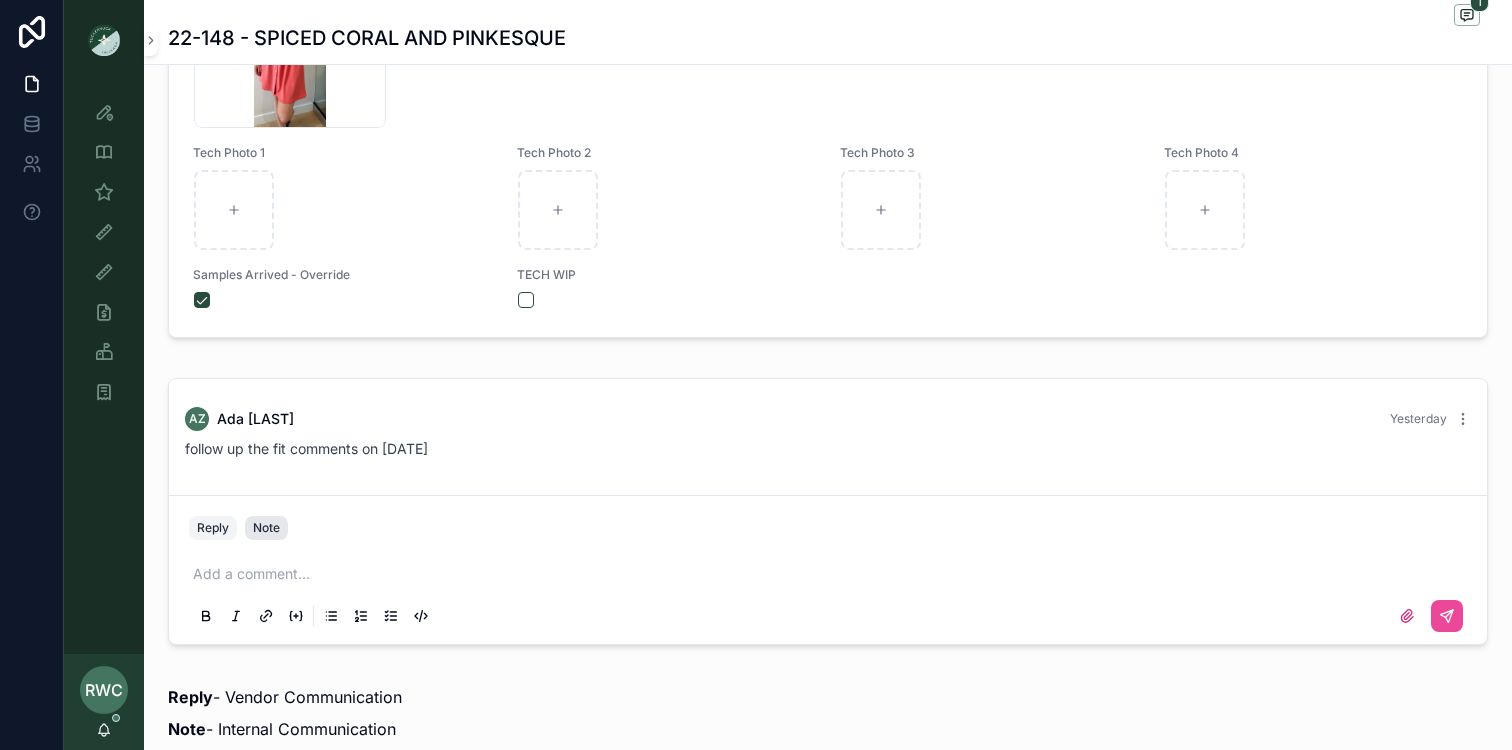 click on "Note" at bounding box center (266, 528) 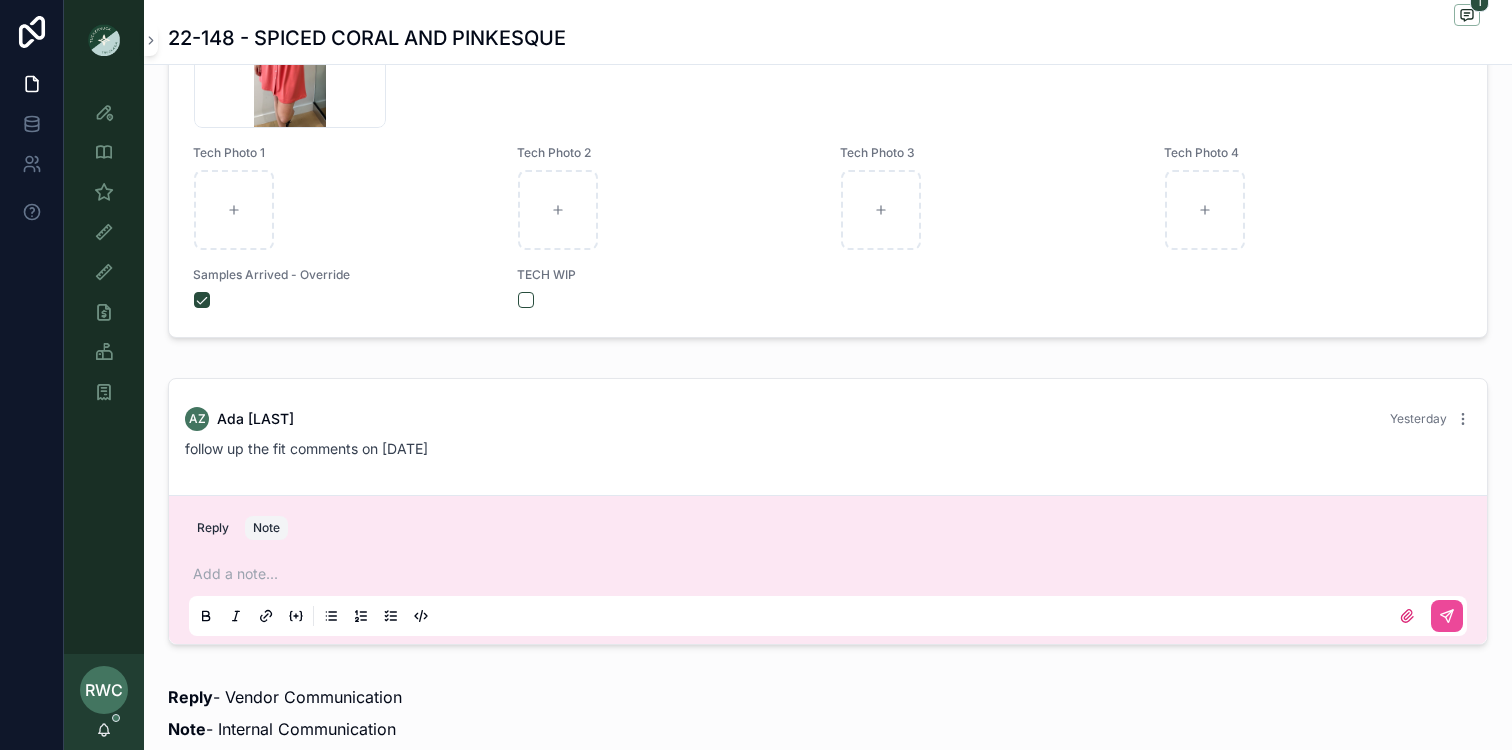 click at bounding box center (832, 574) 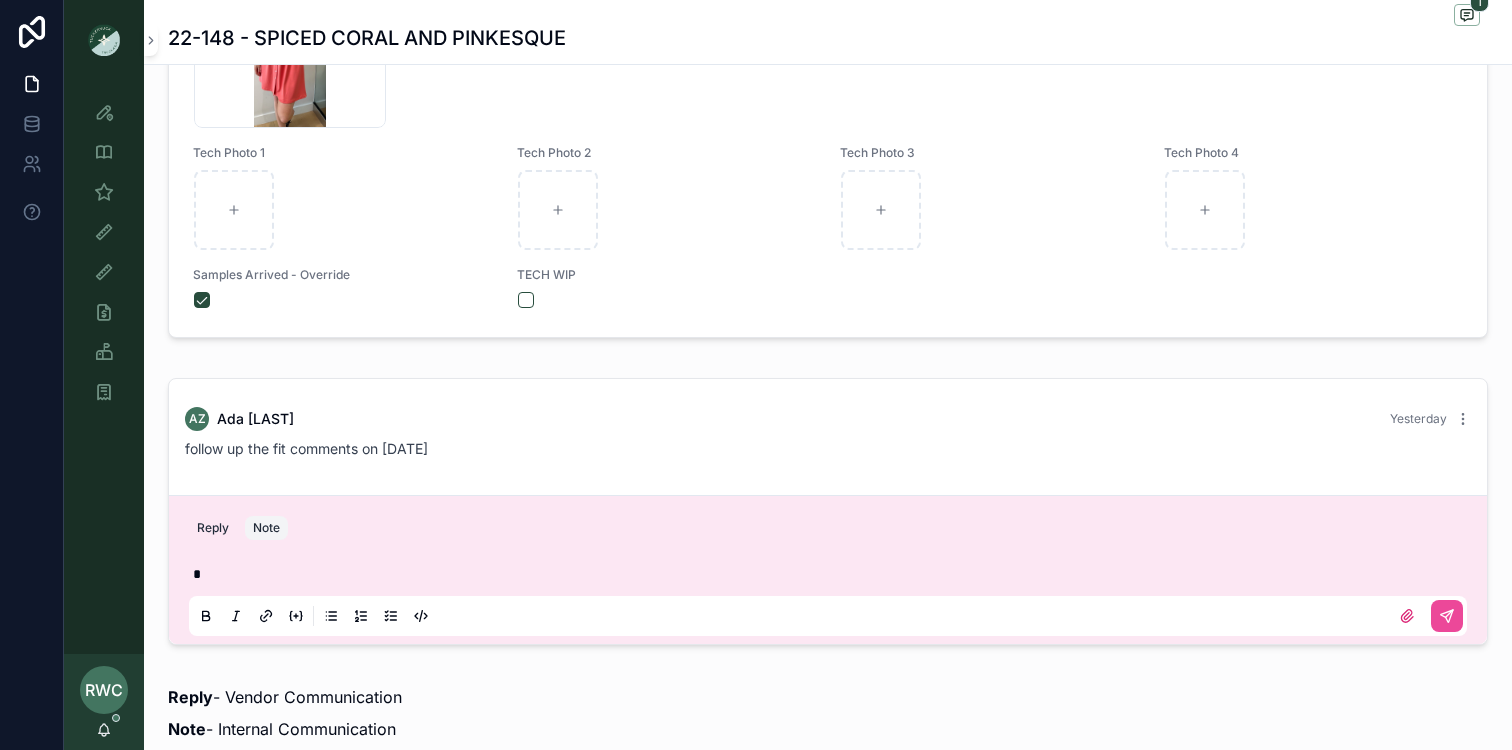 type 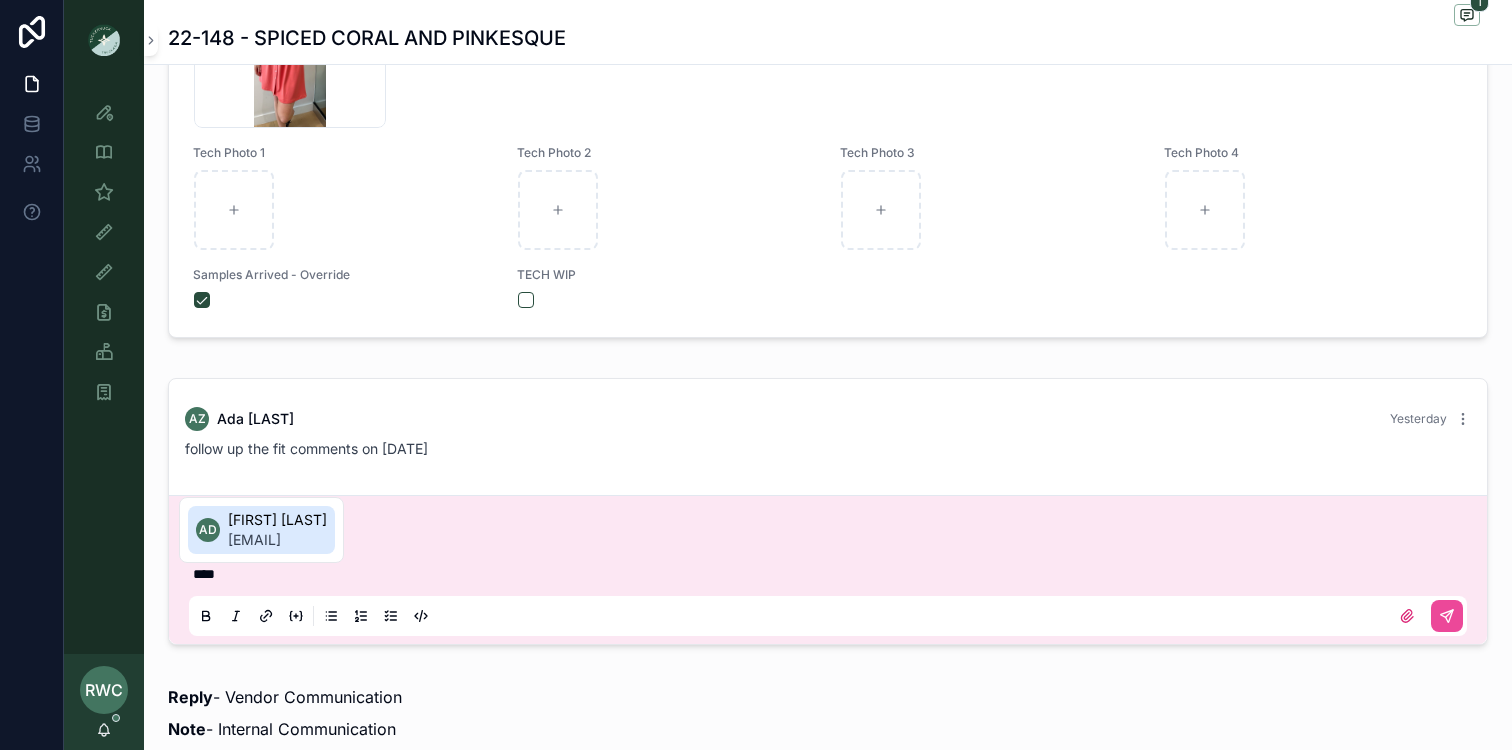 click on "[EMAIL]" at bounding box center (277, 540) 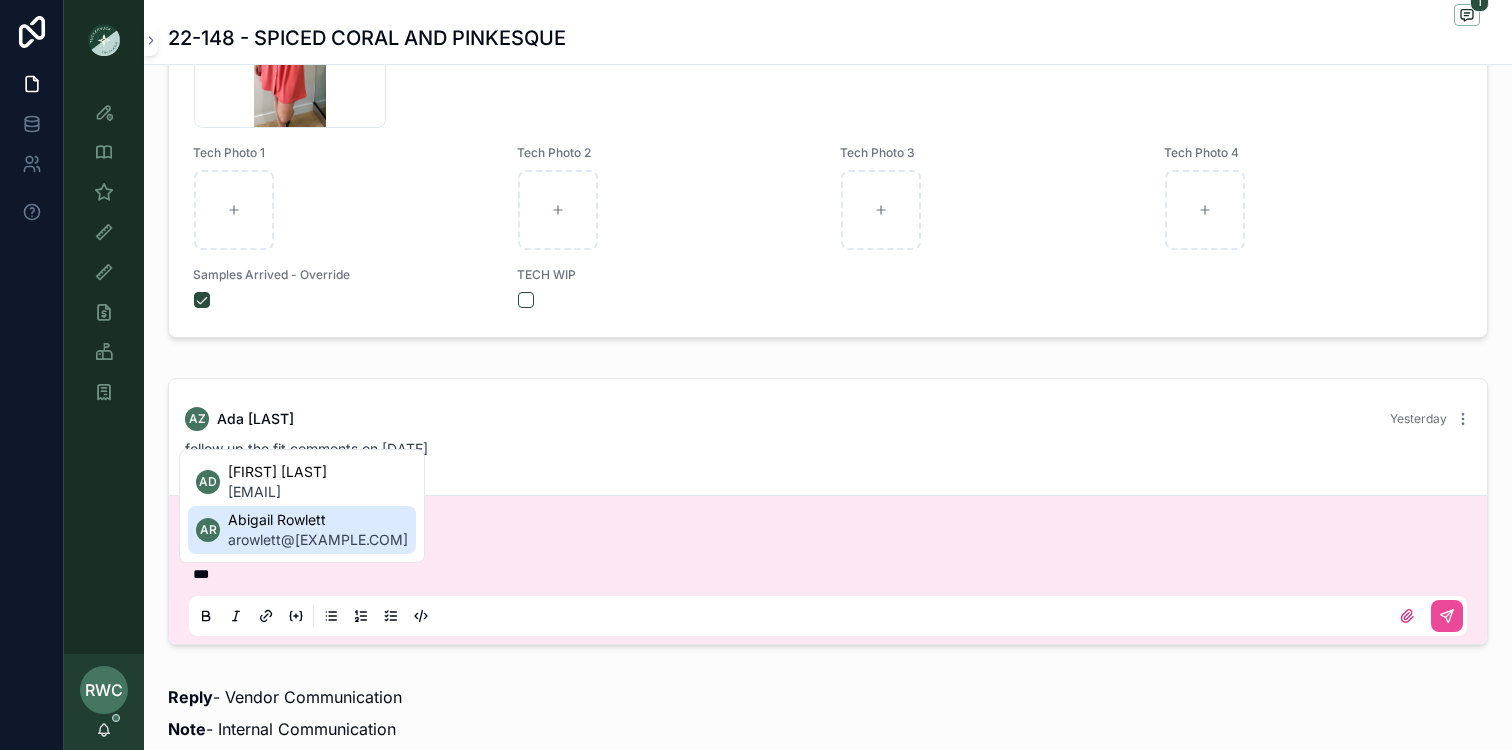 click on "arowlett@[EXAMPLE.COM]" at bounding box center (318, 540) 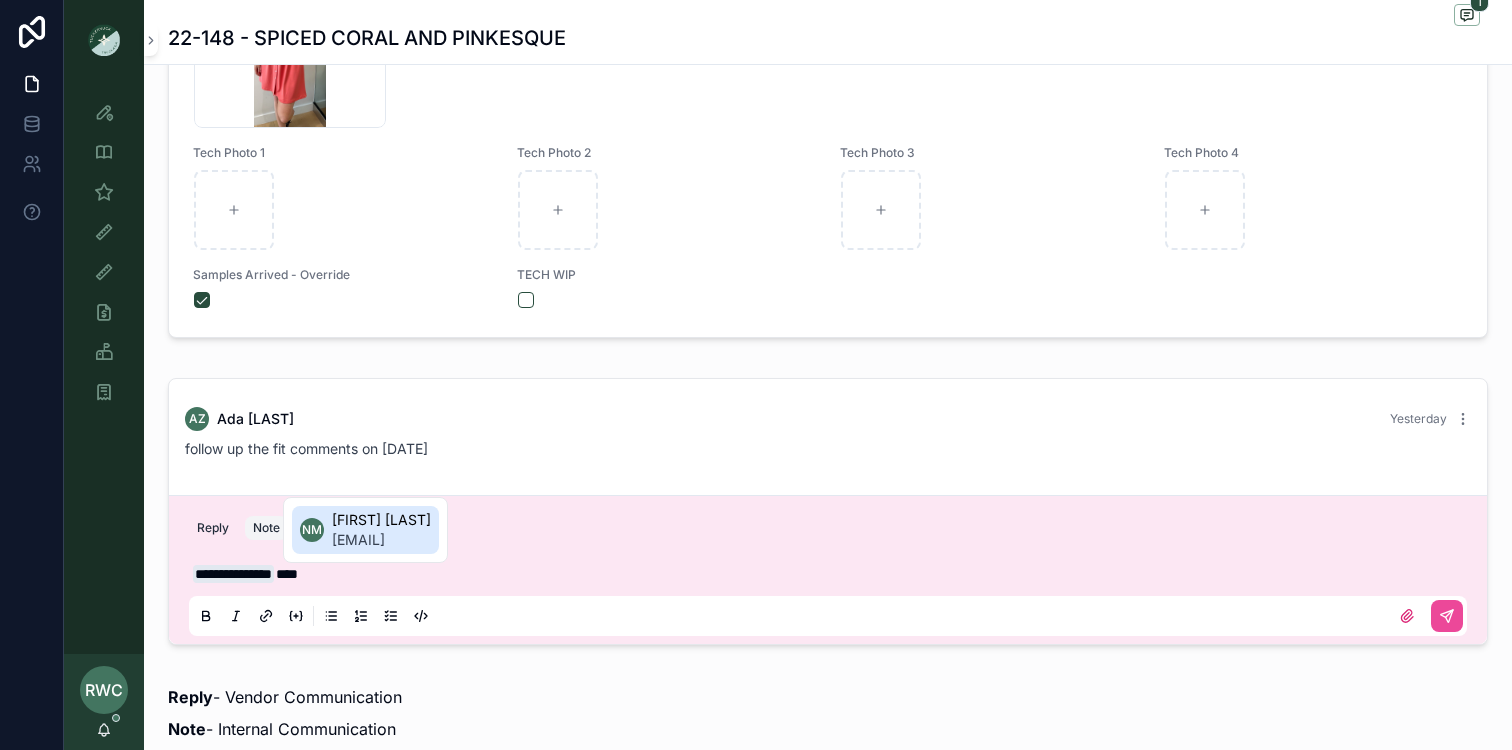 click on "[EMAIL]" at bounding box center (381, 540) 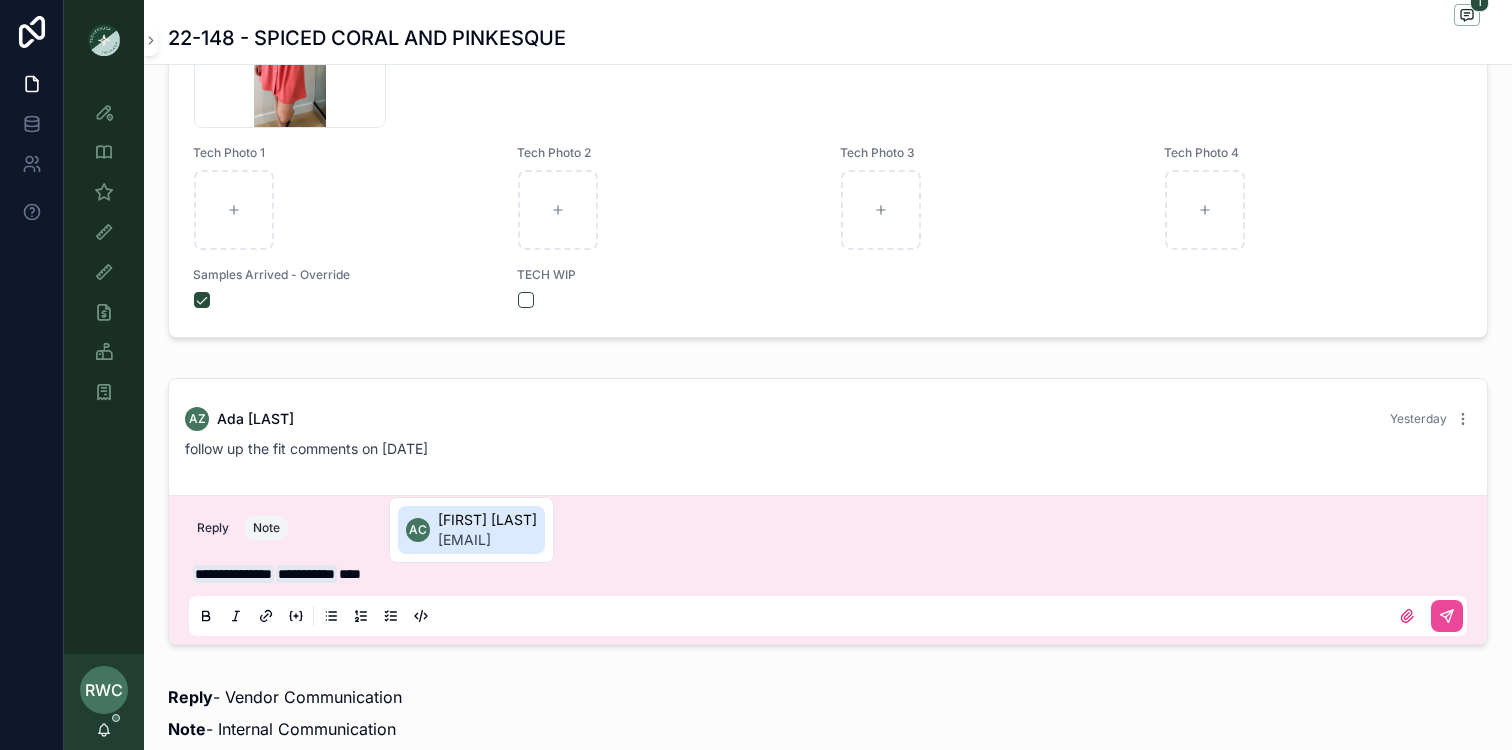 click on "[FIRST] [LAST]" at bounding box center [487, 520] 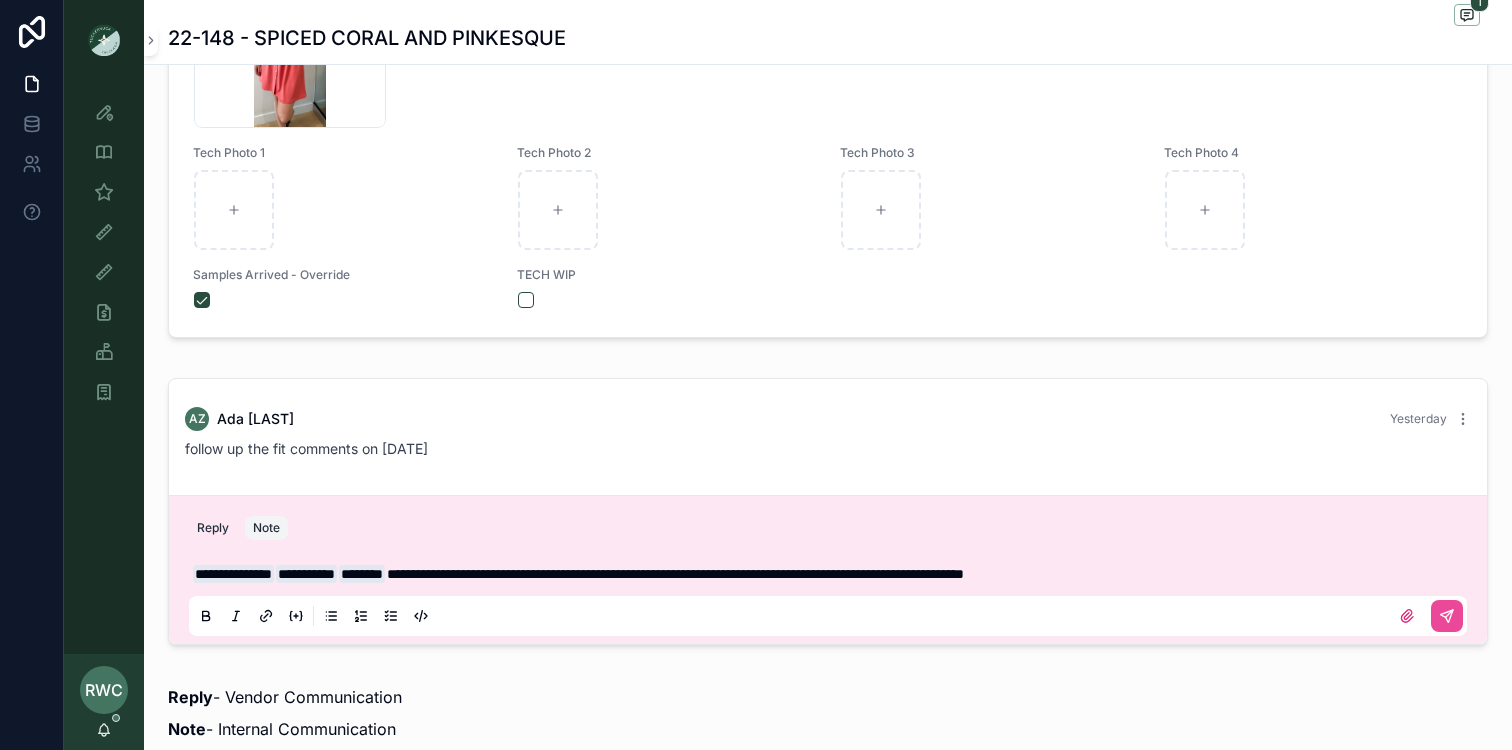 click on "**********" at bounding box center (832, 574) 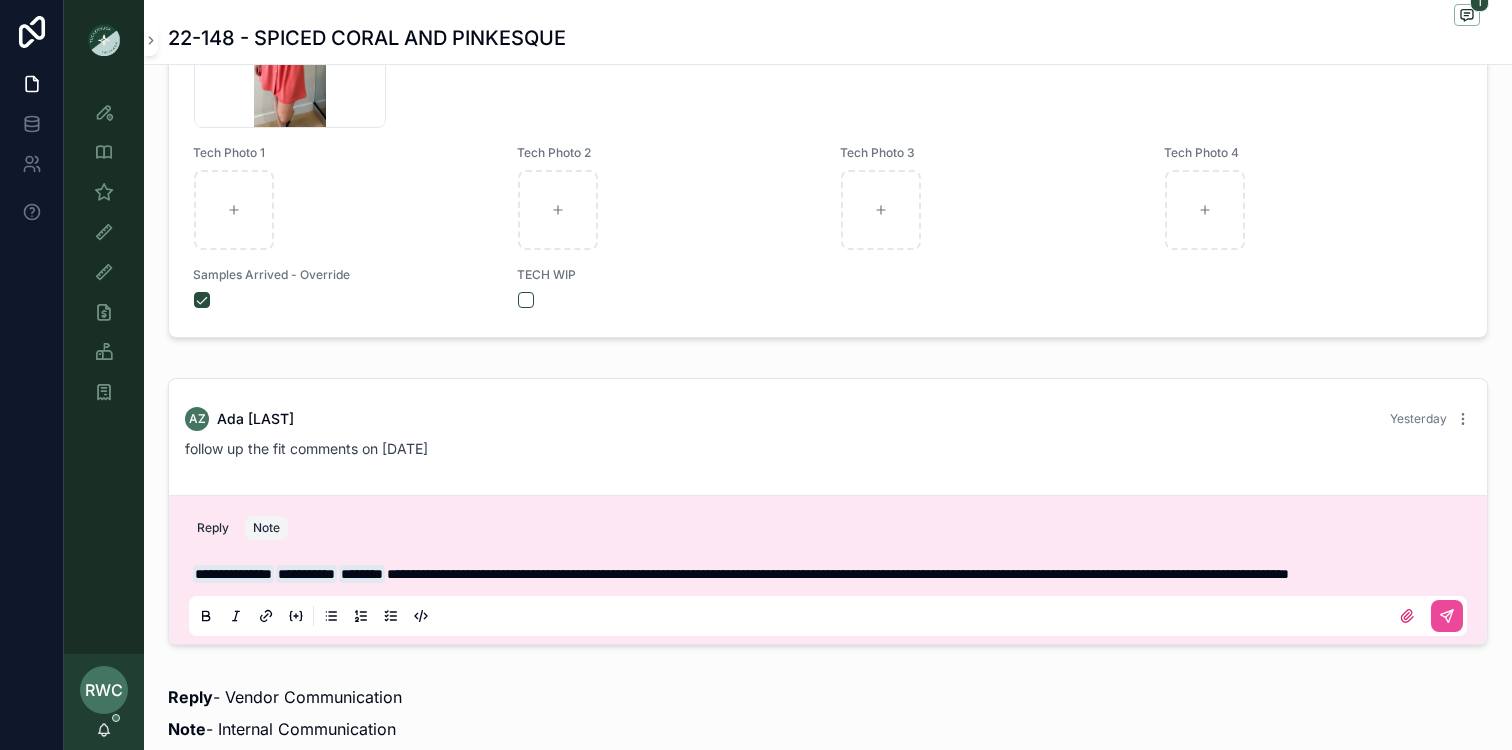 click on "**********" at bounding box center (838, 574) 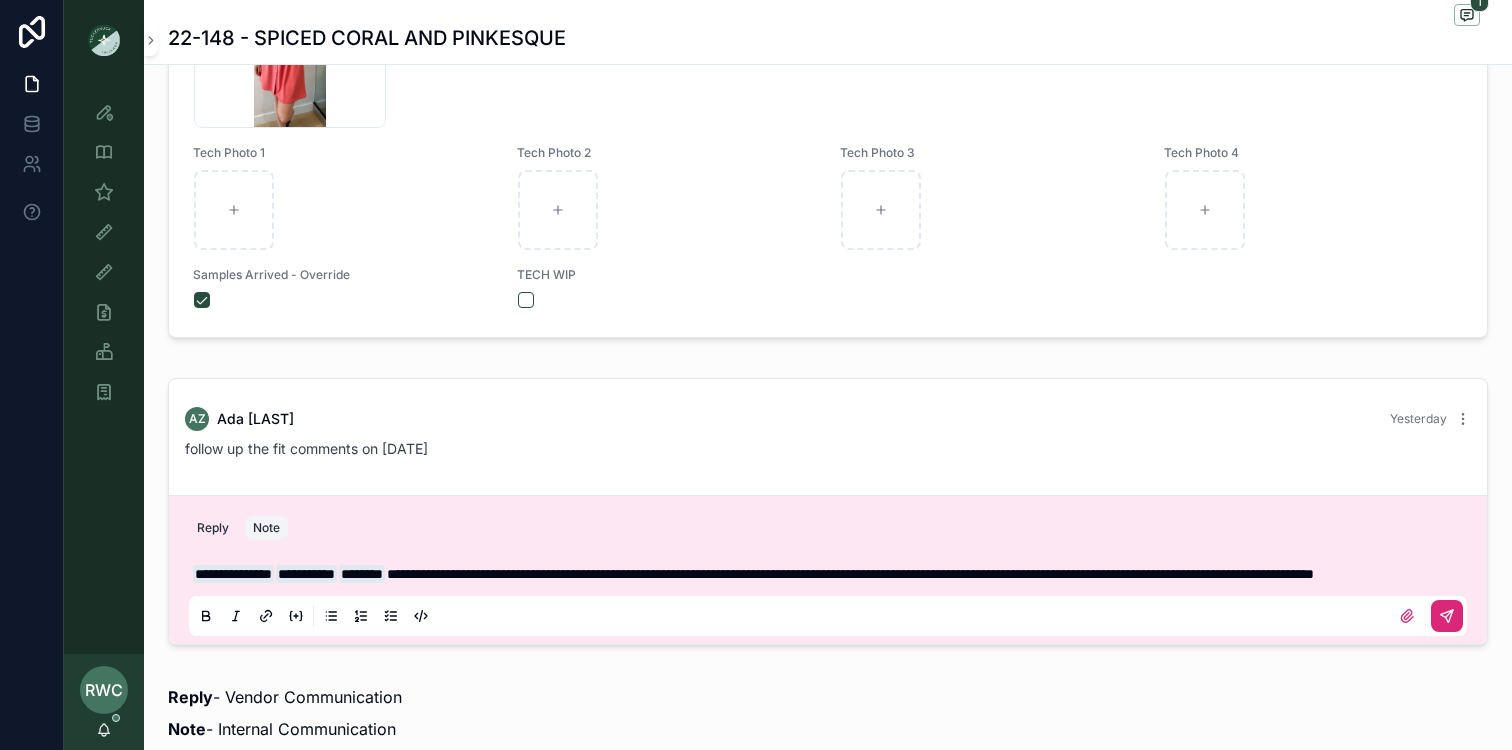 click 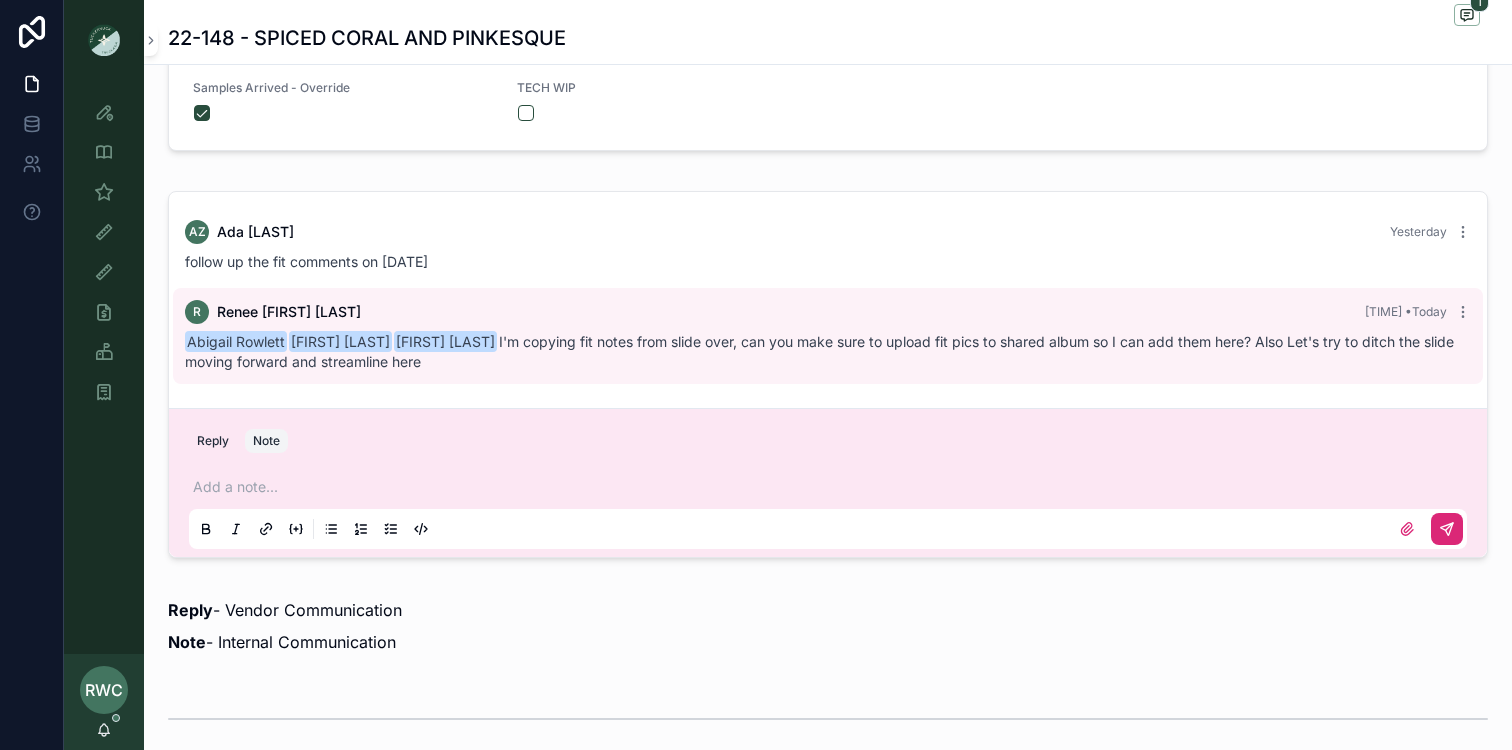 scroll, scrollTop: 1297, scrollLeft: 0, axis: vertical 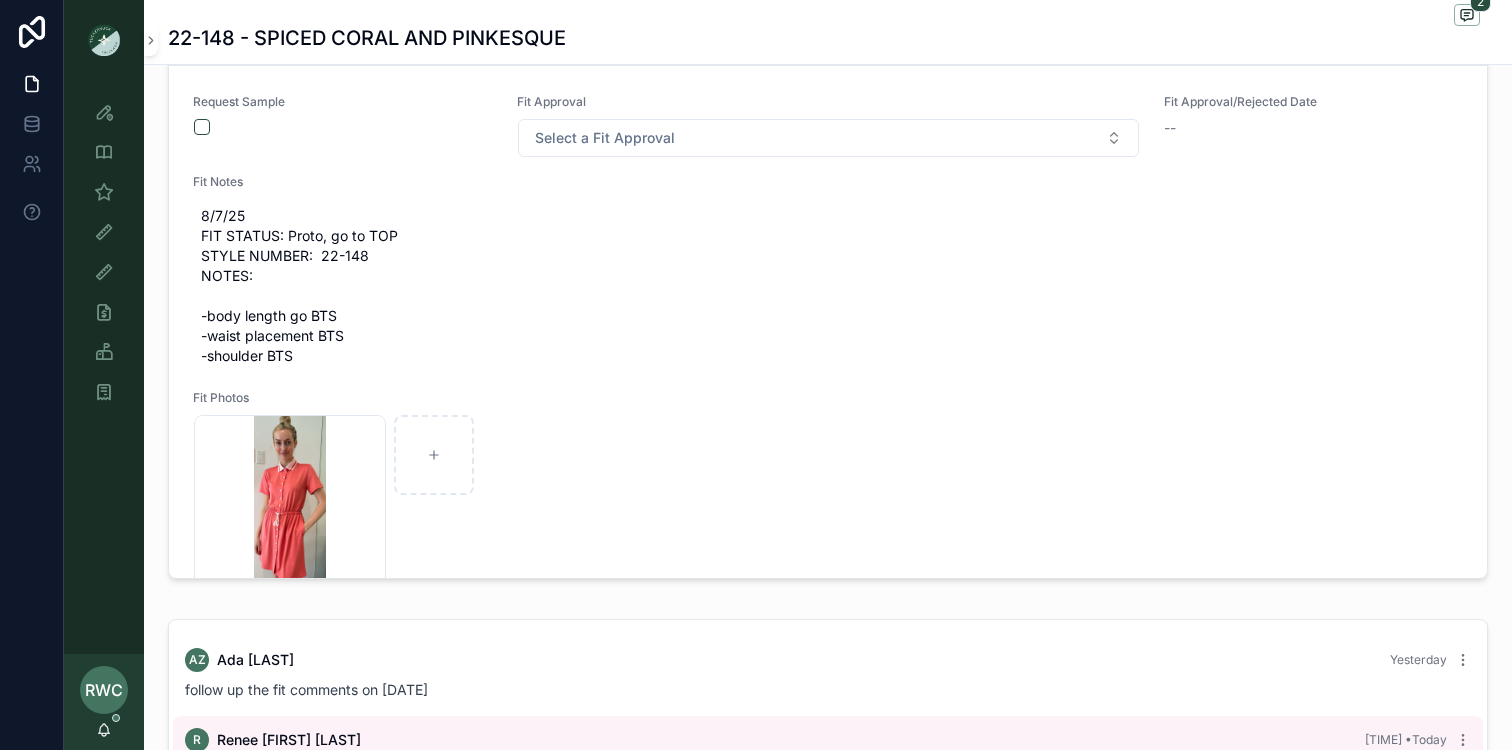 click at bounding box center [104, 40] 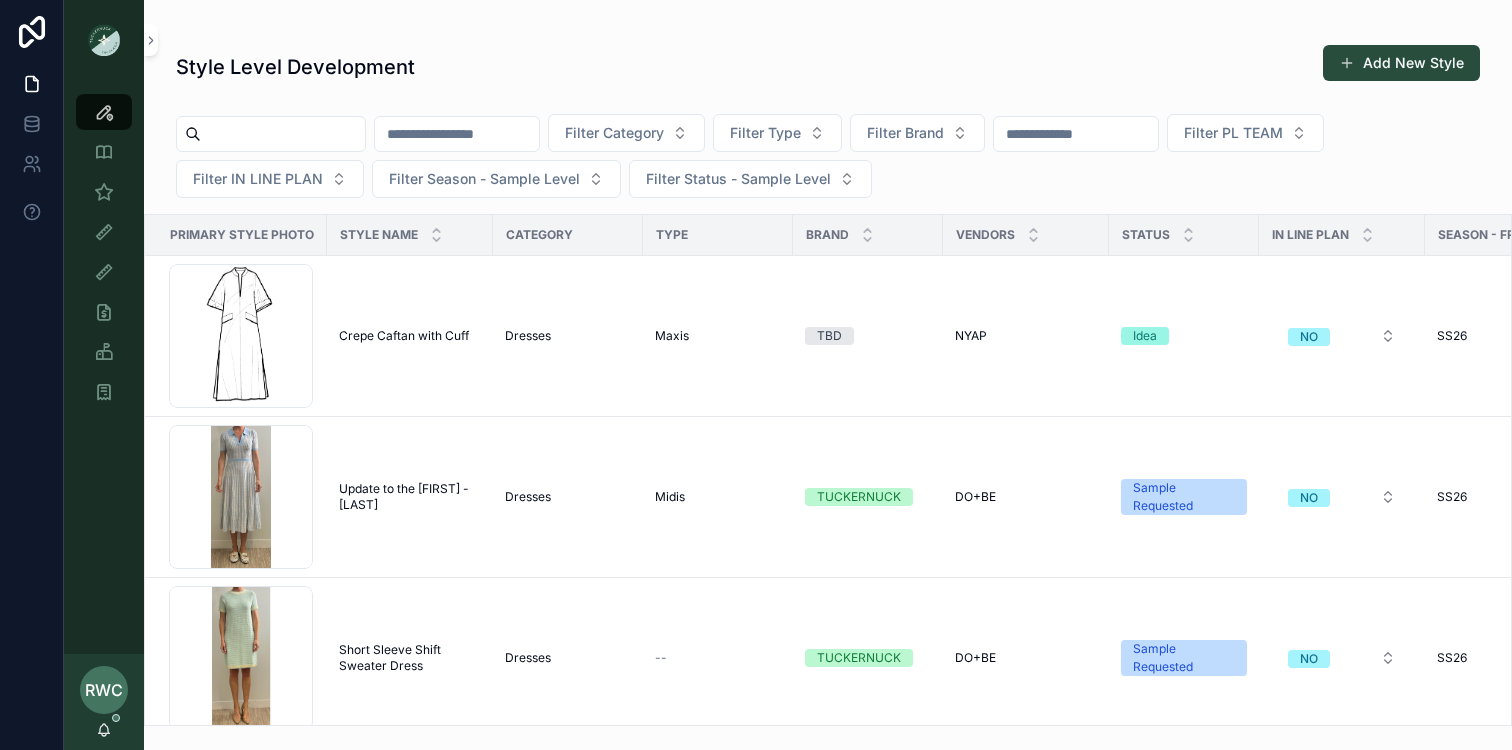 scroll, scrollTop: 0, scrollLeft: 0, axis: both 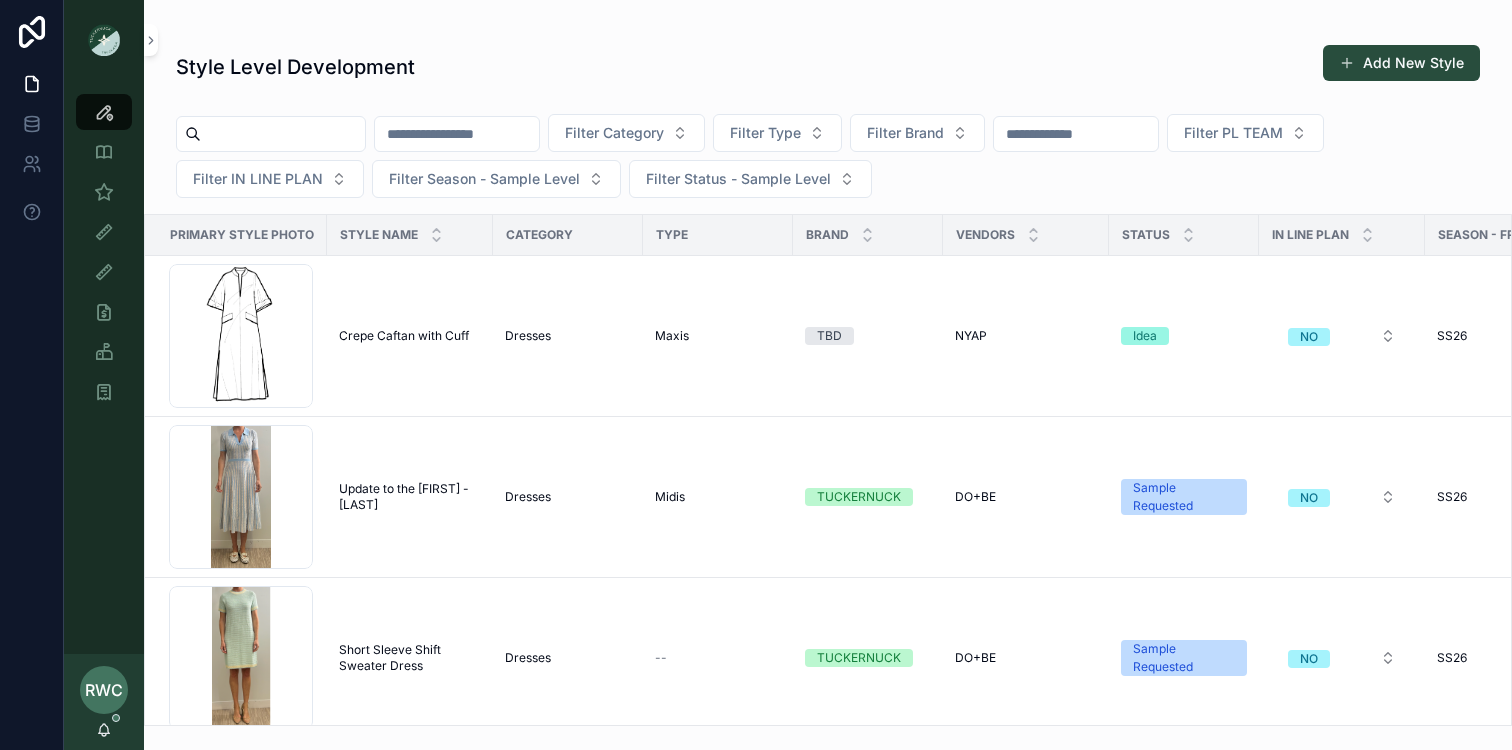click at bounding box center [457, 134] 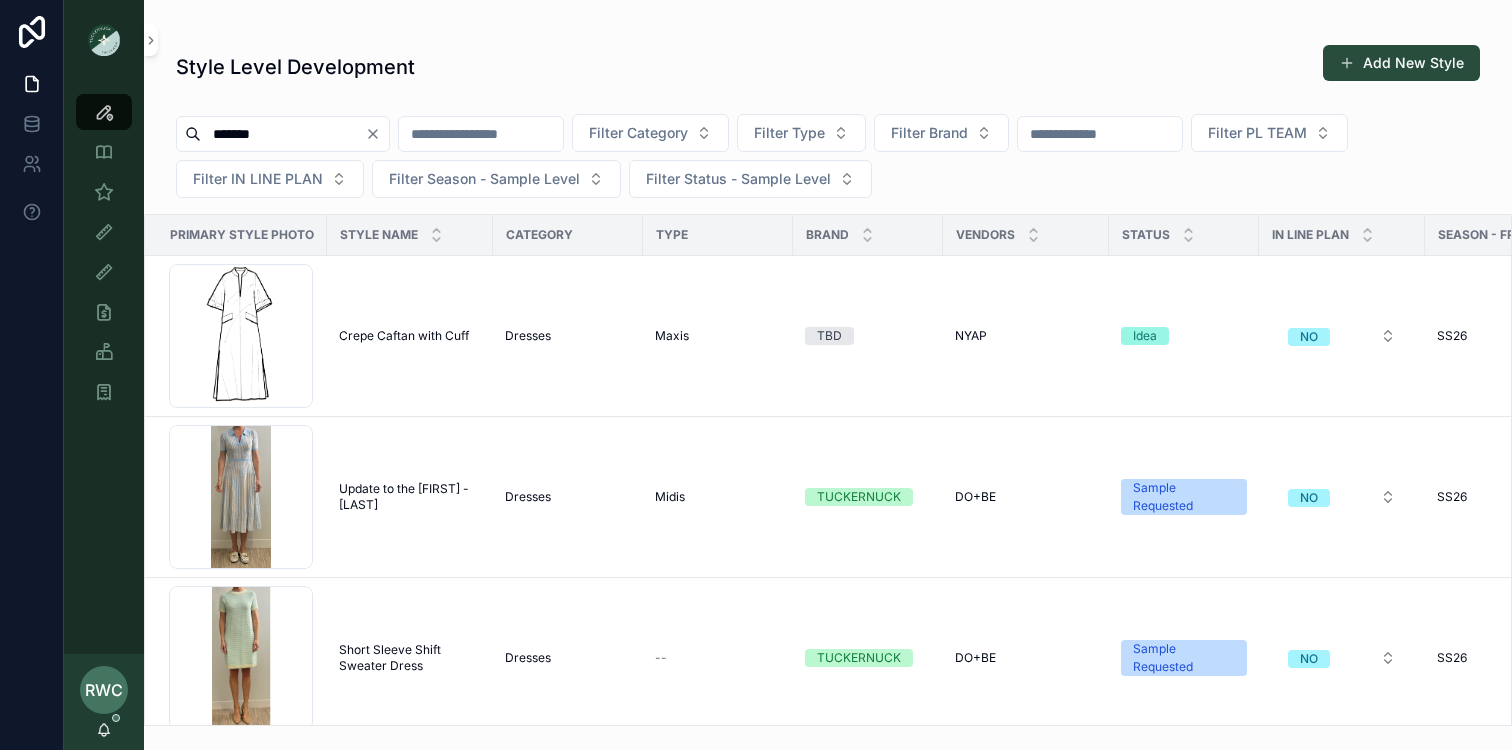 type on "*******" 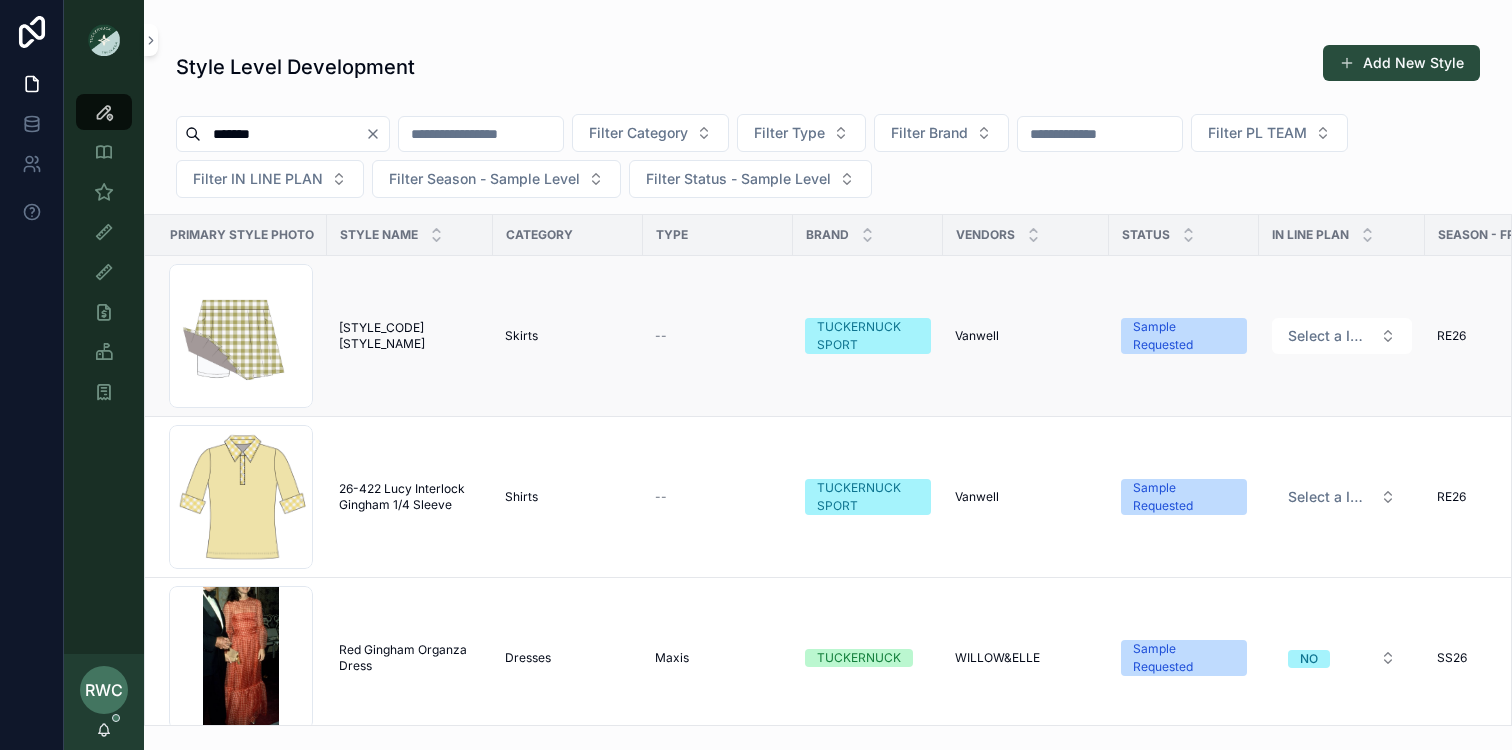 click on "[STYLE_CODE] [STYLE_NAME]" at bounding box center [410, 336] 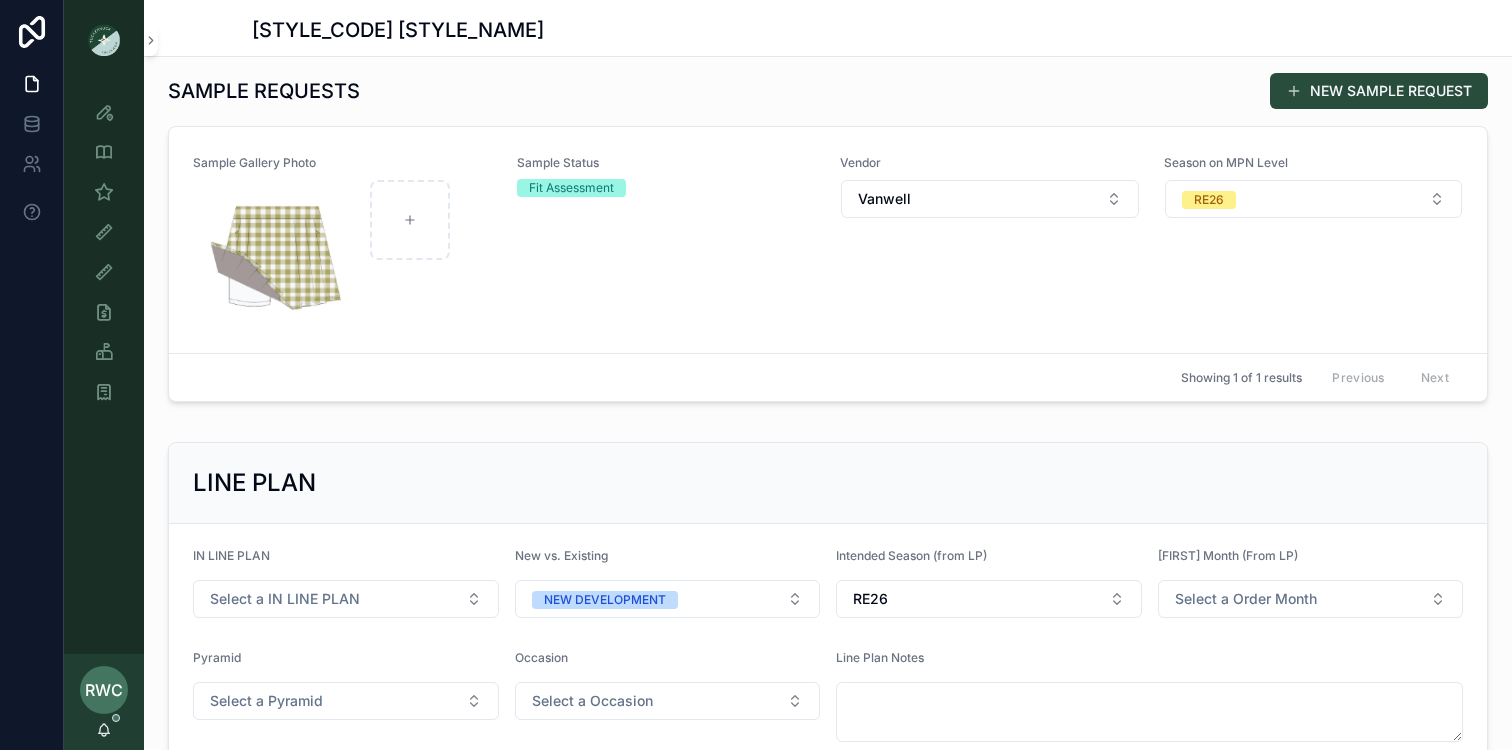 scroll, scrollTop: 625, scrollLeft: 0, axis: vertical 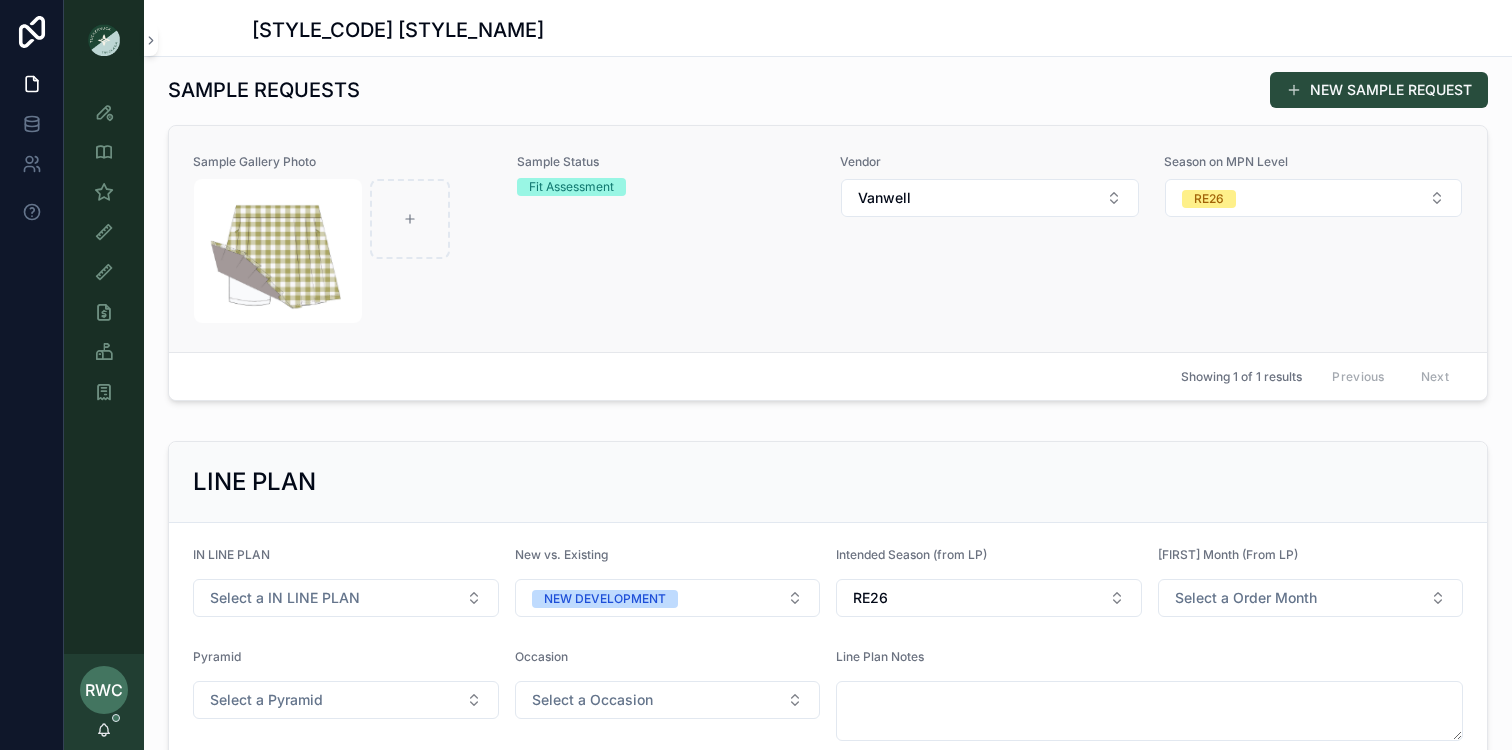 click on "Fit Assessment" at bounding box center (571, 187) 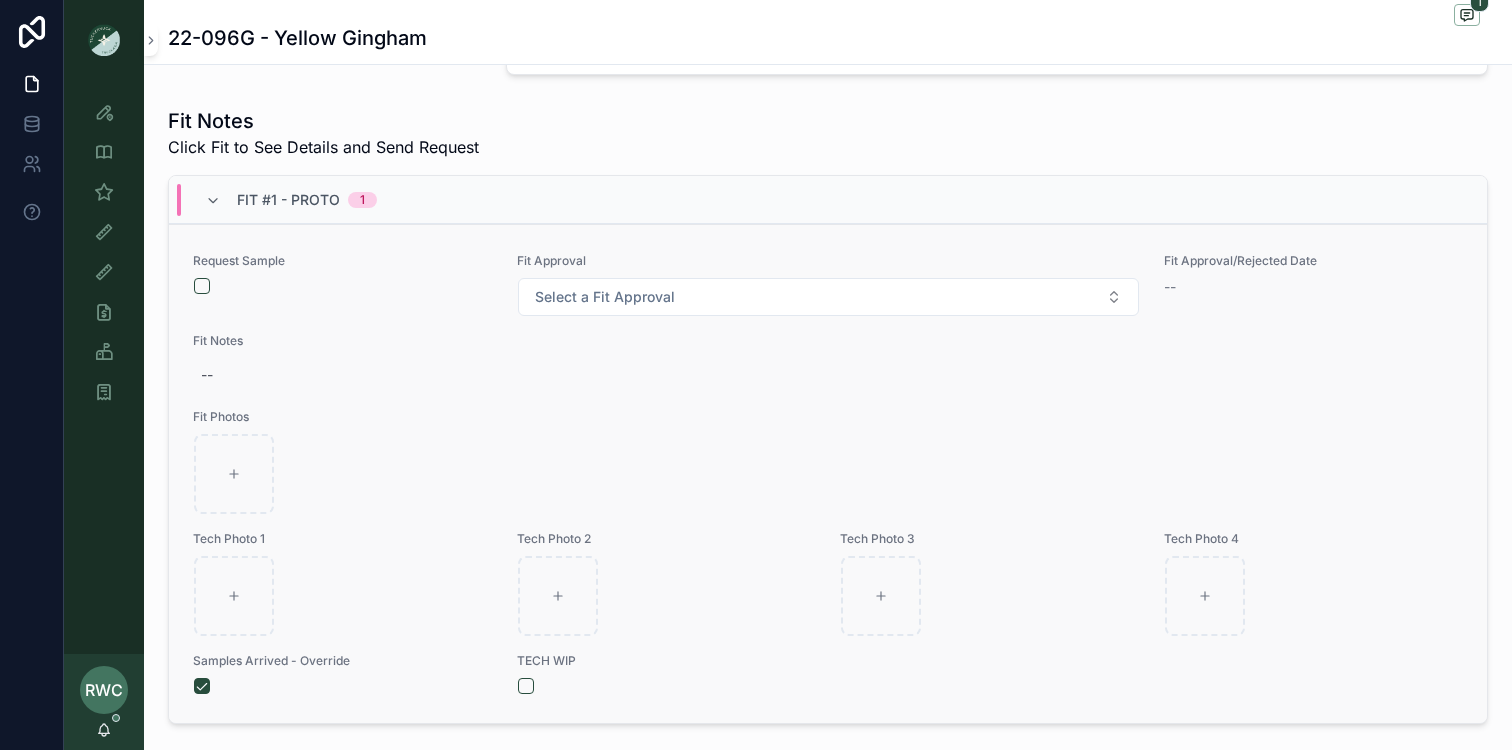 scroll, scrollTop: 676, scrollLeft: 0, axis: vertical 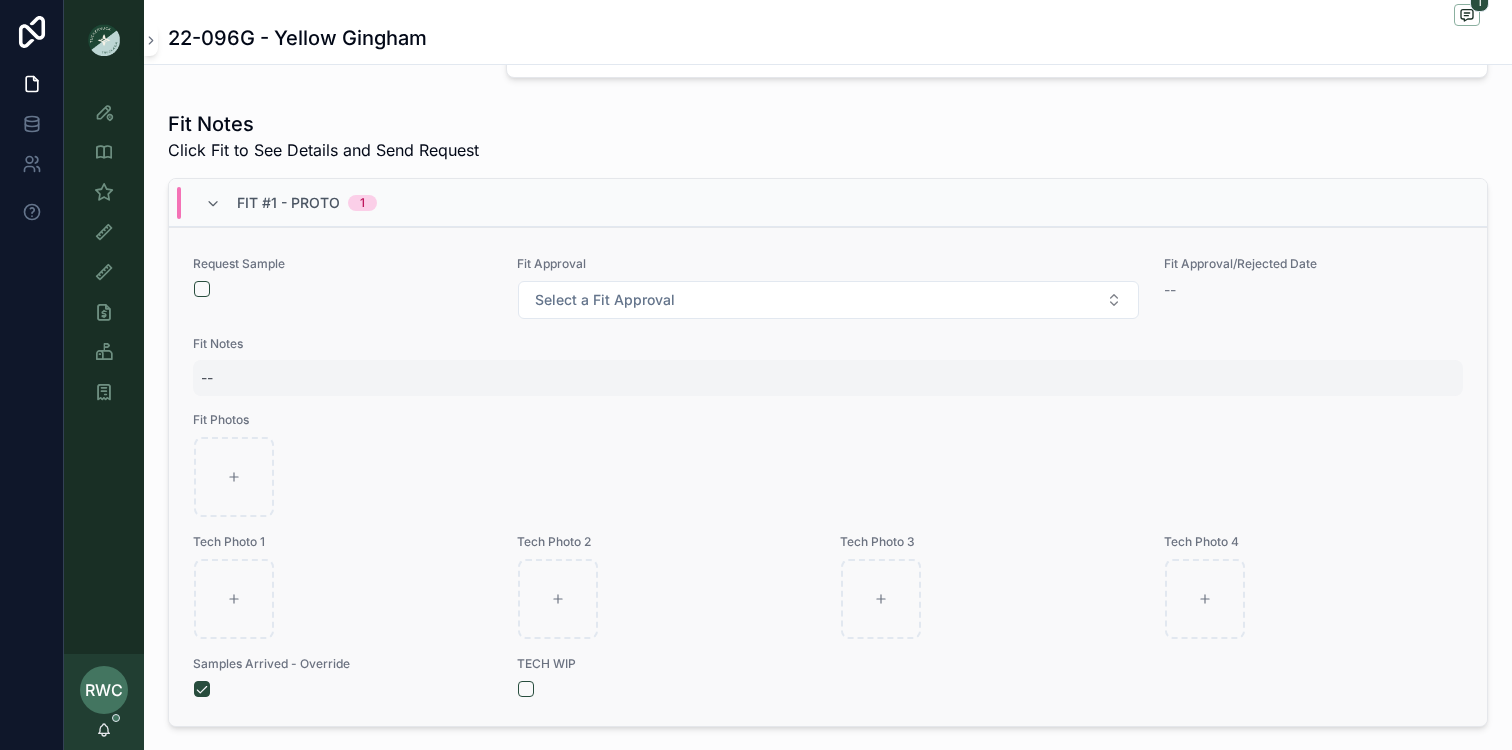 click on "--" at bounding box center (207, 378) 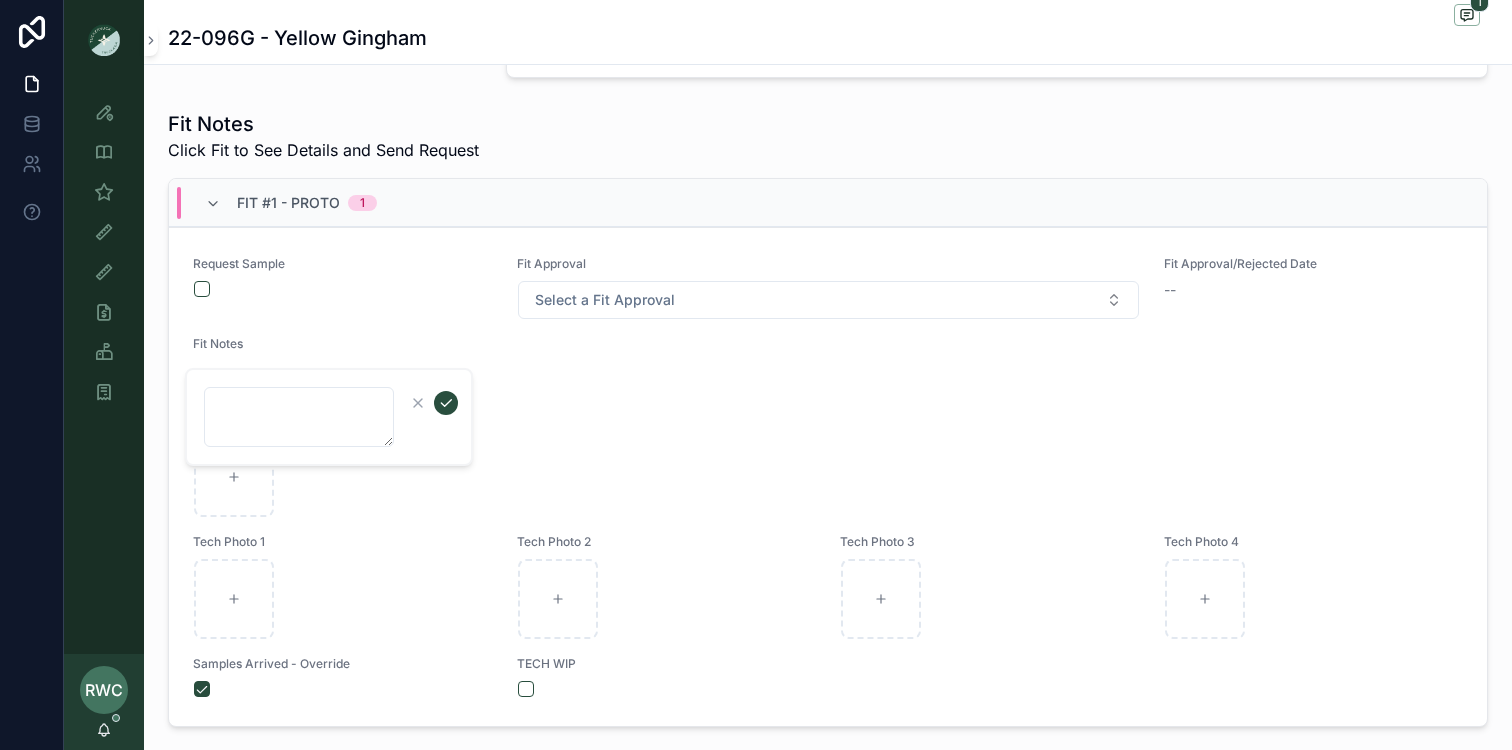 click at bounding box center [299, 417] 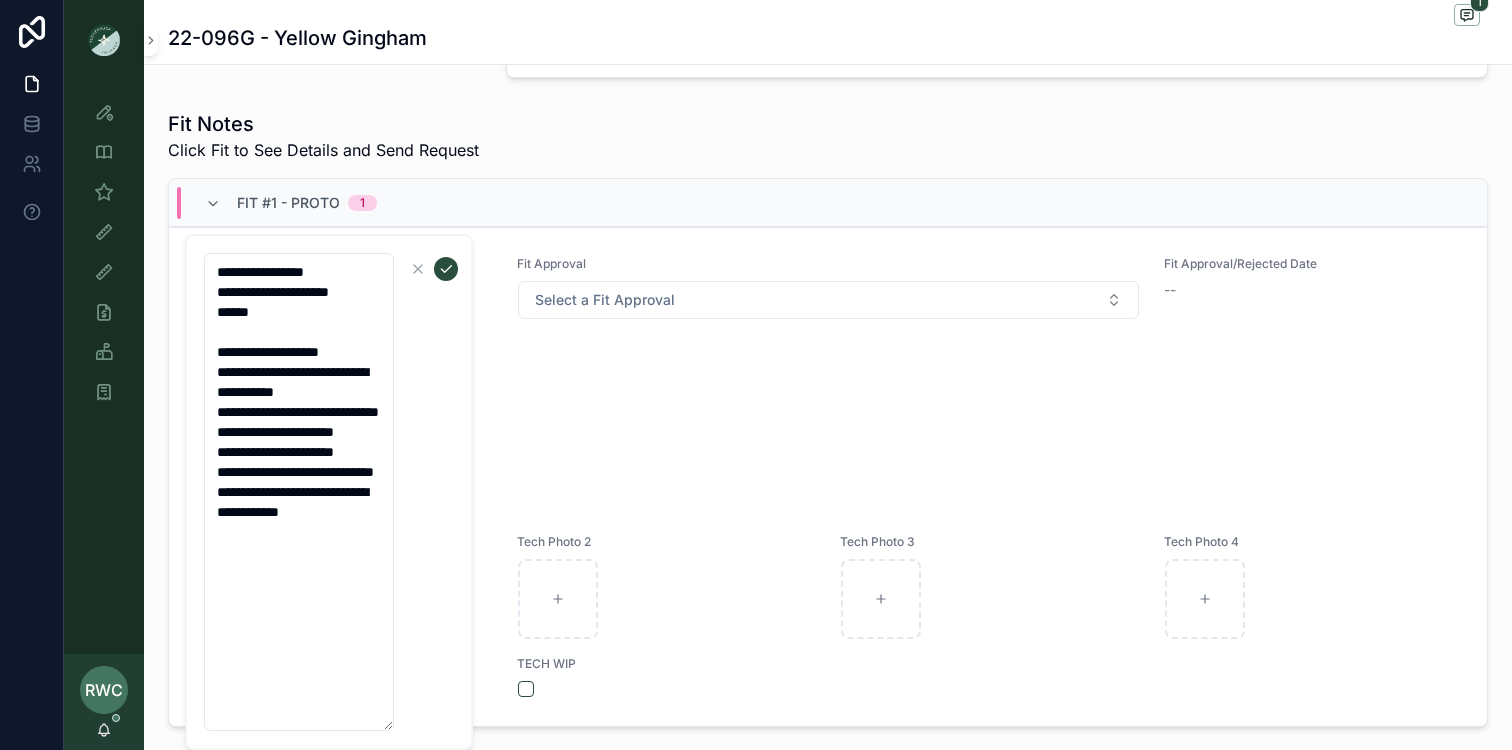 click on "**********" at bounding box center (299, 492) 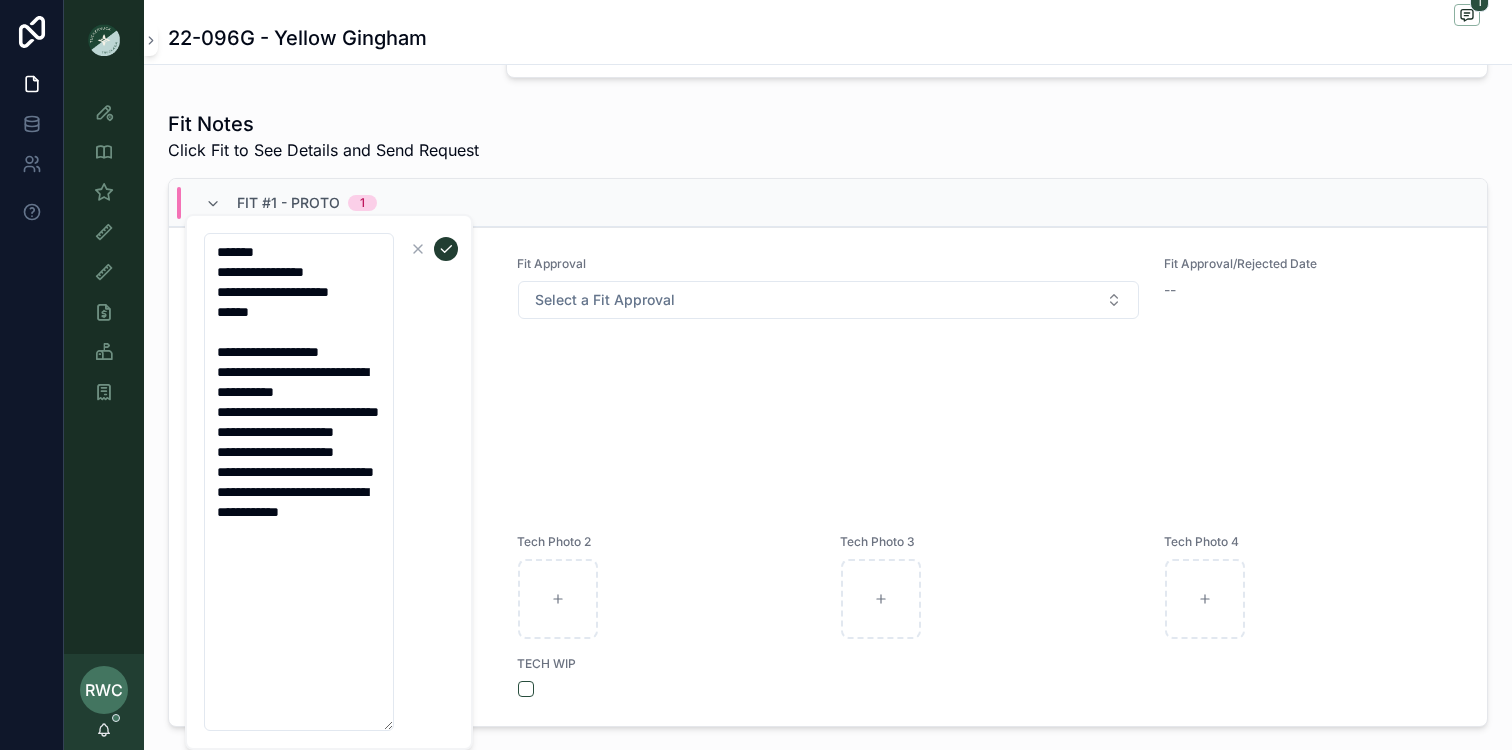 type on "**********" 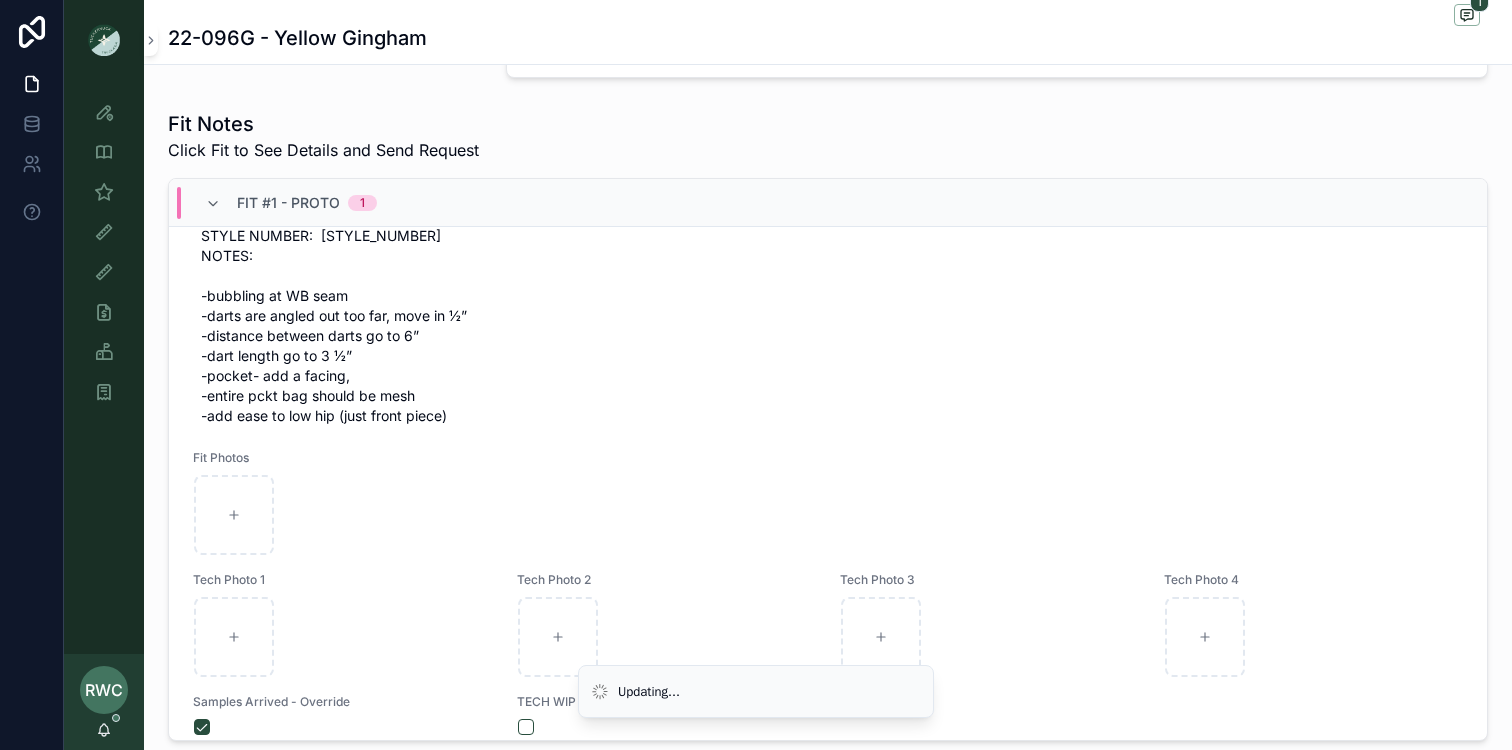 scroll, scrollTop: 246, scrollLeft: 0, axis: vertical 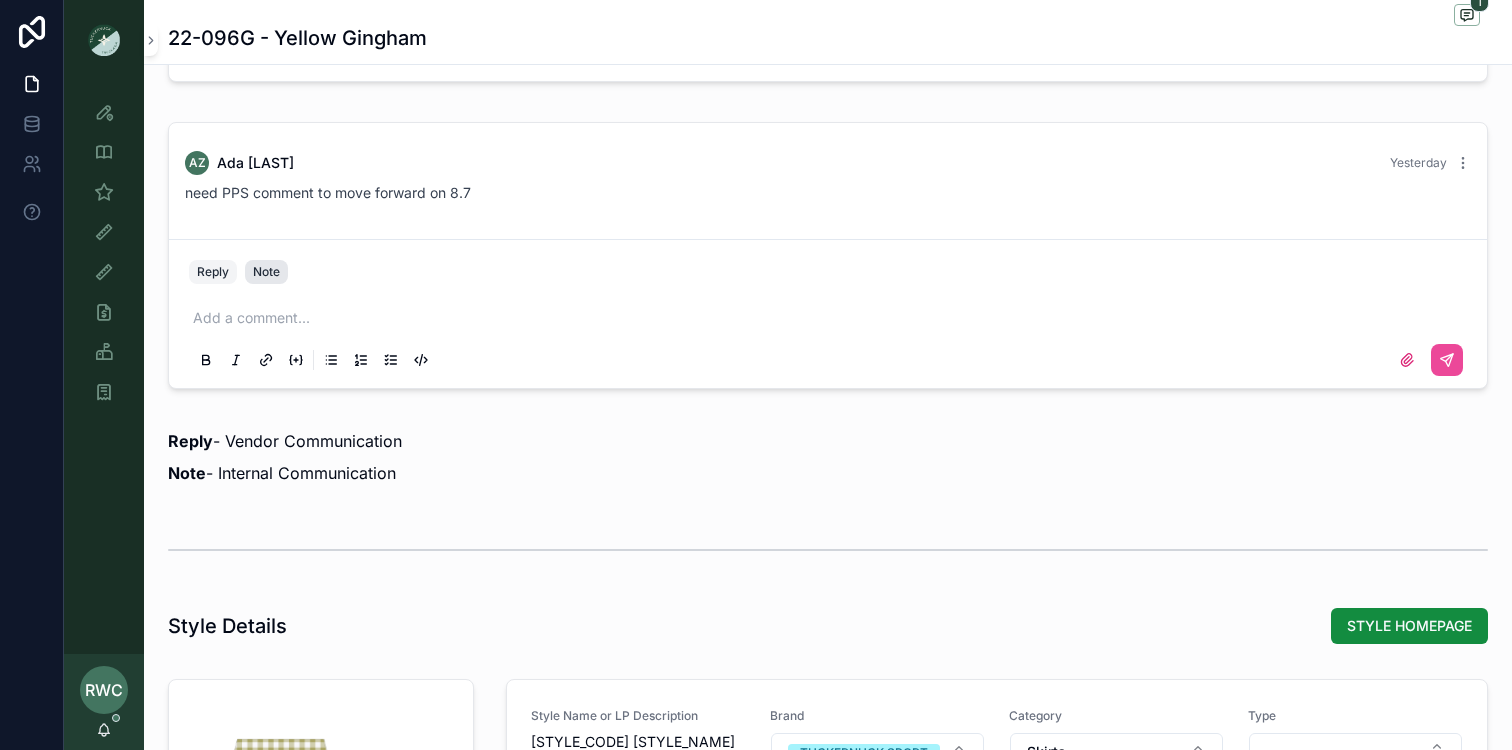 click on "Note" at bounding box center (266, 272) 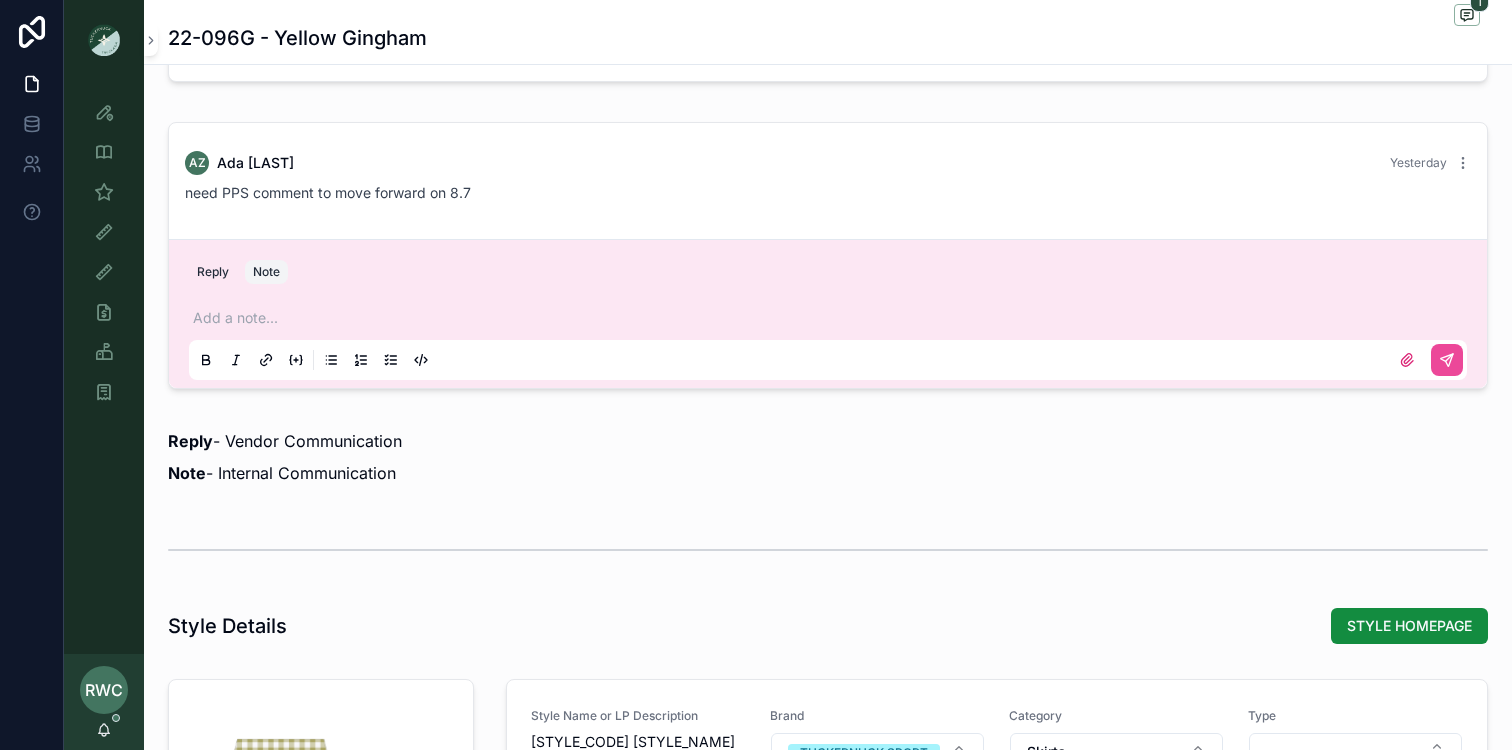 click at bounding box center [832, 318] 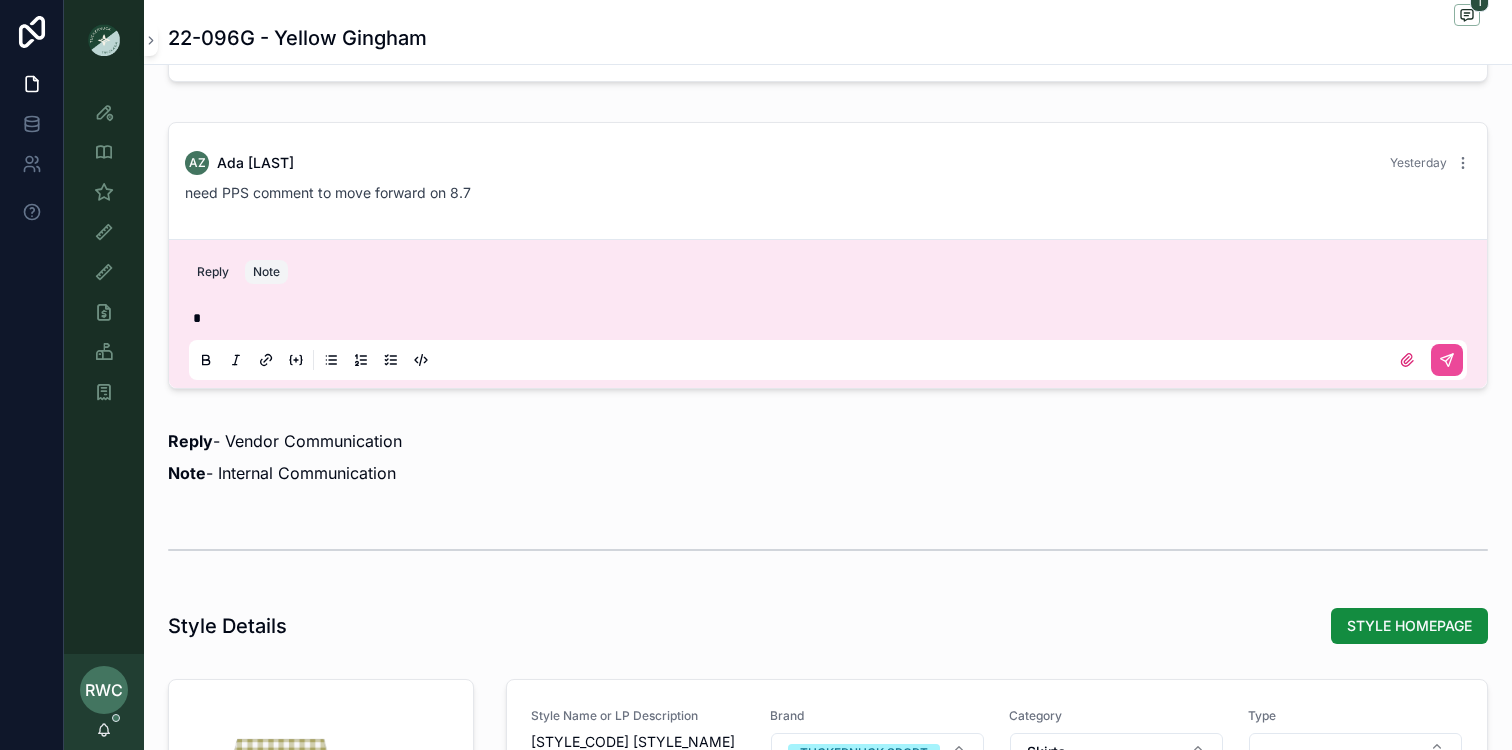 type 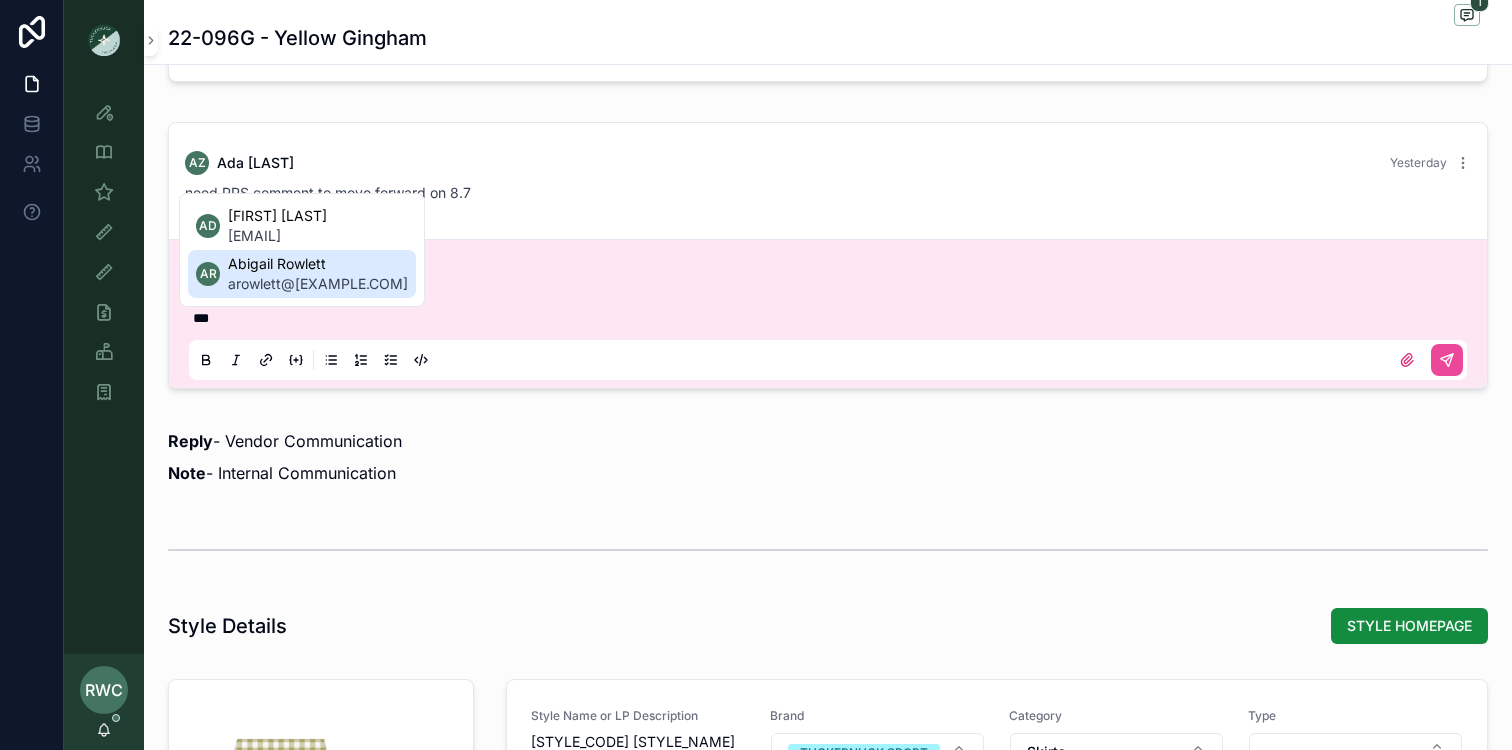 click on "arowlett@[EXAMPLE.COM]" at bounding box center [318, 284] 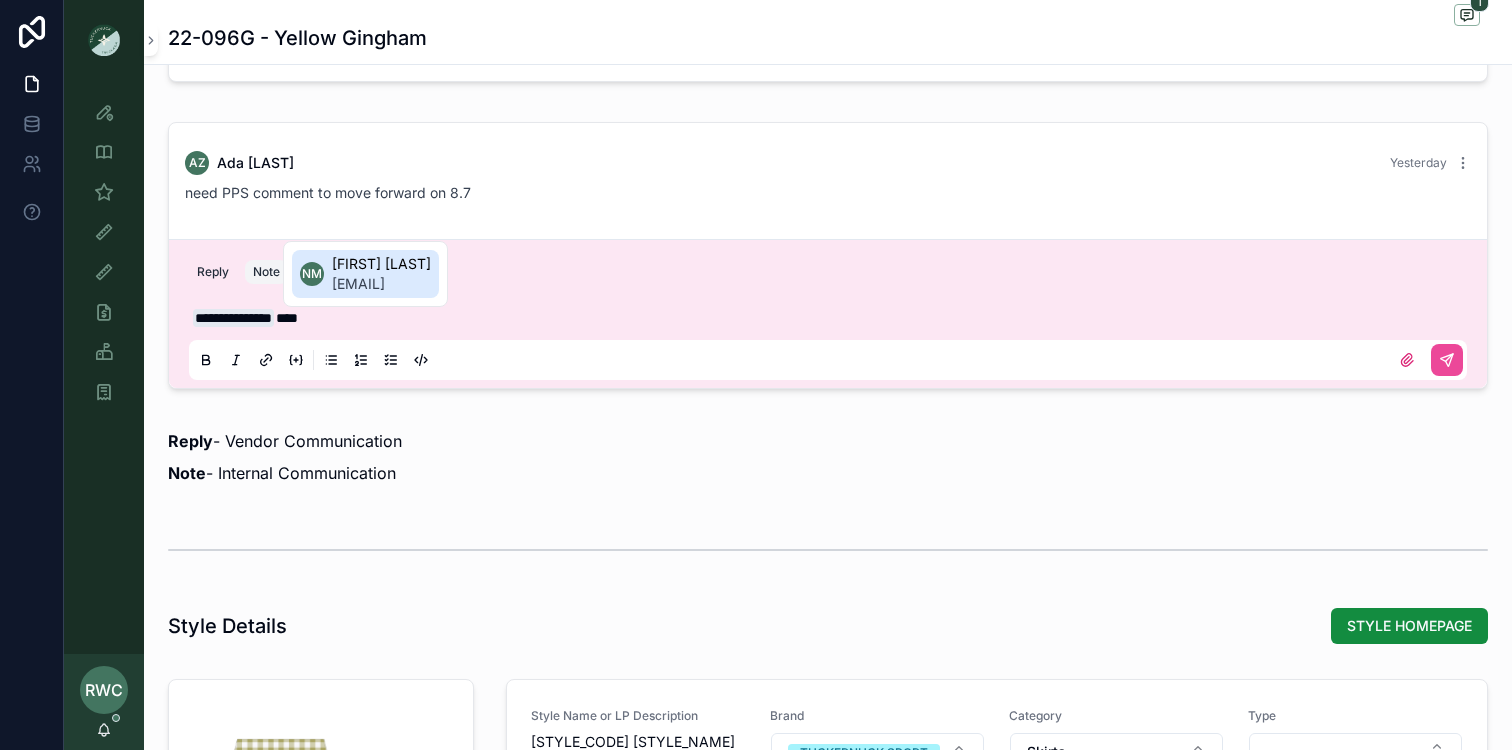 click on "[EMAIL]" at bounding box center (381, 284) 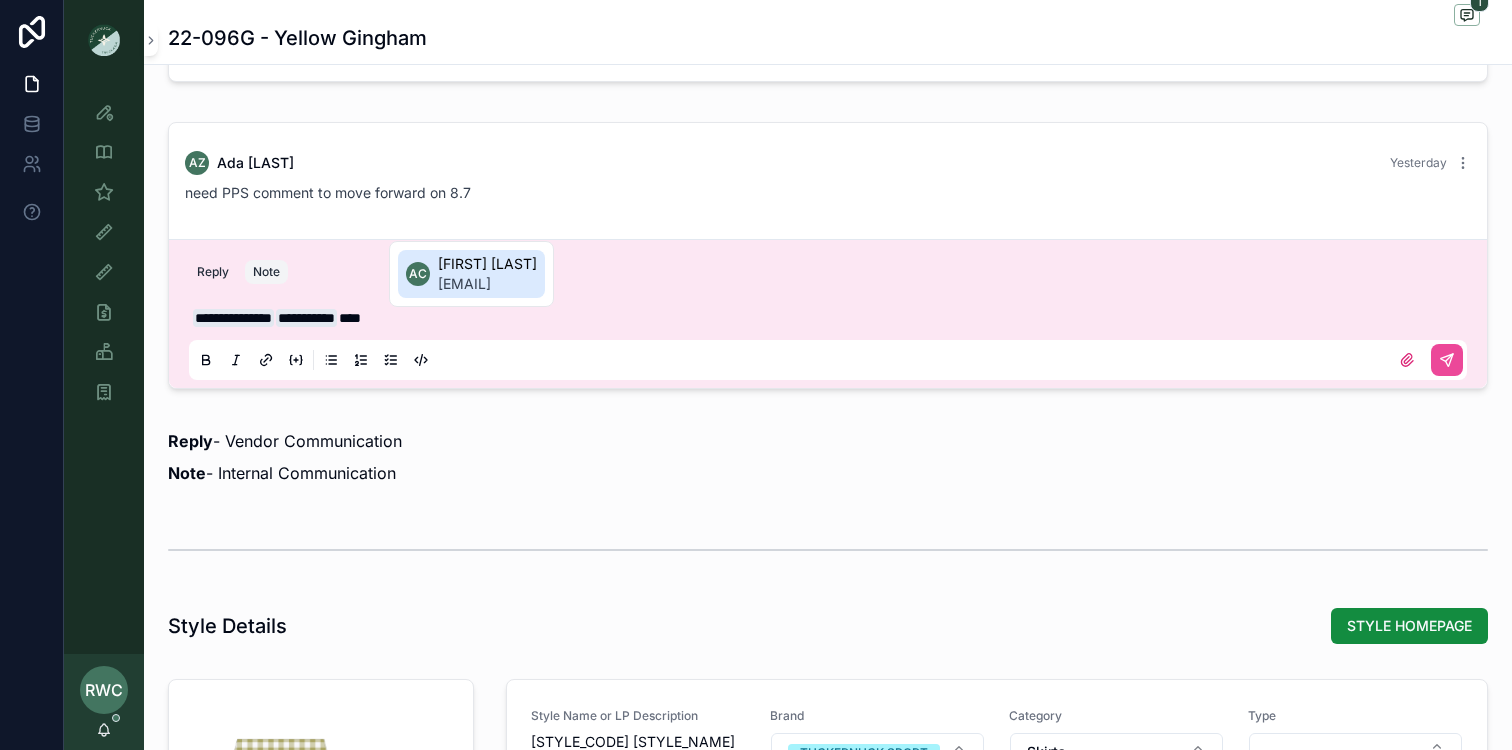 click on "[EMAIL]" at bounding box center [487, 284] 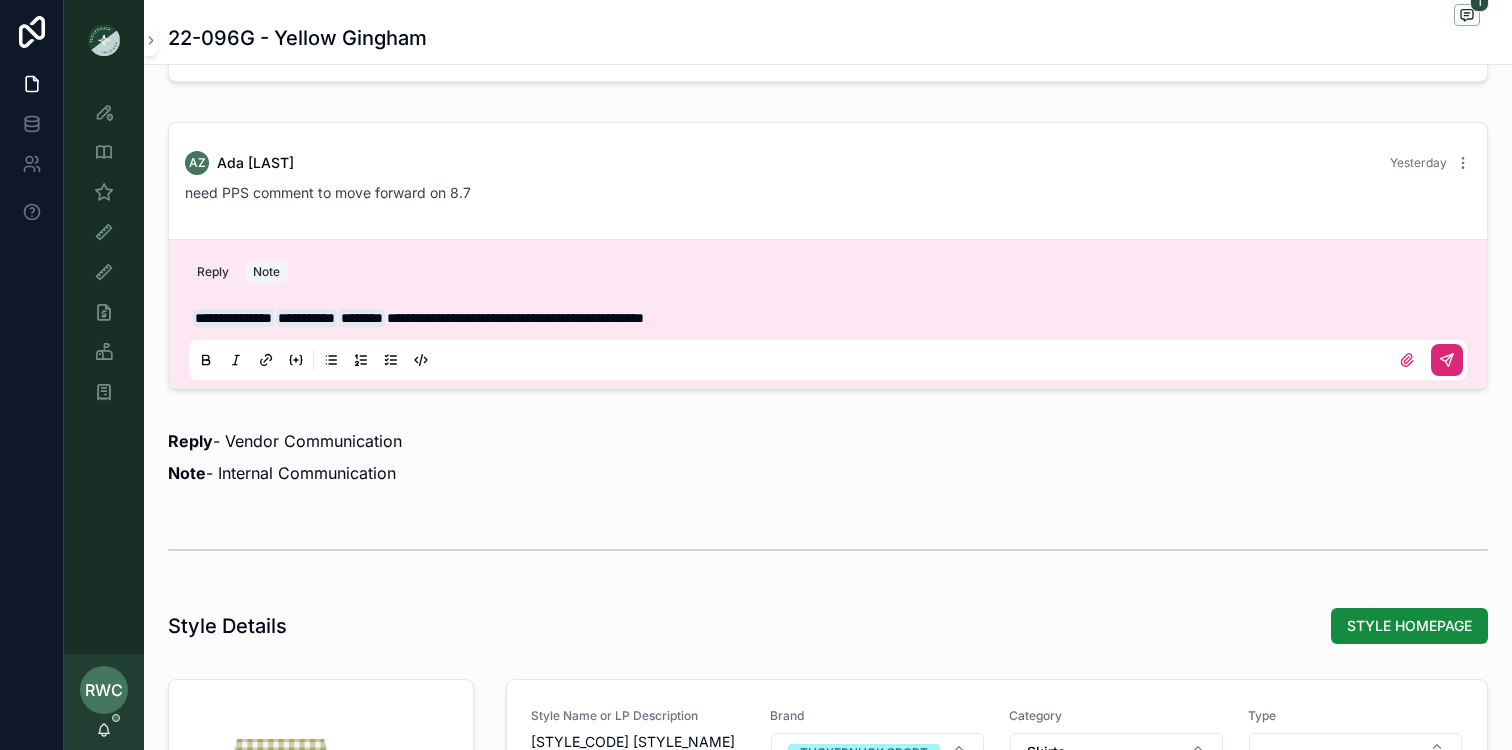 click 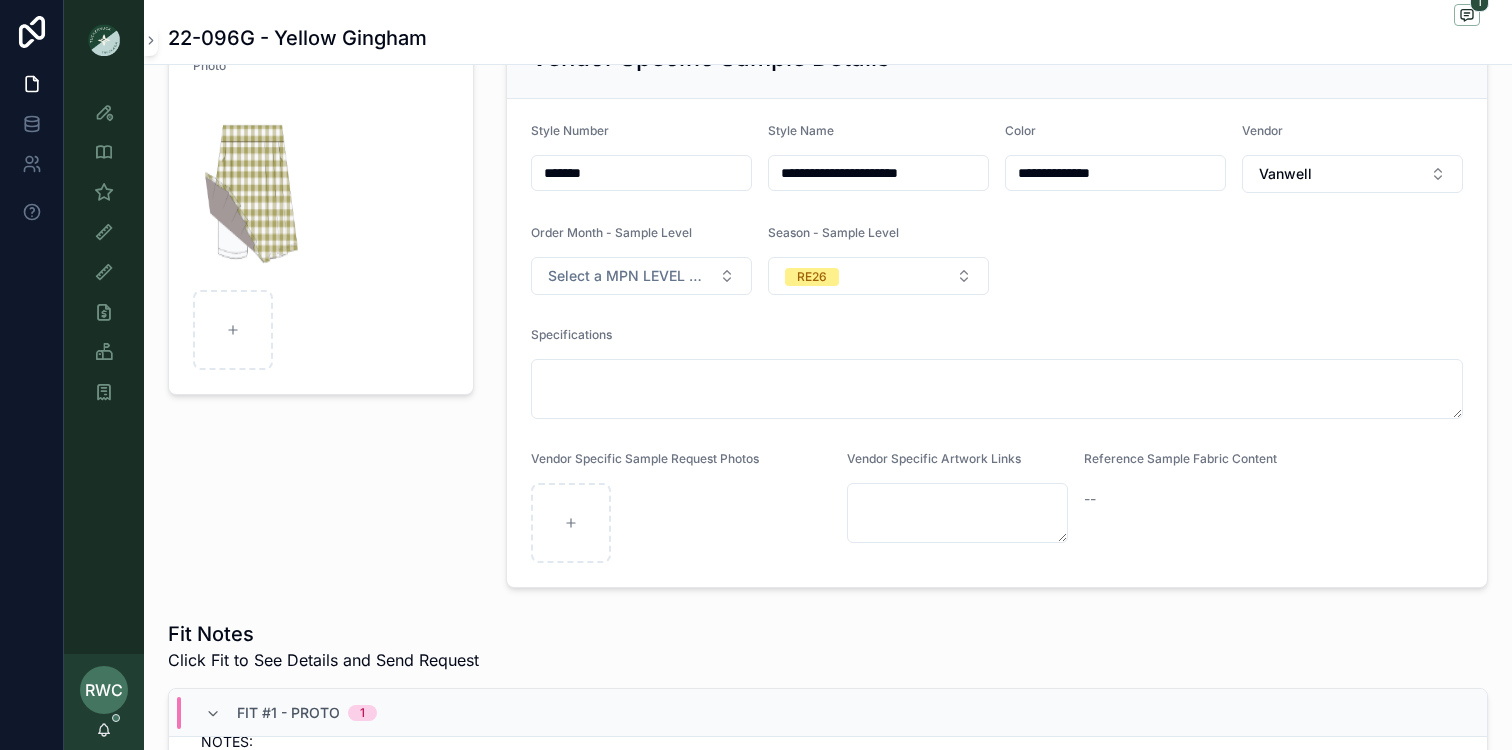 scroll, scrollTop: 0, scrollLeft: 0, axis: both 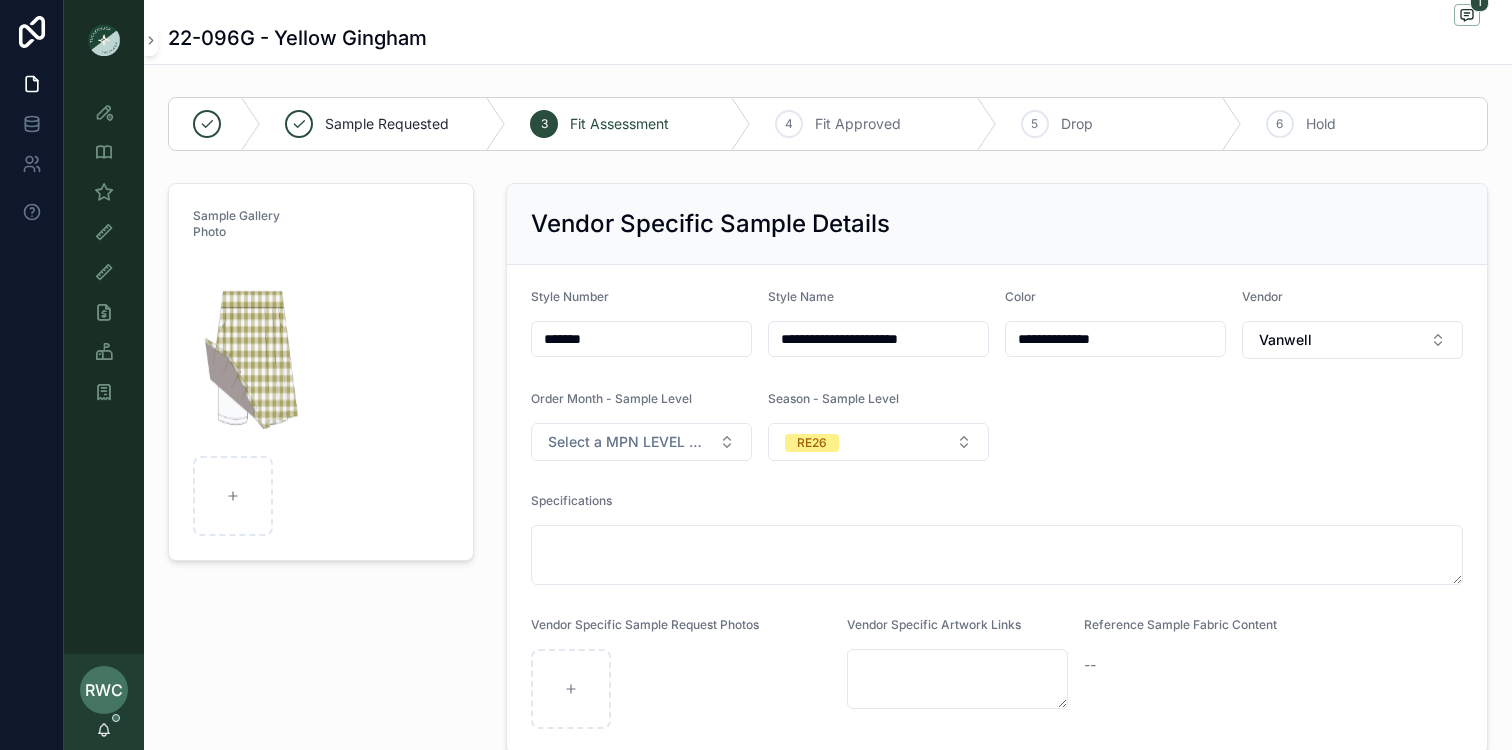 click at bounding box center (104, 40) 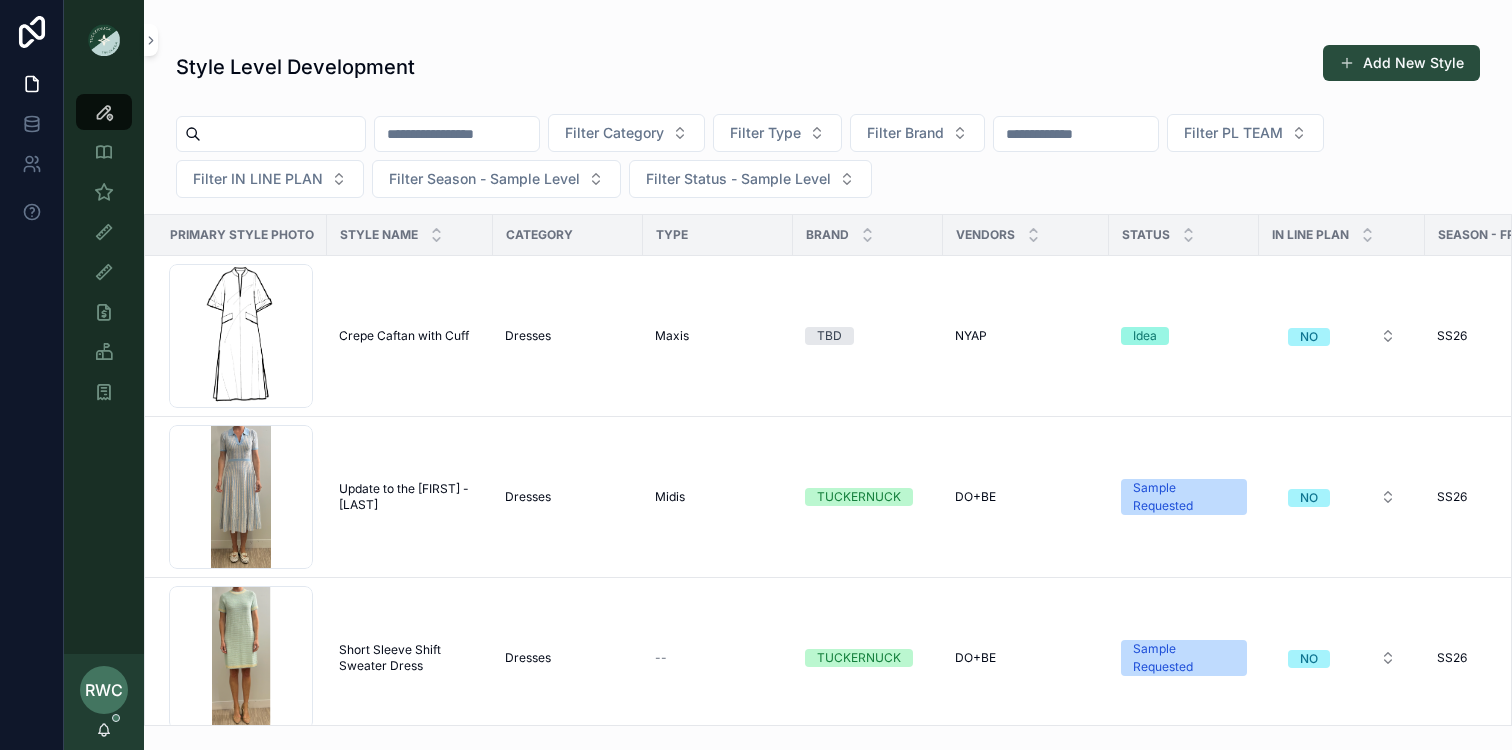 click at bounding box center (283, 134) 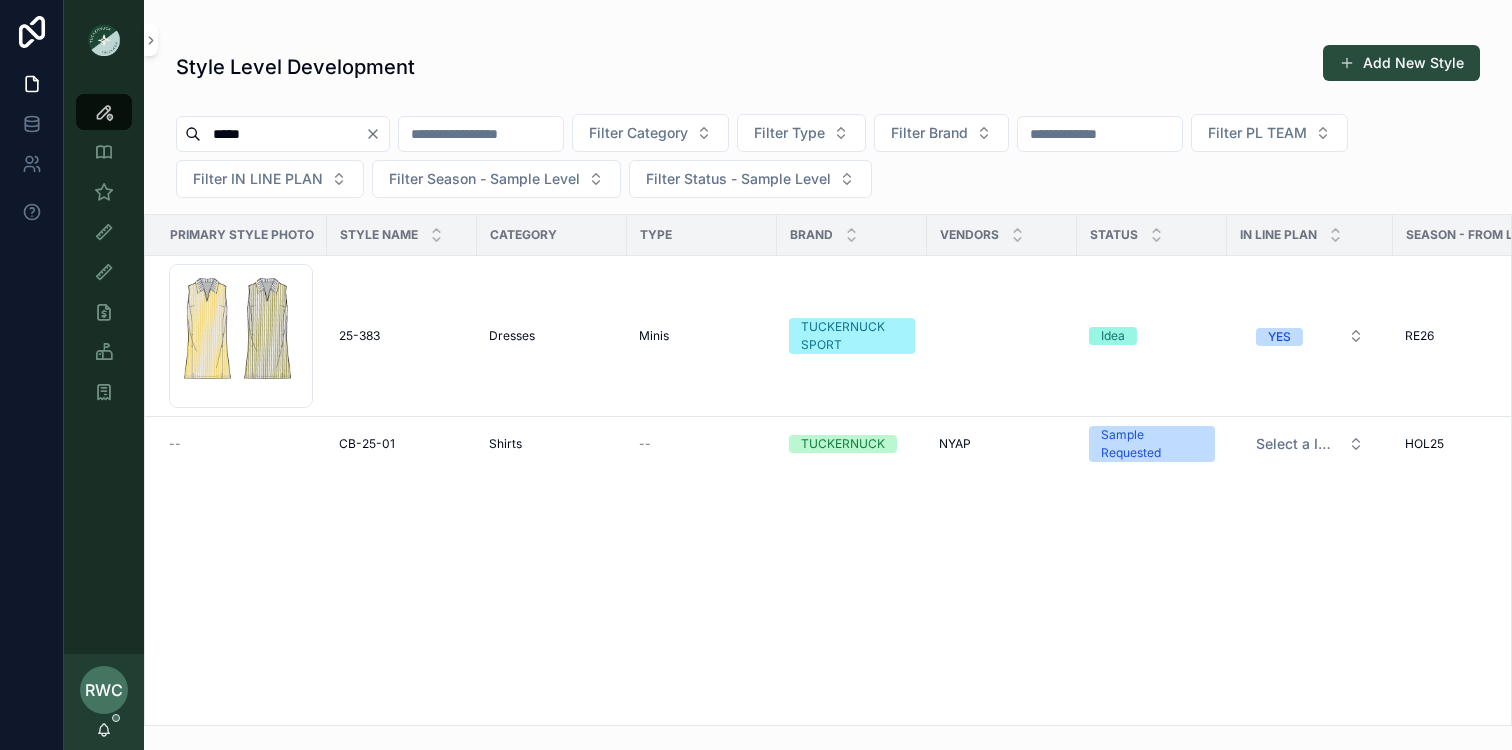 type on "******" 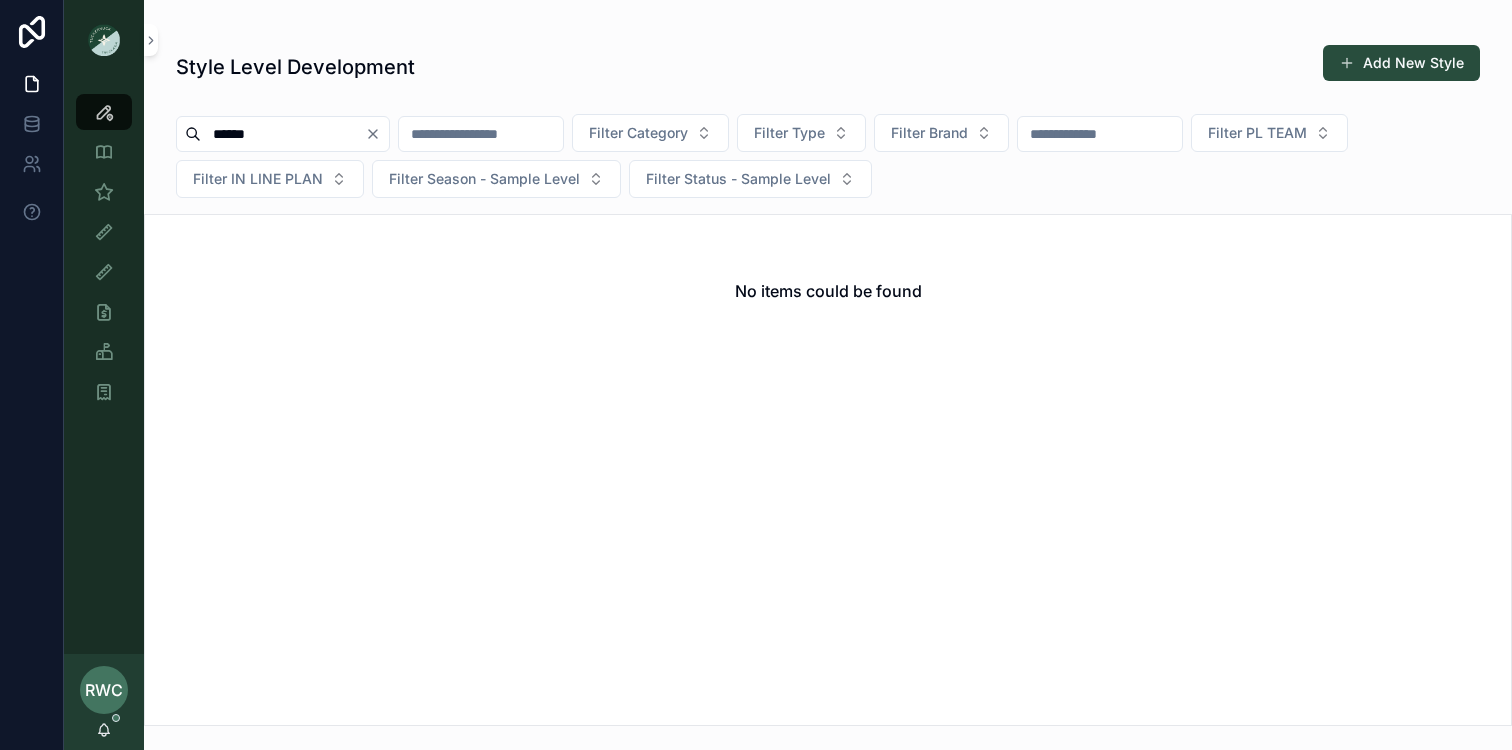 drag, startPoint x: 307, startPoint y: 137, endPoint x: 76, endPoint y: 123, distance: 231.42386 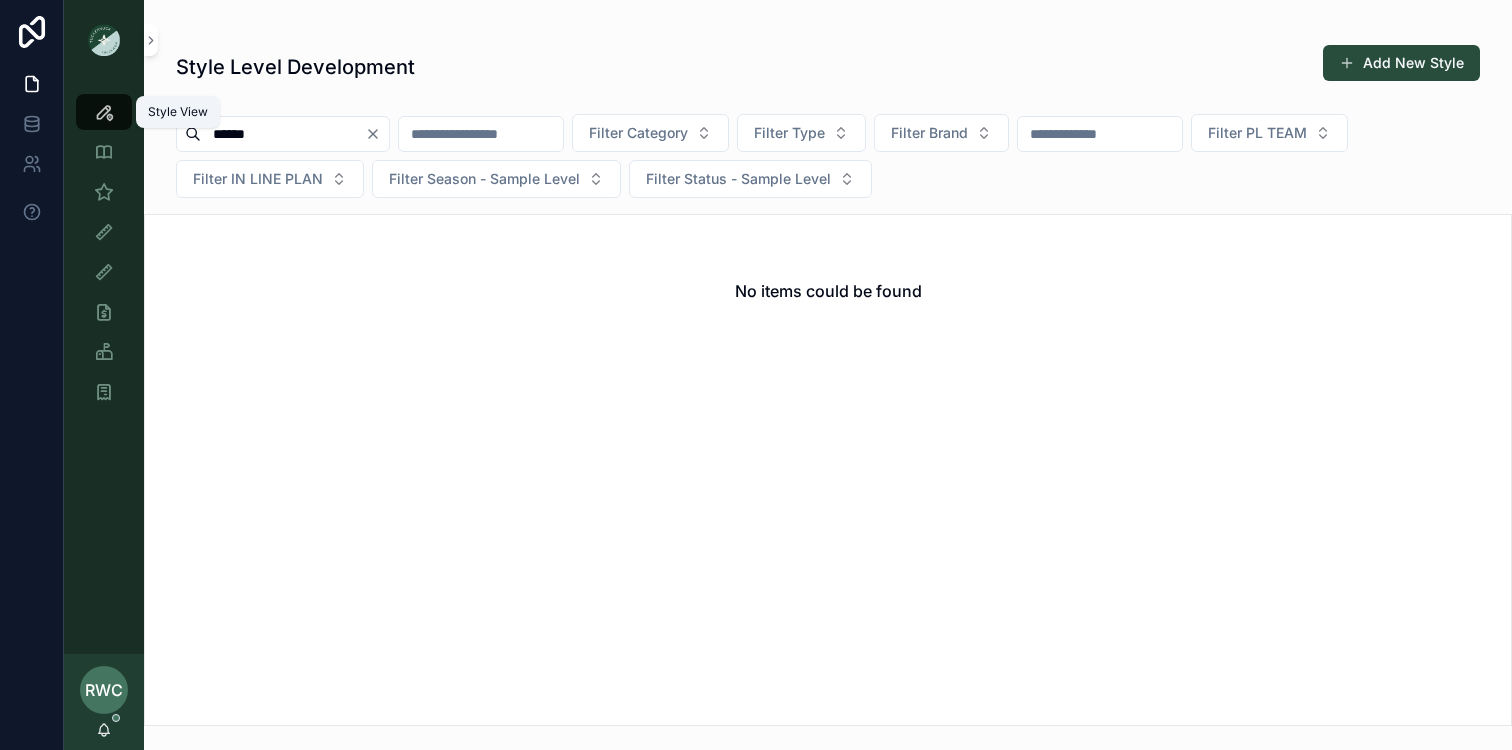 type 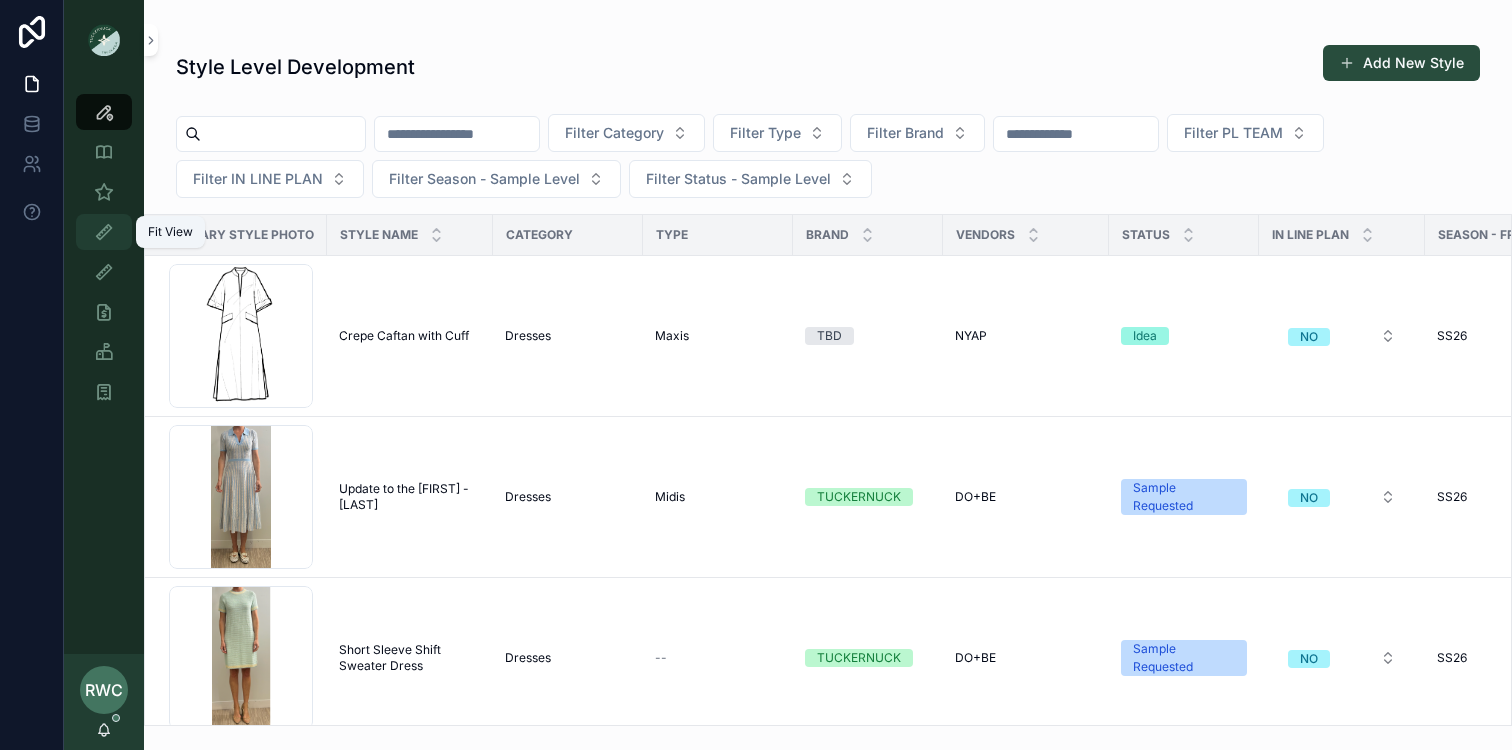 click at bounding box center [104, 232] 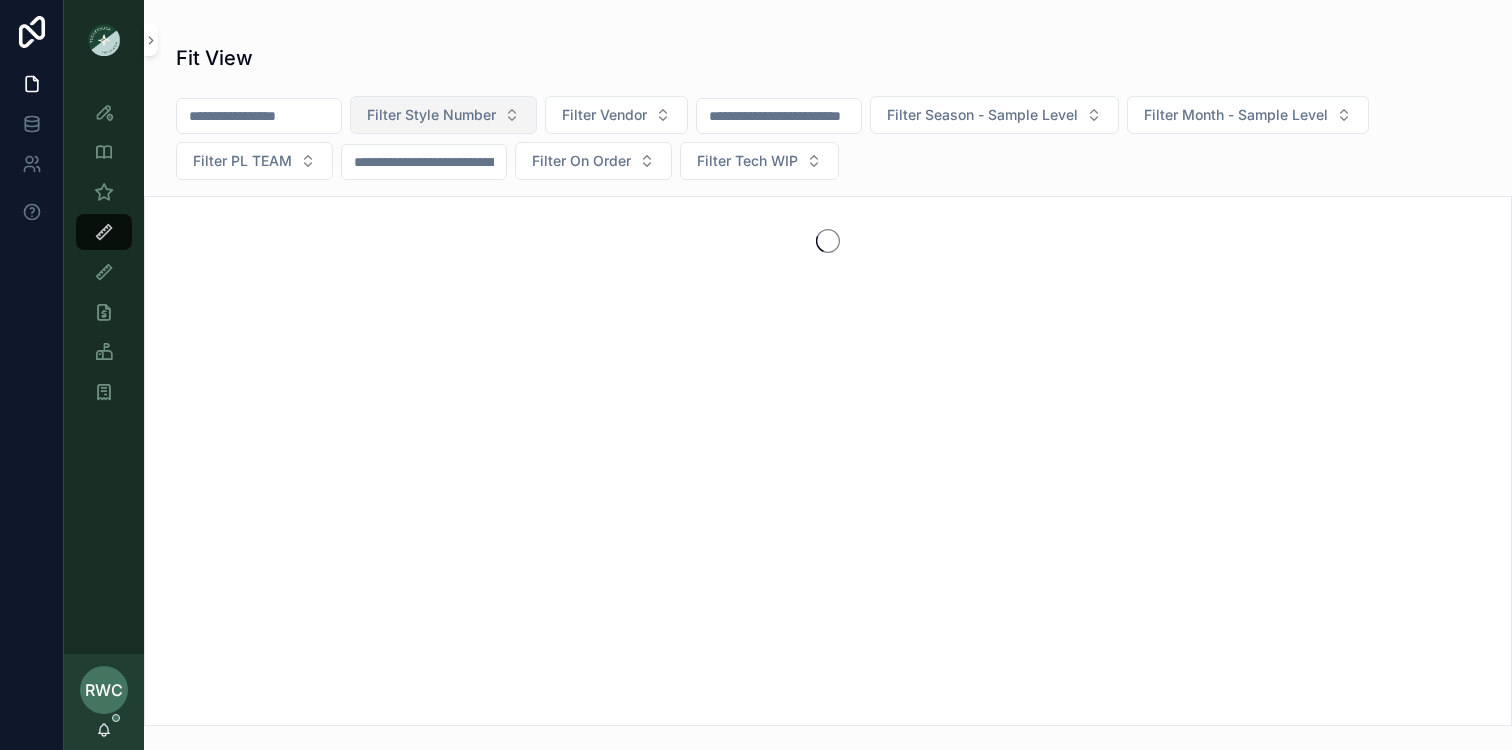 click on "Filter Style Number" at bounding box center [431, 115] 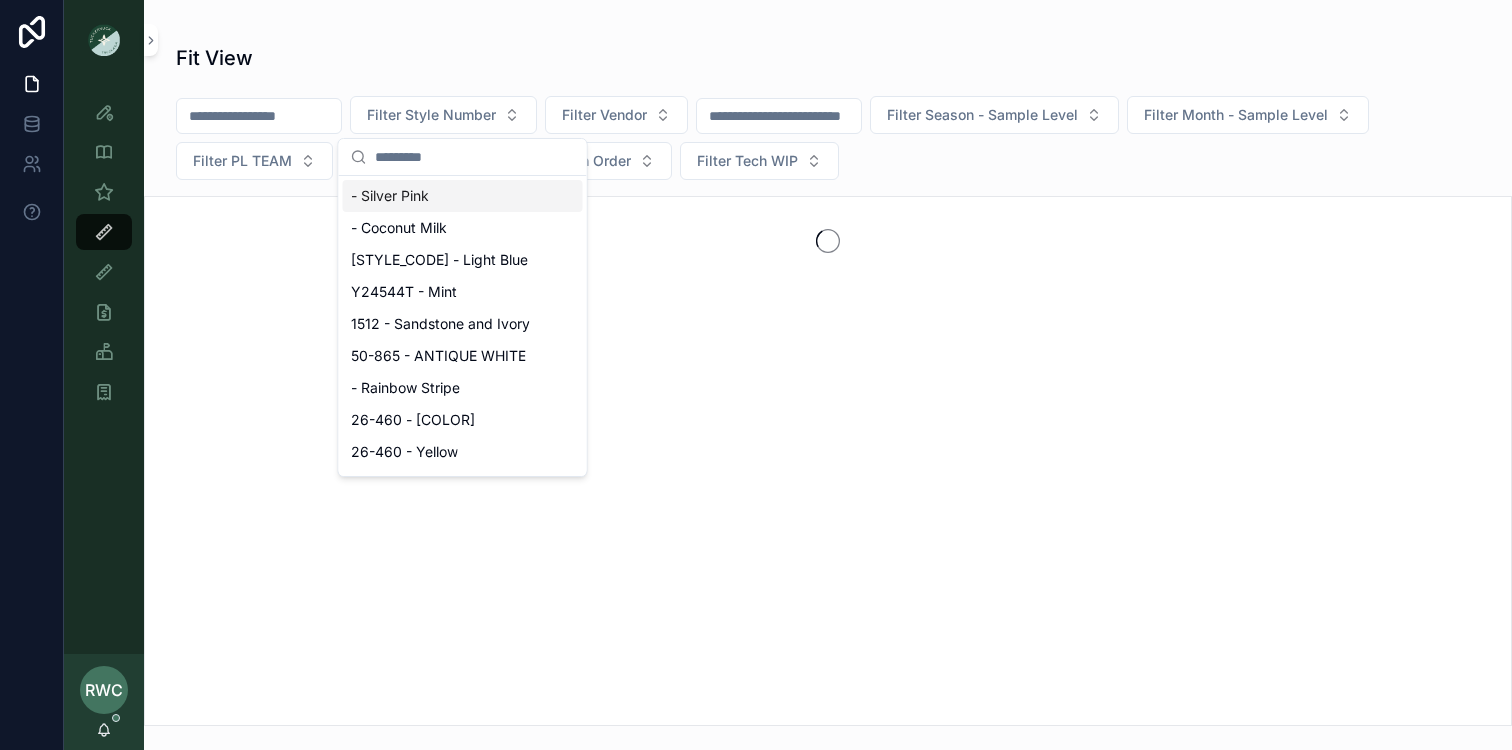 click at bounding box center [475, 157] 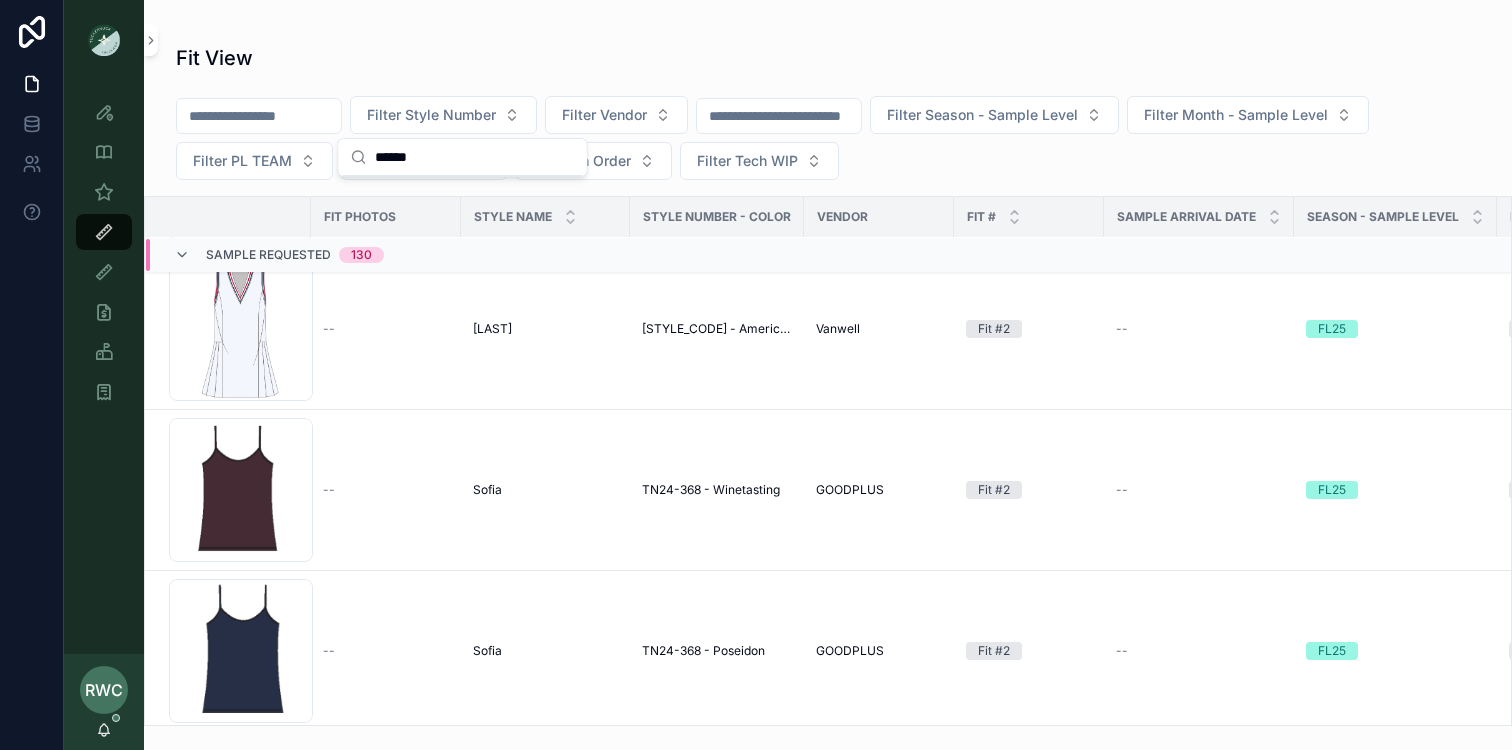 scroll, scrollTop: 9746, scrollLeft: 0, axis: vertical 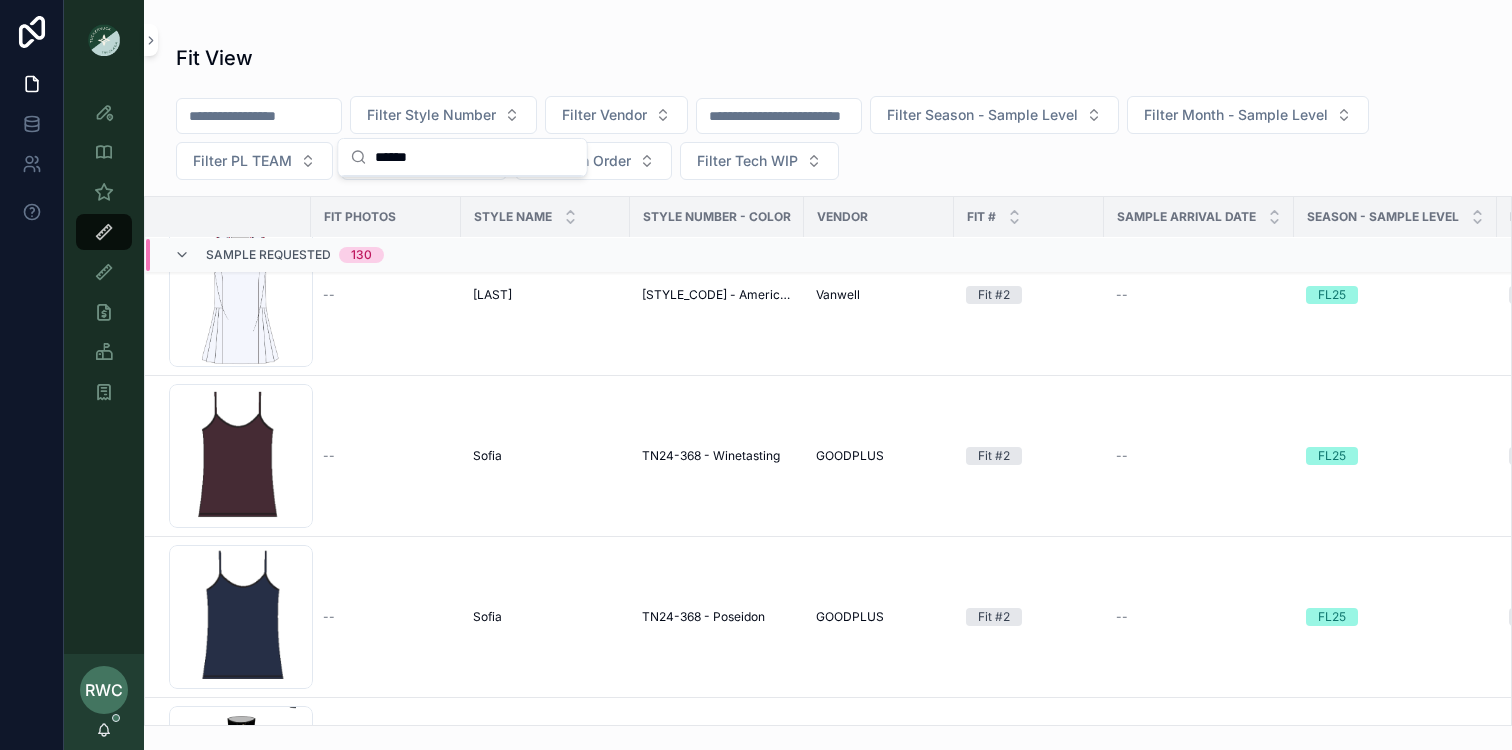 click on "******" at bounding box center [475, 157] 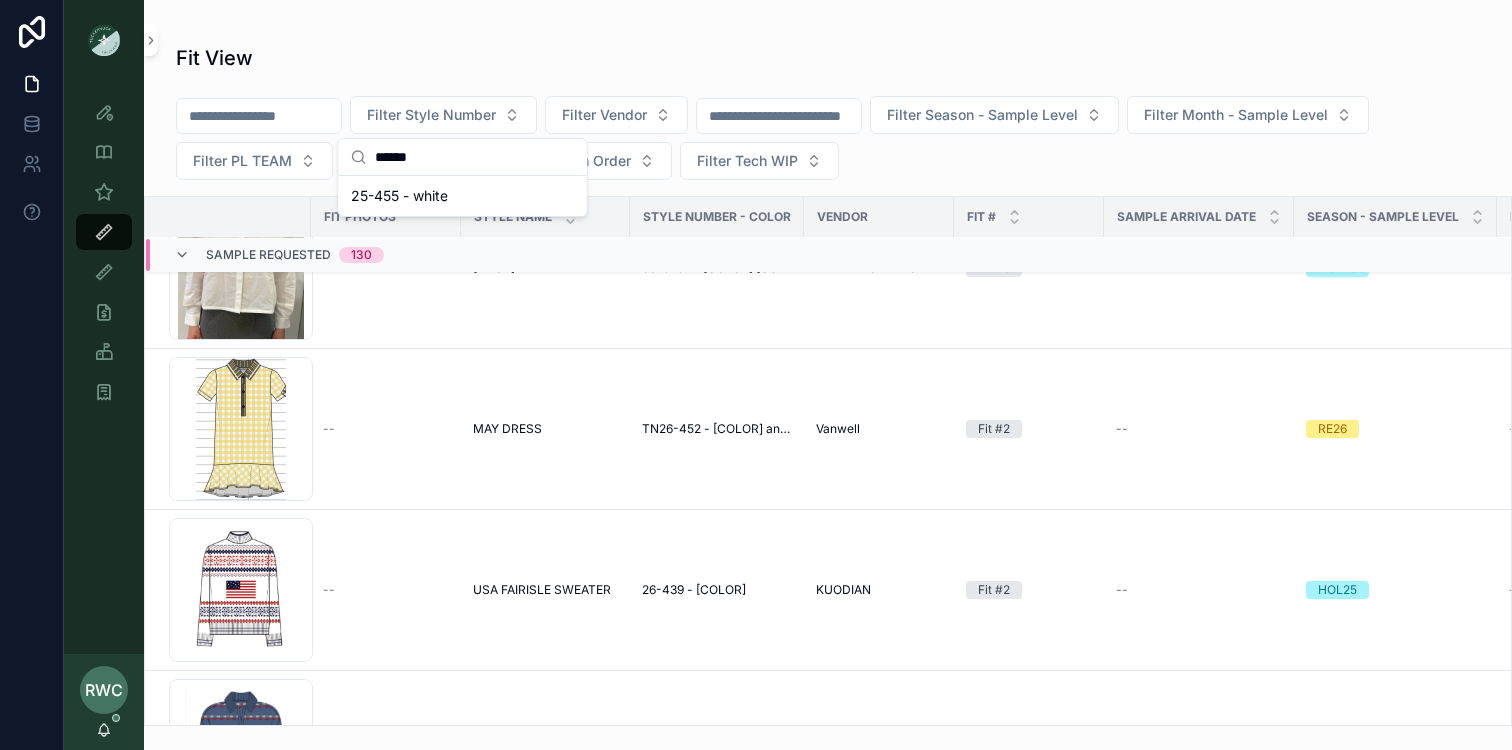 scroll, scrollTop: 0, scrollLeft: 0, axis: both 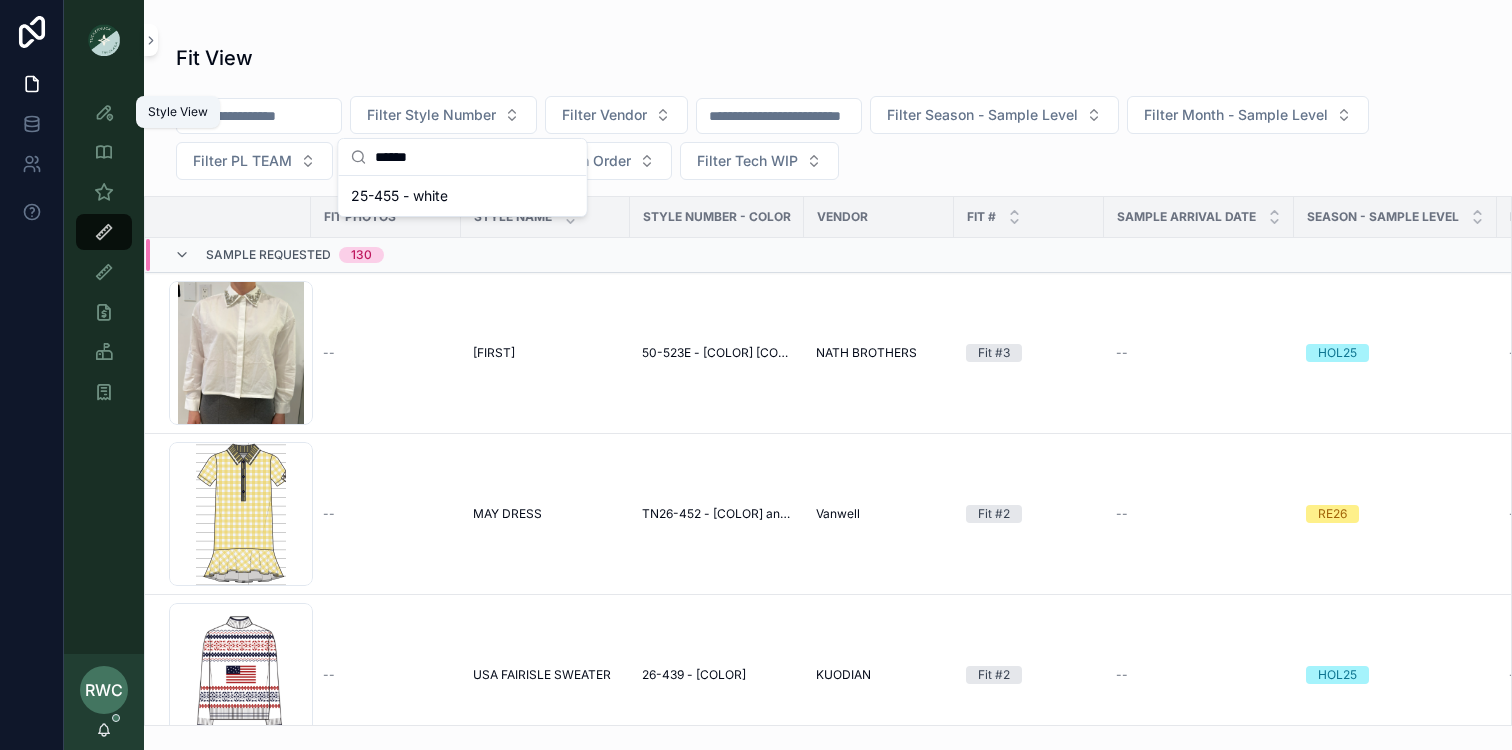 type on "******" 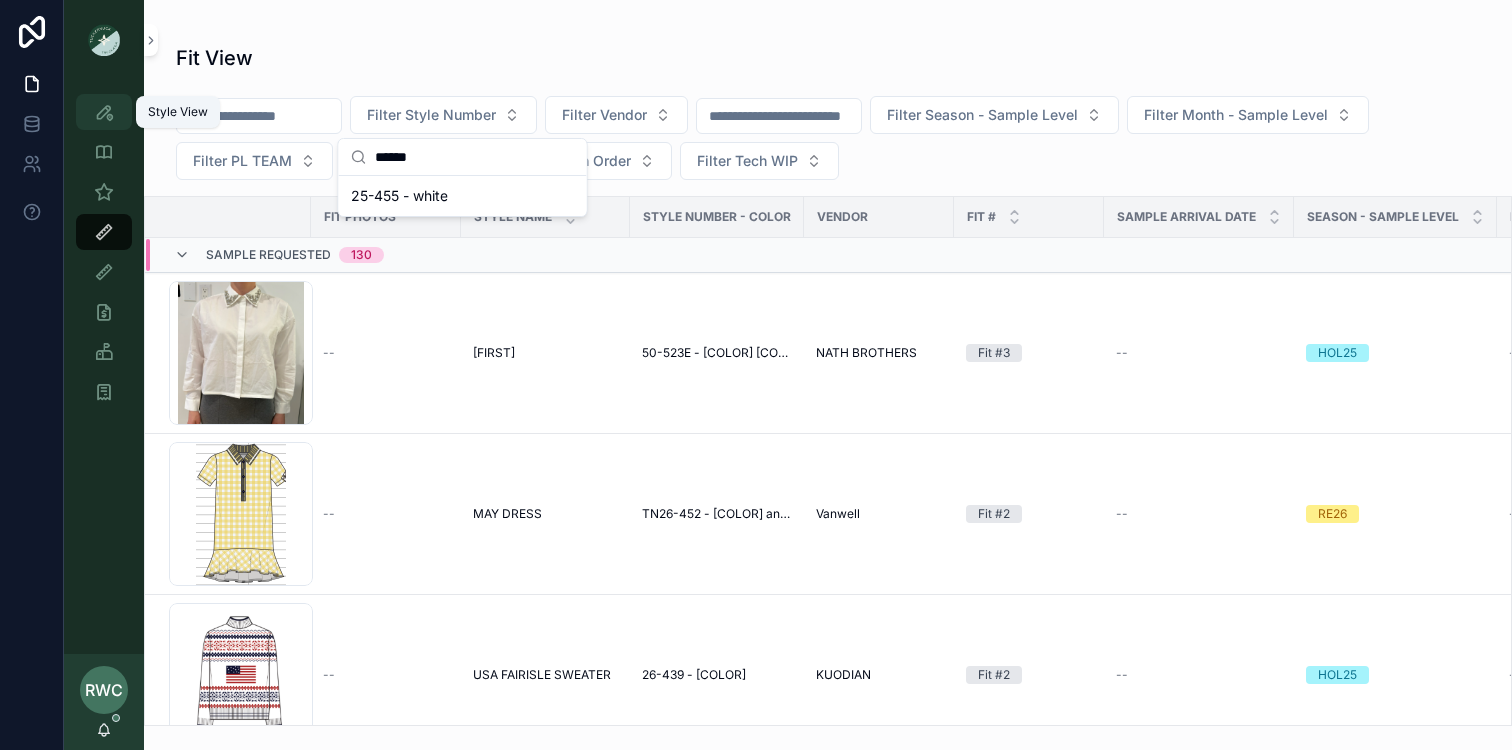 click on "Style View" at bounding box center (104, 112) 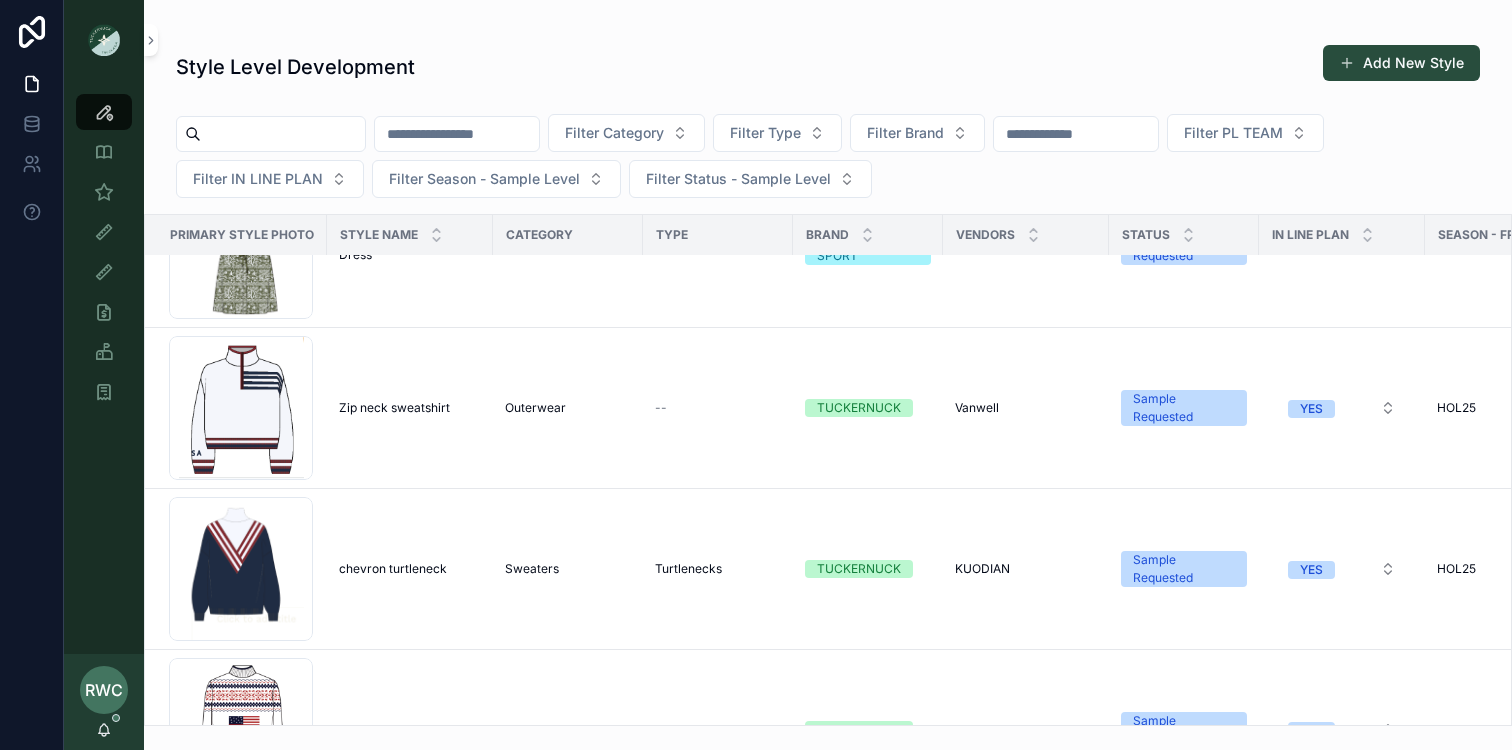 scroll, scrollTop: 3719, scrollLeft: 0, axis: vertical 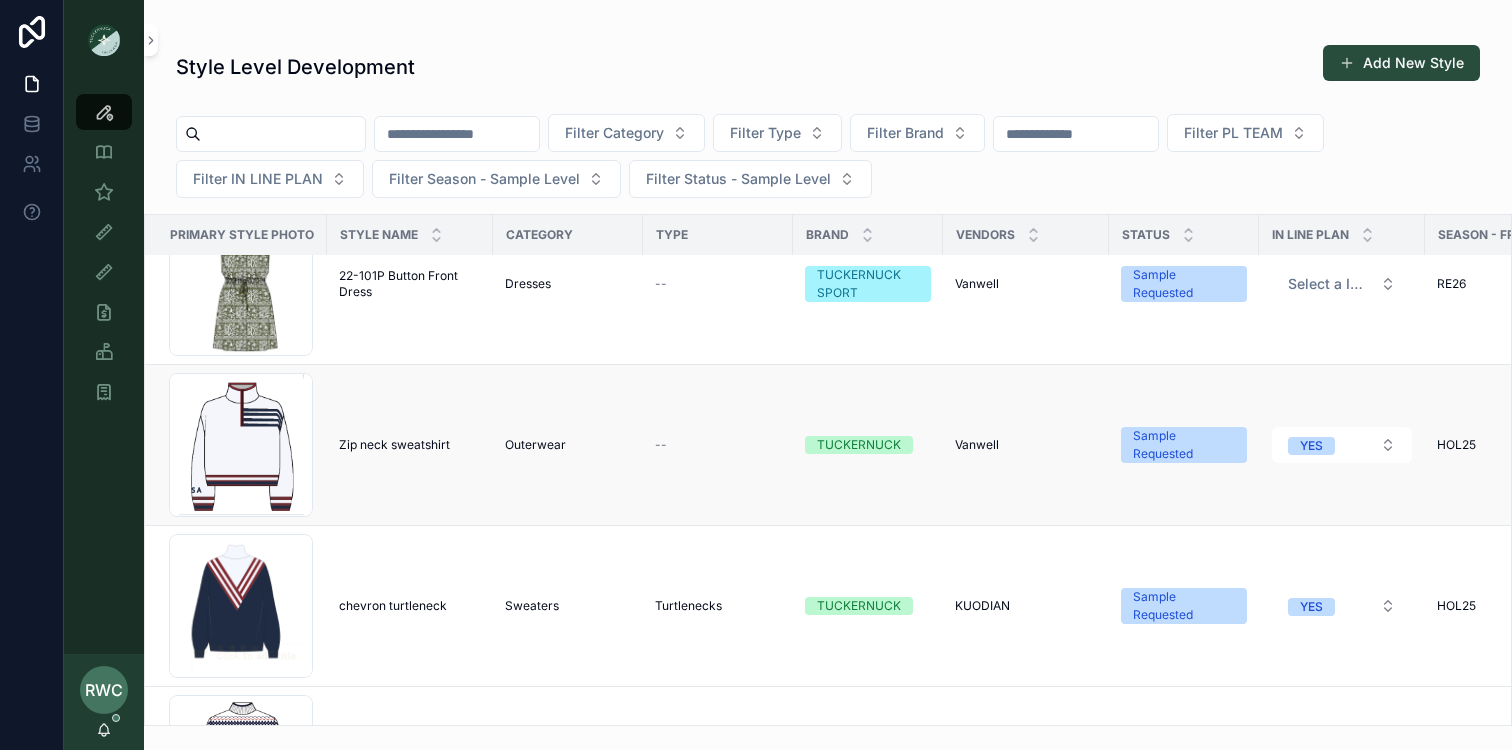 click on "Zip neck sweatshirt" at bounding box center (394, 445) 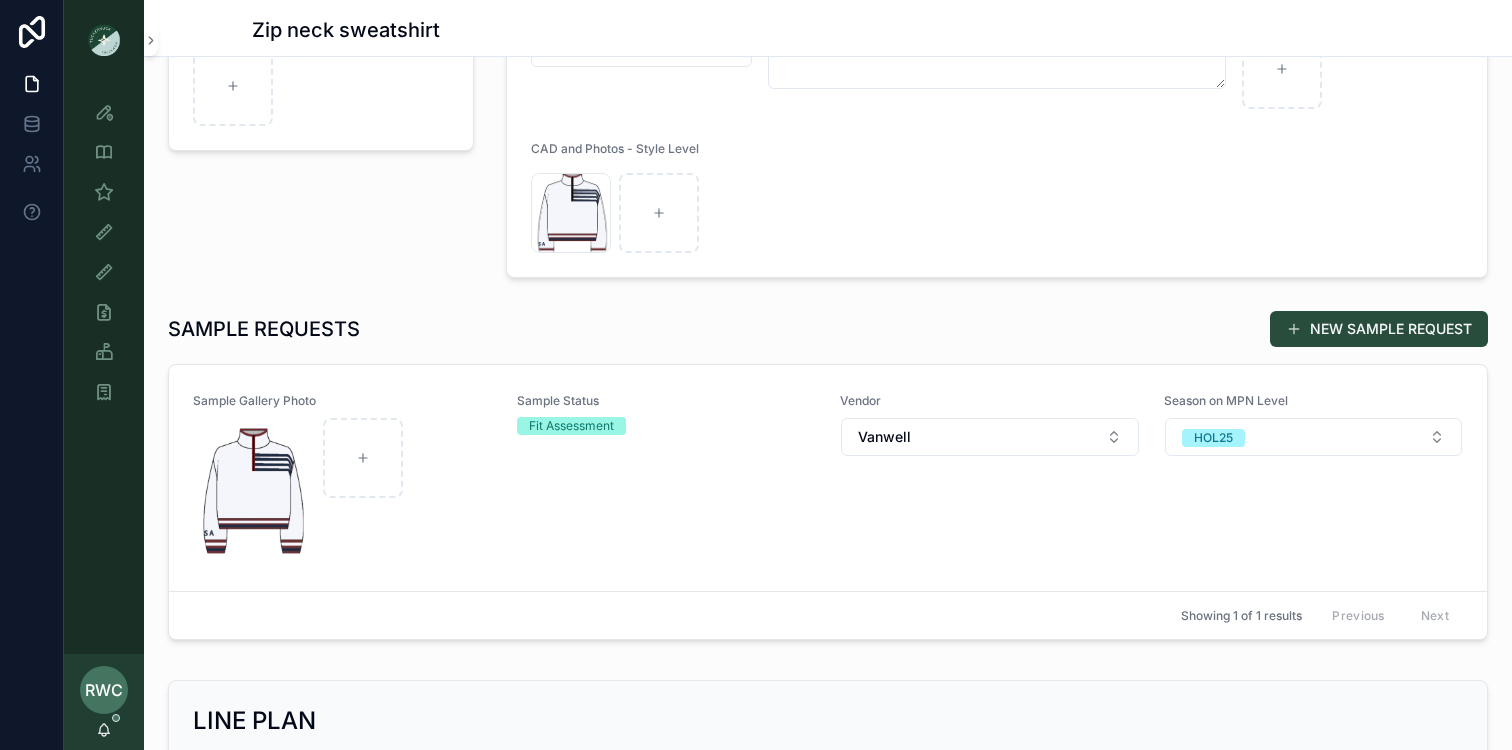 scroll, scrollTop: 403, scrollLeft: 0, axis: vertical 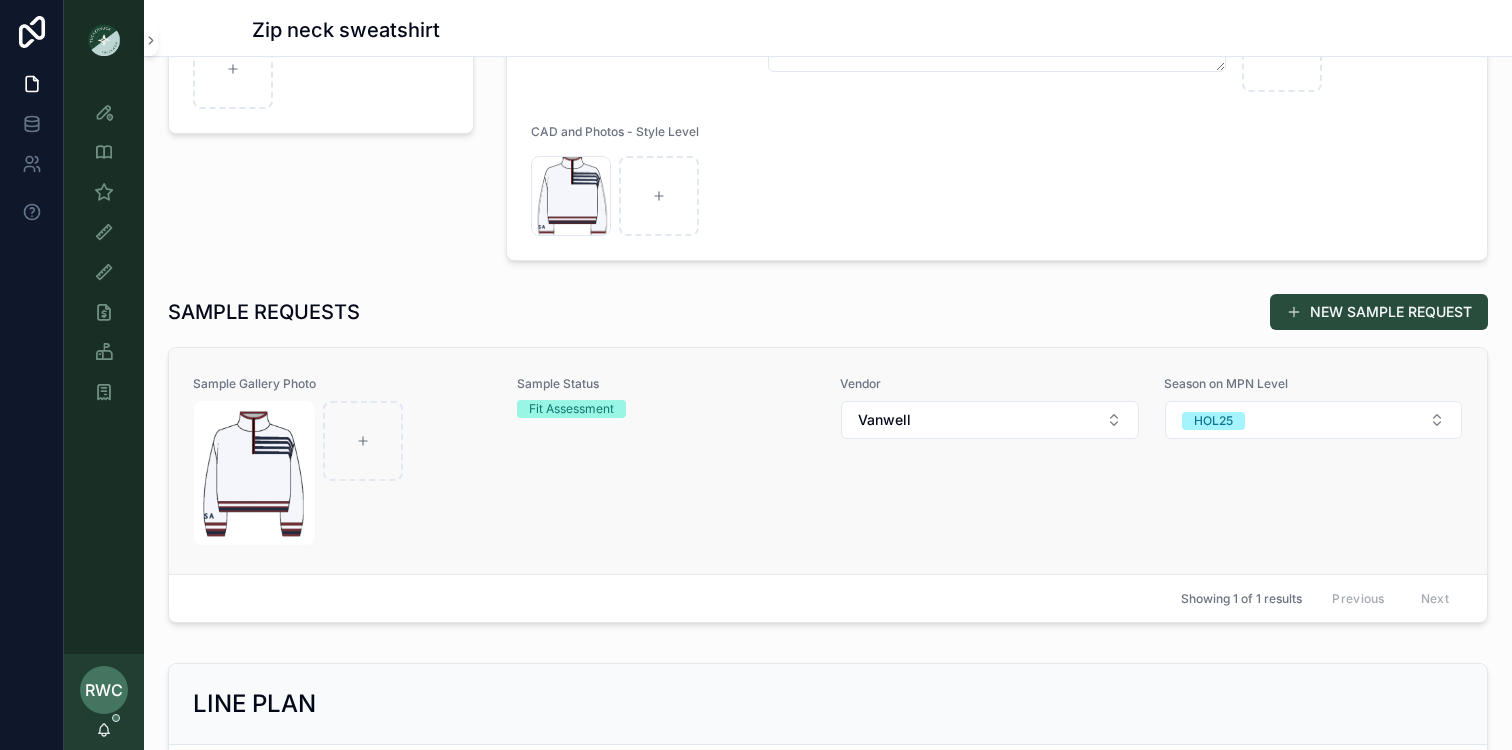 click on "Fit Assessment" at bounding box center [571, 409] 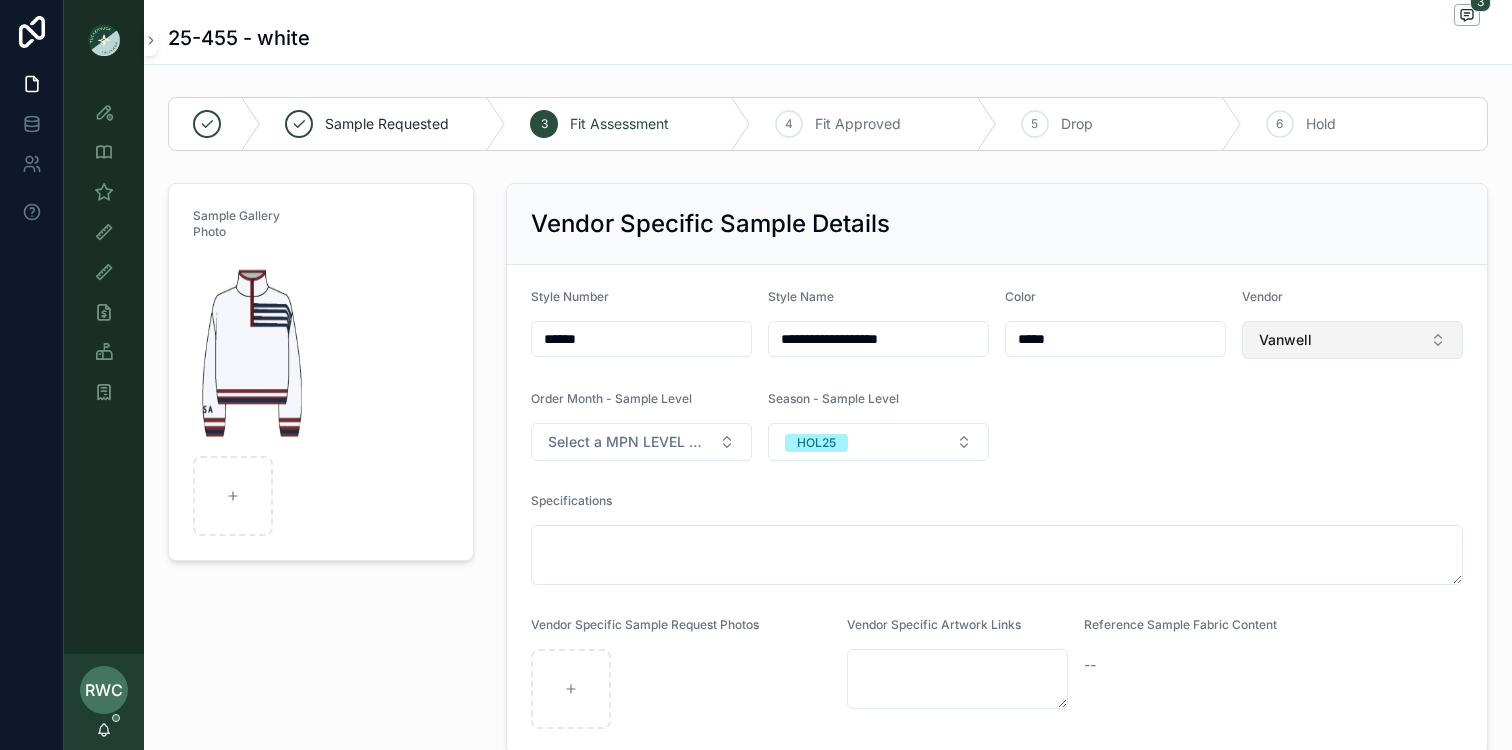 click on "Vanwell" at bounding box center [1285, 340] 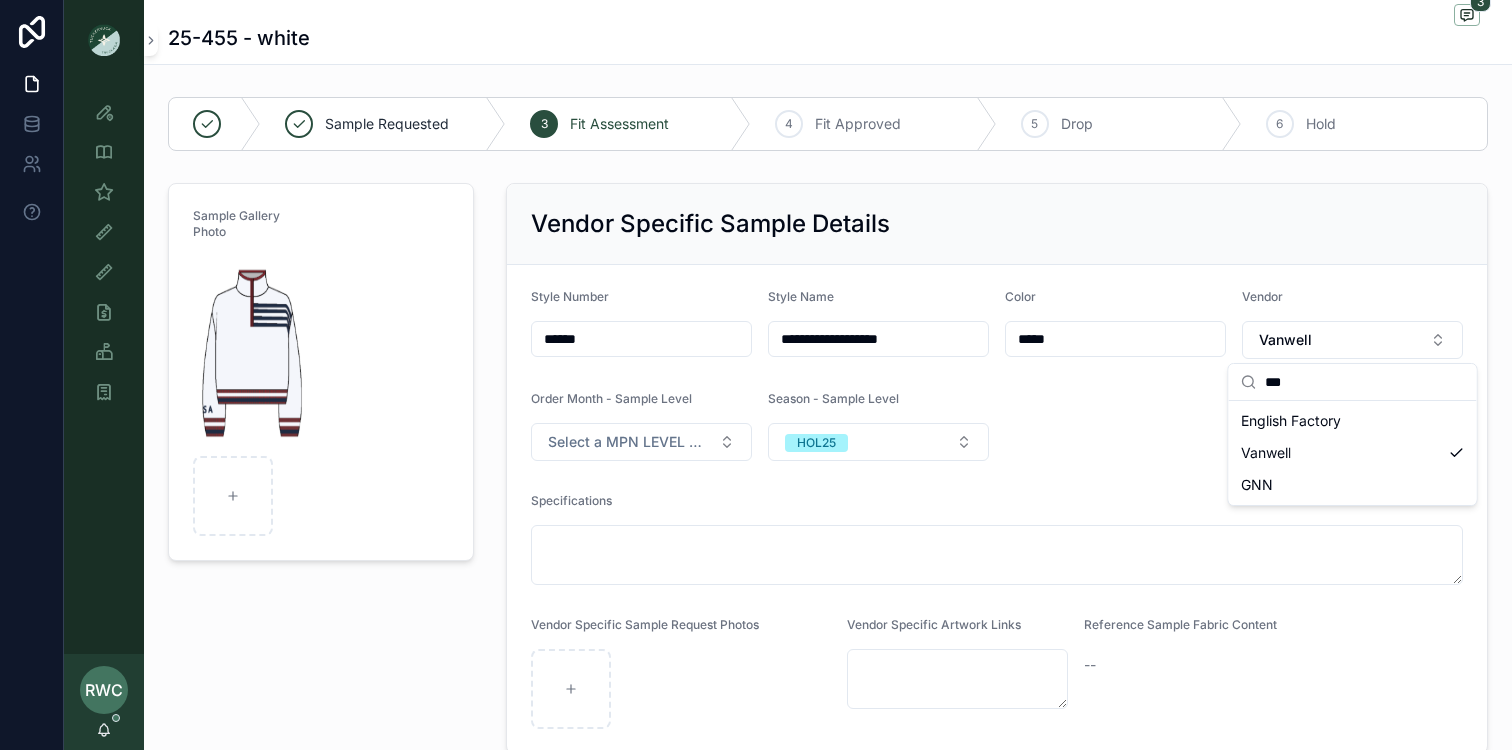 scroll, scrollTop: 0, scrollLeft: 0, axis: both 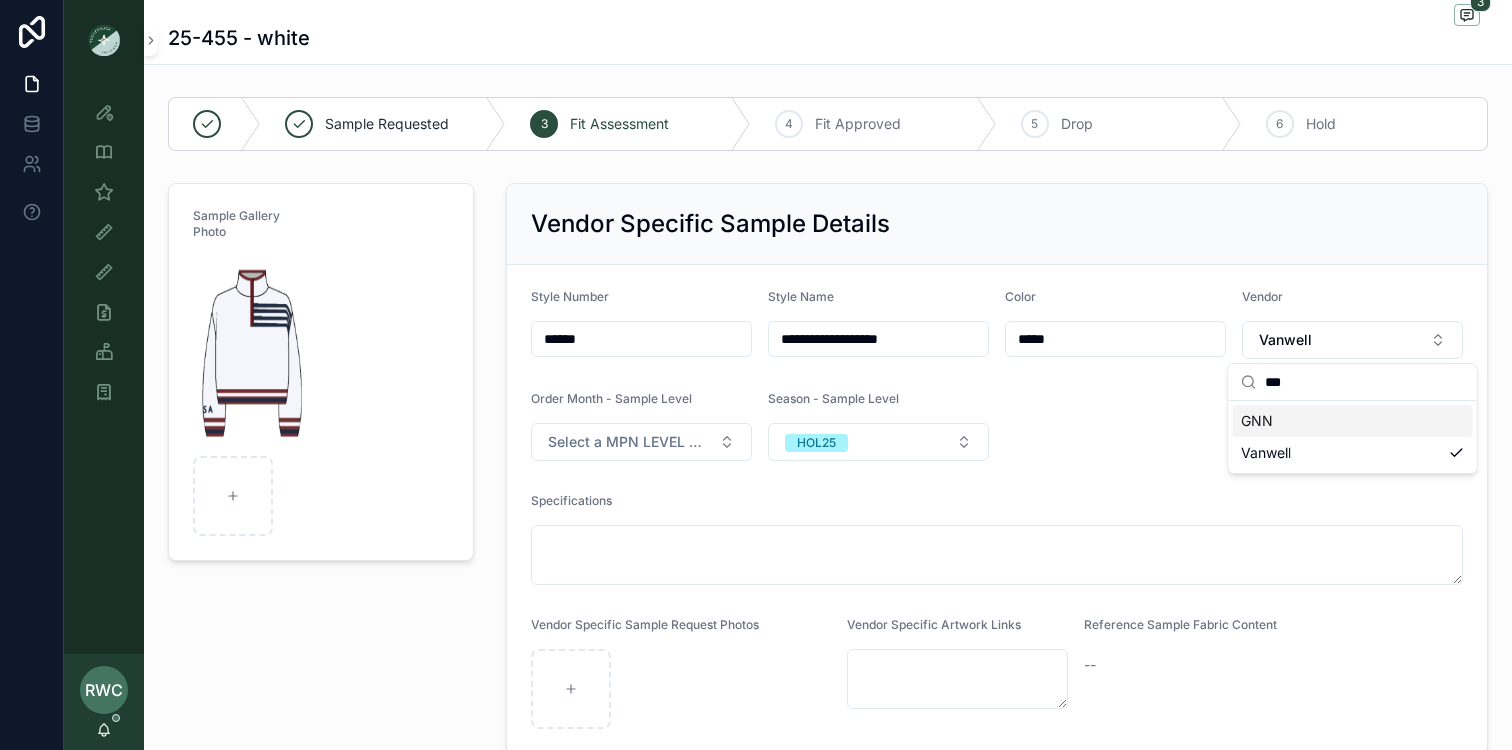 type on "***" 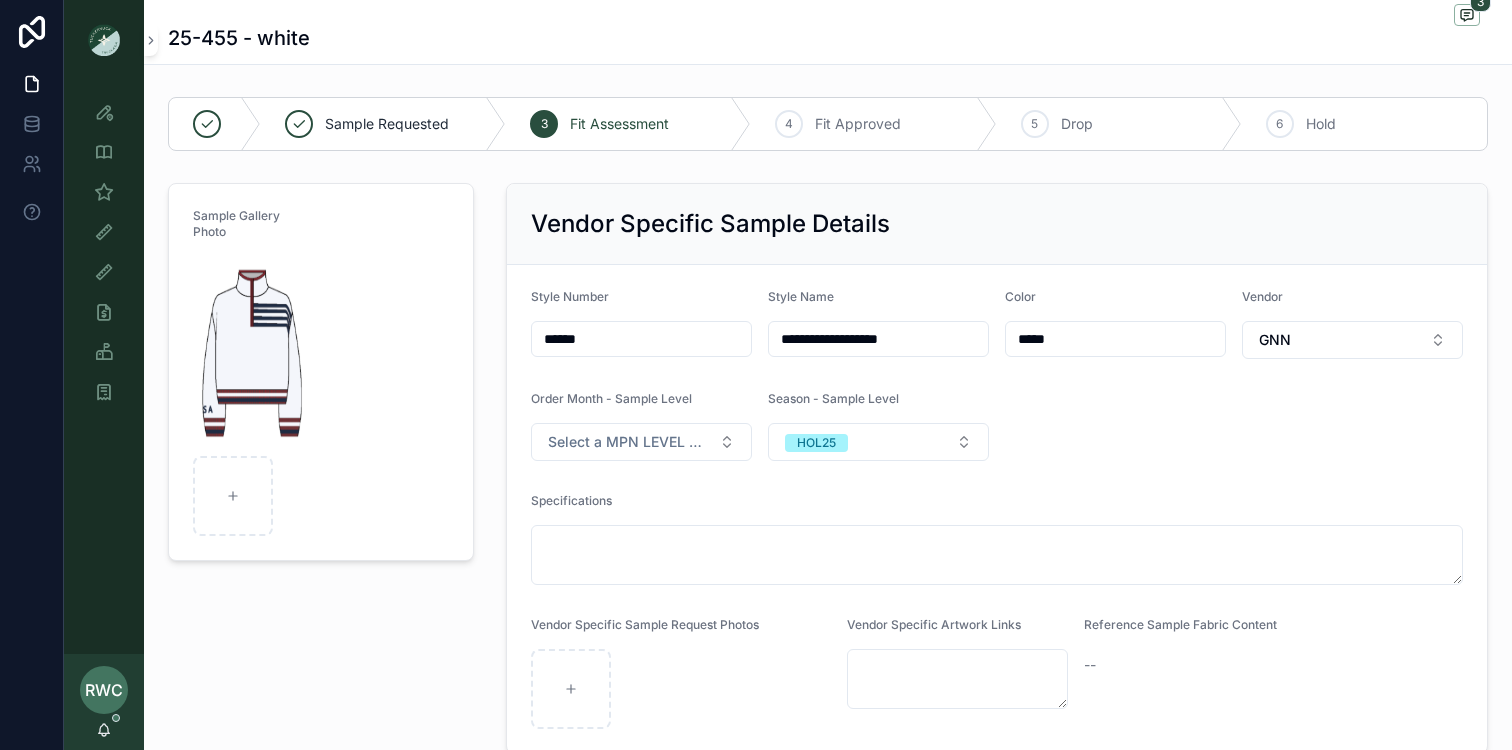 click on "Sample Gallery Photo" at bounding box center (321, 468) 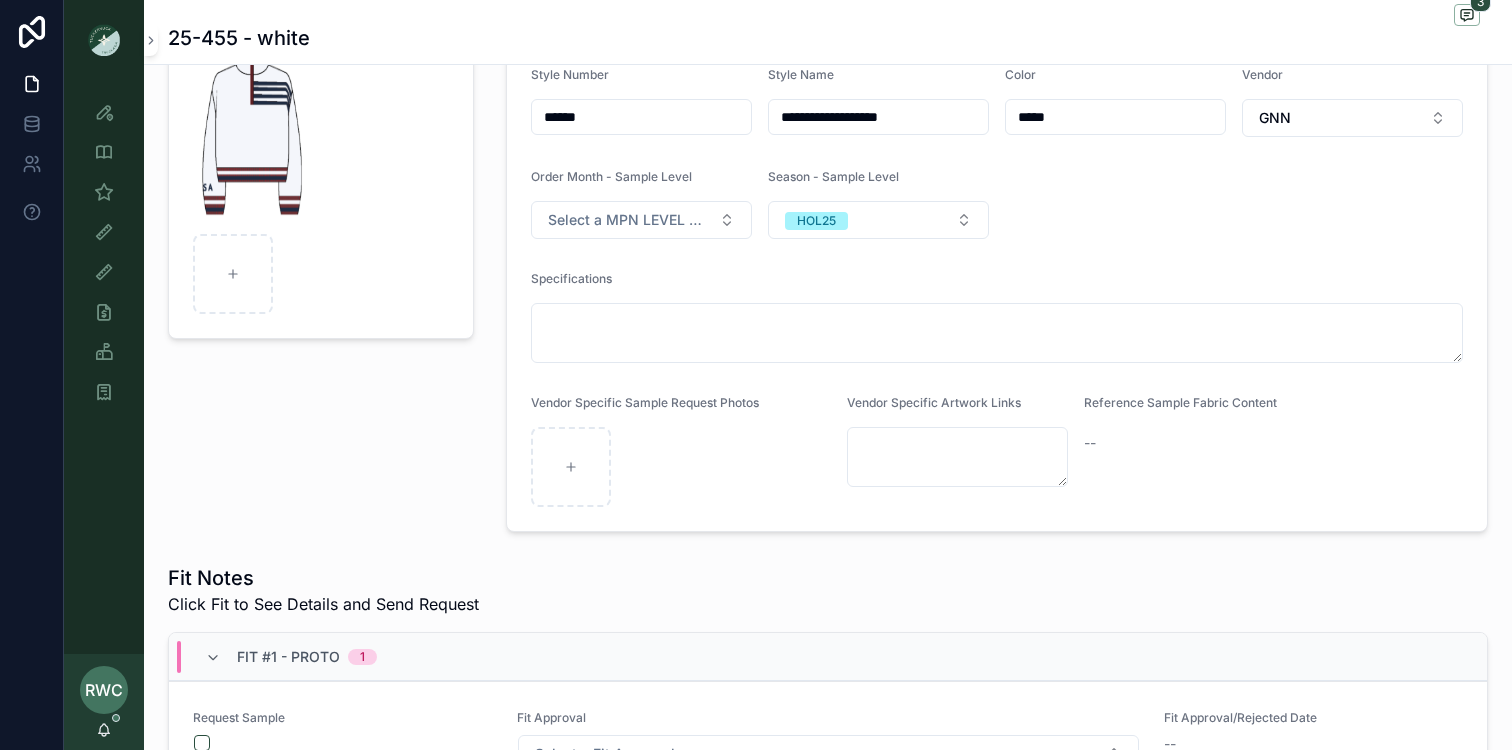 scroll, scrollTop: 588, scrollLeft: 0, axis: vertical 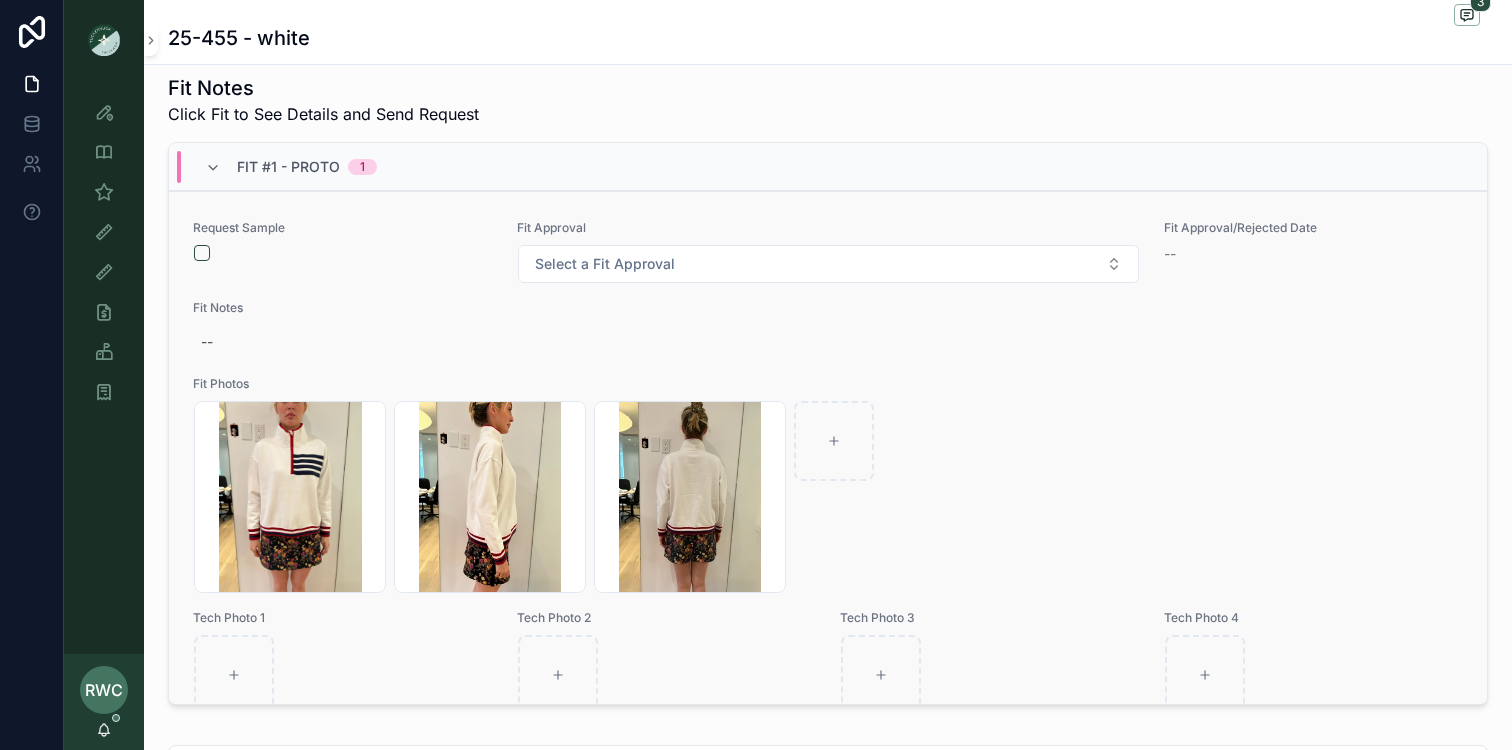 click on "Fit Notes --" at bounding box center (828, 330) 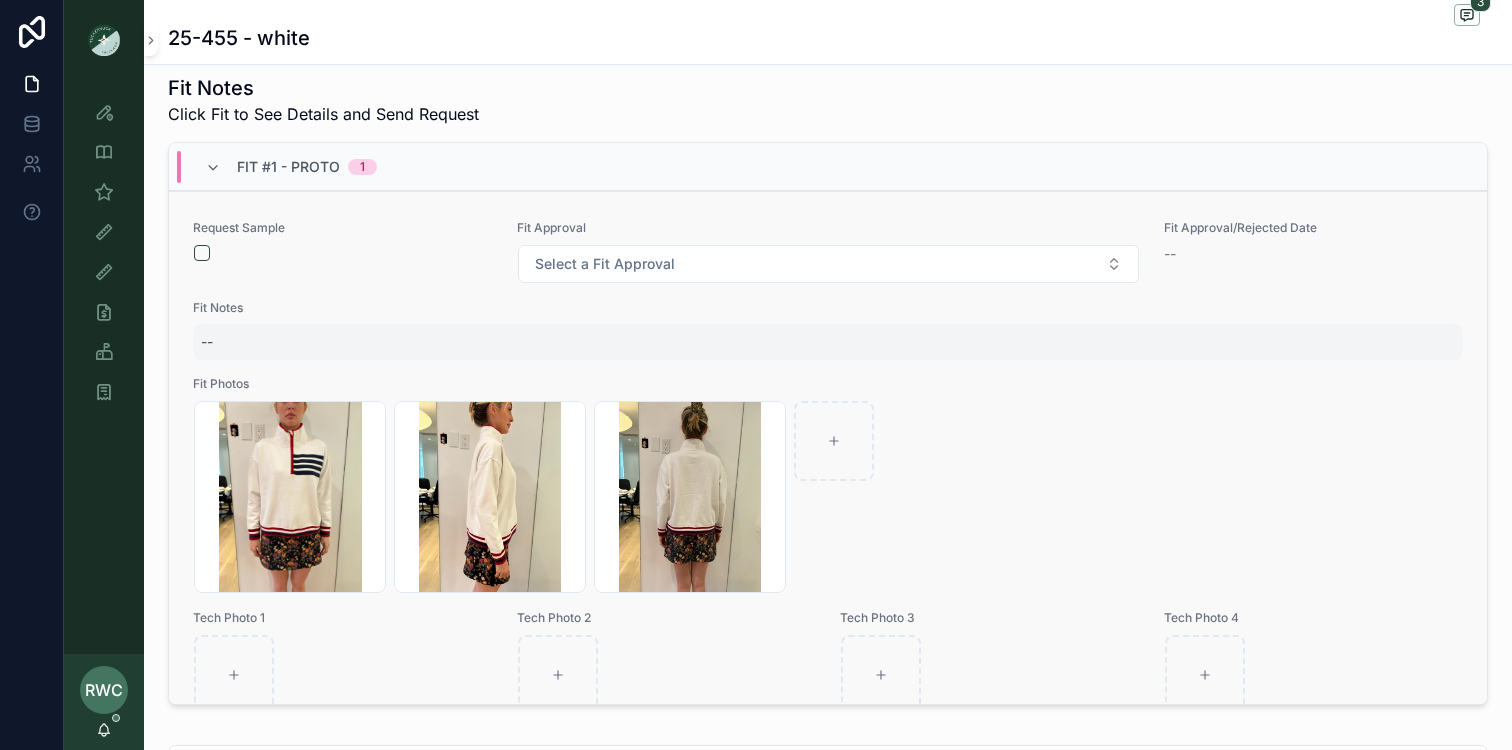 click on "--" at bounding box center (828, 342) 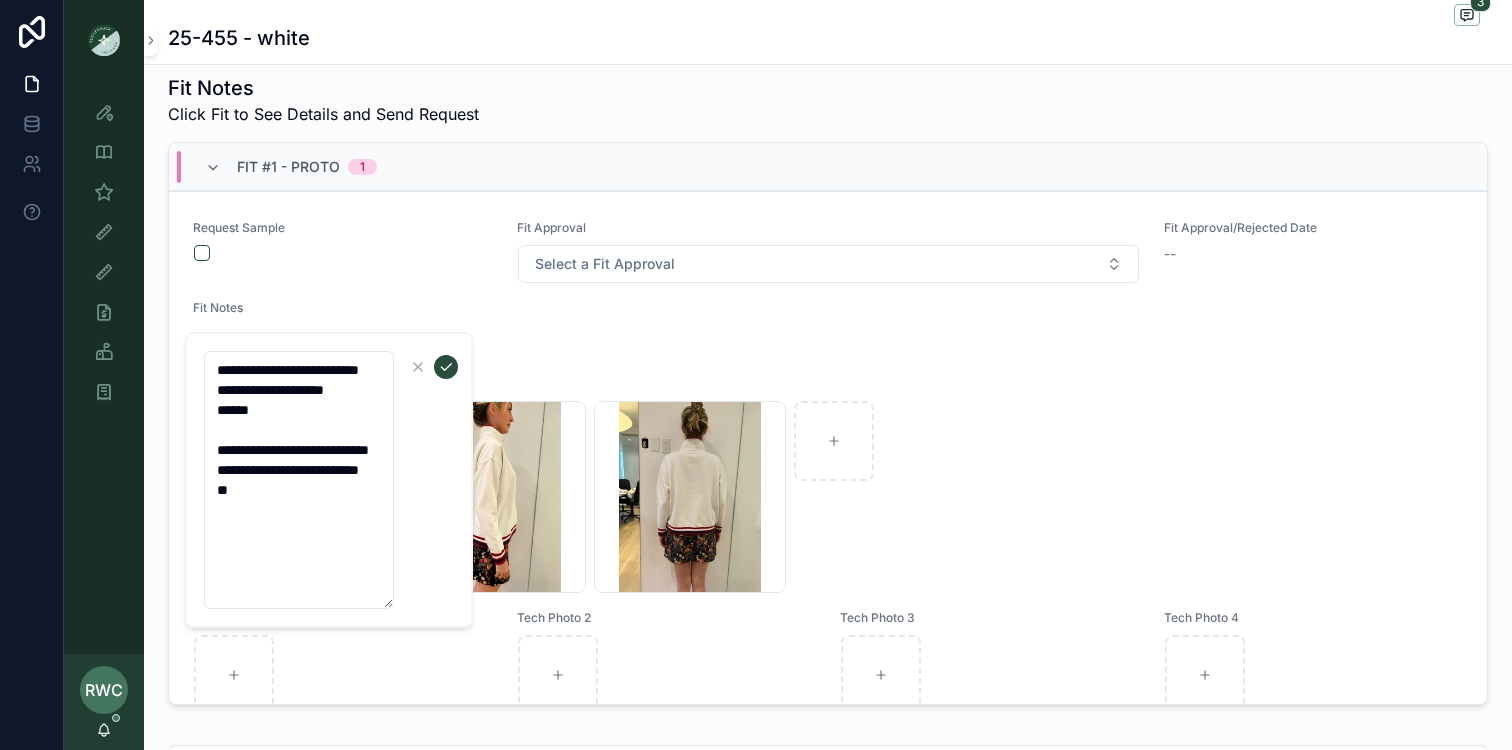 click on "**********" at bounding box center (299, 480) 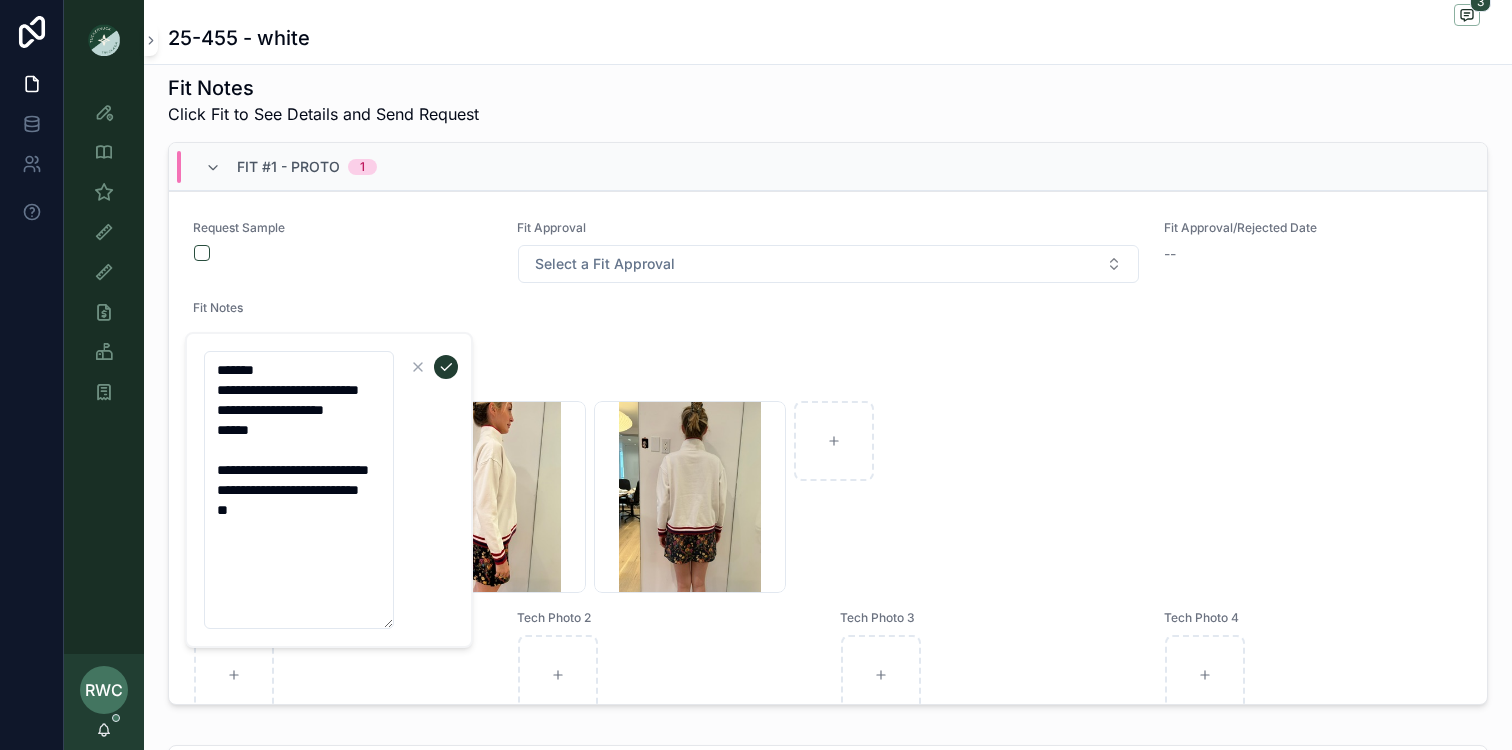 type on "**********" 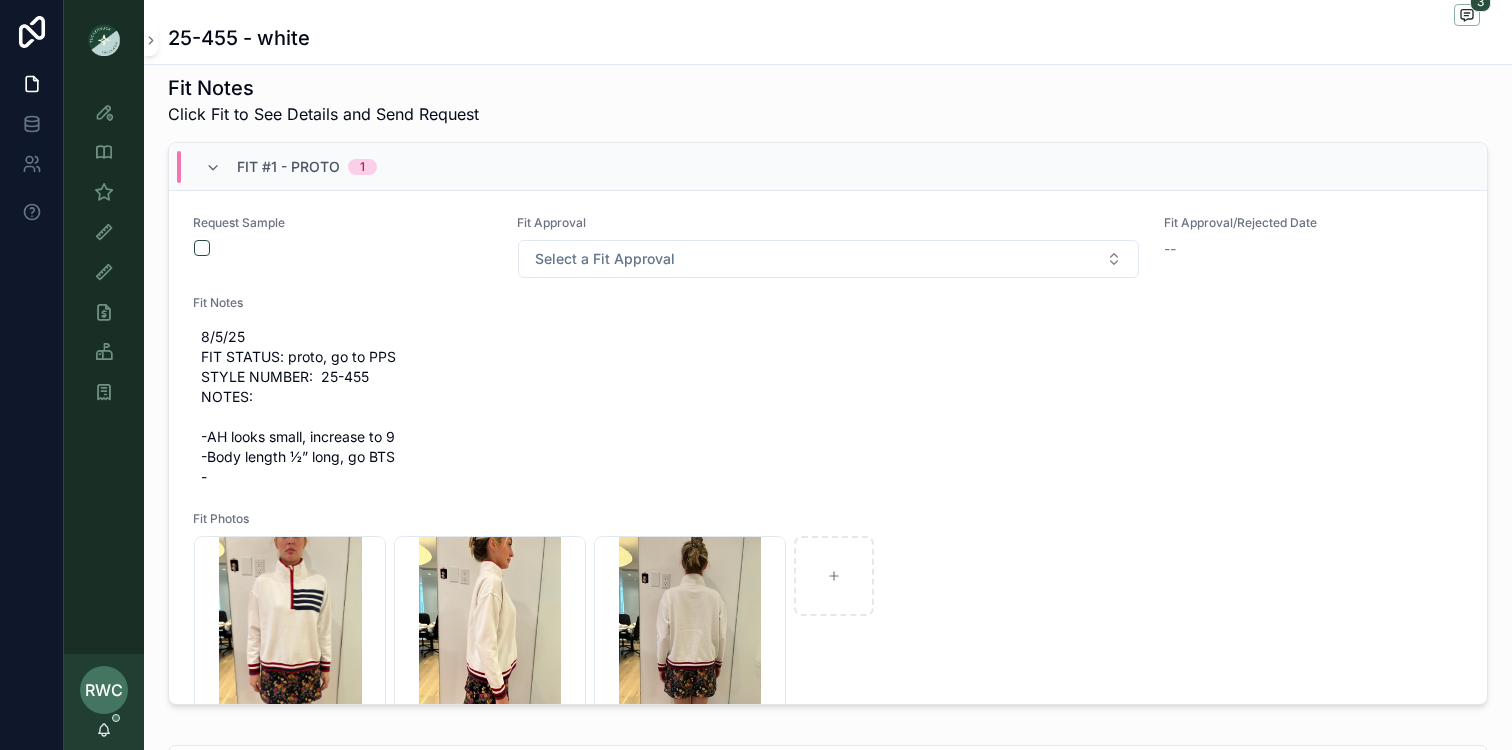 scroll, scrollTop: 238, scrollLeft: 0, axis: vertical 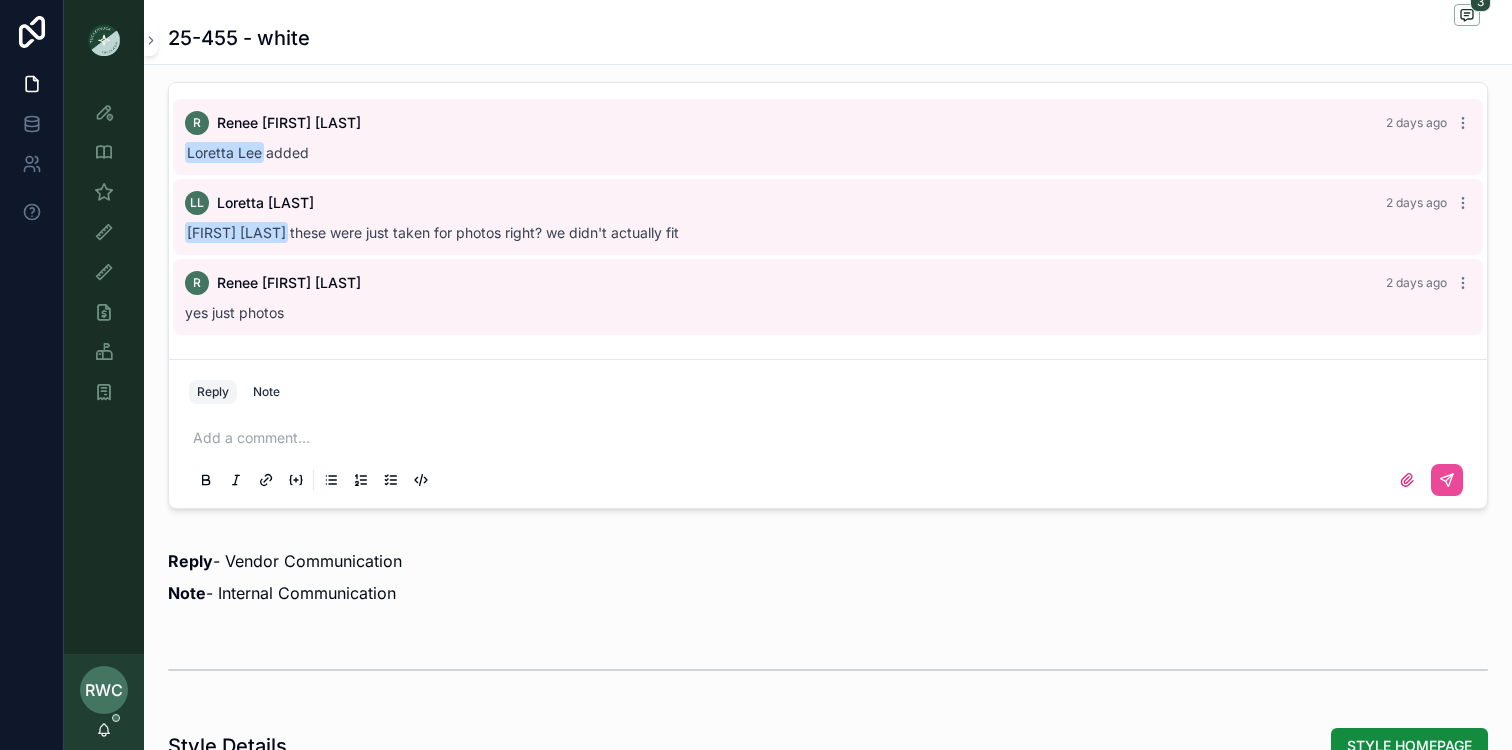 click on "Add a comment..." at bounding box center (828, 458) 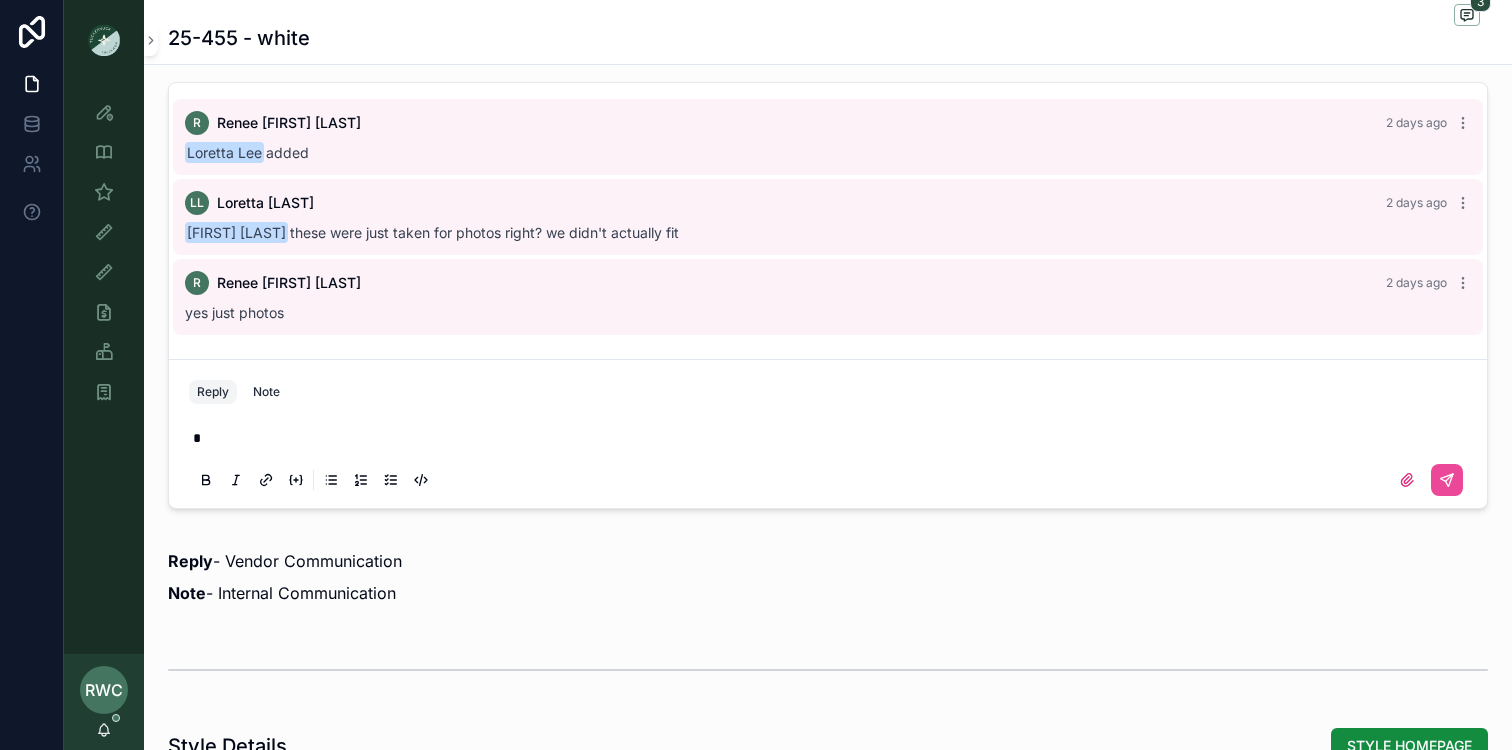 type 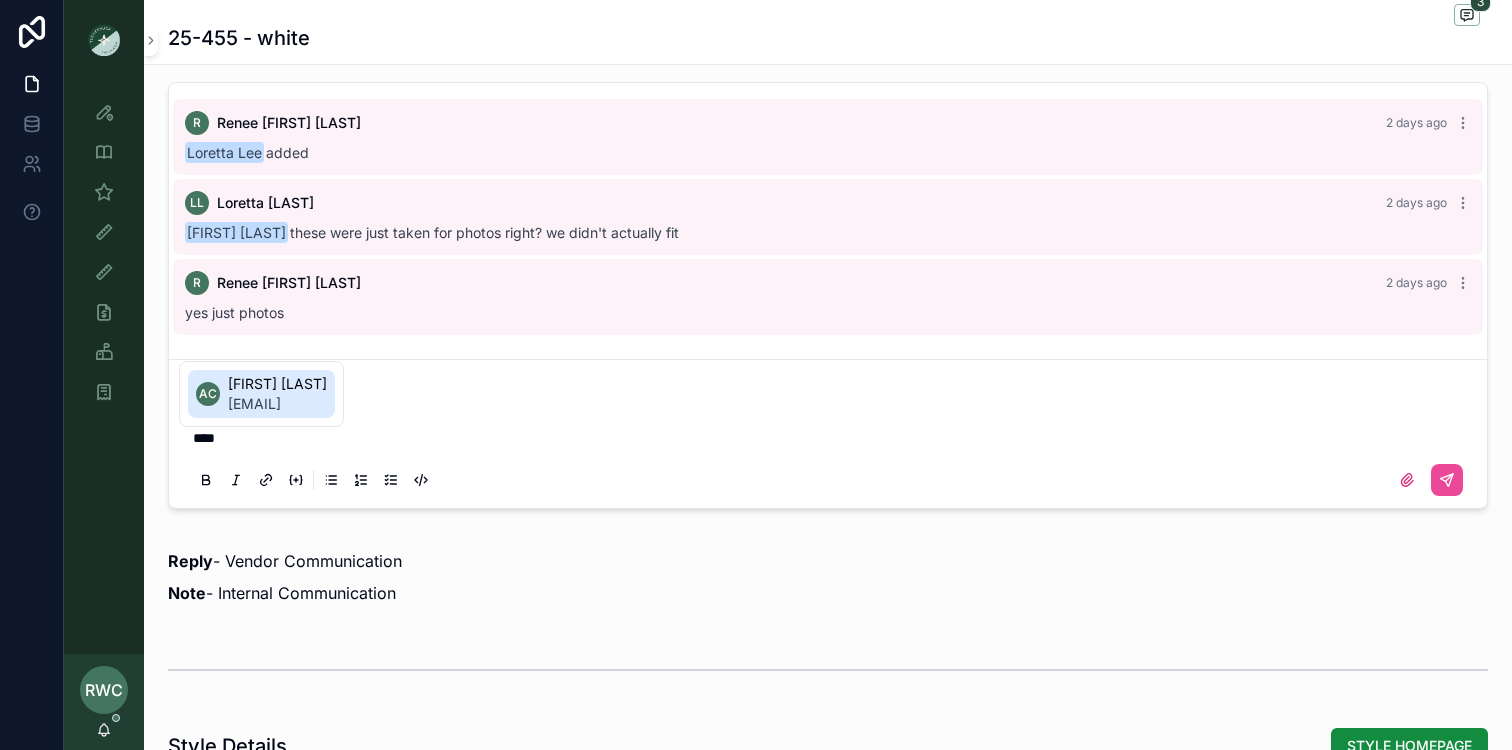 click on "[EMAIL]" at bounding box center [277, 404] 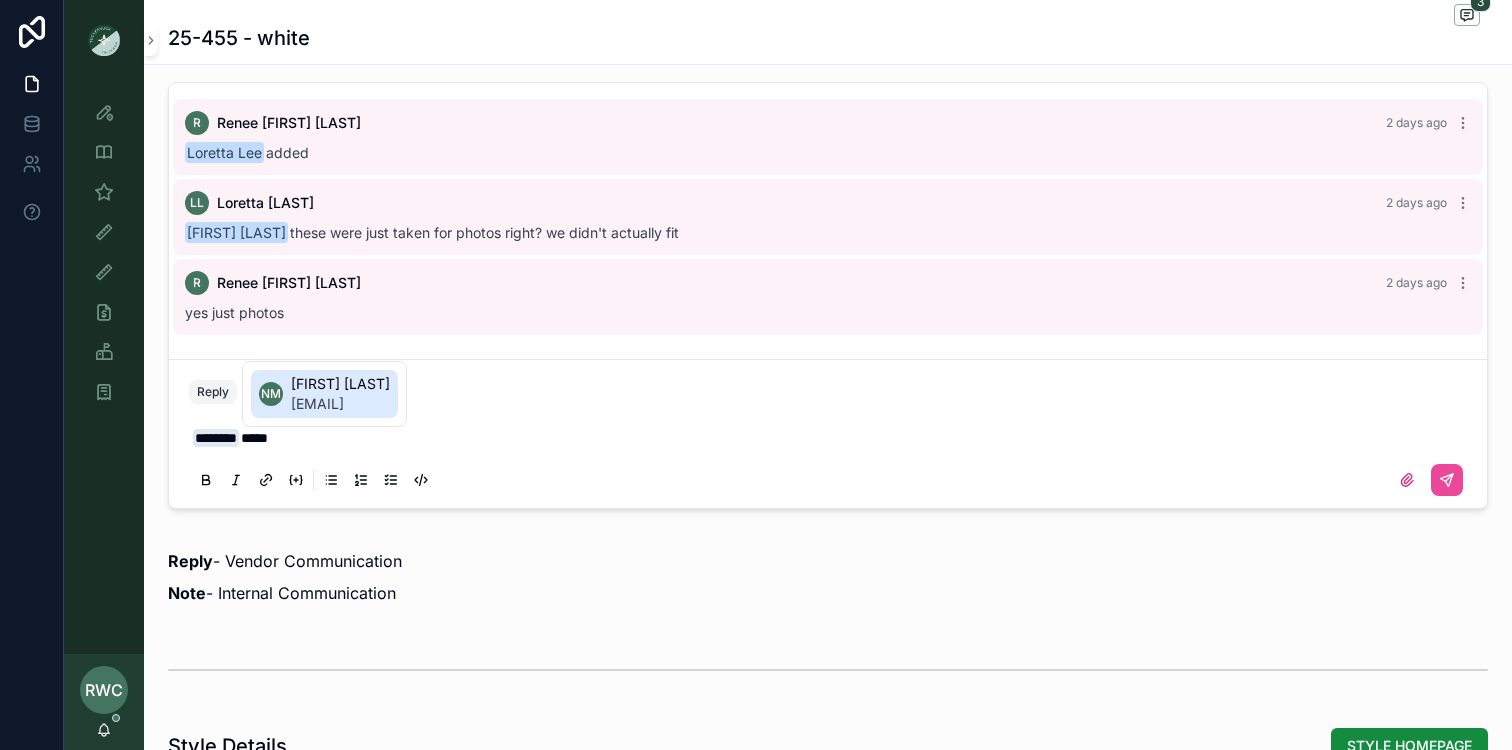 click on "[EMAIL]" at bounding box center [340, 404] 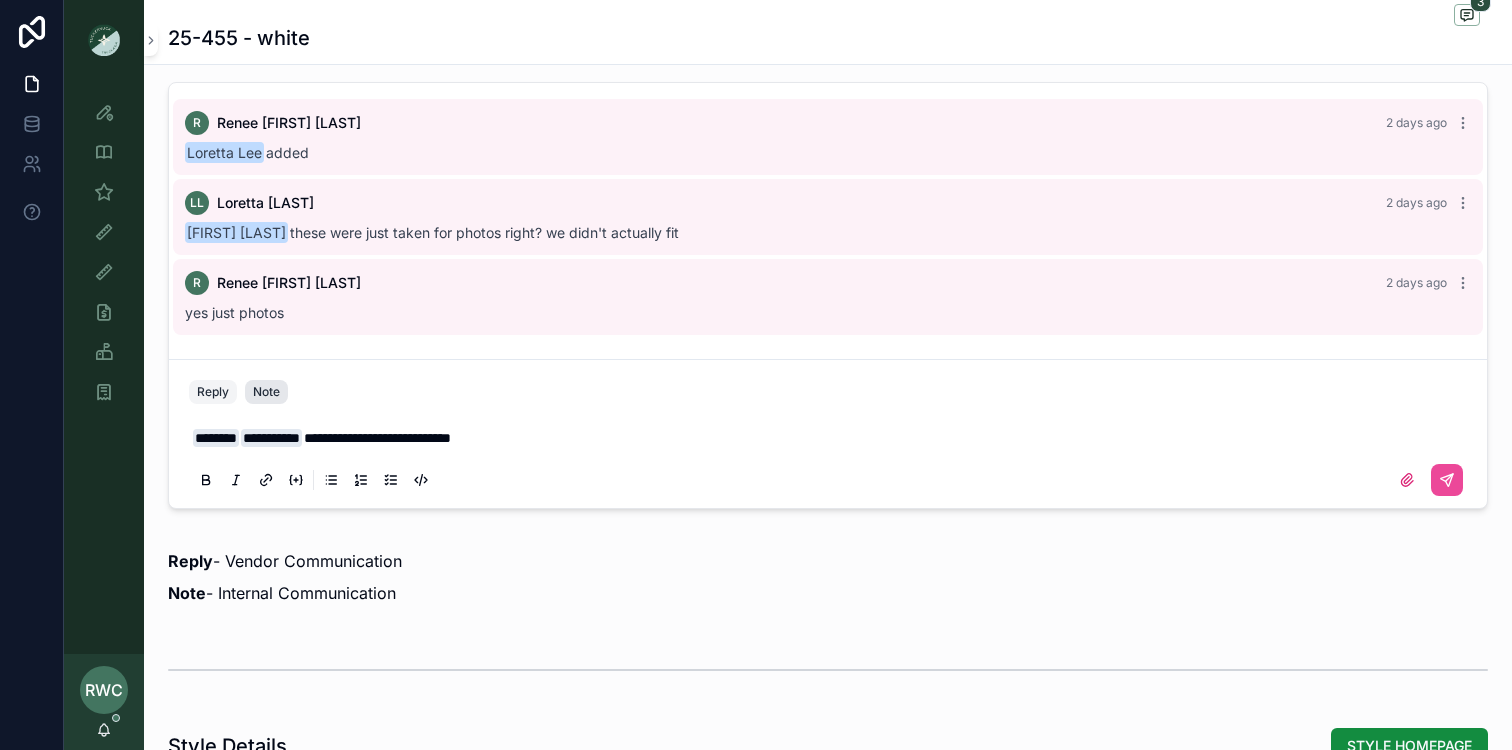 click on "Note" at bounding box center (266, 392) 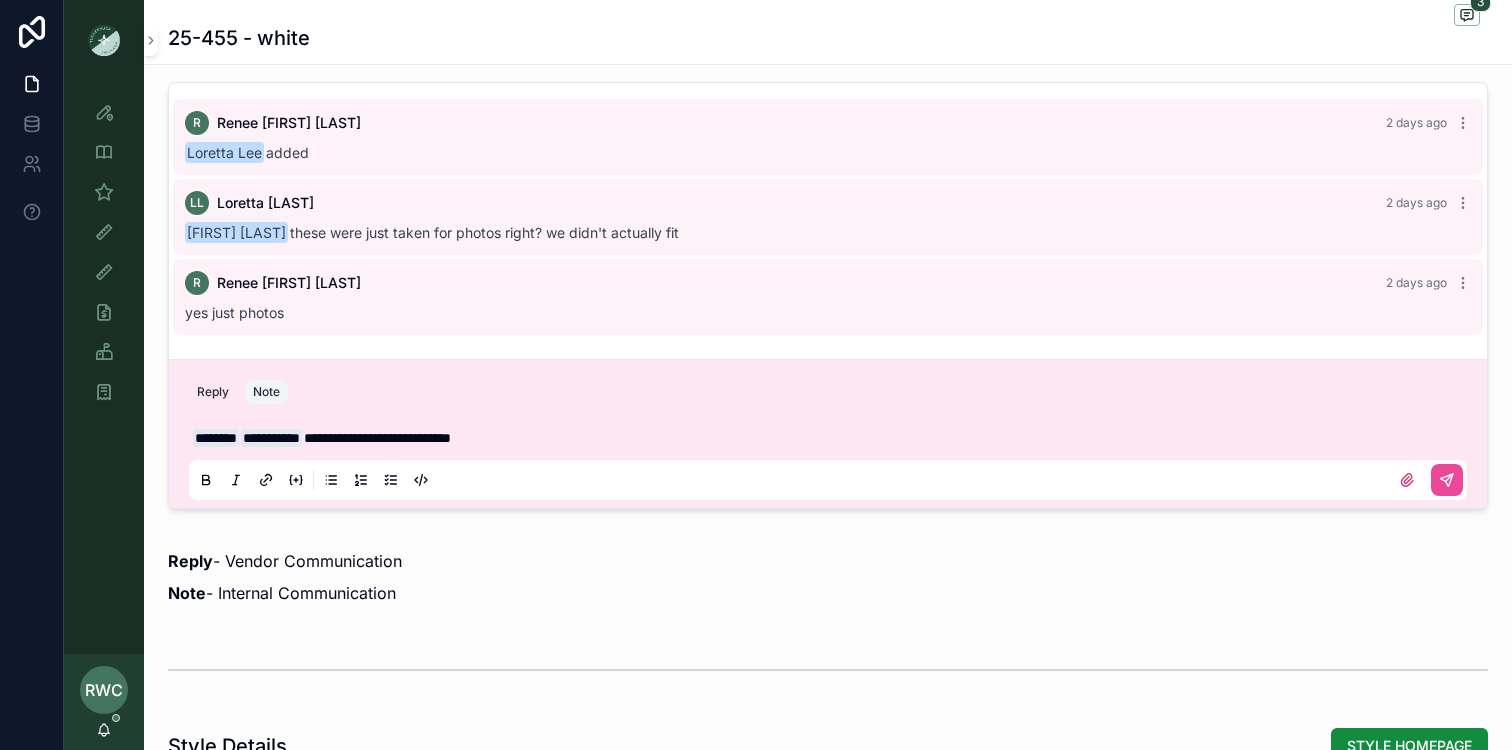 click on "**********" at bounding box center [832, 438] 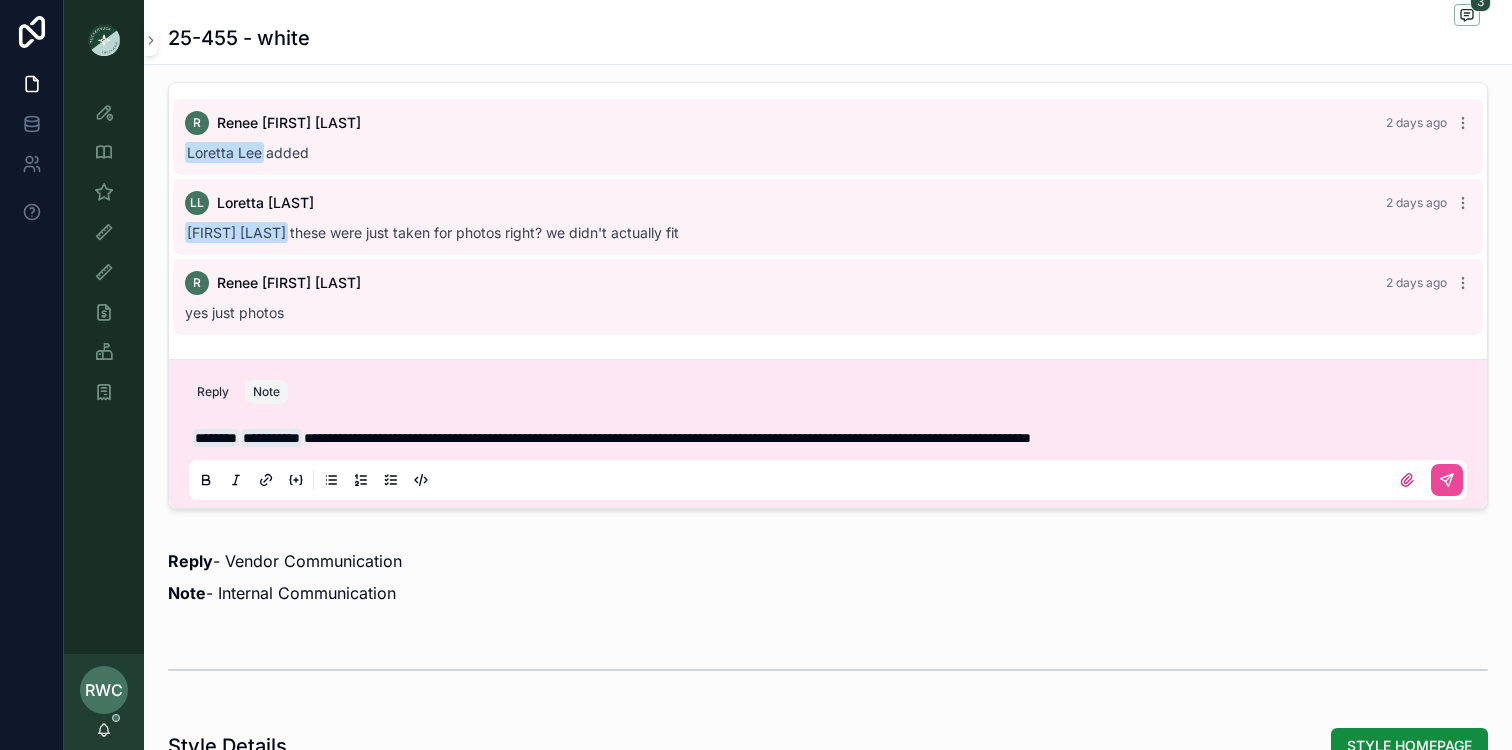 scroll, scrollTop: 1395, scrollLeft: 0, axis: vertical 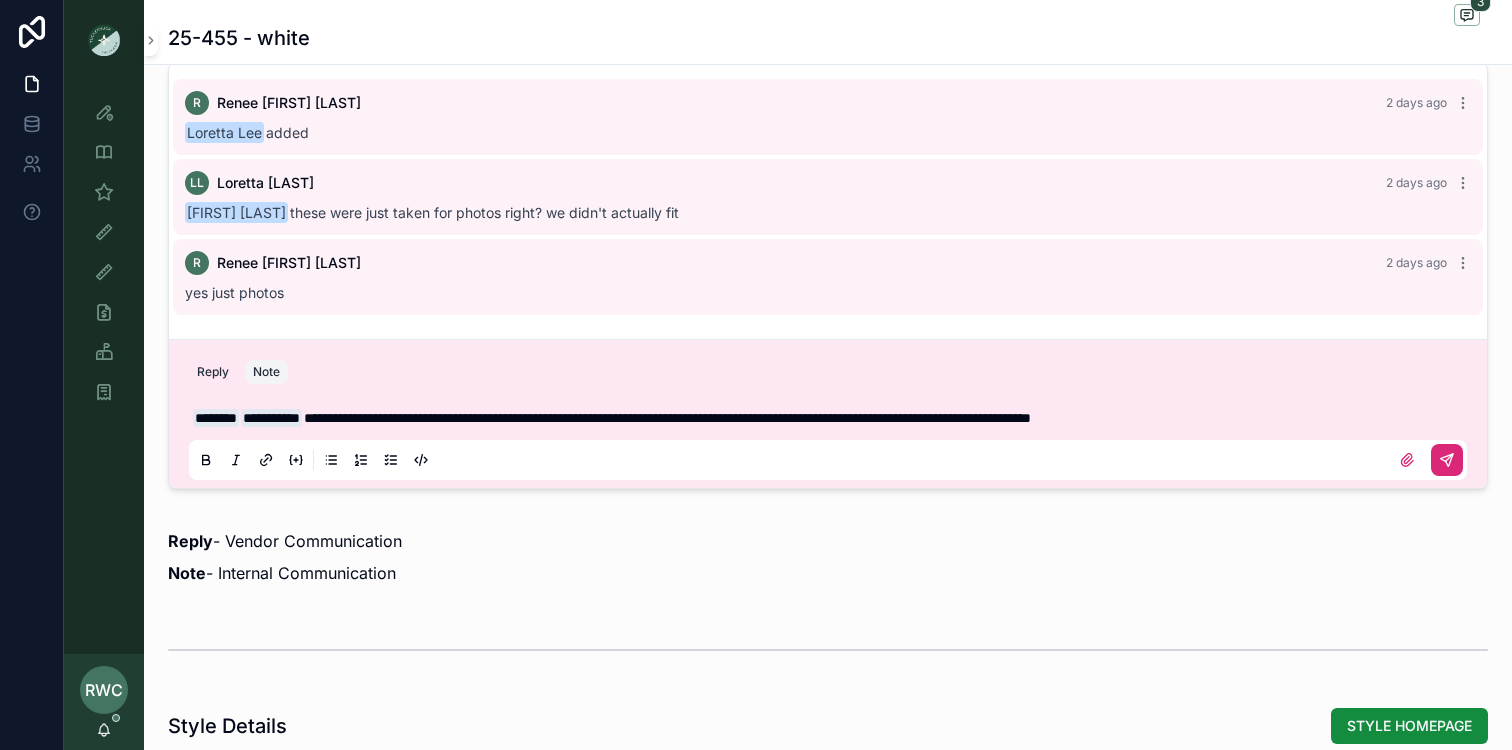 click 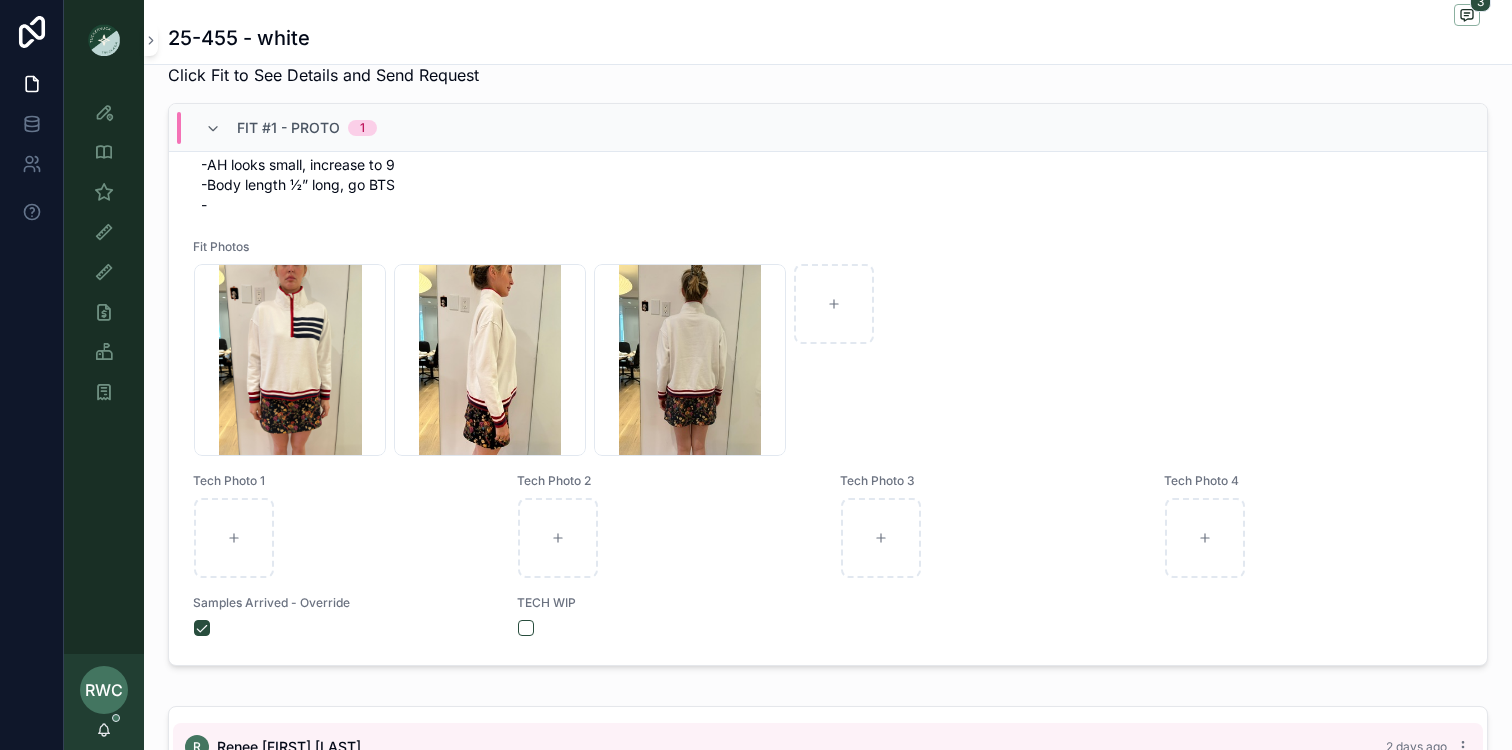 scroll, scrollTop: 644, scrollLeft: 0, axis: vertical 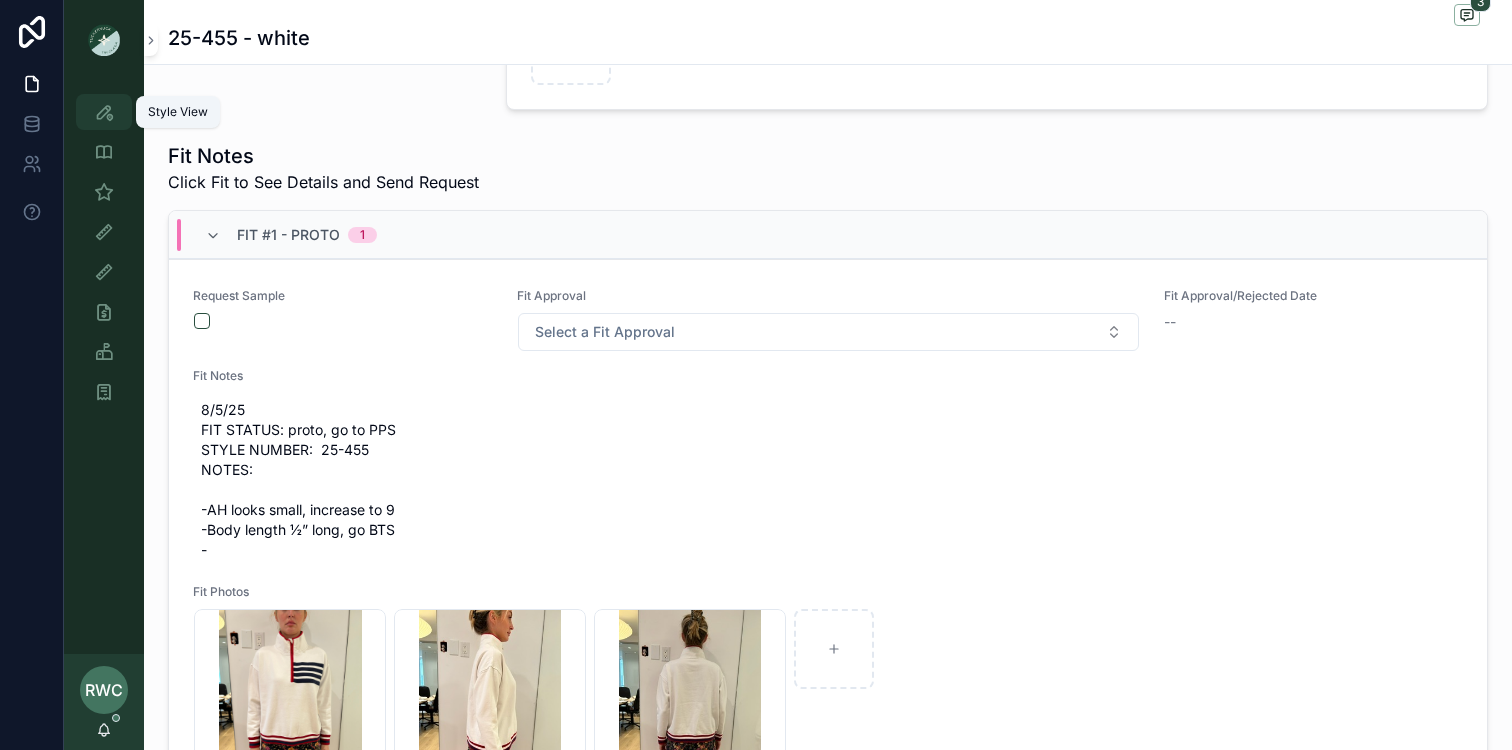 click at bounding box center (104, 112) 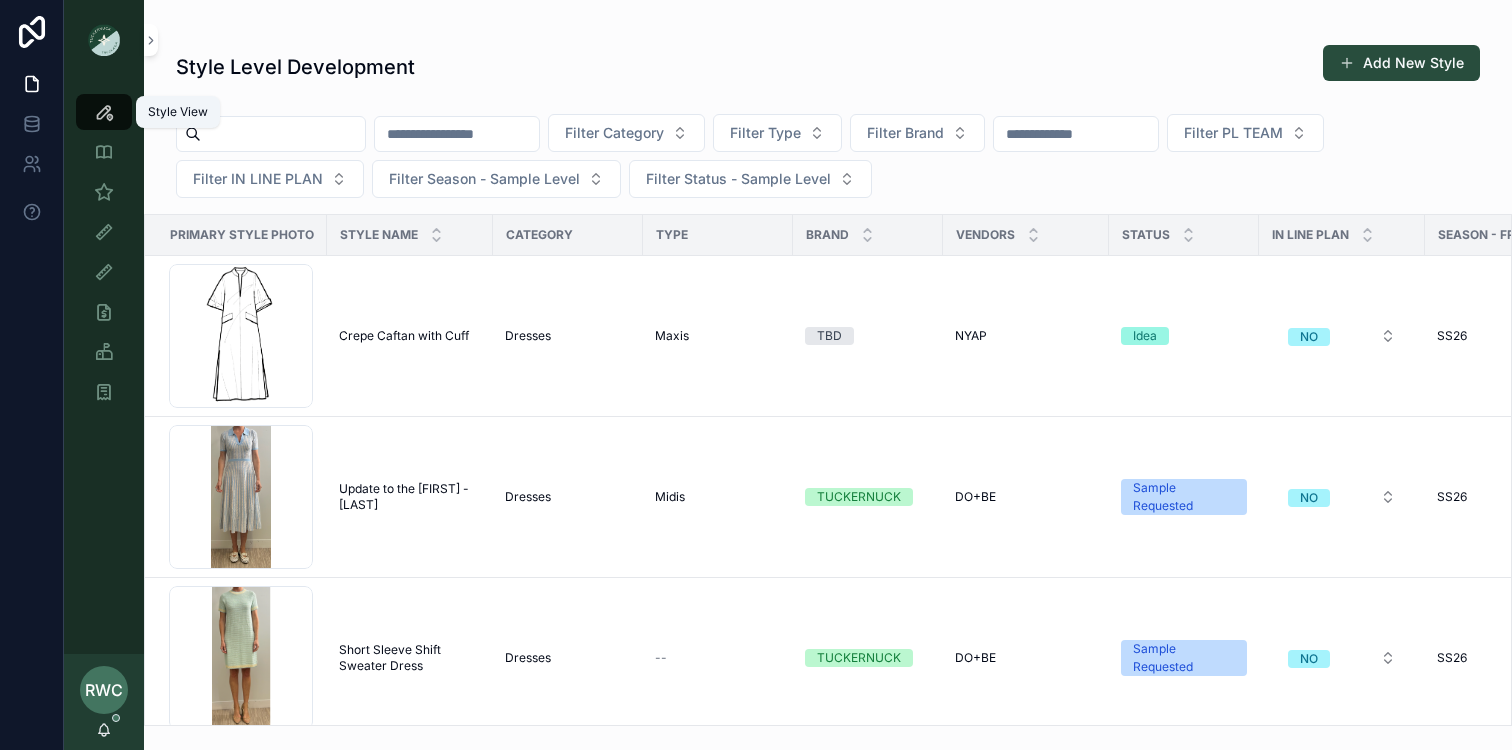 scroll, scrollTop: 0, scrollLeft: 0, axis: both 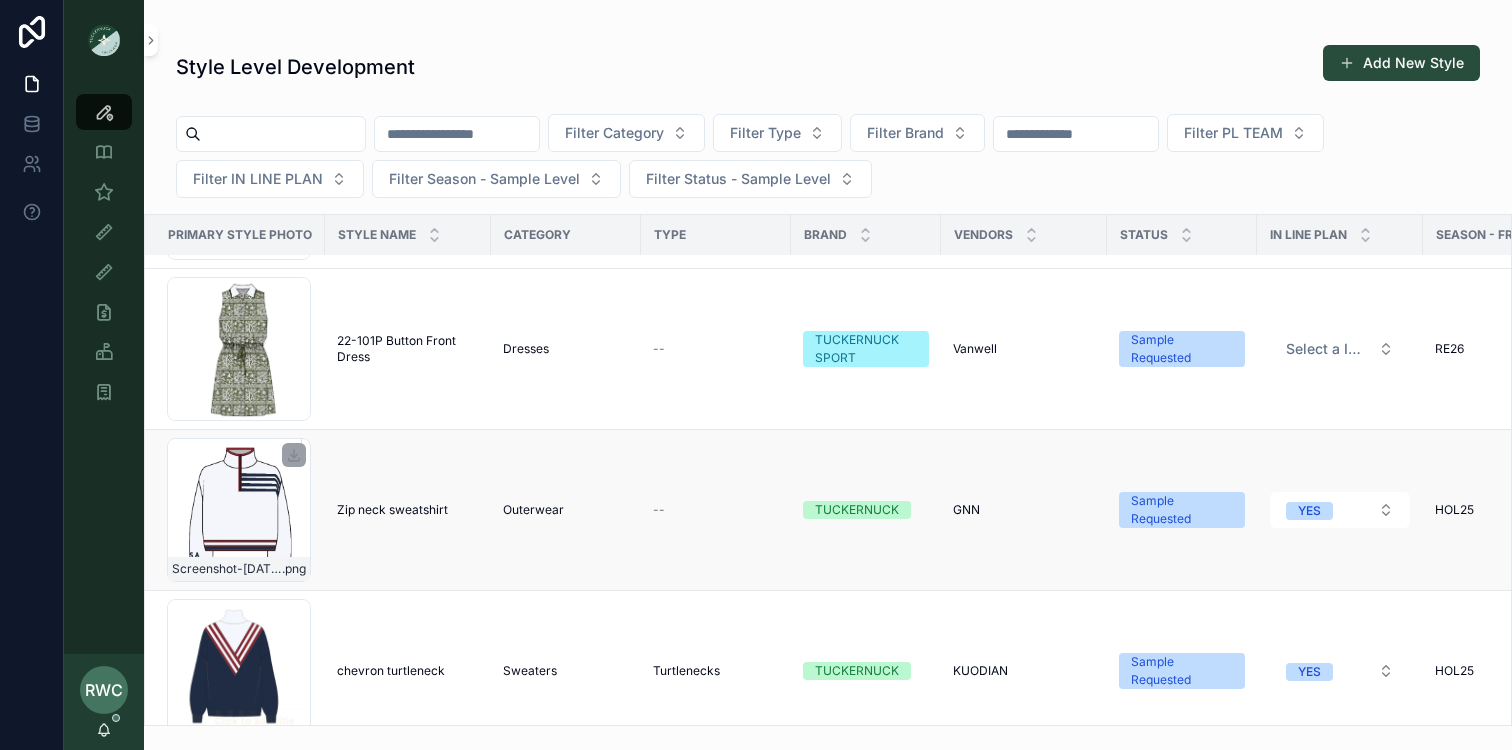 click on "Screenshot-2025-08-05-at-11.53.16-AM .png" at bounding box center [239, 510] 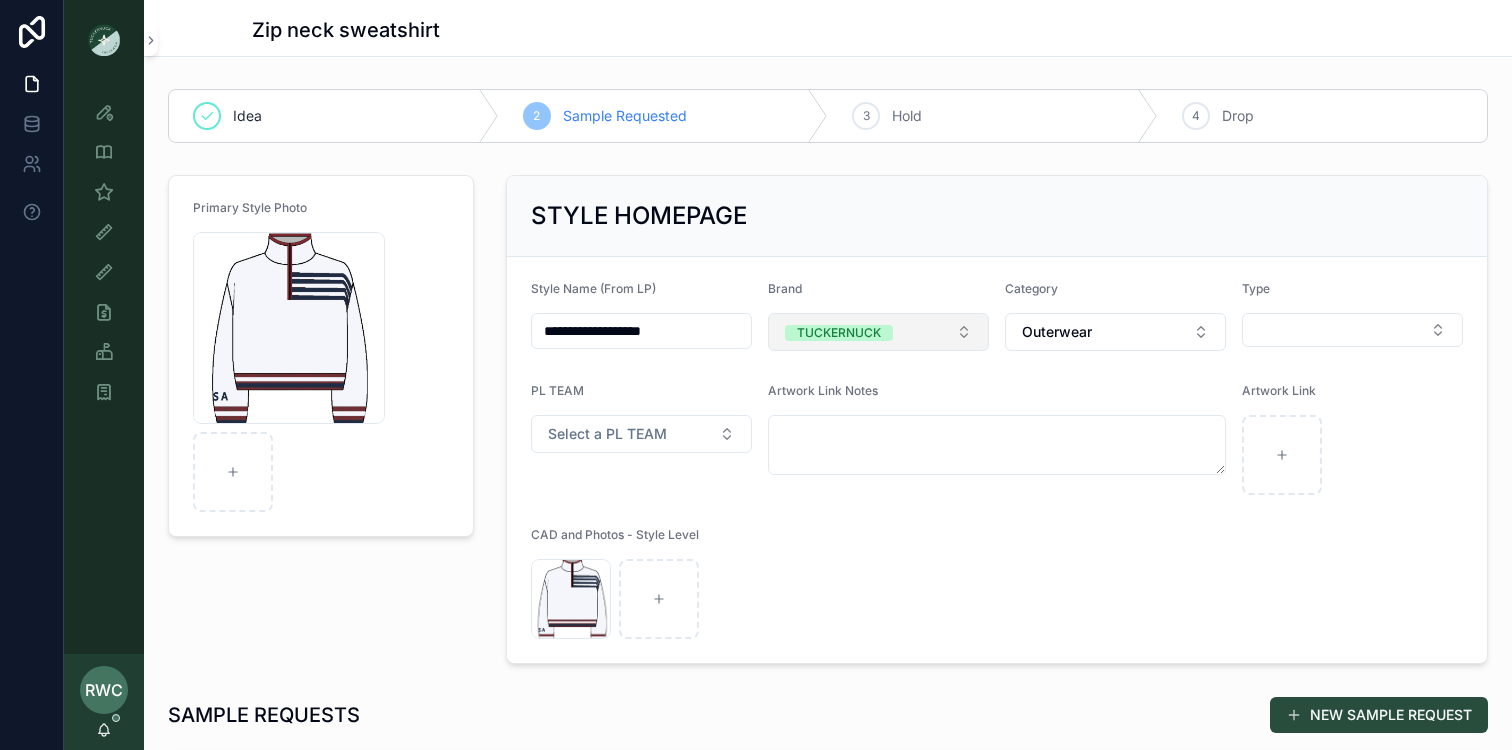 click on "TUCKERNUCK" at bounding box center (878, 332) 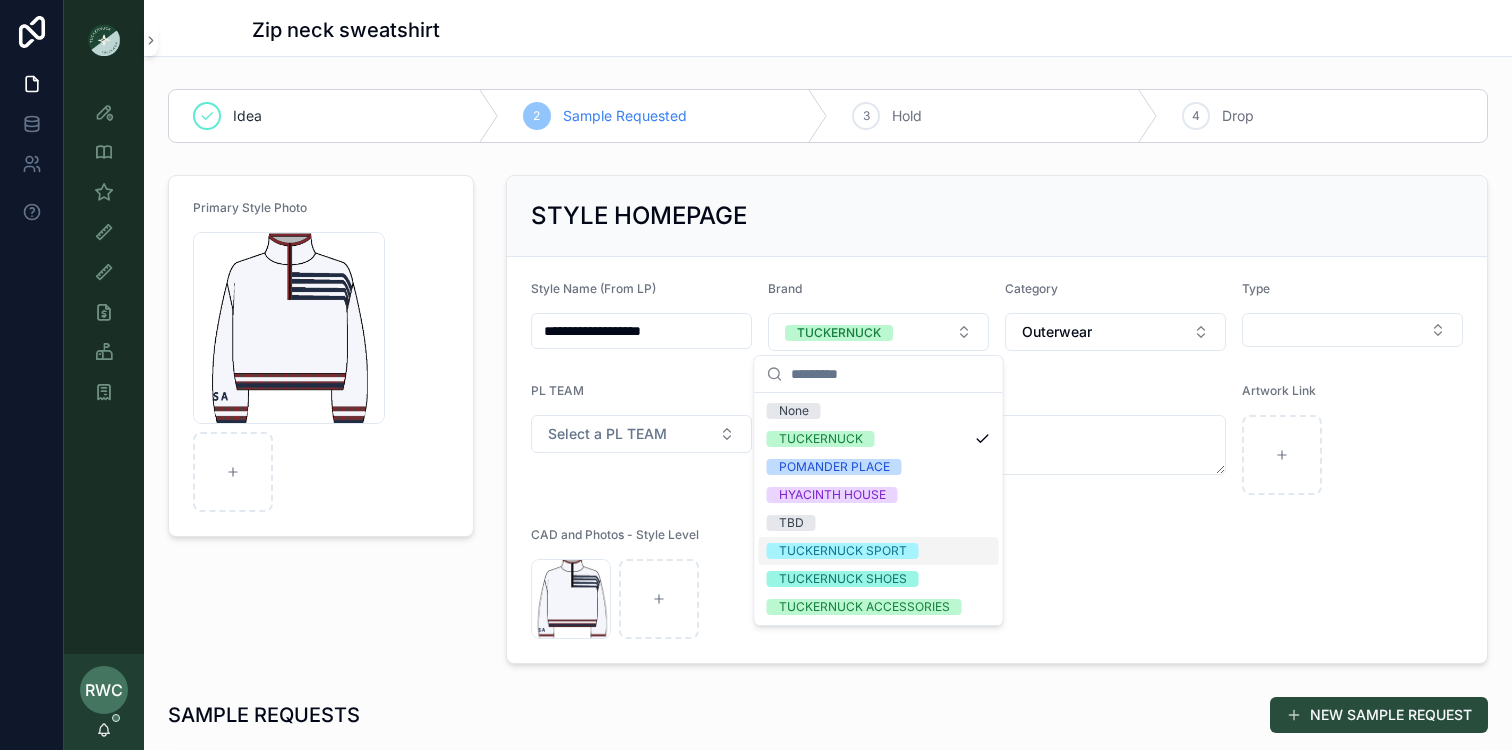 click on "TUCKERNUCK SPORT" at bounding box center (843, 551) 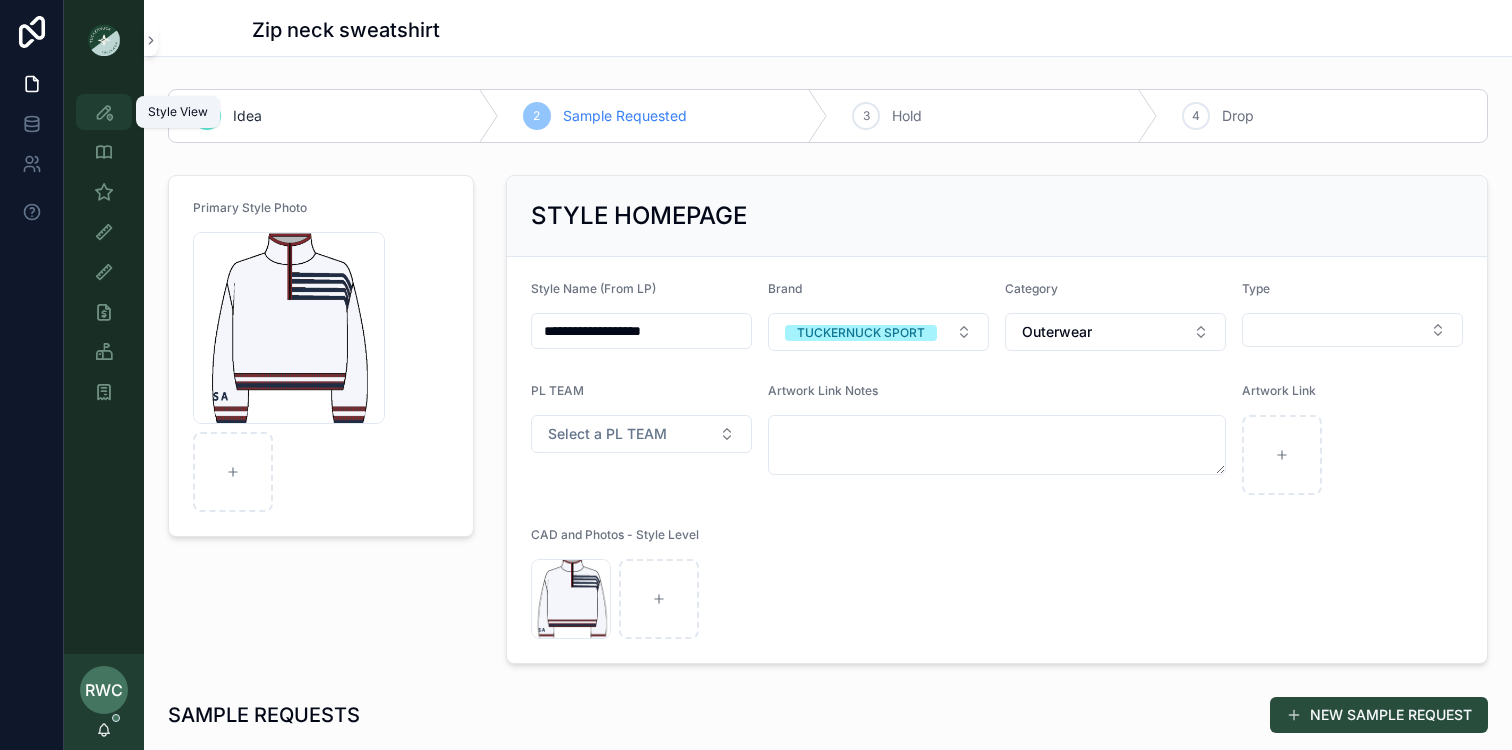 click on "Style View" at bounding box center (104, 112) 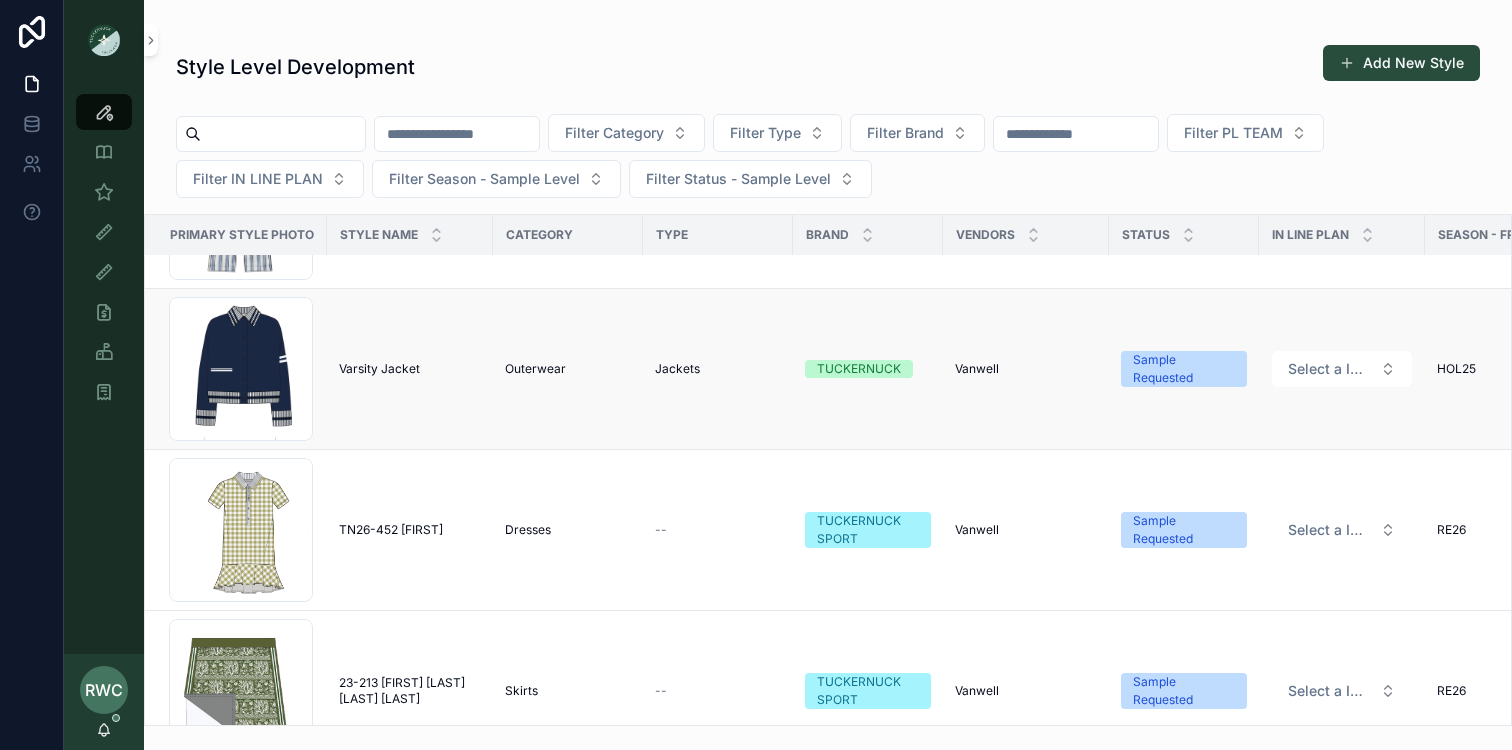 scroll, scrollTop: 2358, scrollLeft: 0, axis: vertical 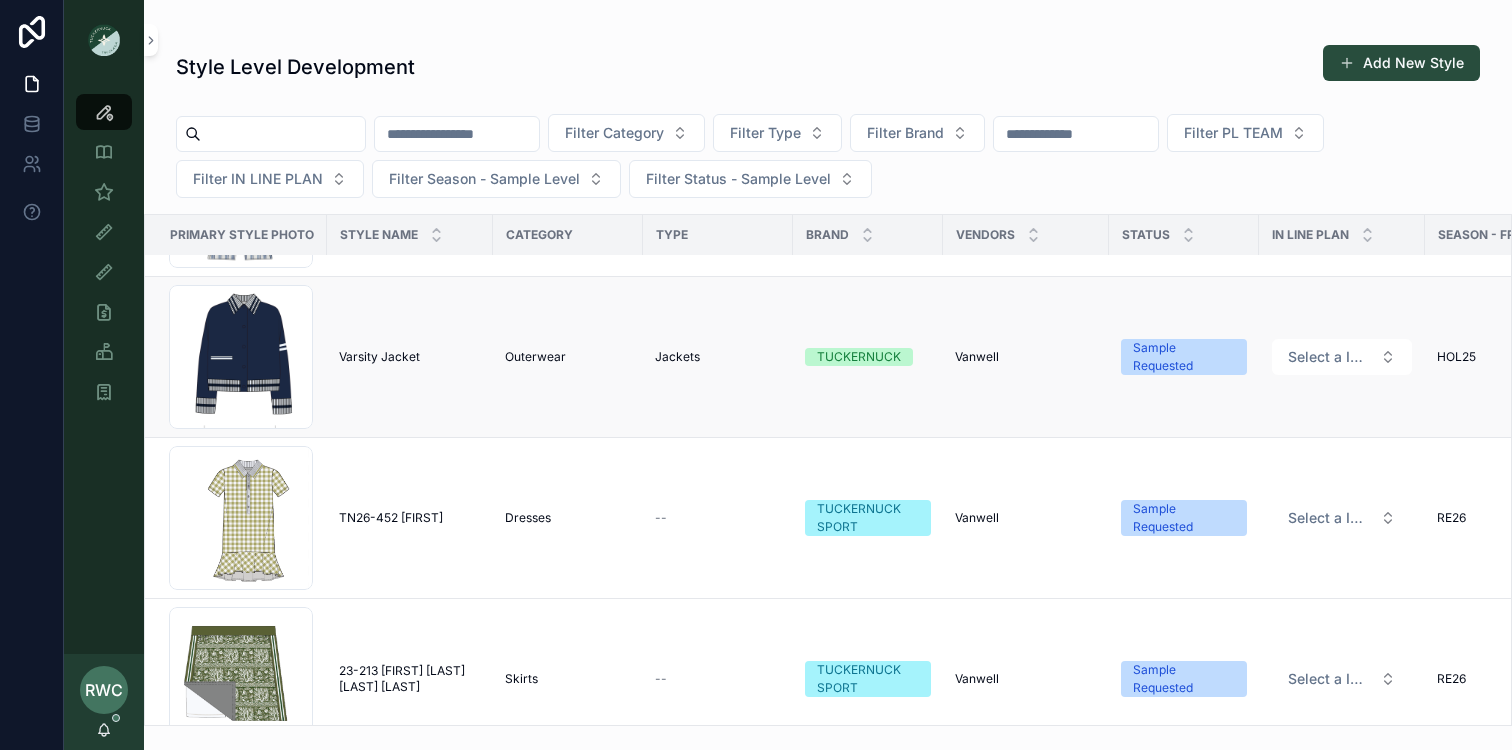 click on "Varsity Jacket" at bounding box center (379, 357) 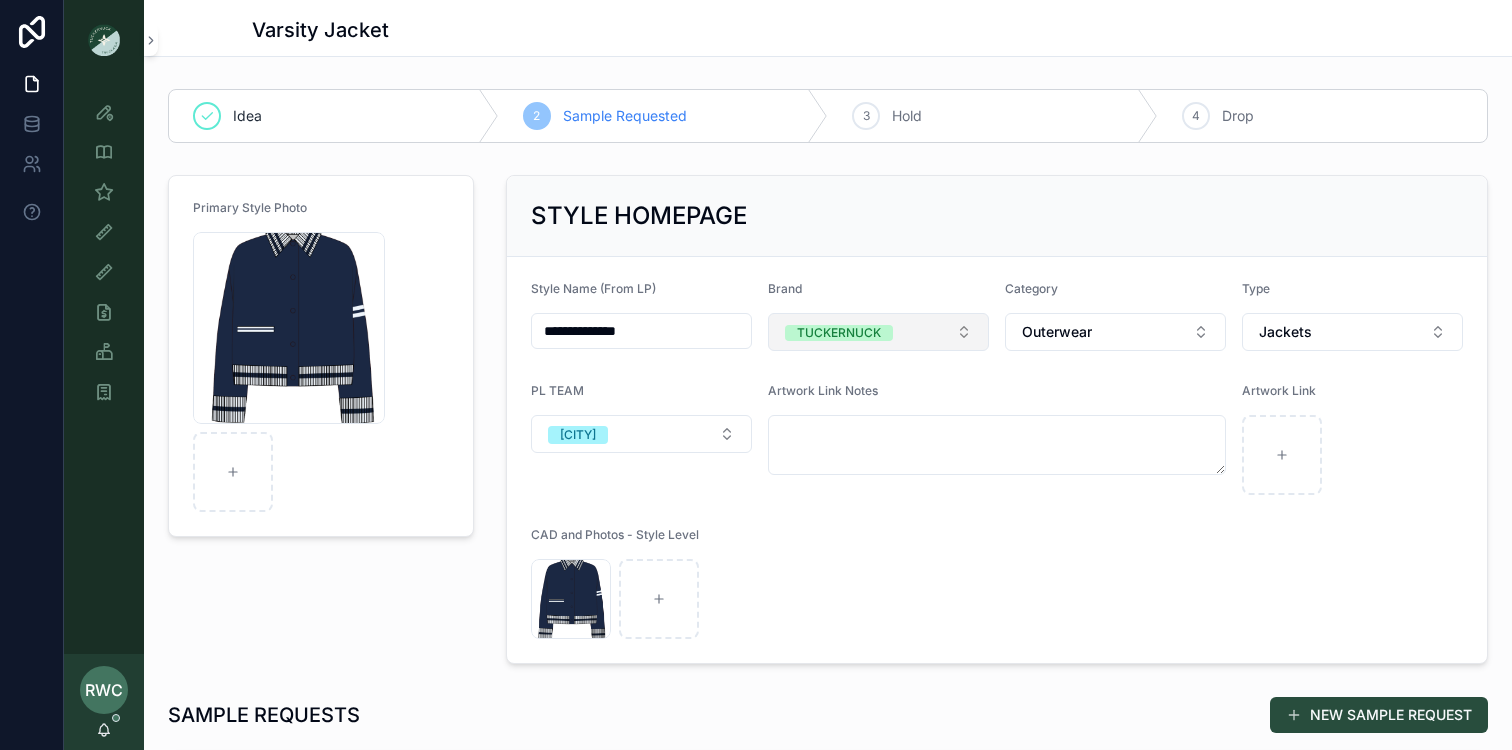 click on "TUCKERNUCK" at bounding box center [878, 332] 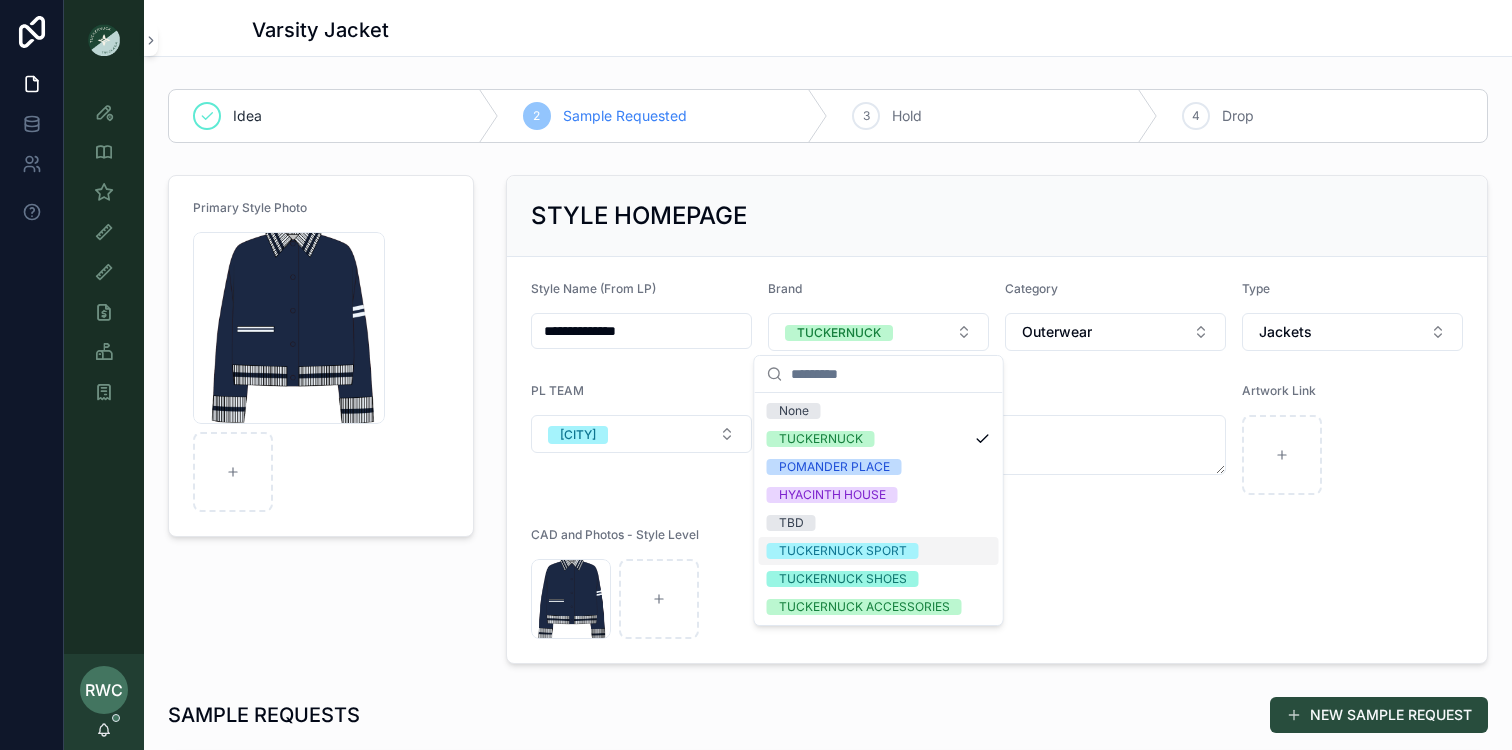 click on "TUCKERNUCK SPORT" at bounding box center [843, 551] 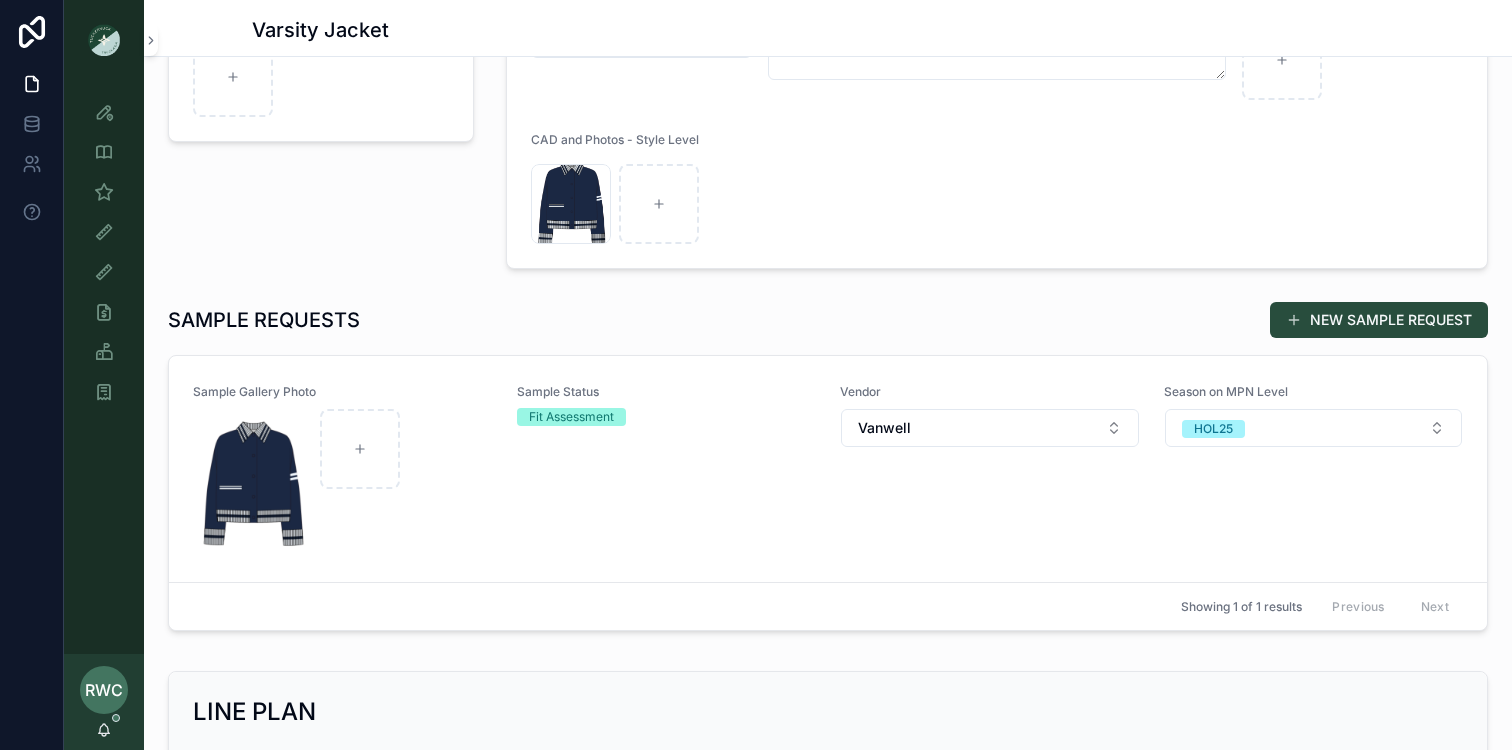 scroll, scrollTop: 406, scrollLeft: 0, axis: vertical 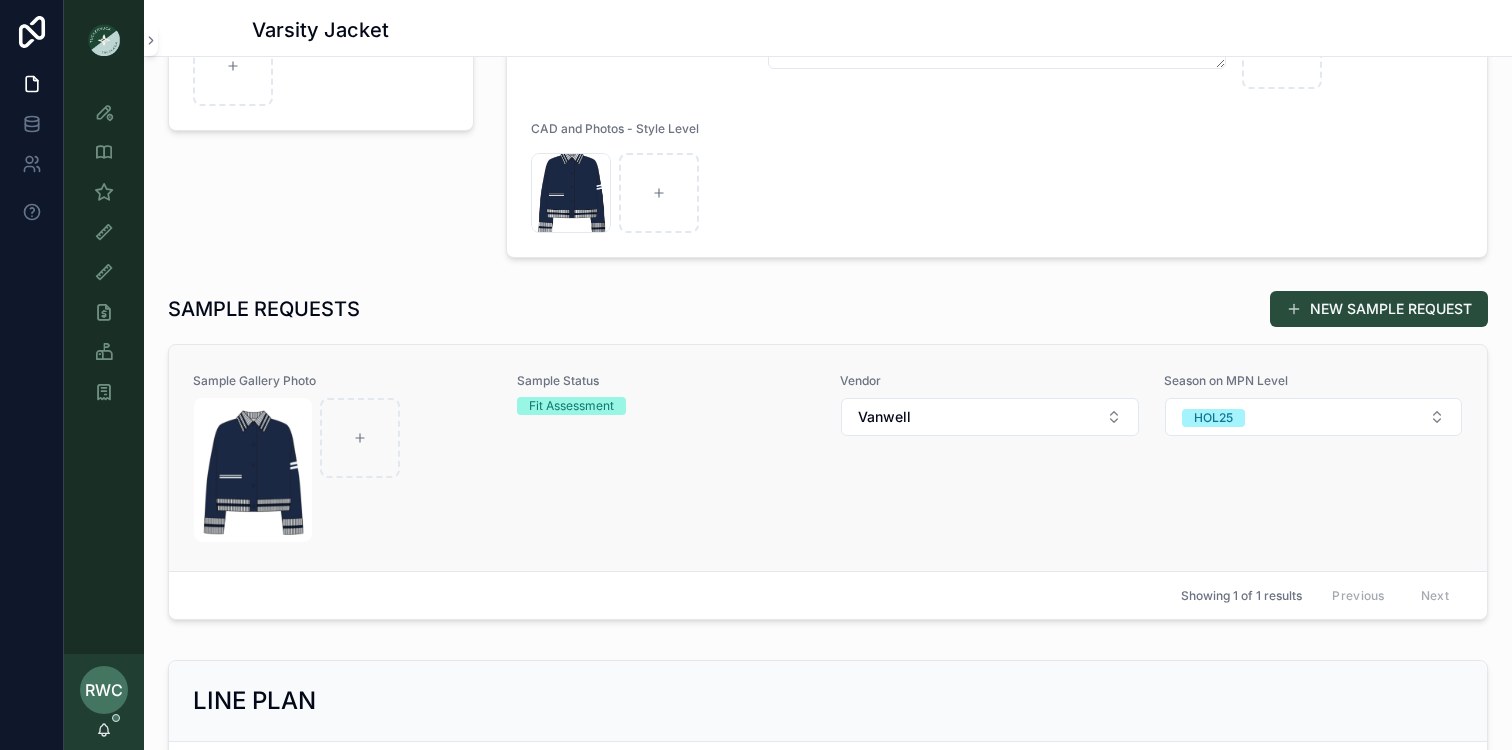 click on "Fit Assessment" at bounding box center [571, 406] 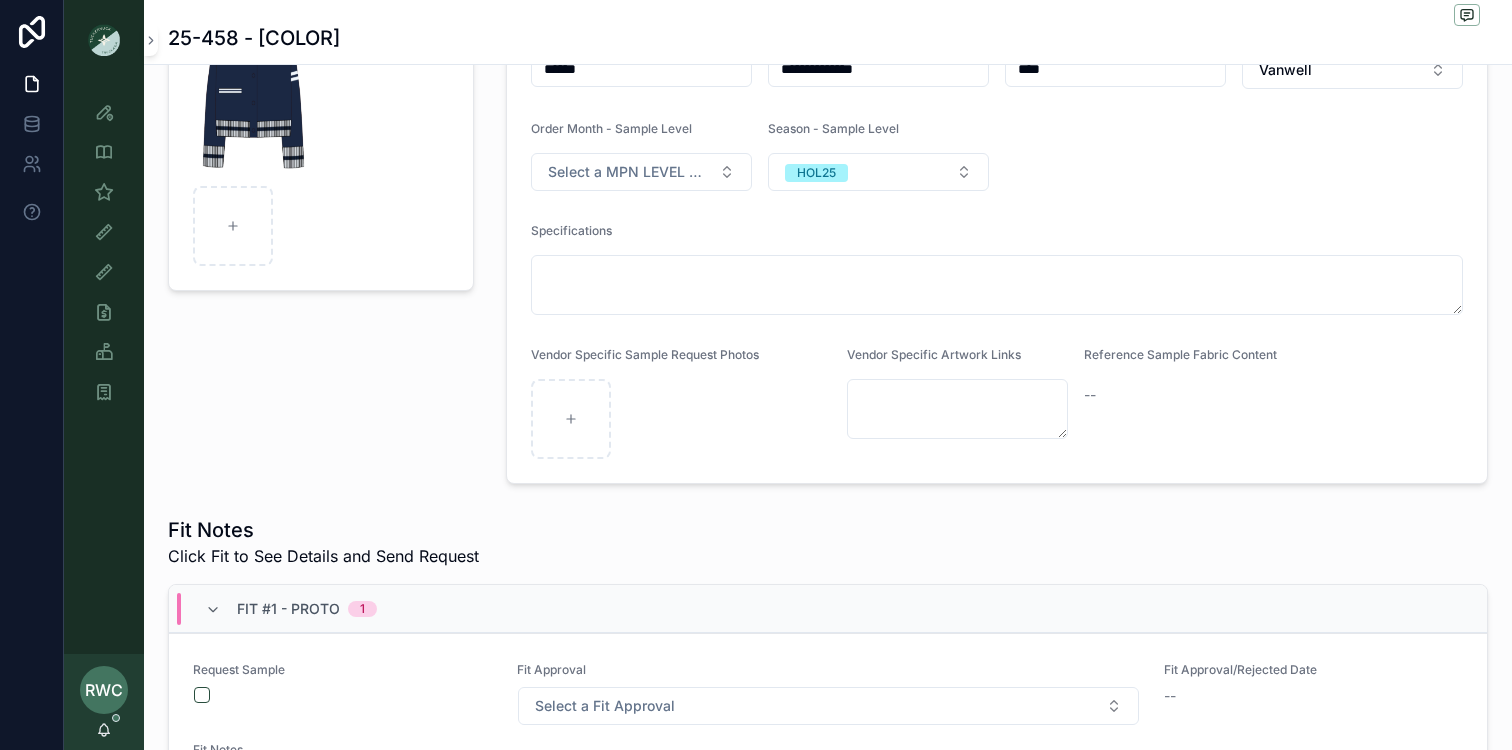 scroll, scrollTop: 389, scrollLeft: 0, axis: vertical 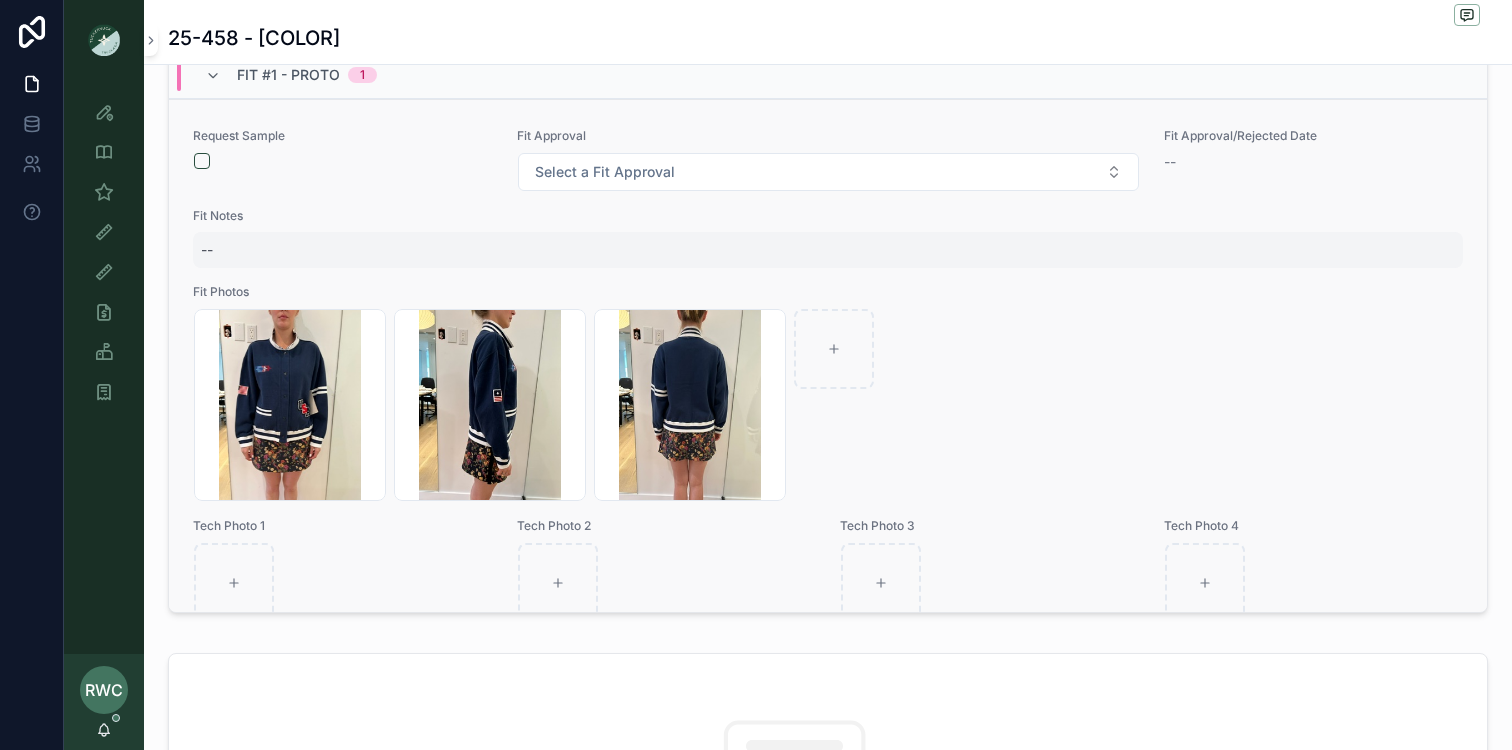click on "--" at bounding box center [828, 250] 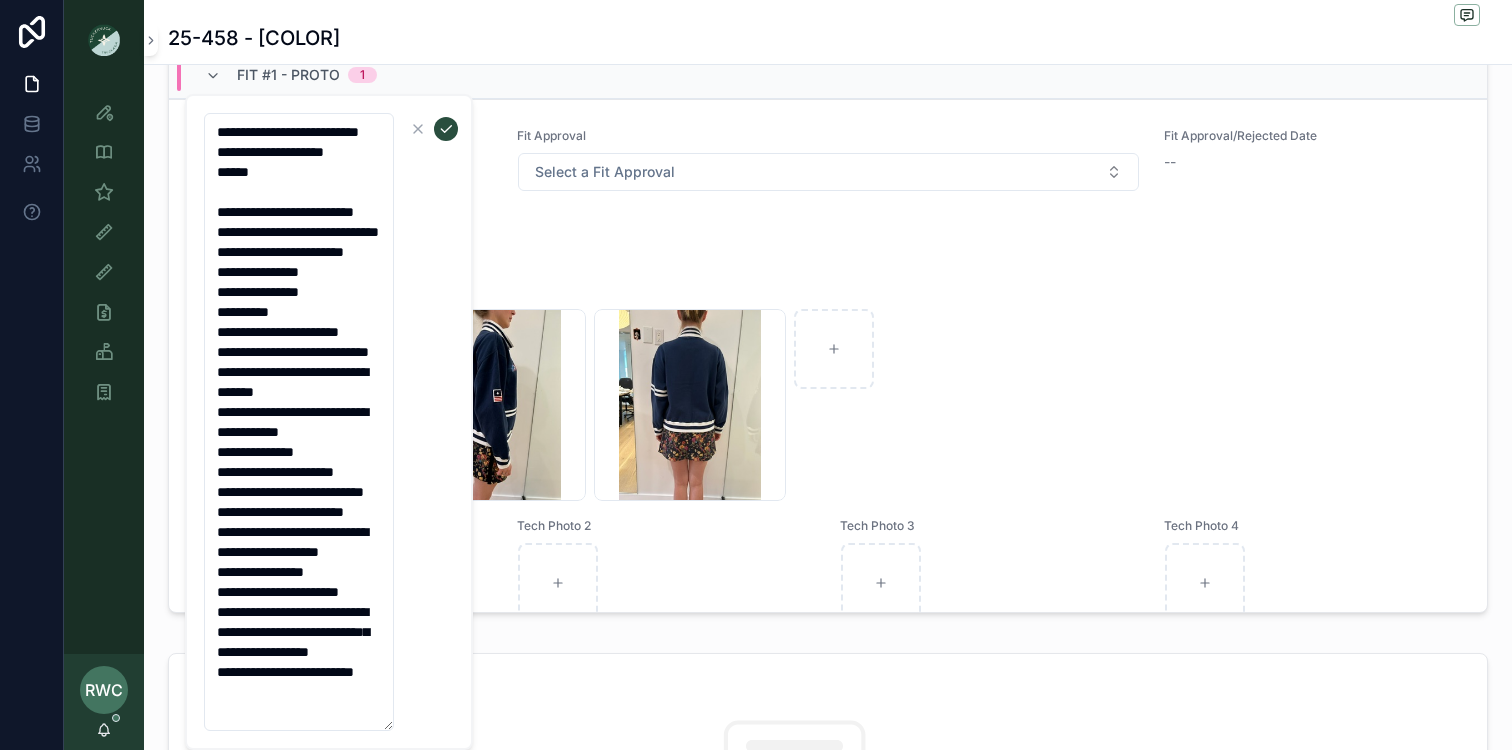 scroll, scrollTop: 0, scrollLeft: 0, axis: both 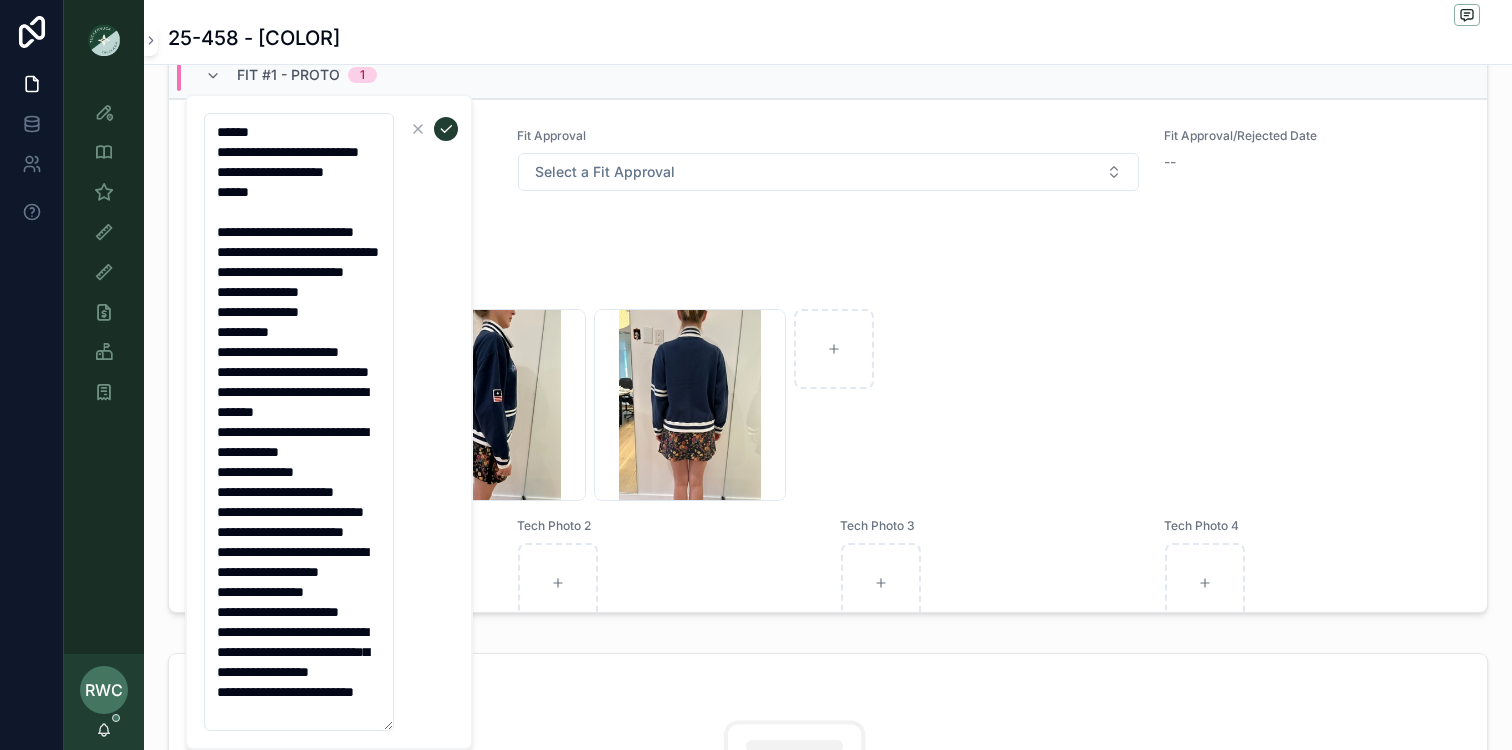 type on "**********" 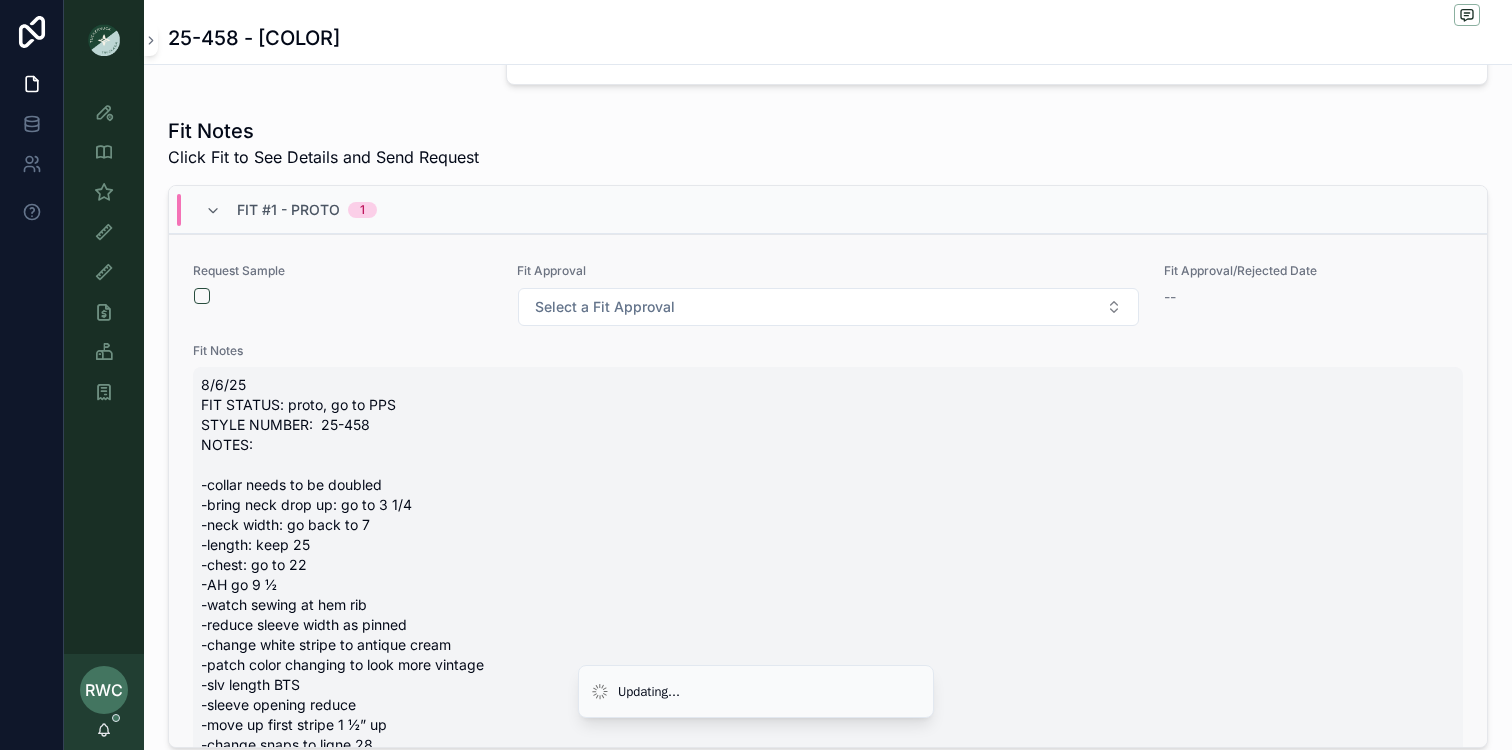 scroll, scrollTop: 670, scrollLeft: 0, axis: vertical 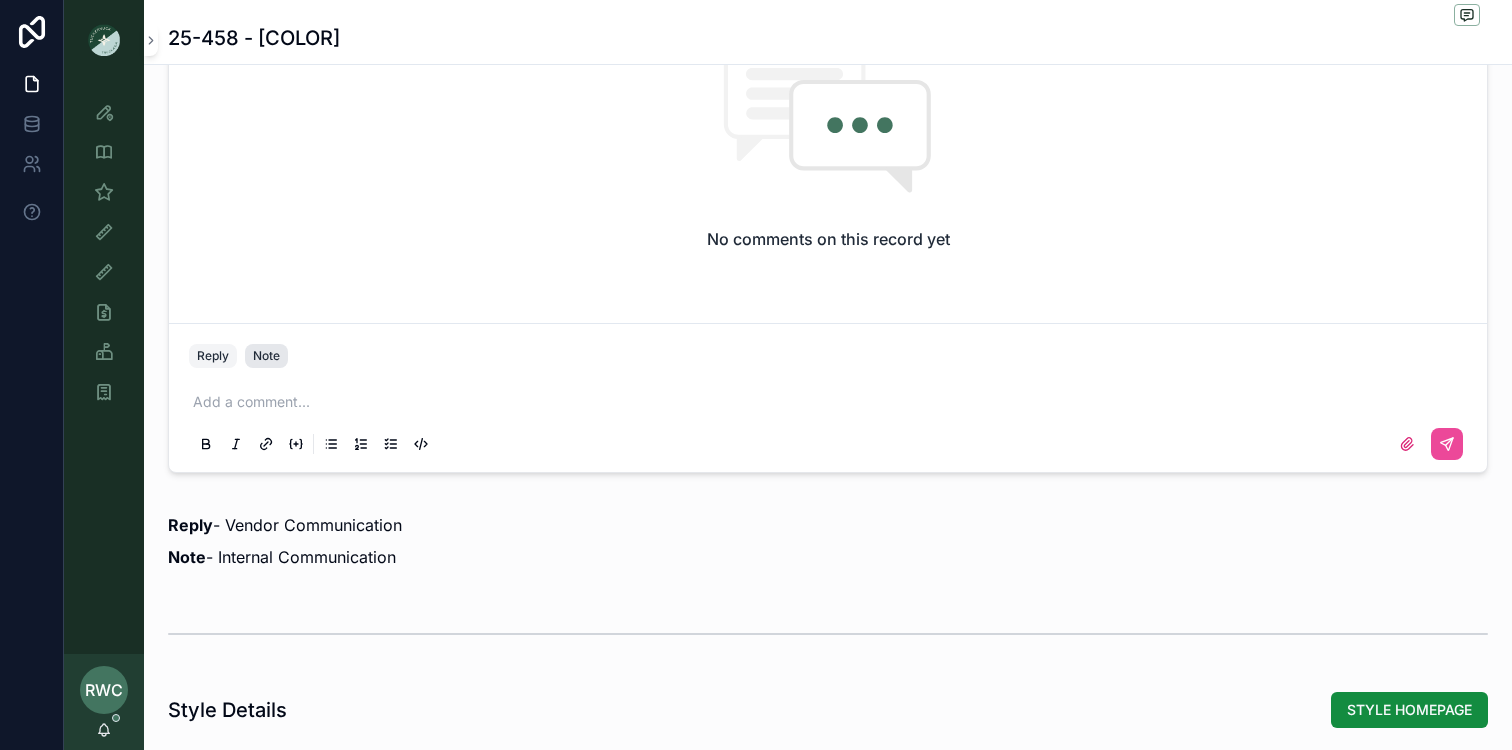 click on "Note" at bounding box center [266, 356] 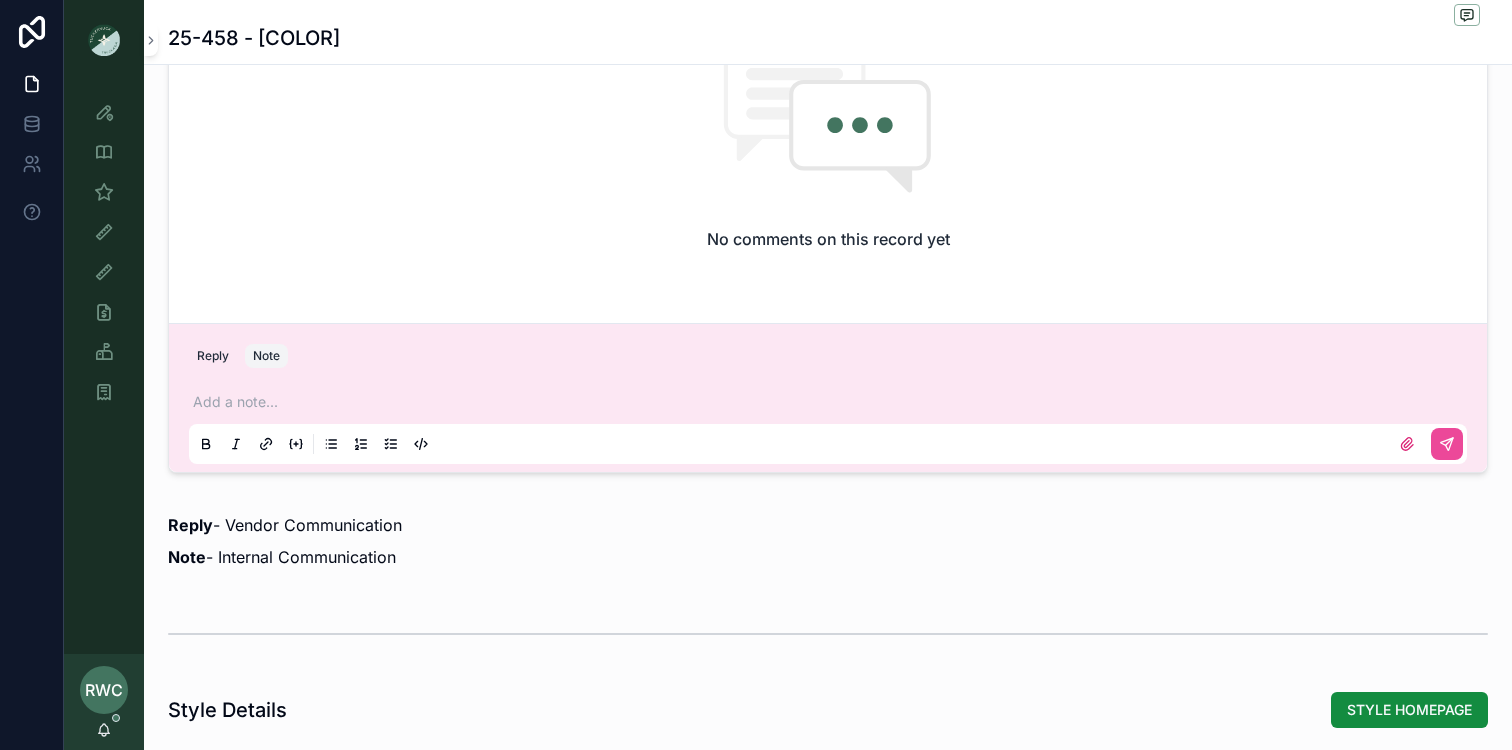 click at bounding box center [832, 402] 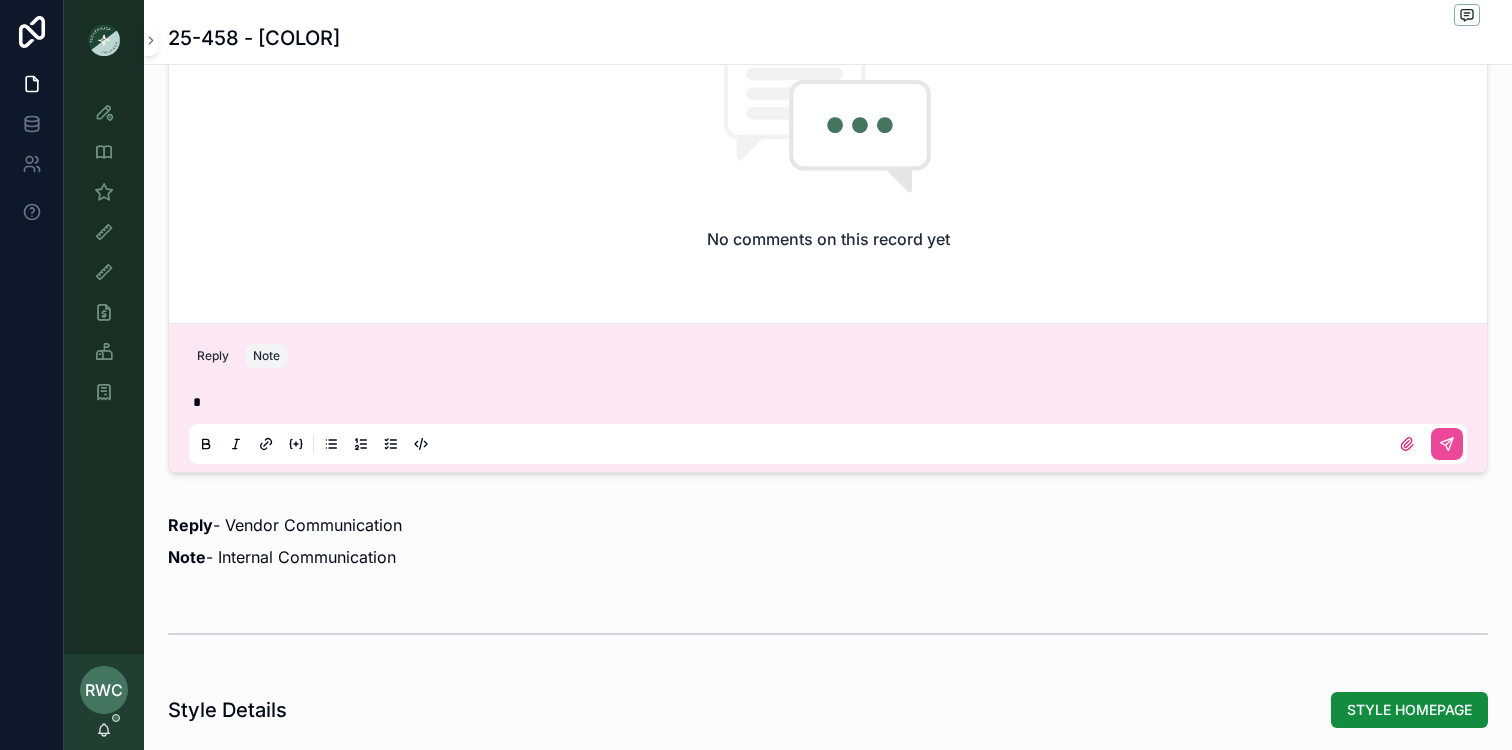 type 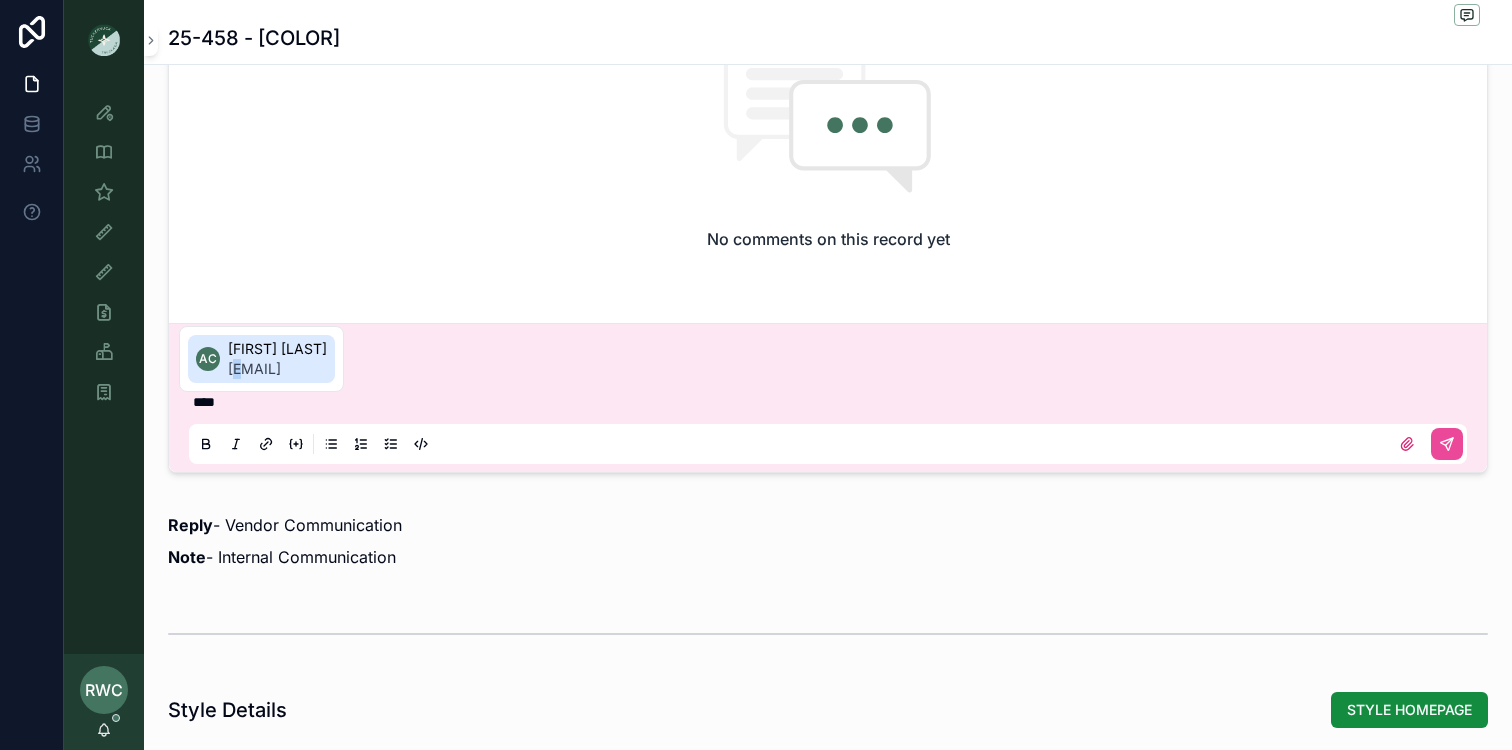 click on "[EMAIL]" at bounding box center [277, 369] 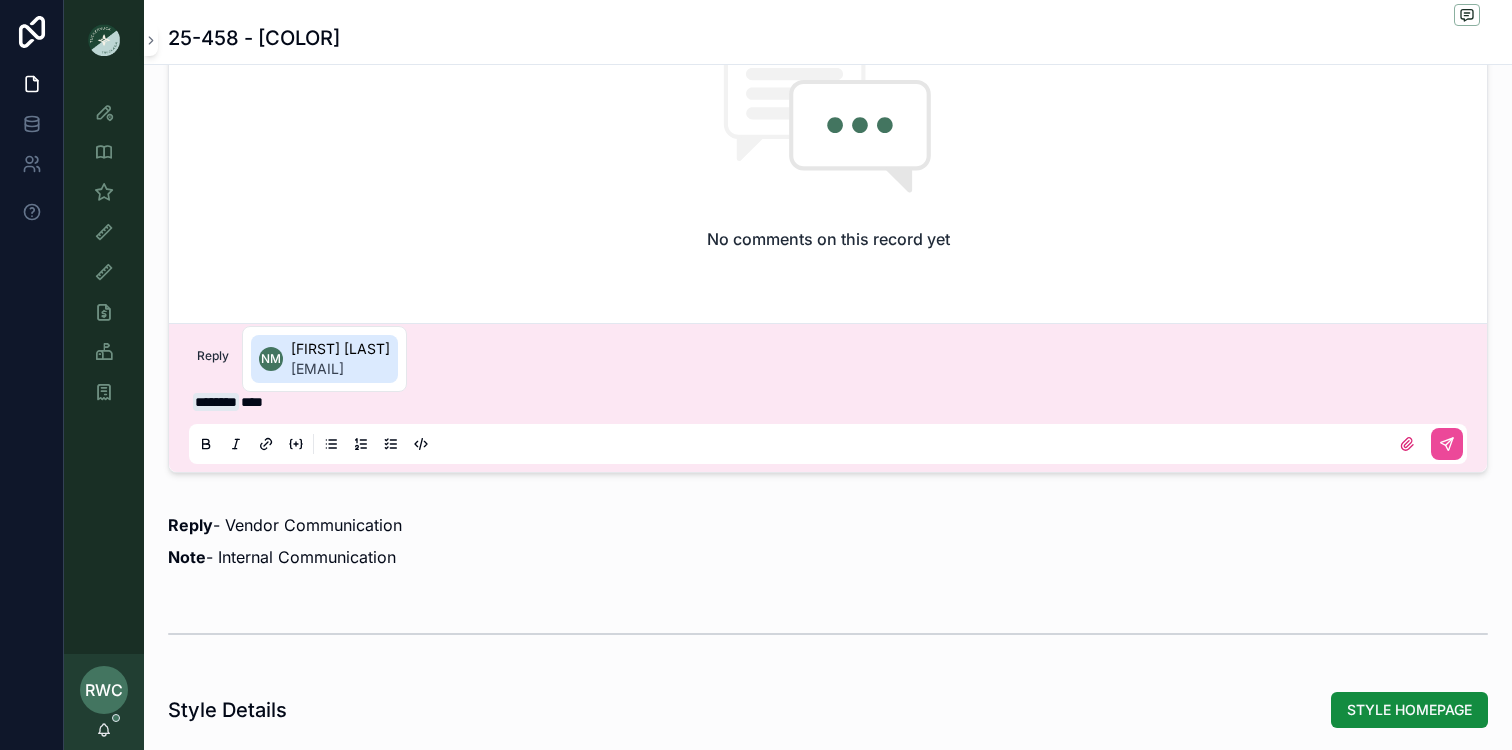 click on "[EMAIL]" at bounding box center (340, 369) 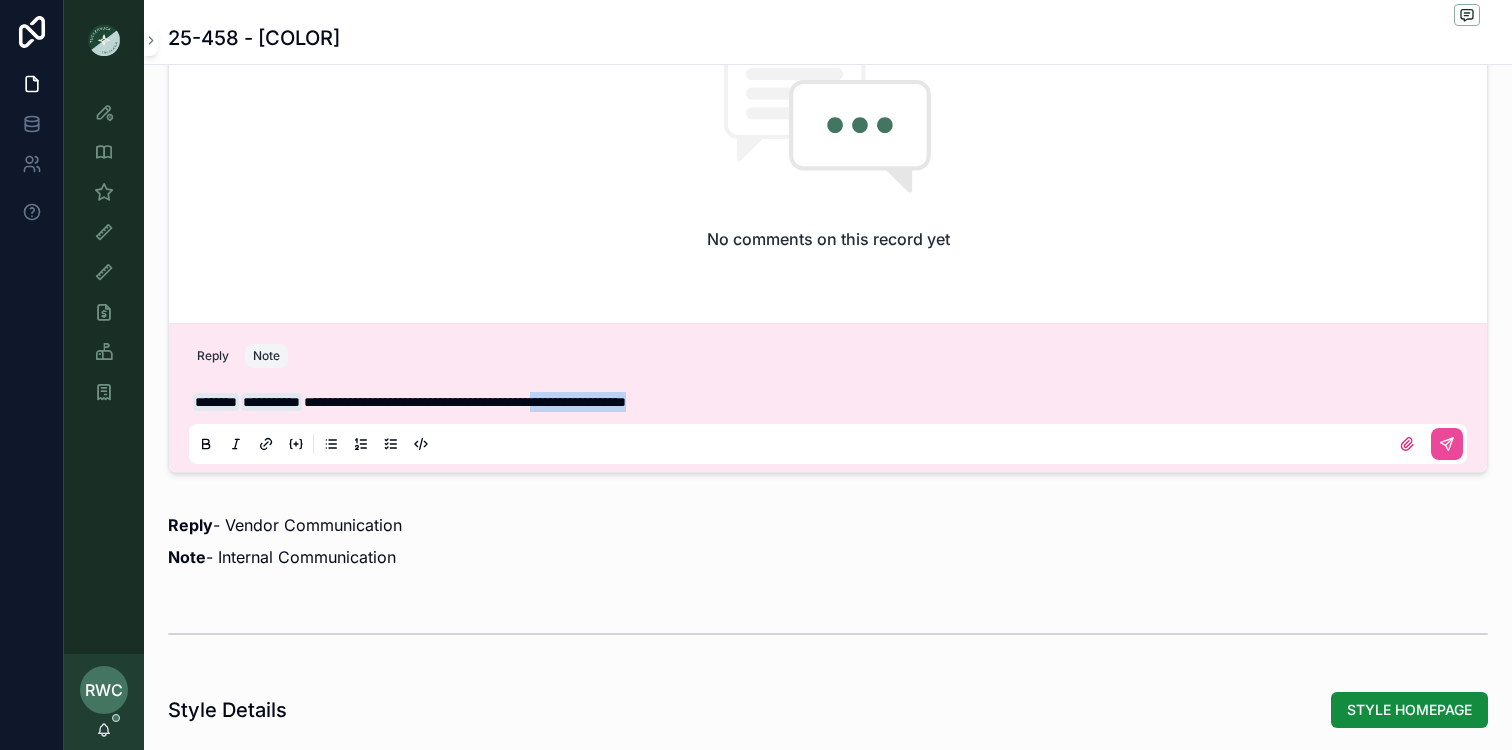 drag, startPoint x: 657, startPoint y: 401, endPoint x: 818, endPoint y: 401, distance: 161 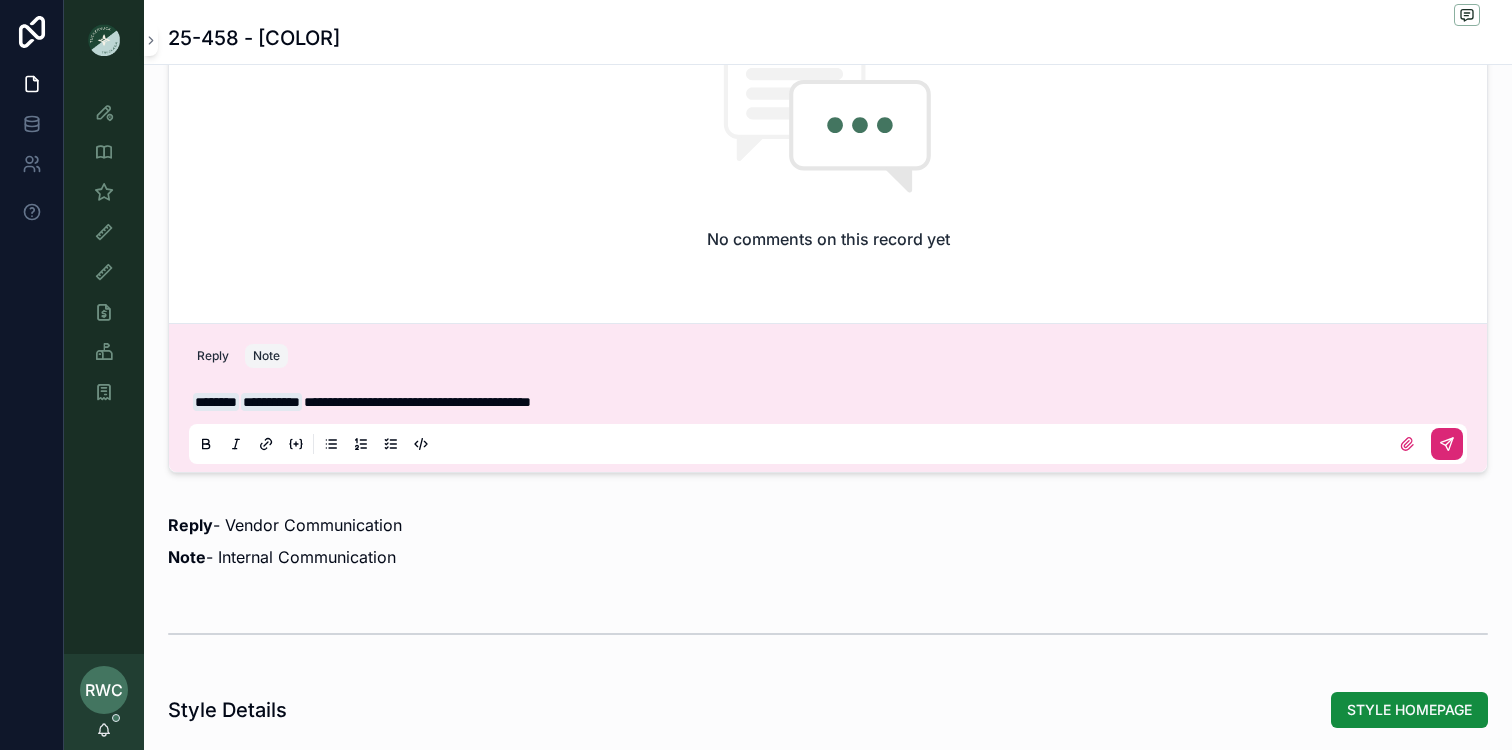 click 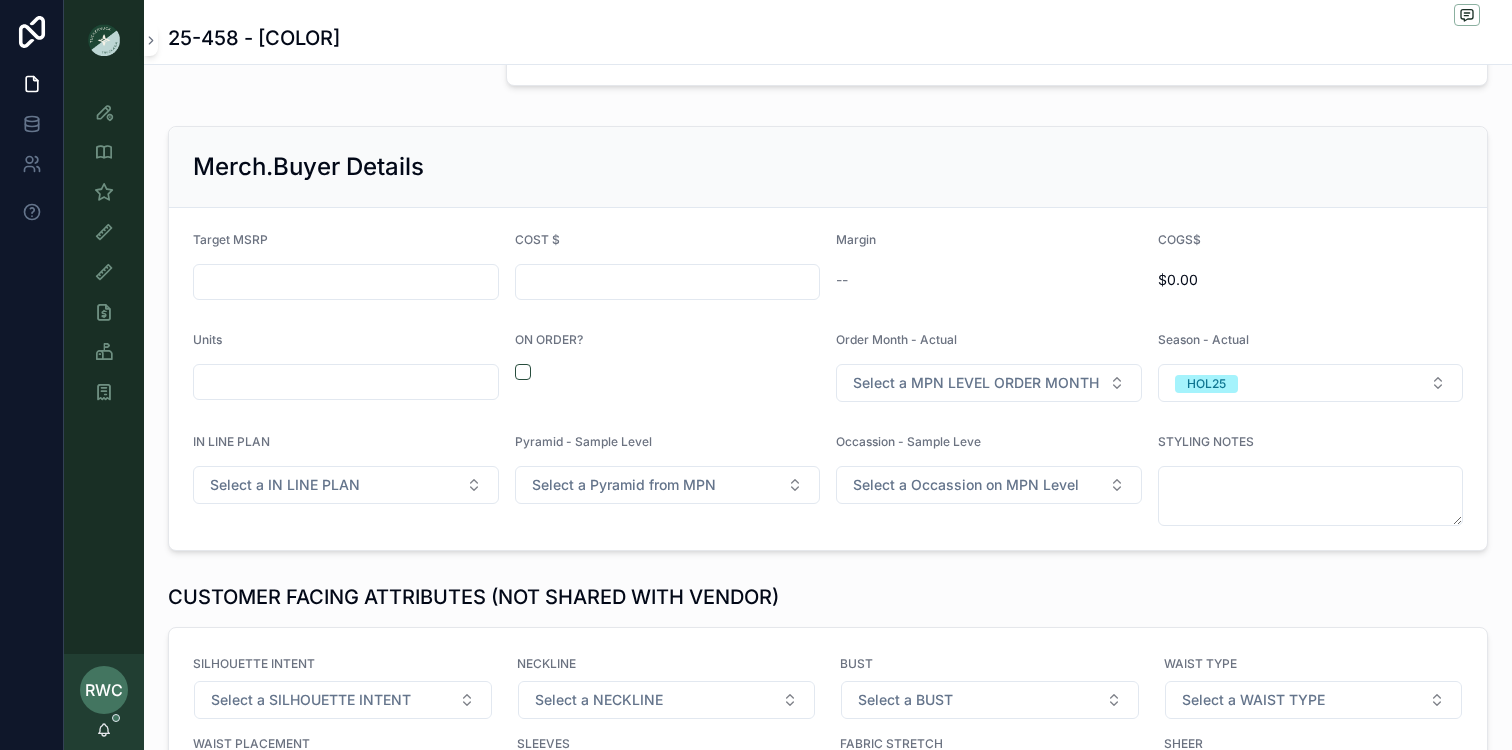 scroll, scrollTop: 2197, scrollLeft: 0, axis: vertical 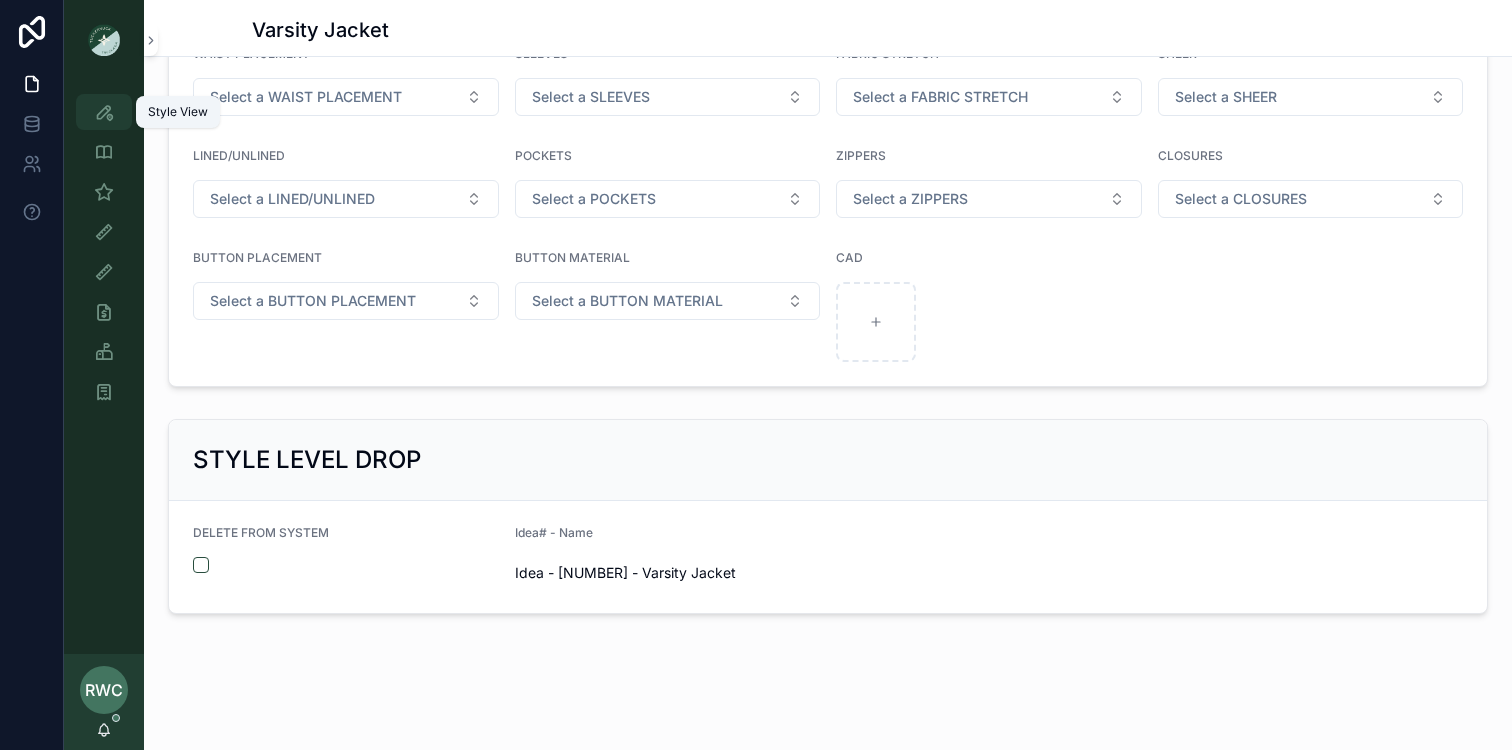 click at bounding box center (104, 112) 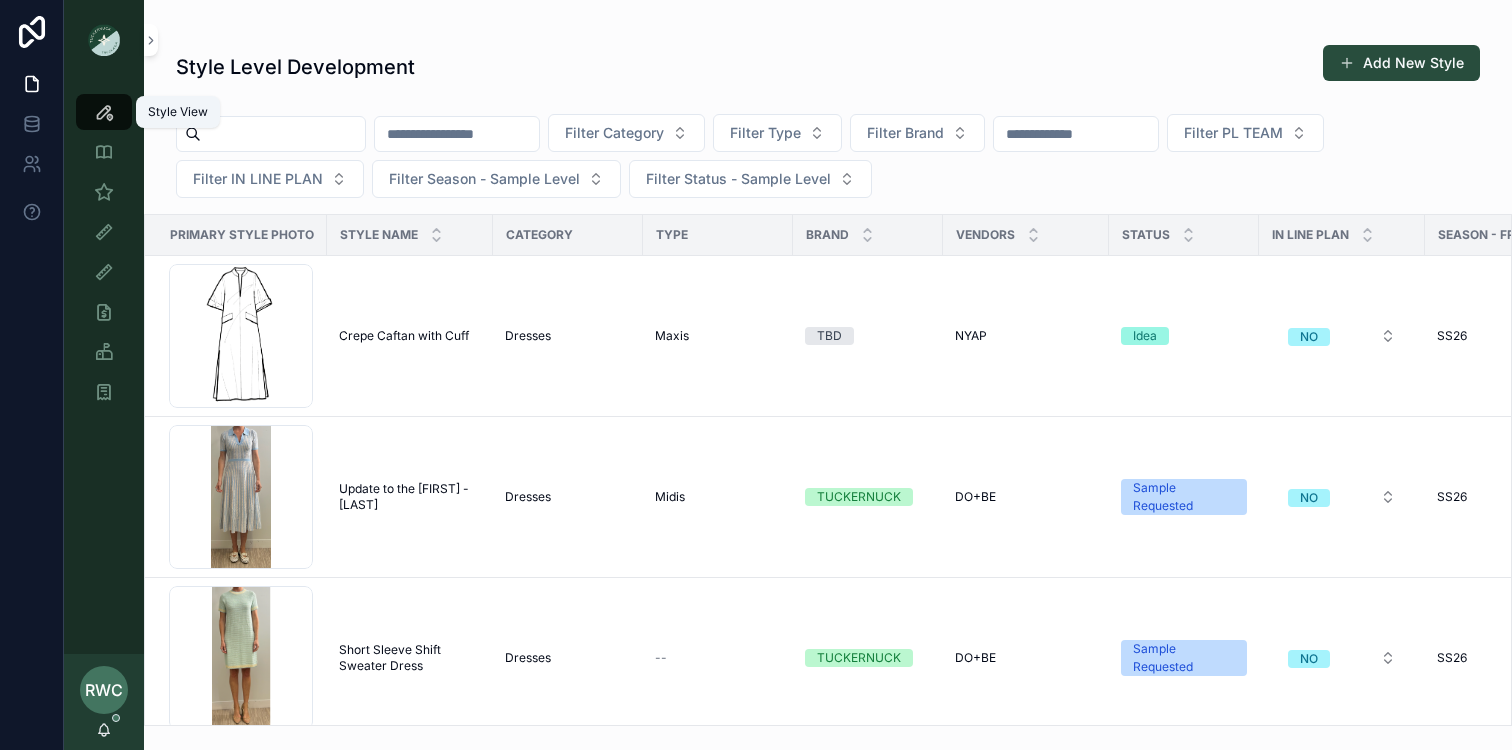 scroll, scrollTop: 0, scrollLeft: 0, axis: both 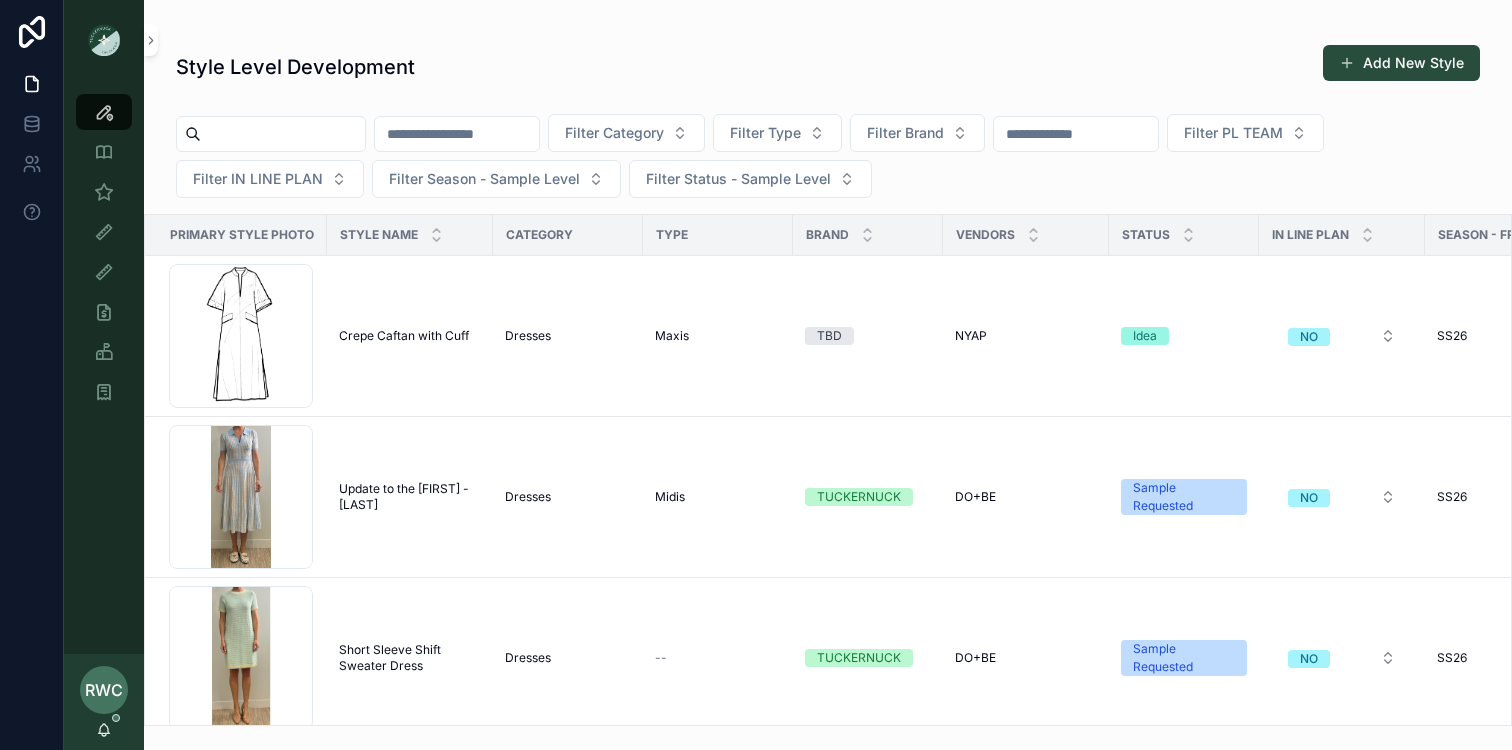 click at bounding box center [457, 134] 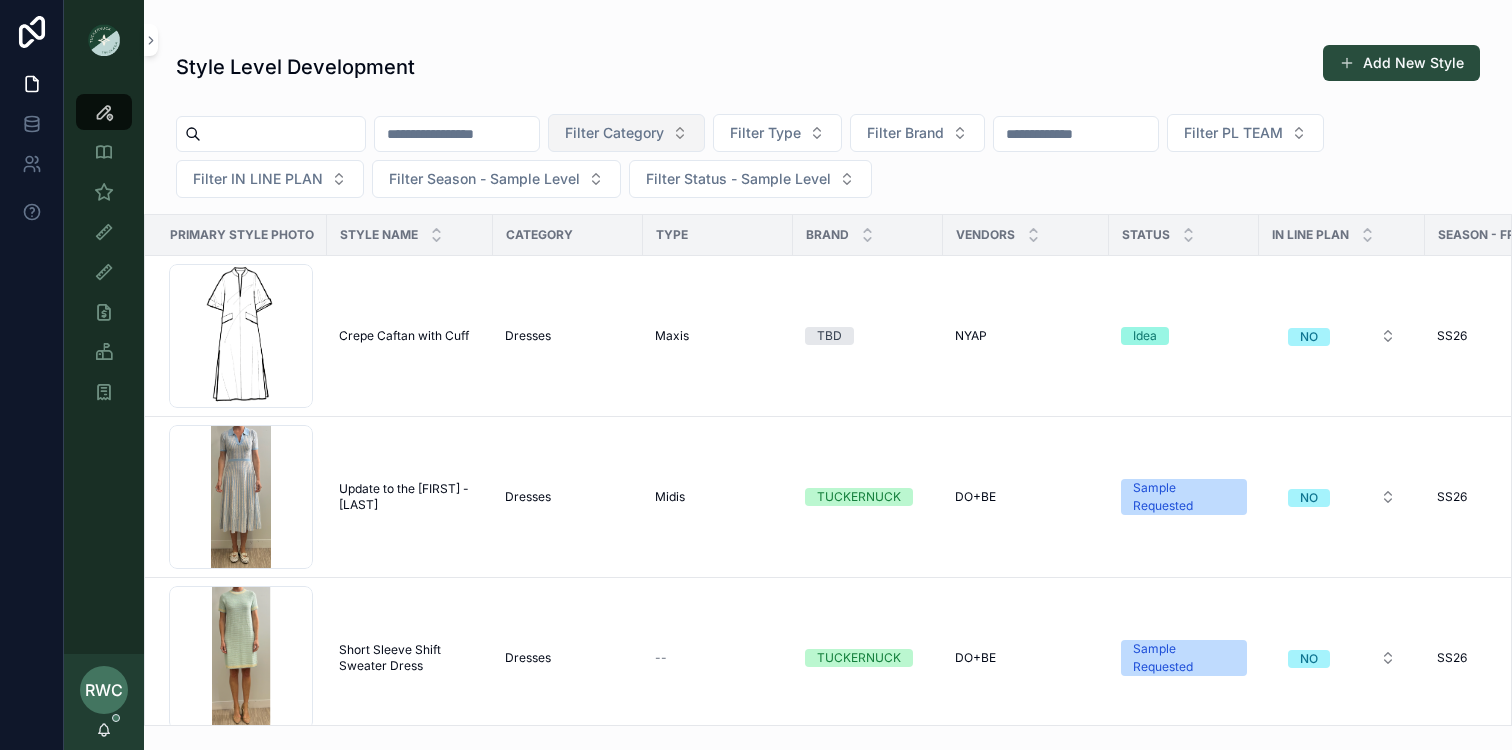 click on "Filter Category" at bounding box center [614, 133] 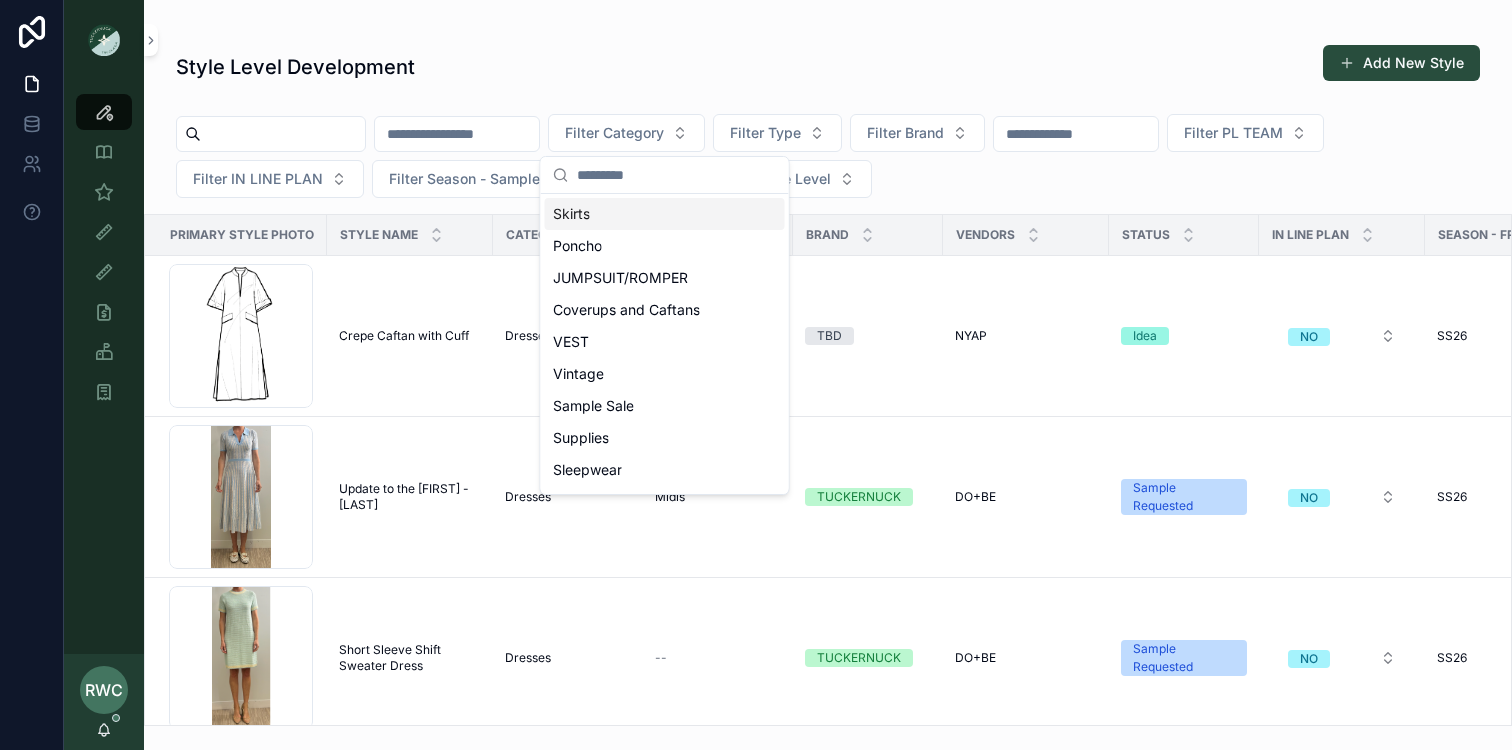 click on "Style Level Development Add New Style" at bounding box center (828, 67) 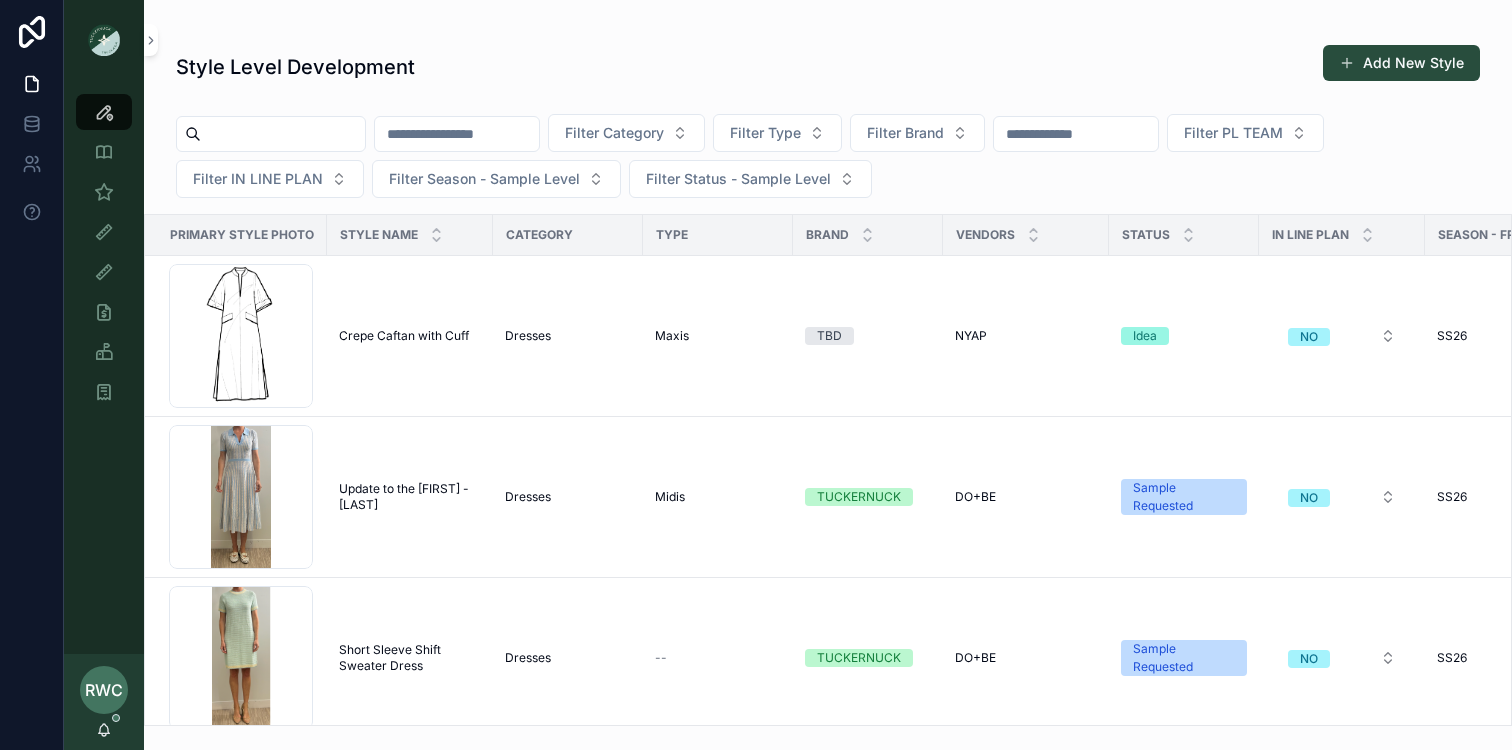 click at bounding box center (283, 134) 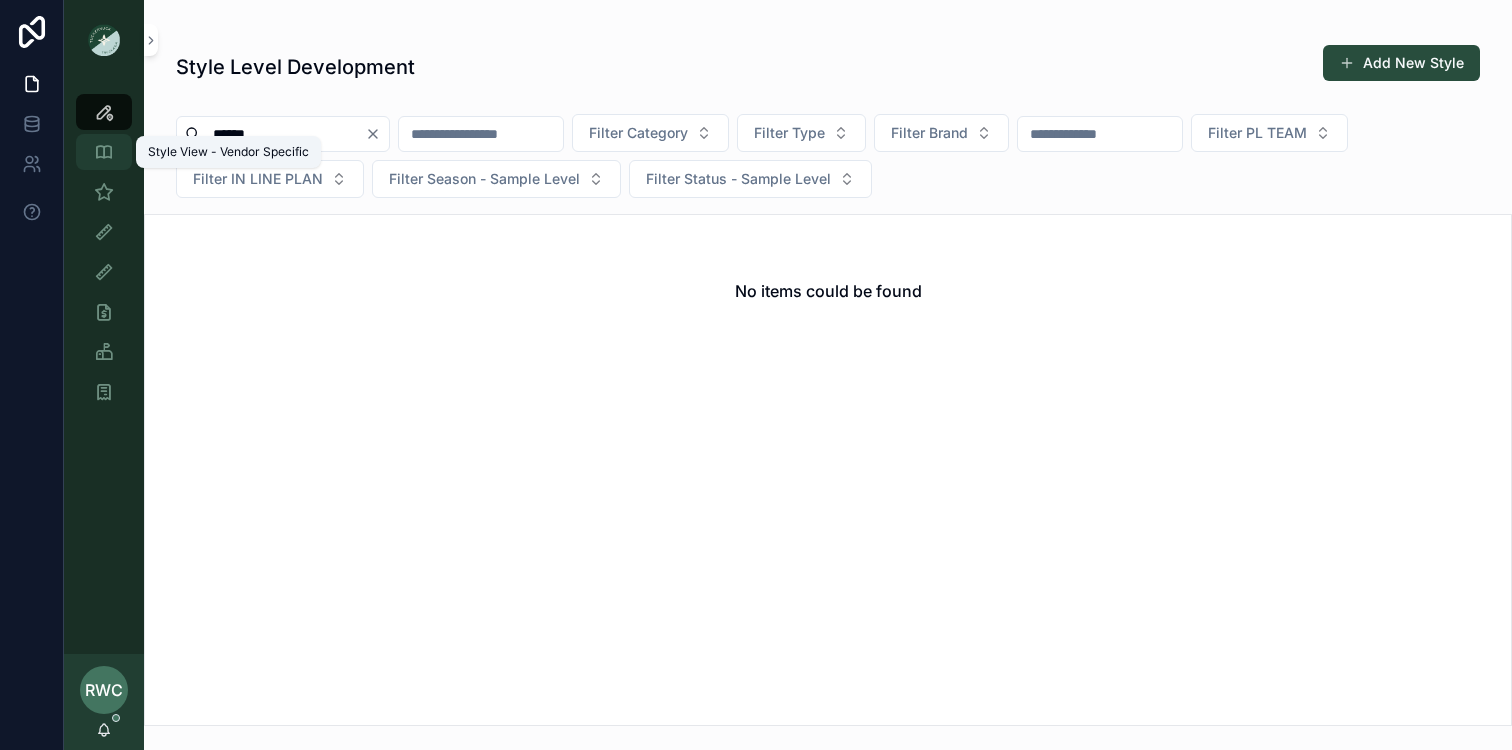 drag, startPoint x: 306, startPoint y: 138, endPoint x: 82, endPoint y: 137, distance: 224.00223 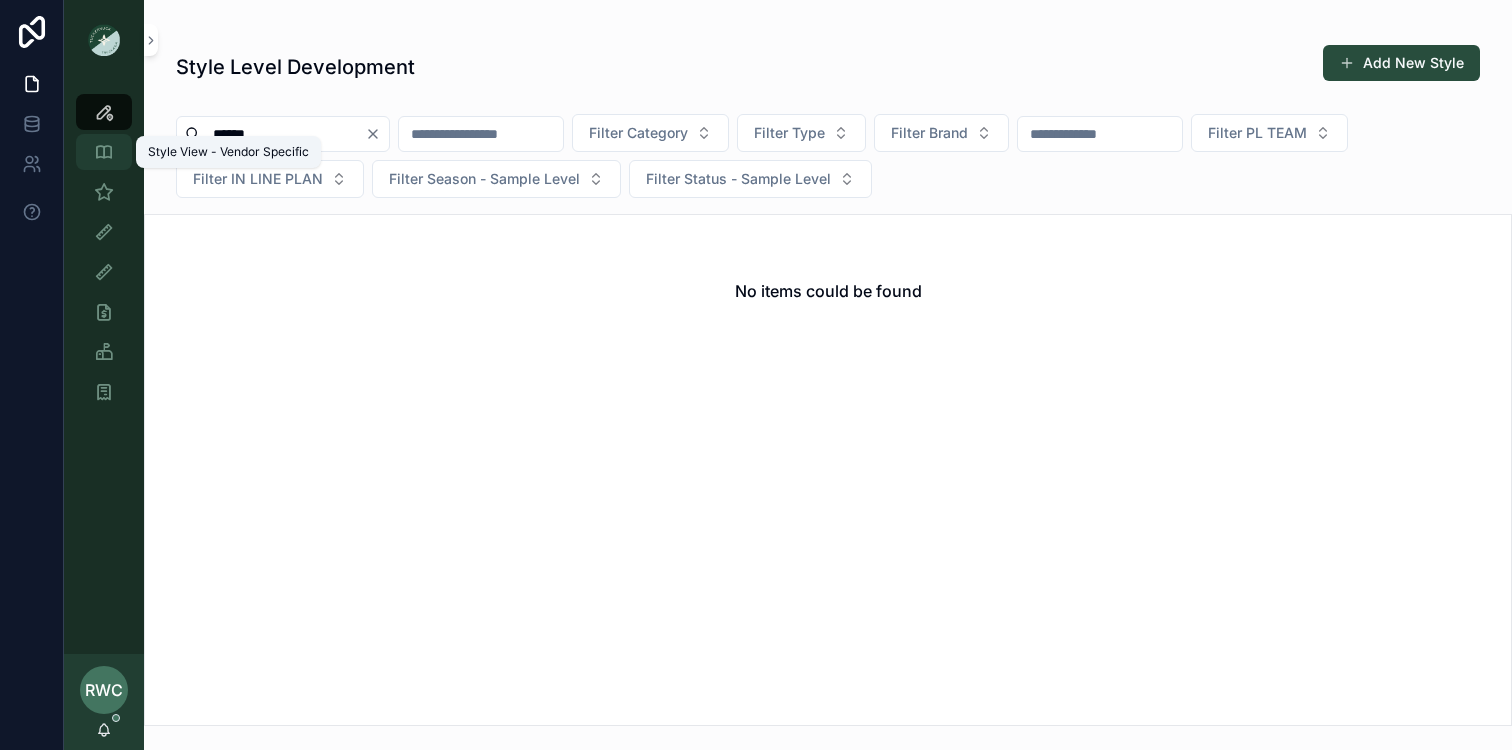click on "Style View Style View - Vendor Specific Sample (MPN) View Fit View TD WIP On Order Total Co Sample Tracking - Internal Sample (MPN) Attribute View RWC Renee Wenting Curtis Style Level Development Add New Style ****** Filter Category Filter Type Filter Brand Filter PL TEAM Filter IN LINE PLAN Filter Season - Sample Level Filter Status - Sample Level No items could be found Style View - Vendor Specific" at bounding box center [788, 375] 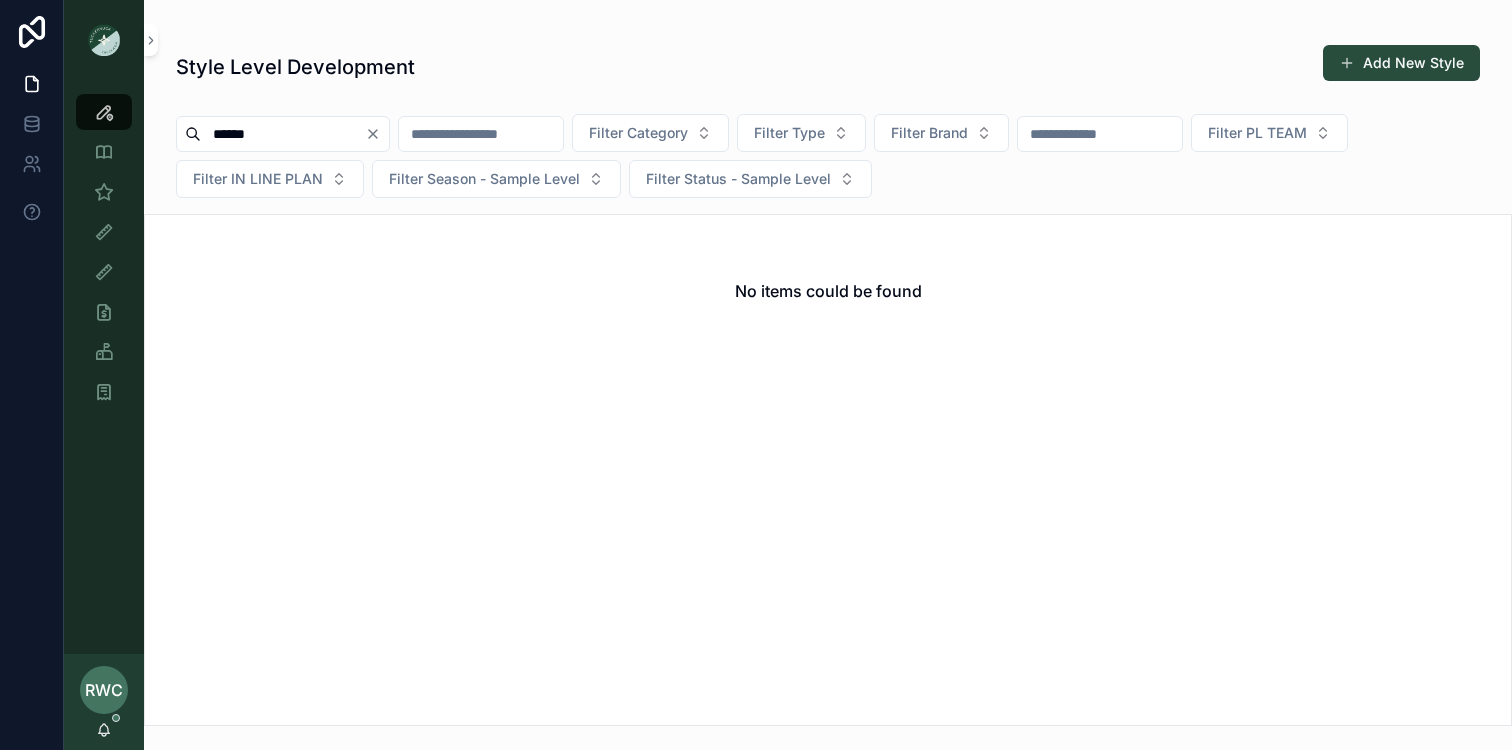type on "******" 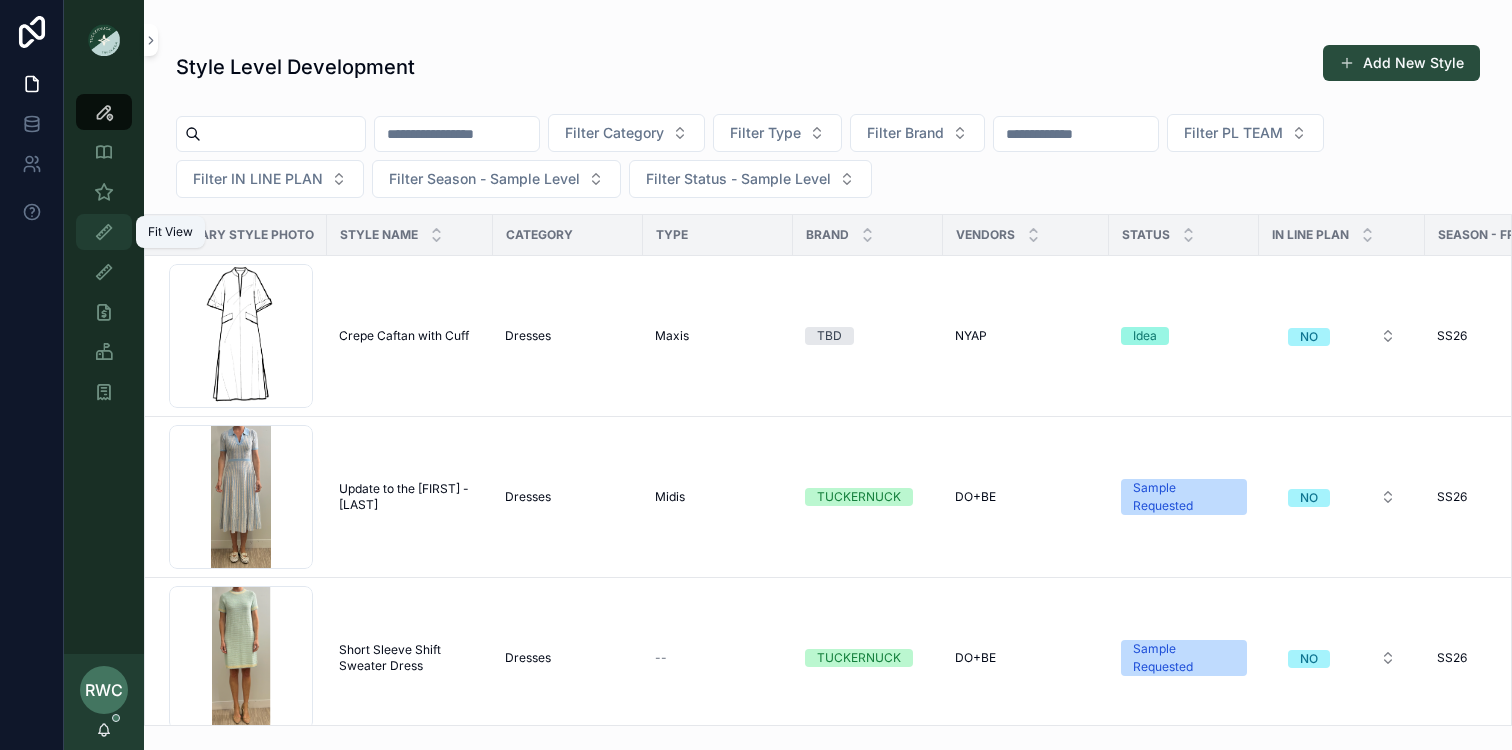 click at bounding box center [104, 232] 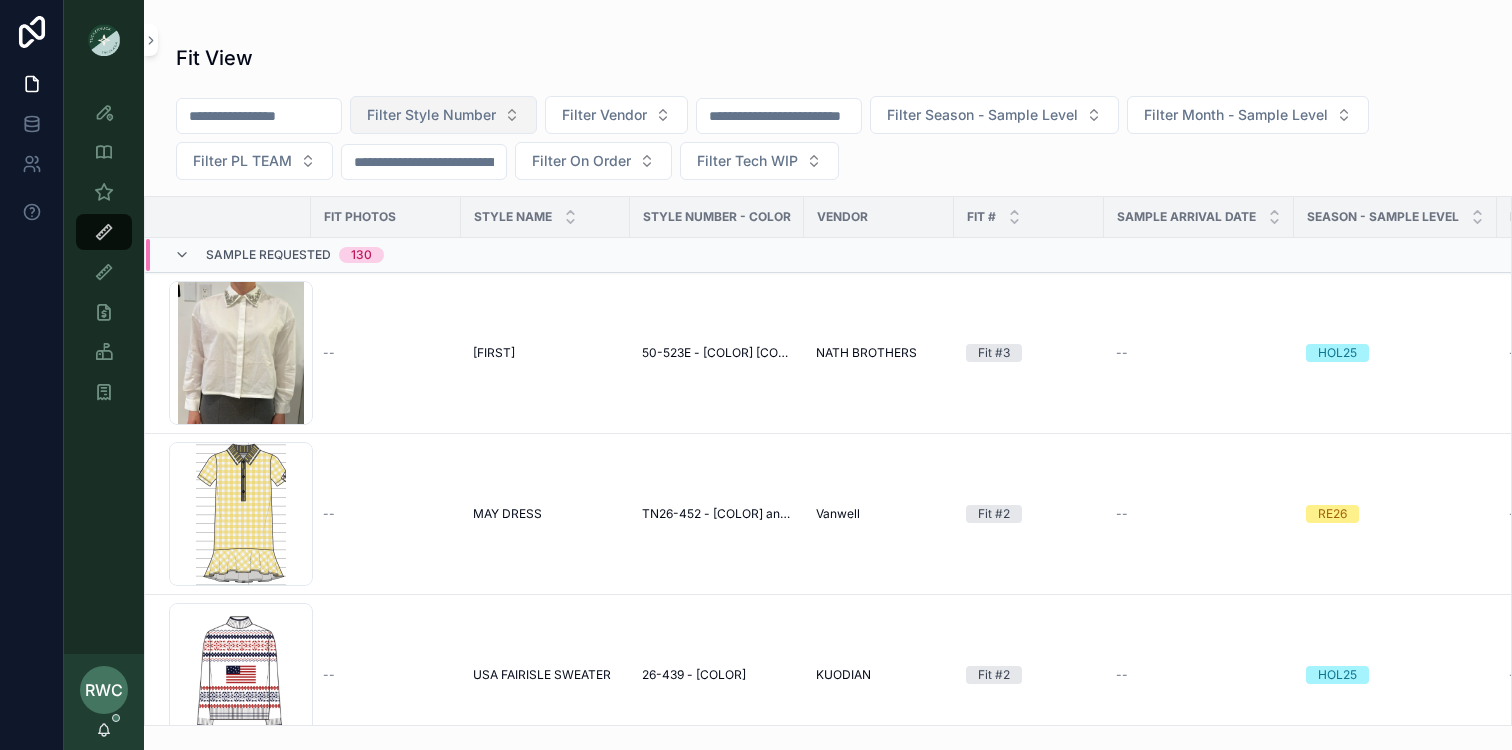 click on "Filter Style Number" at bounding box center (431, 115) 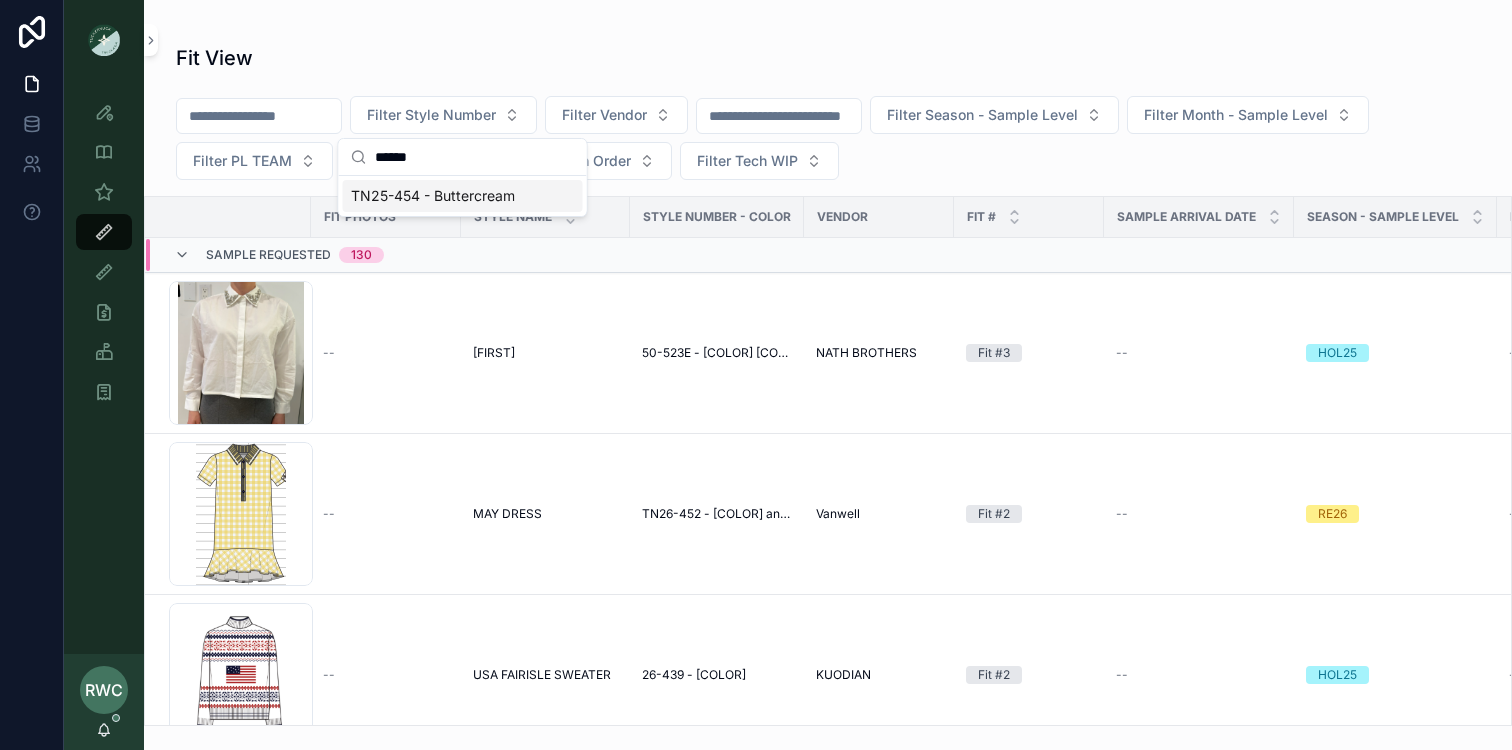 type on "******" 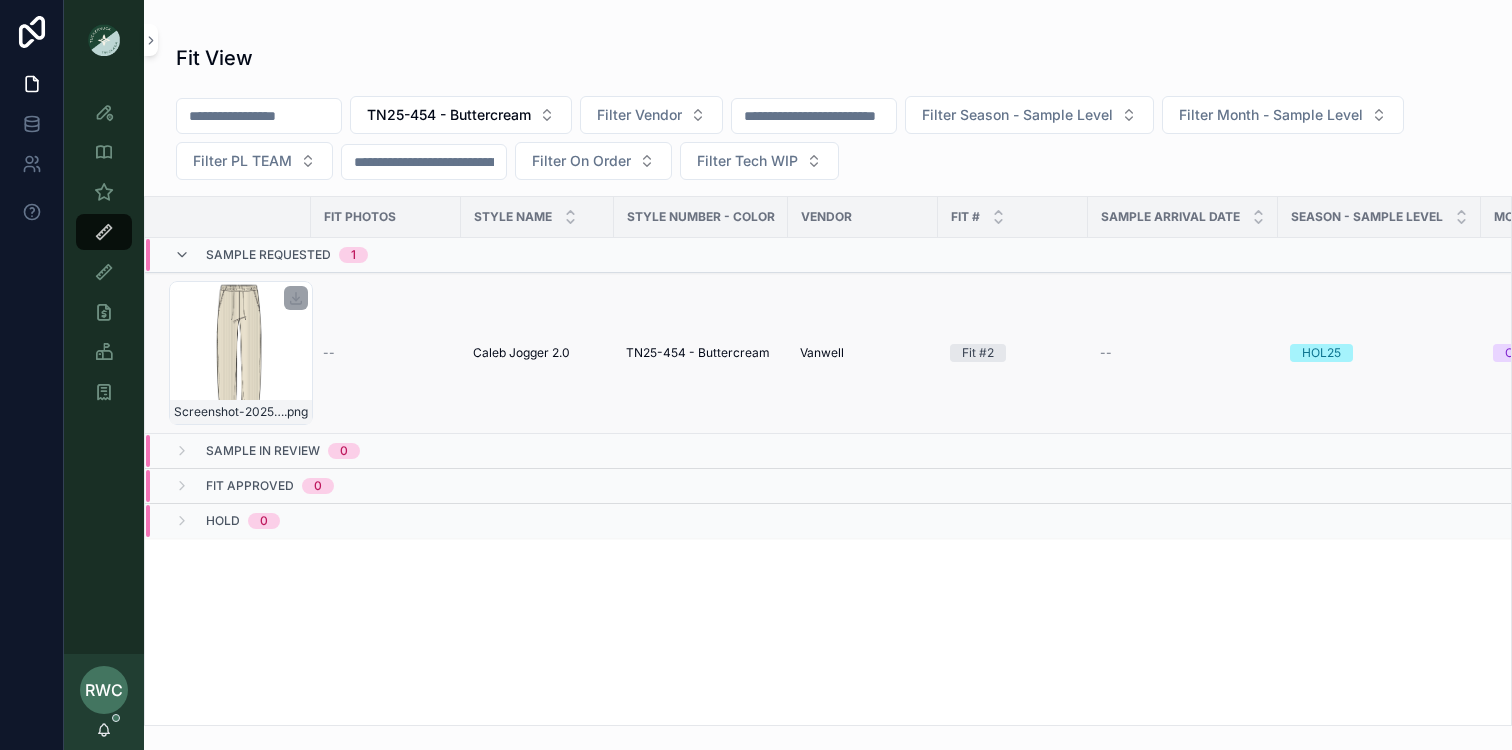 click on "Screenshot-[DATE]-at-[TIME] .png" at bounding box center (241, 353) 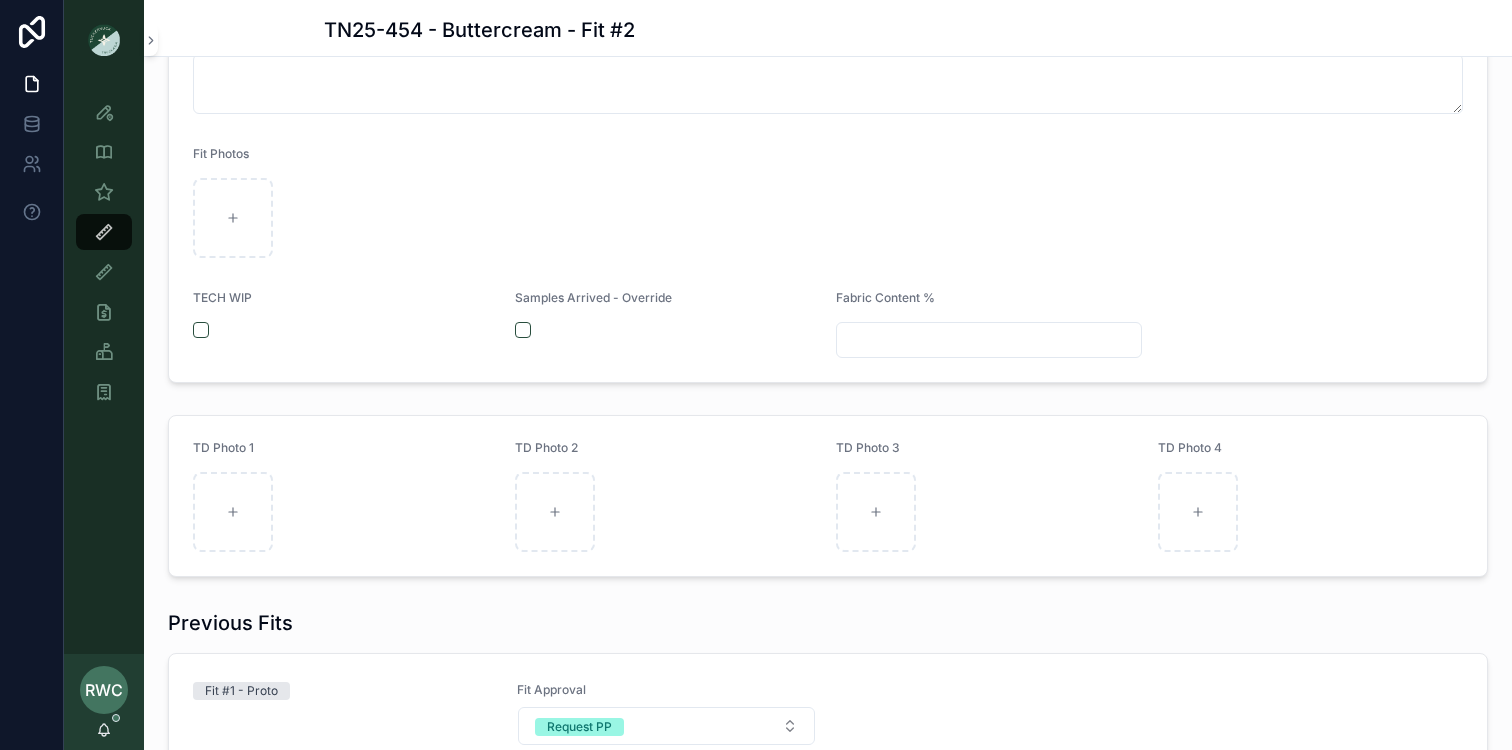 scroll, scrollTop: 984, scrollLeft: 0, axis: vertical 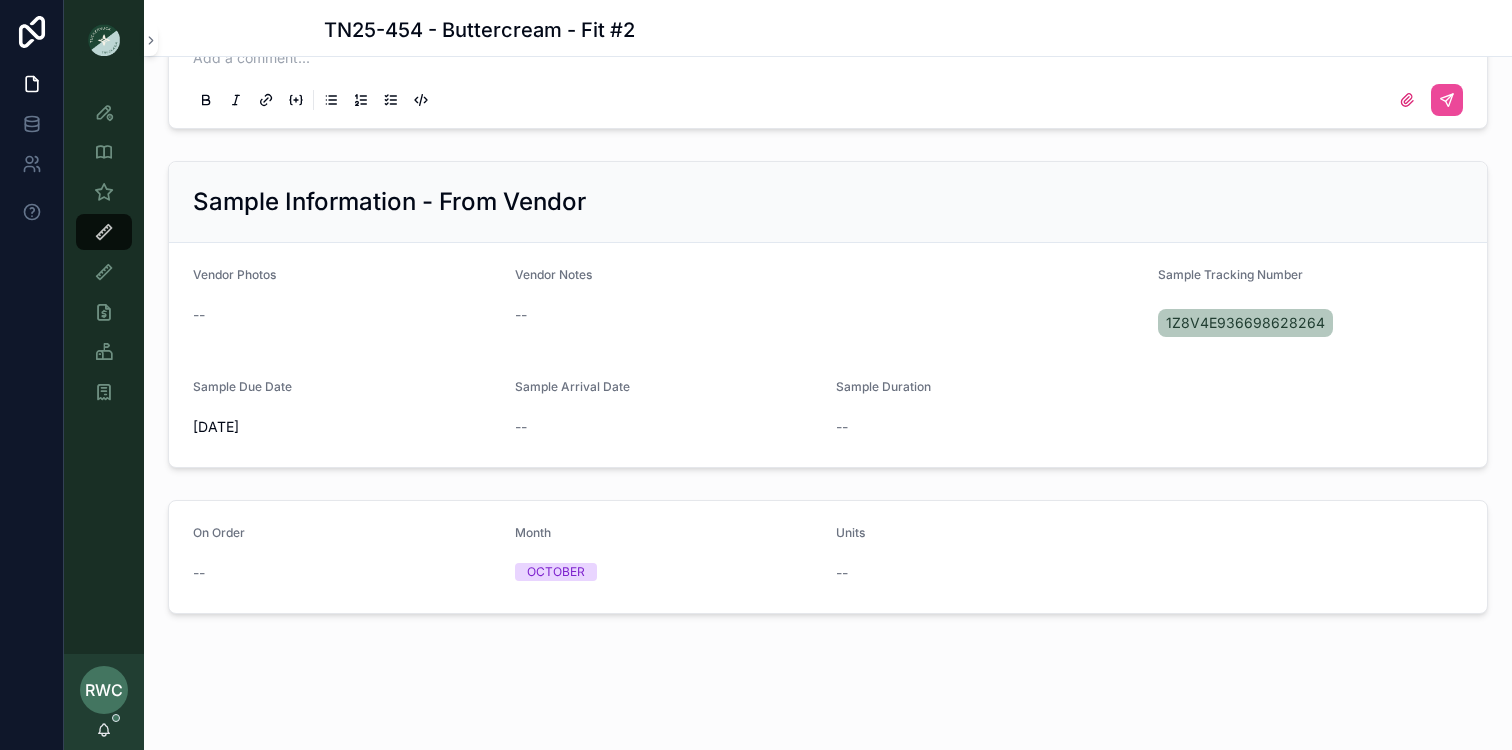 click on "--" at bounding box center [668, 427] 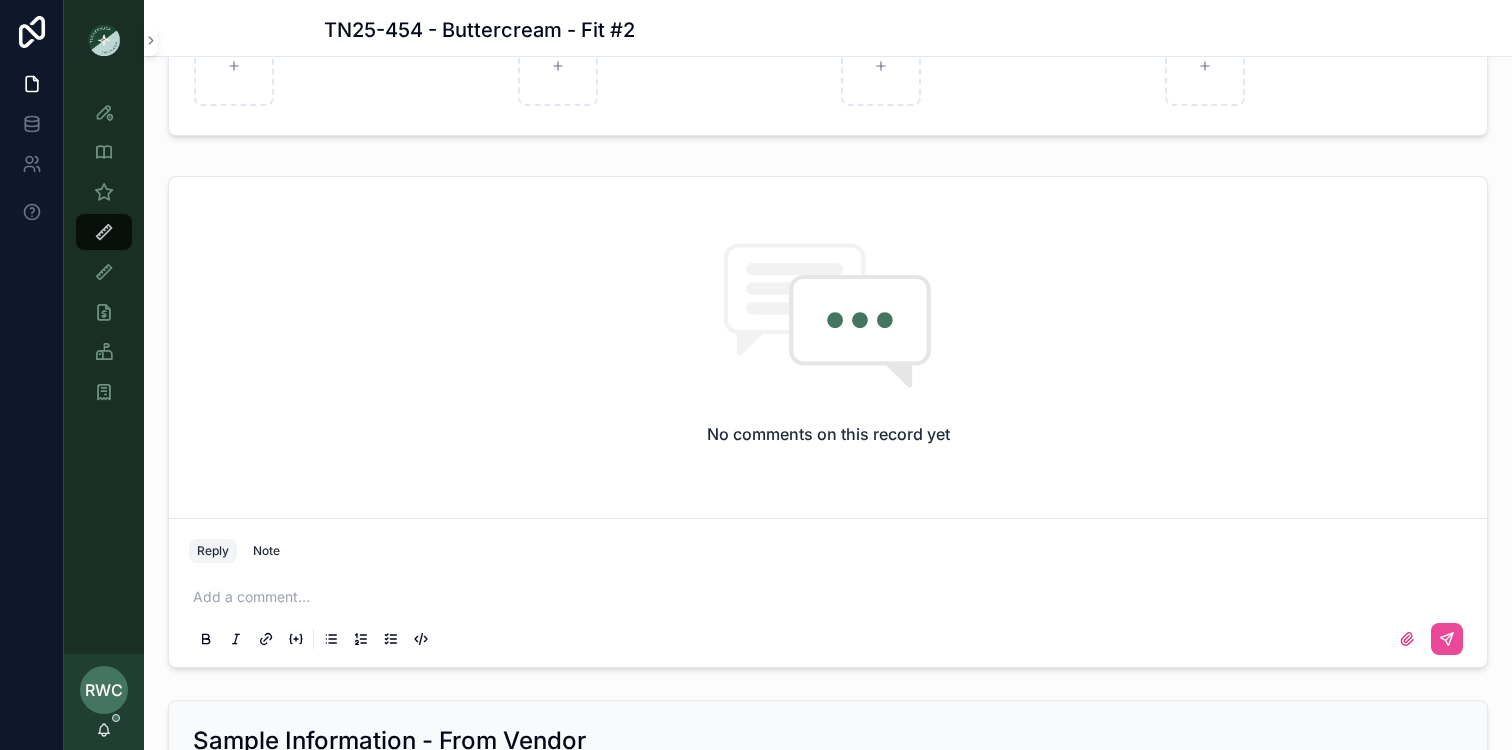 scroll, scrollTop: 1093, scrollLeft: 0, axis: vertical 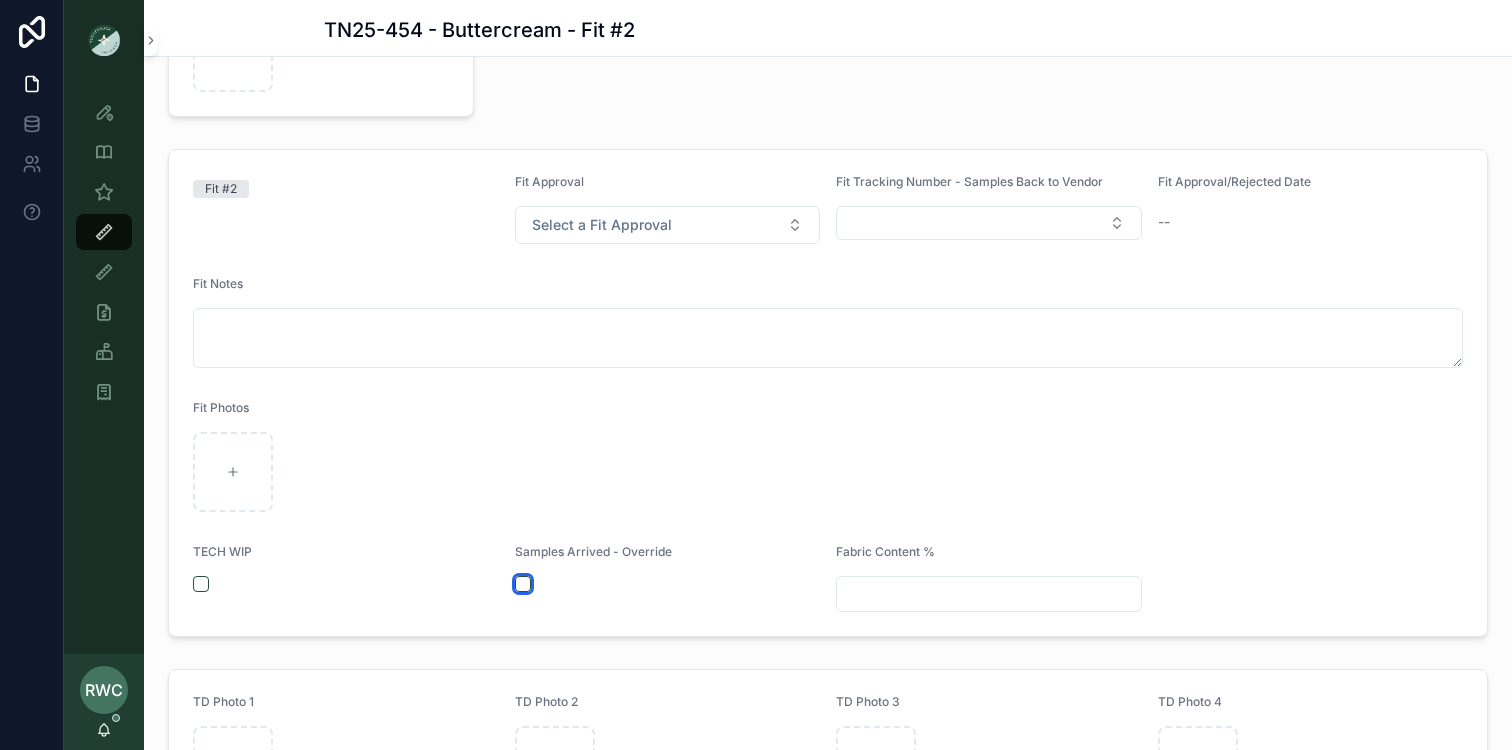 click at bounding box center (523, 584) 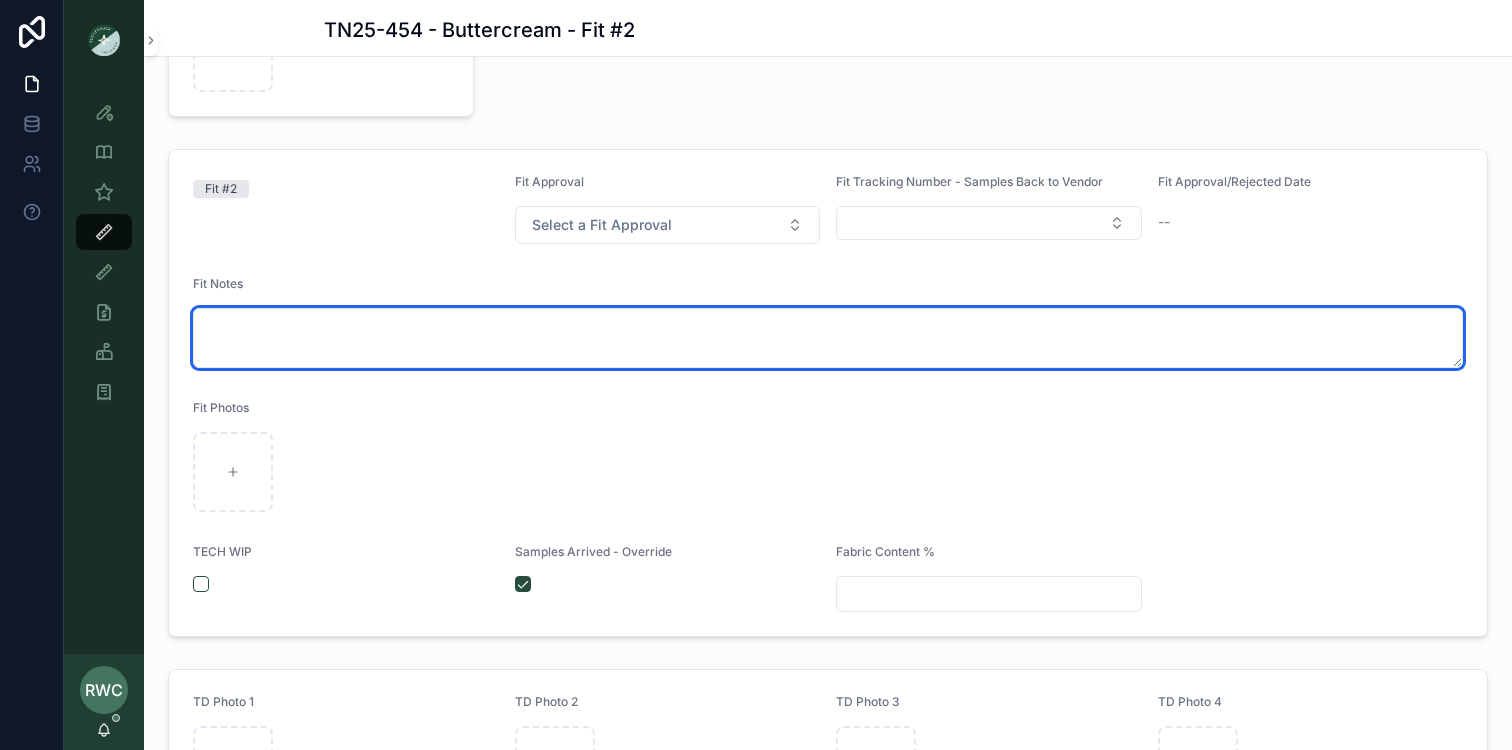 click at bounding box center [828, 338] 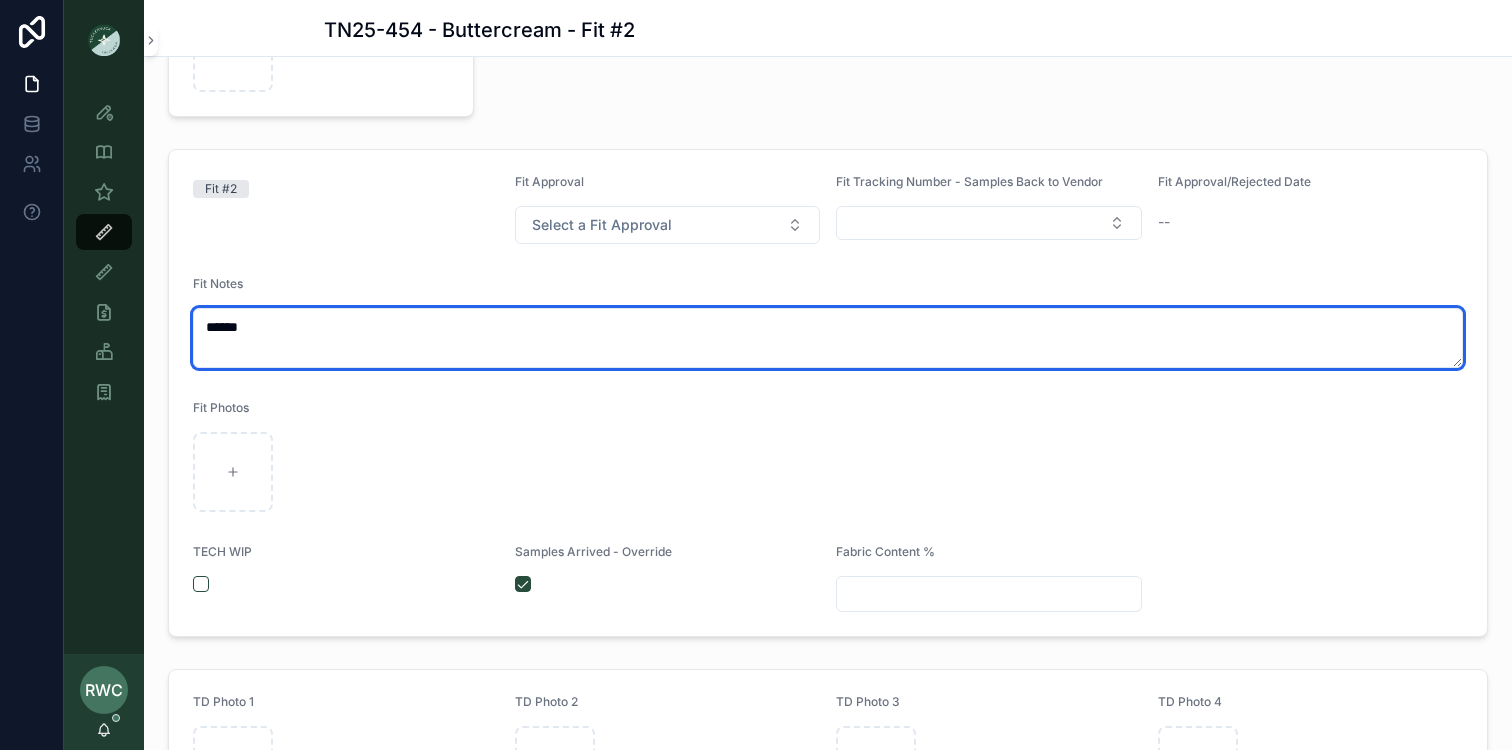 drag, startPoint x: 272, startPoint y: 322, endPoint x: 169, endPoint y: 322, distance: 103 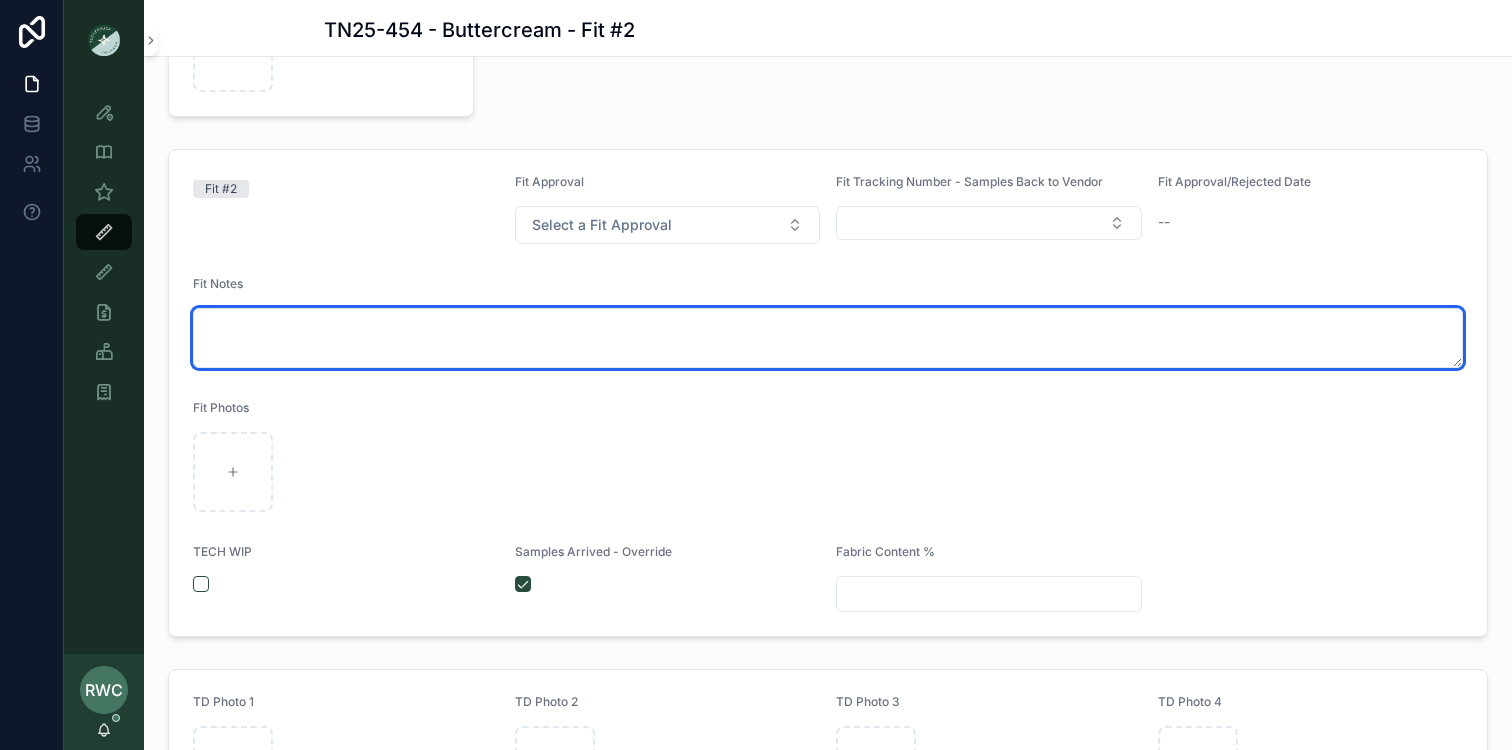 paste on "**********" 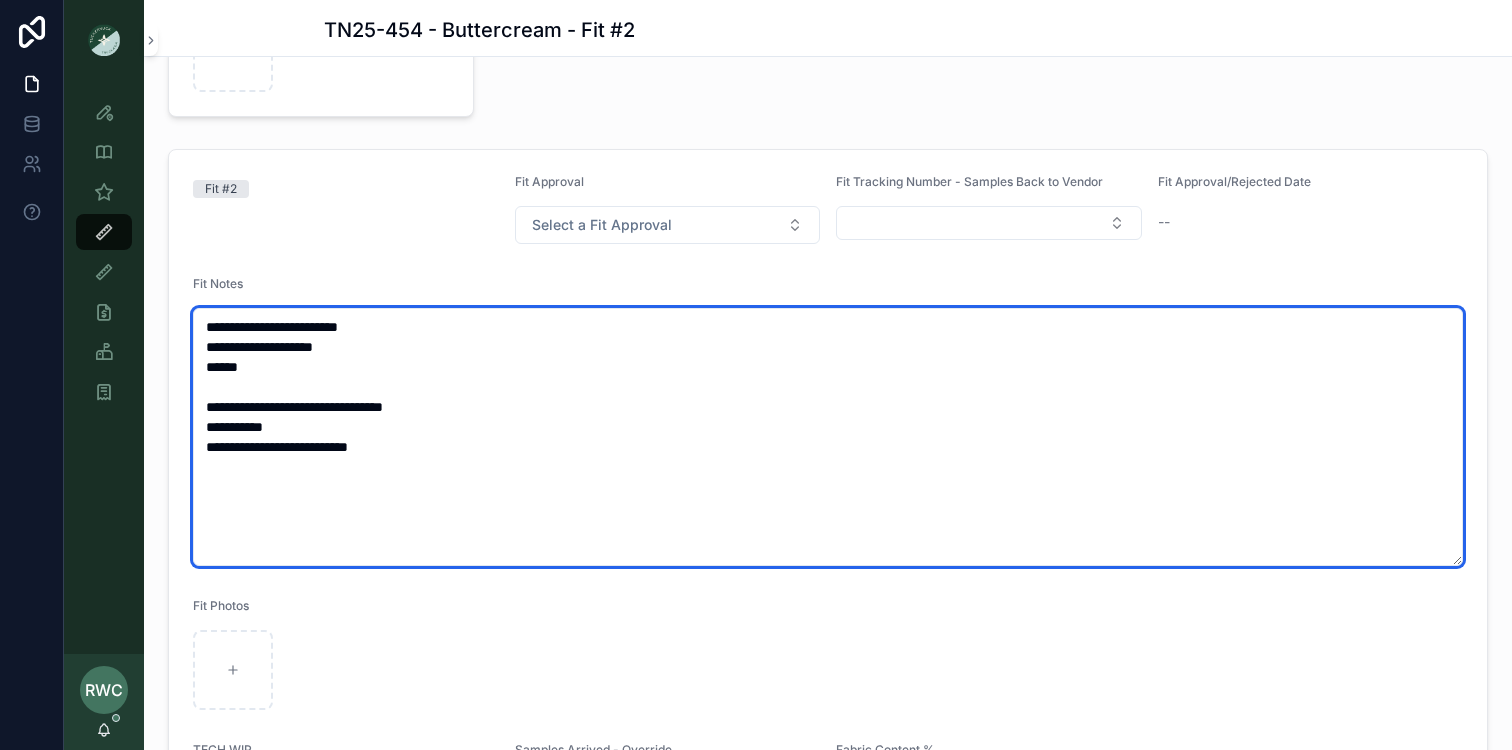 click on "**********" at bounding box center [828, 437] 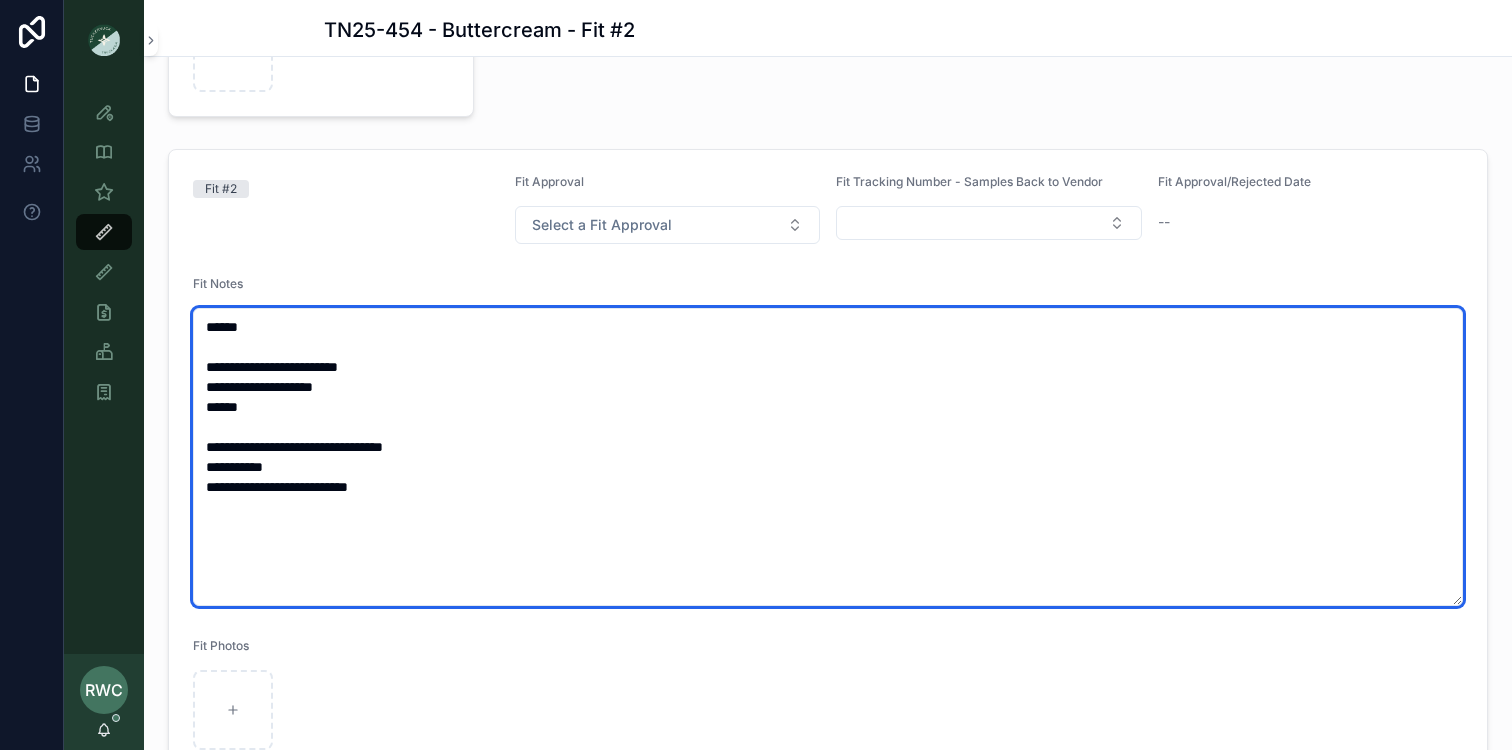 click on "**********" at bounding box center [828, 457] 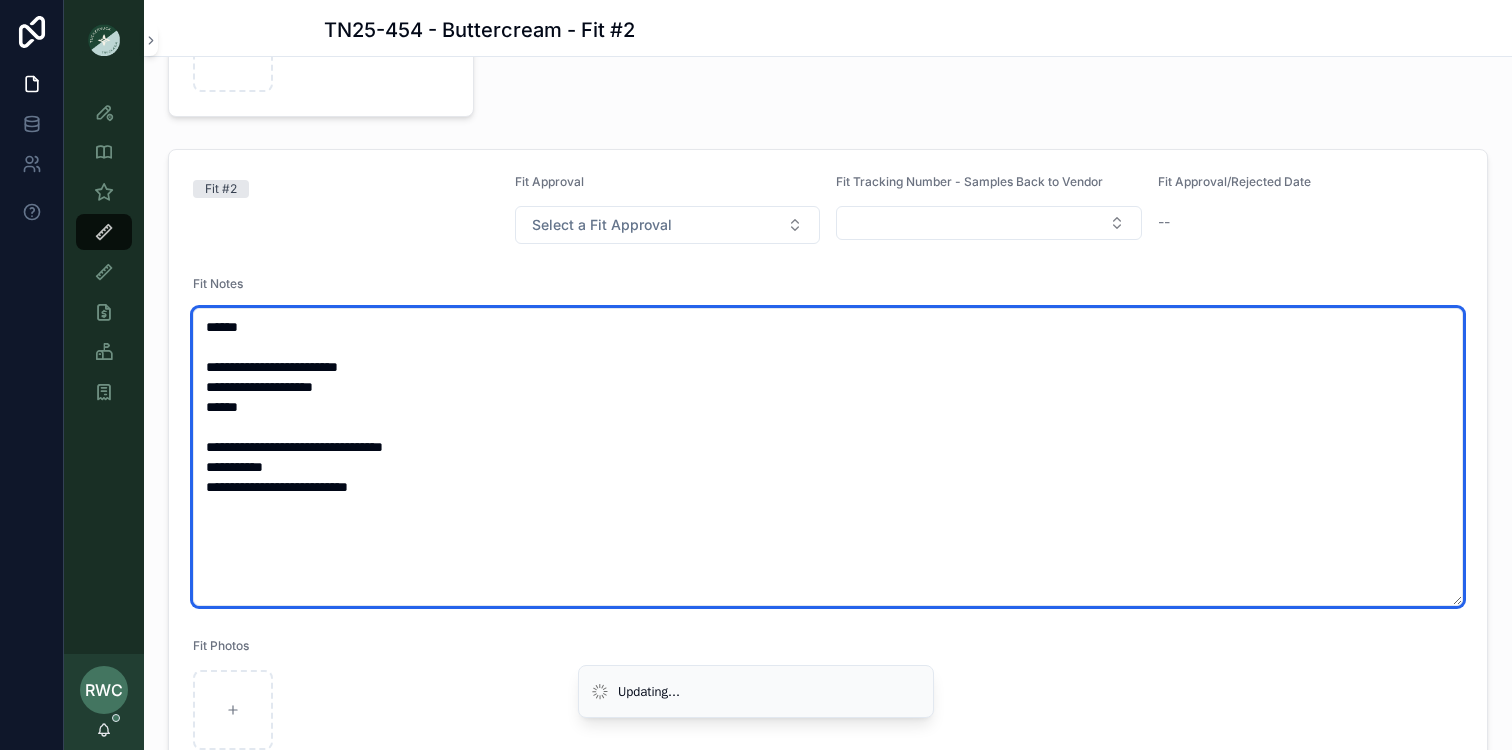 scroll, scrollTop: 292, scrollLeft: 0, axis: vertical 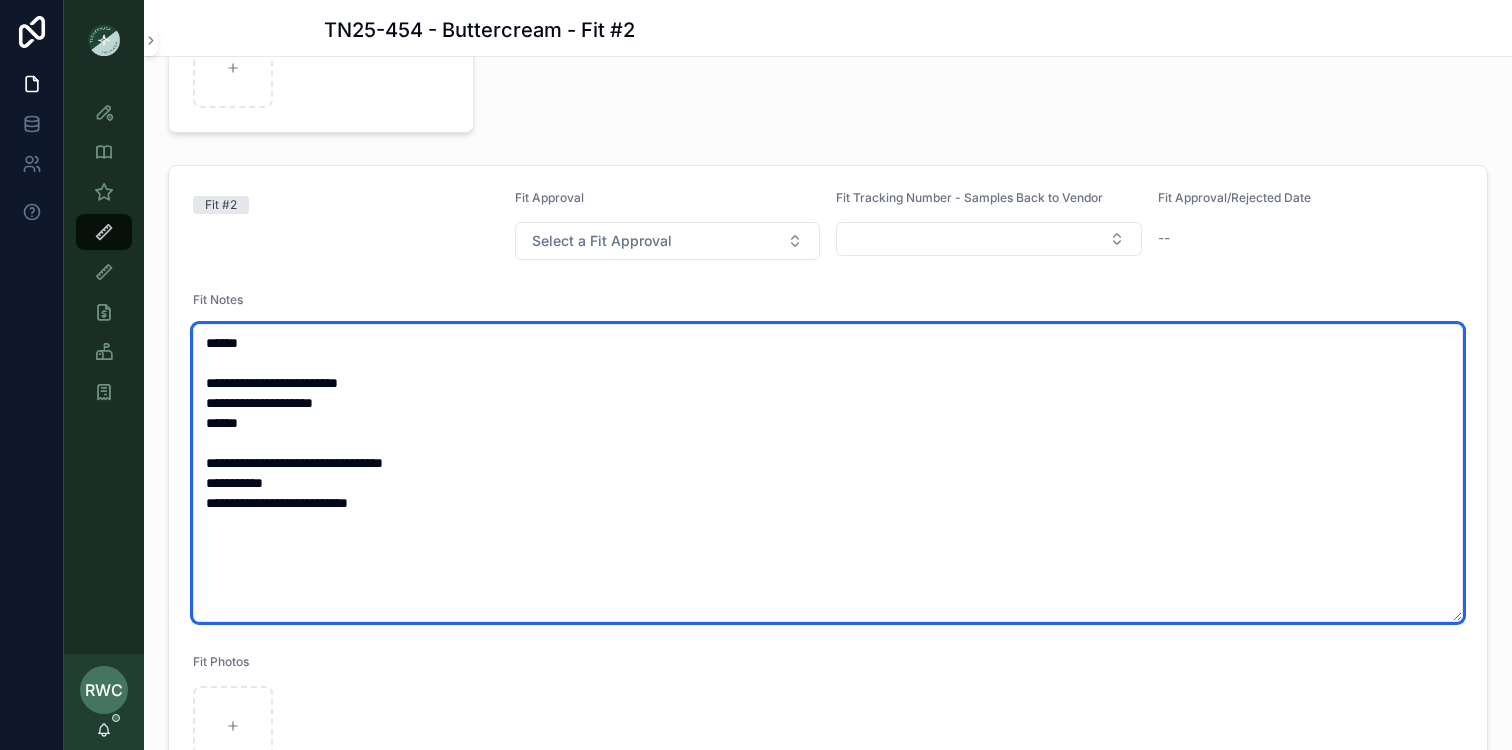 click on "**********" at bounding box center (828, 473) 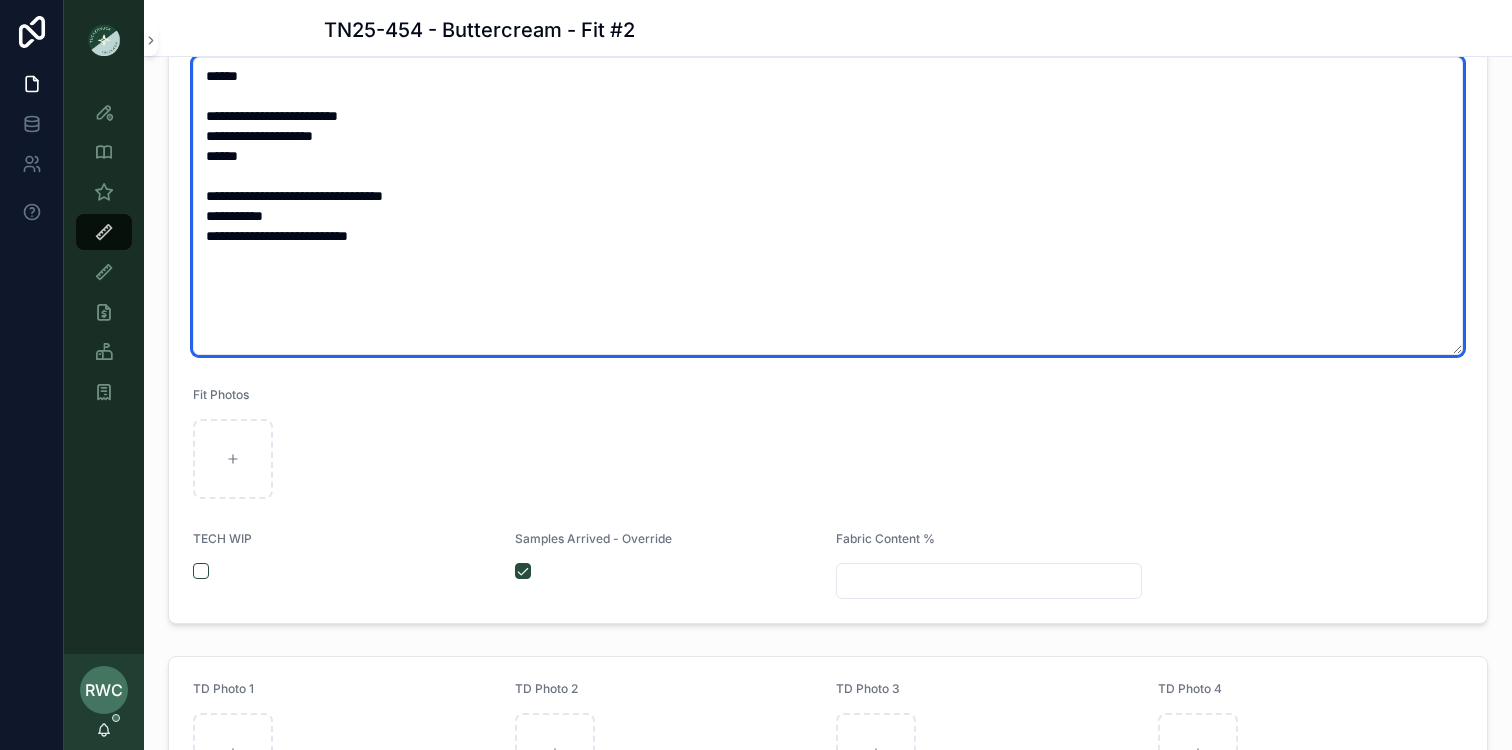 scroll, scrollTop: 415, scrollLeft: 0, axis: vertical 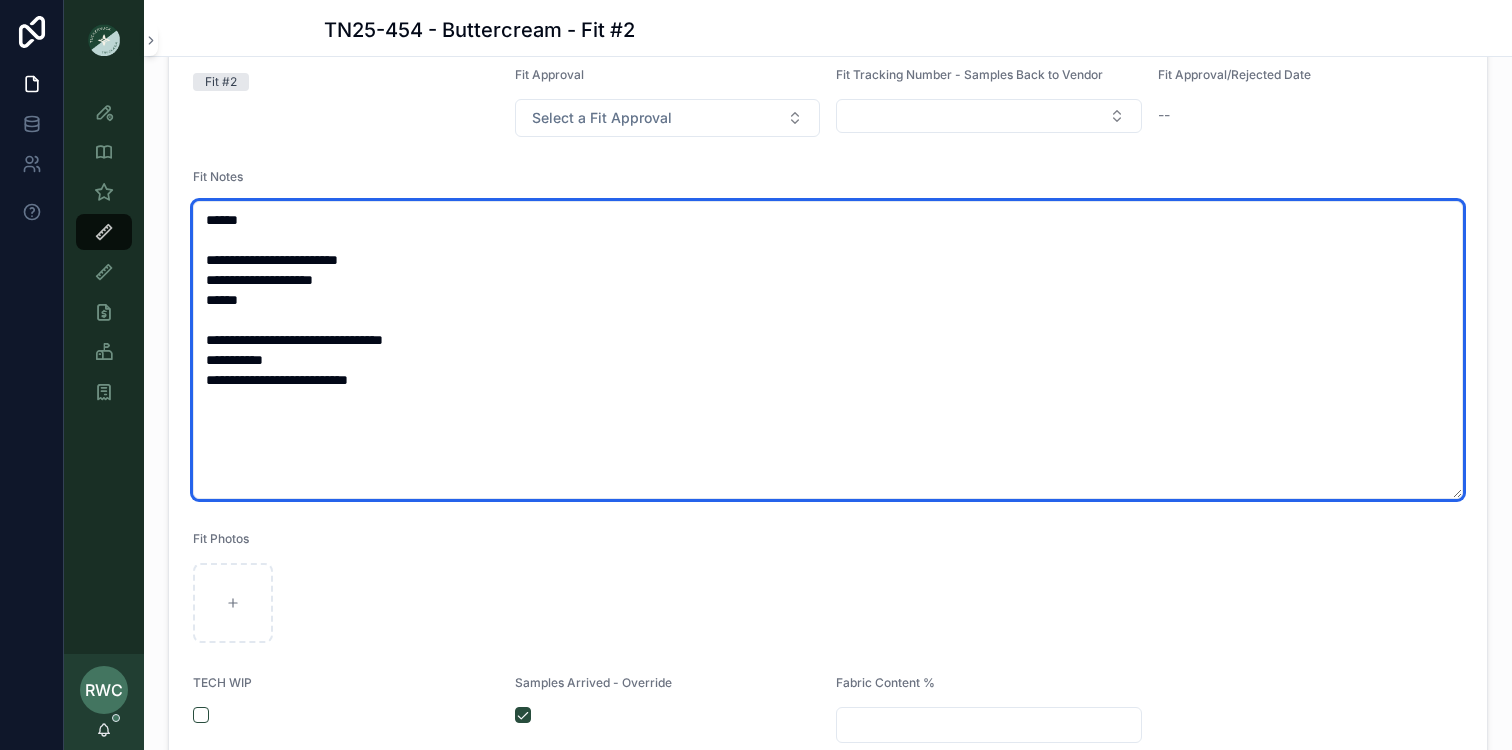type on "**********" 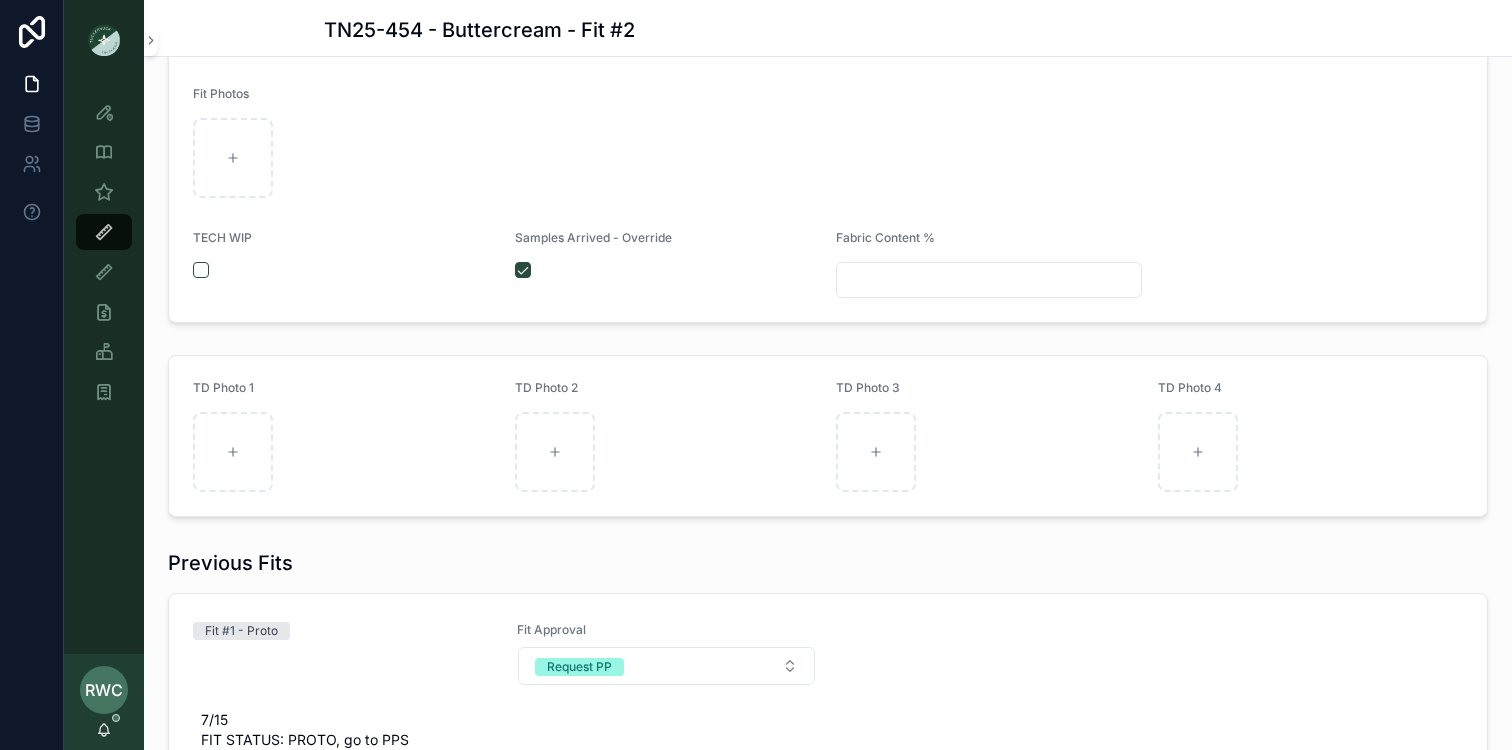 scroll, scrollTop: 888, scrollLeft: 0, axis: vertical 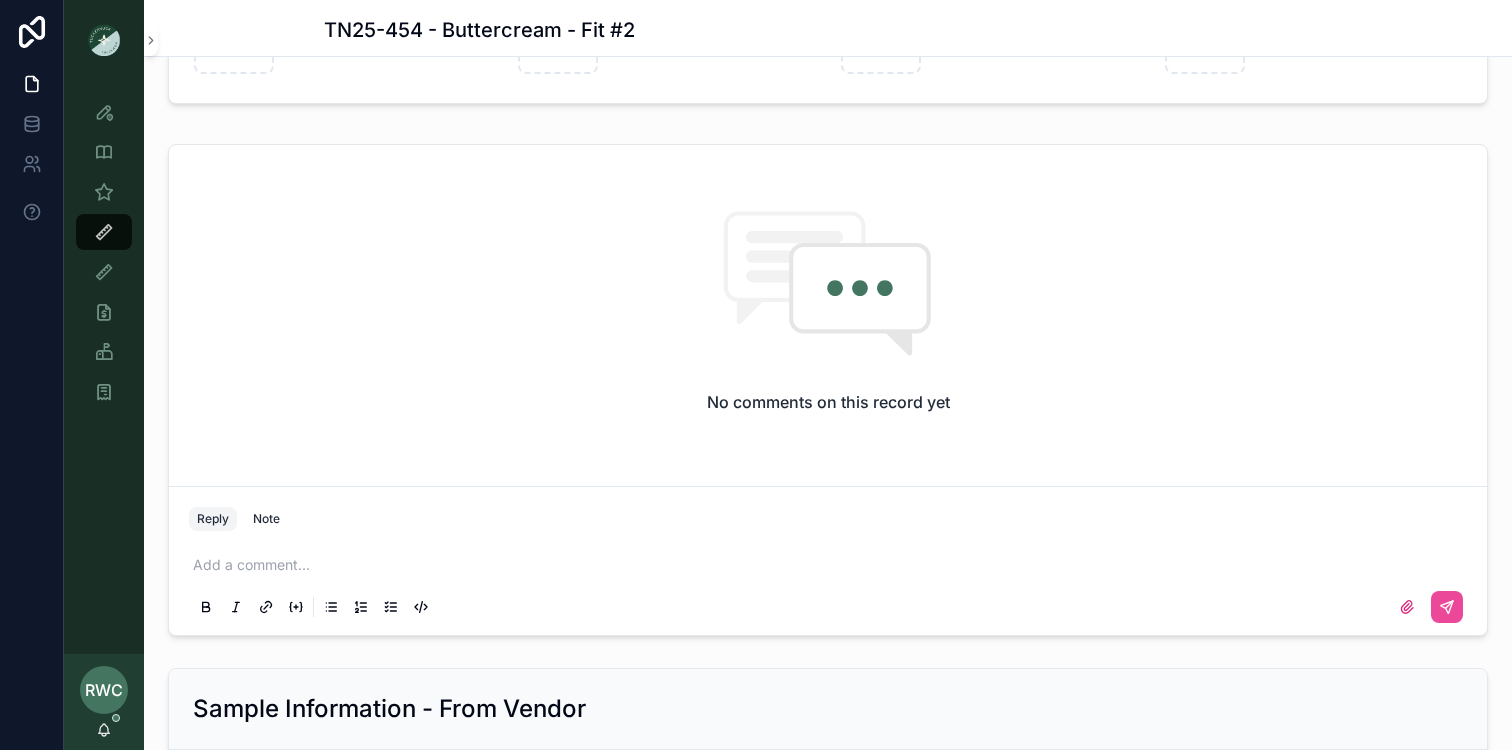 click at bounding box center [832, 565] 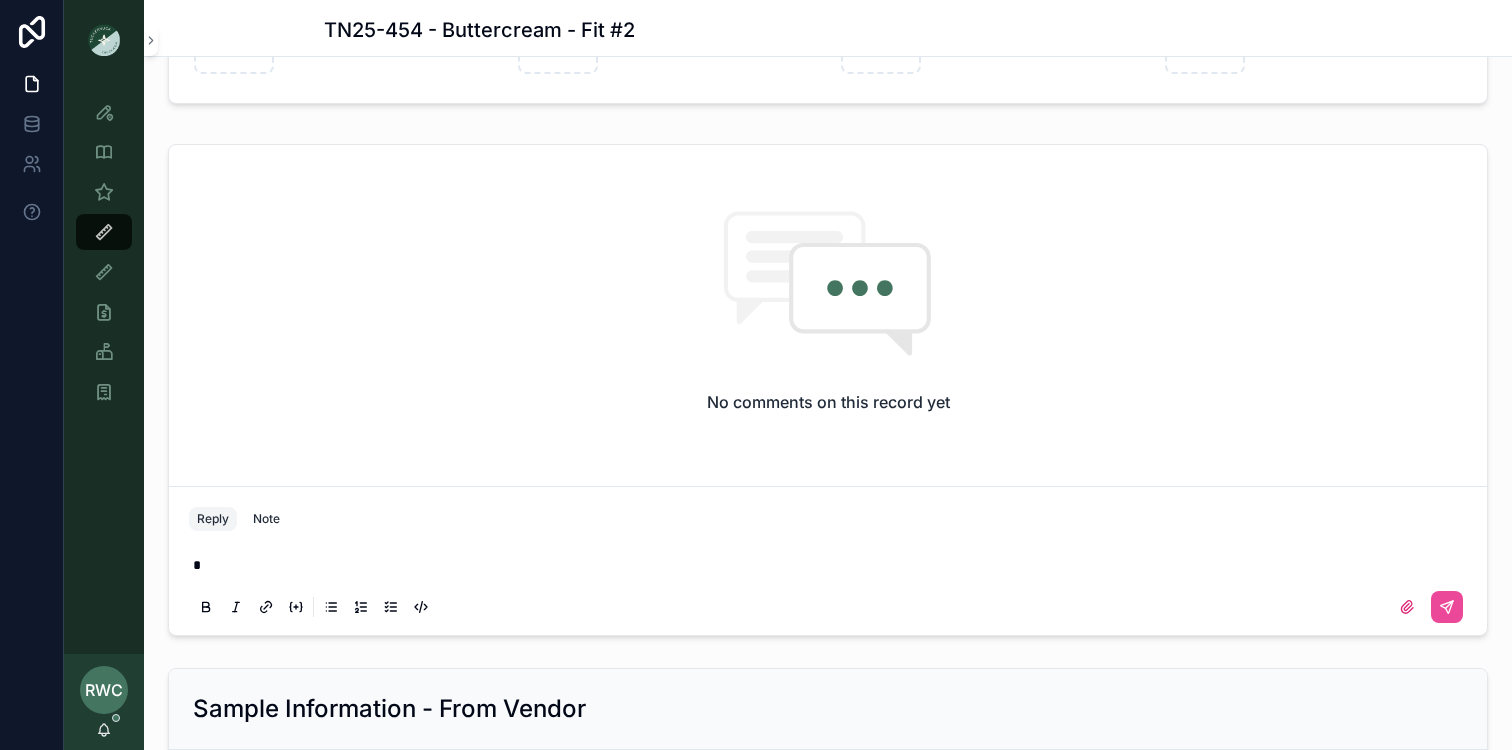 type 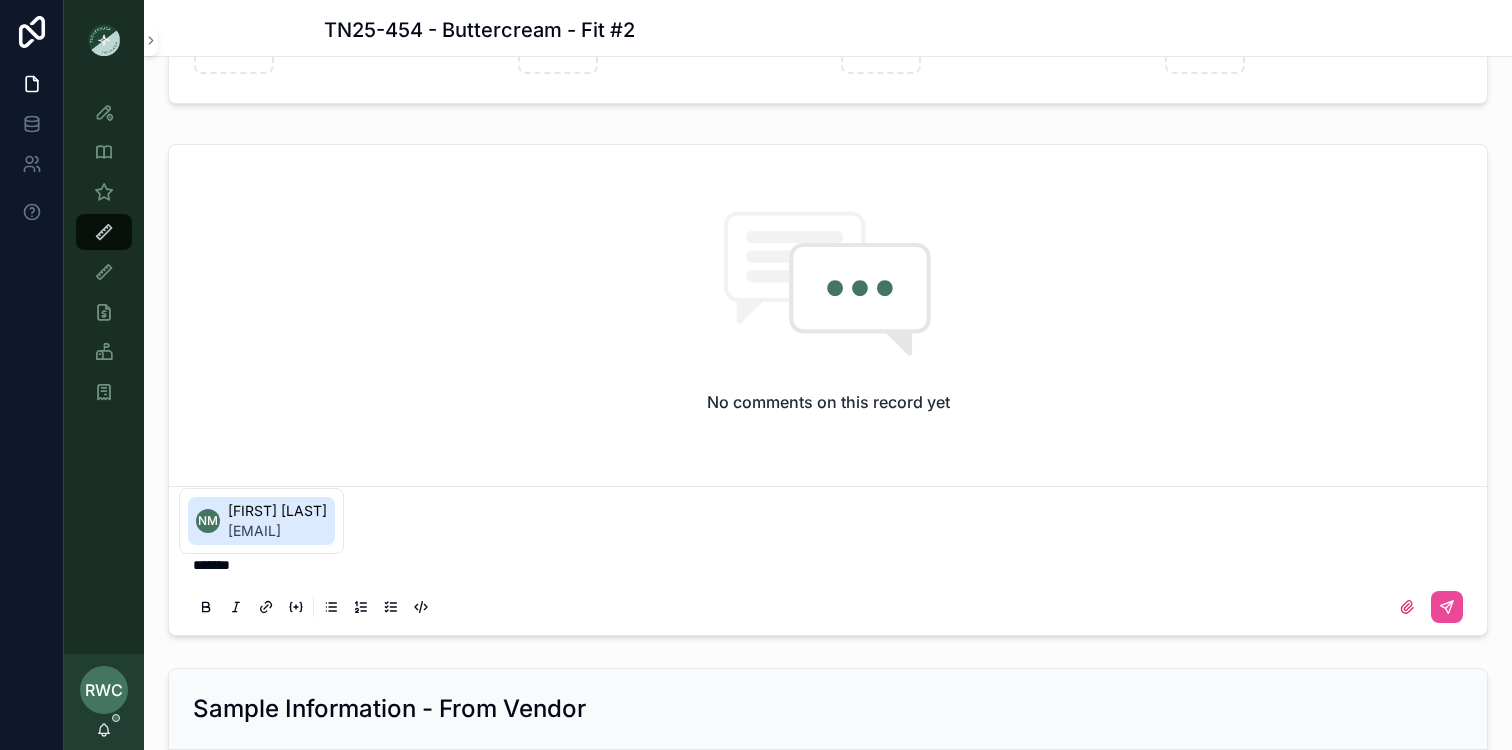 click on "[FIRST] [LAST]" at bounding box center (277, 511) 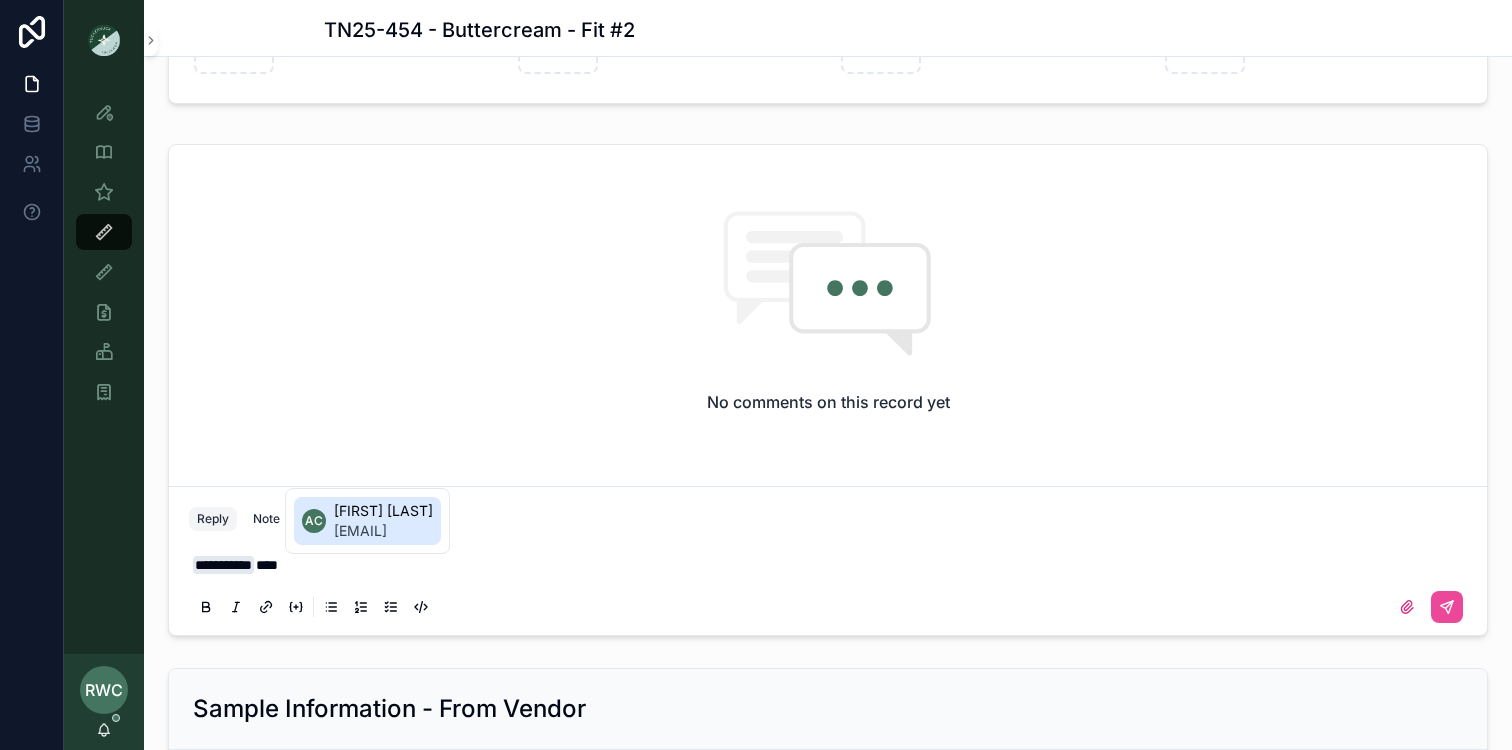 click on "[FIRST] [LAST]" at bounding box center [383, 511] 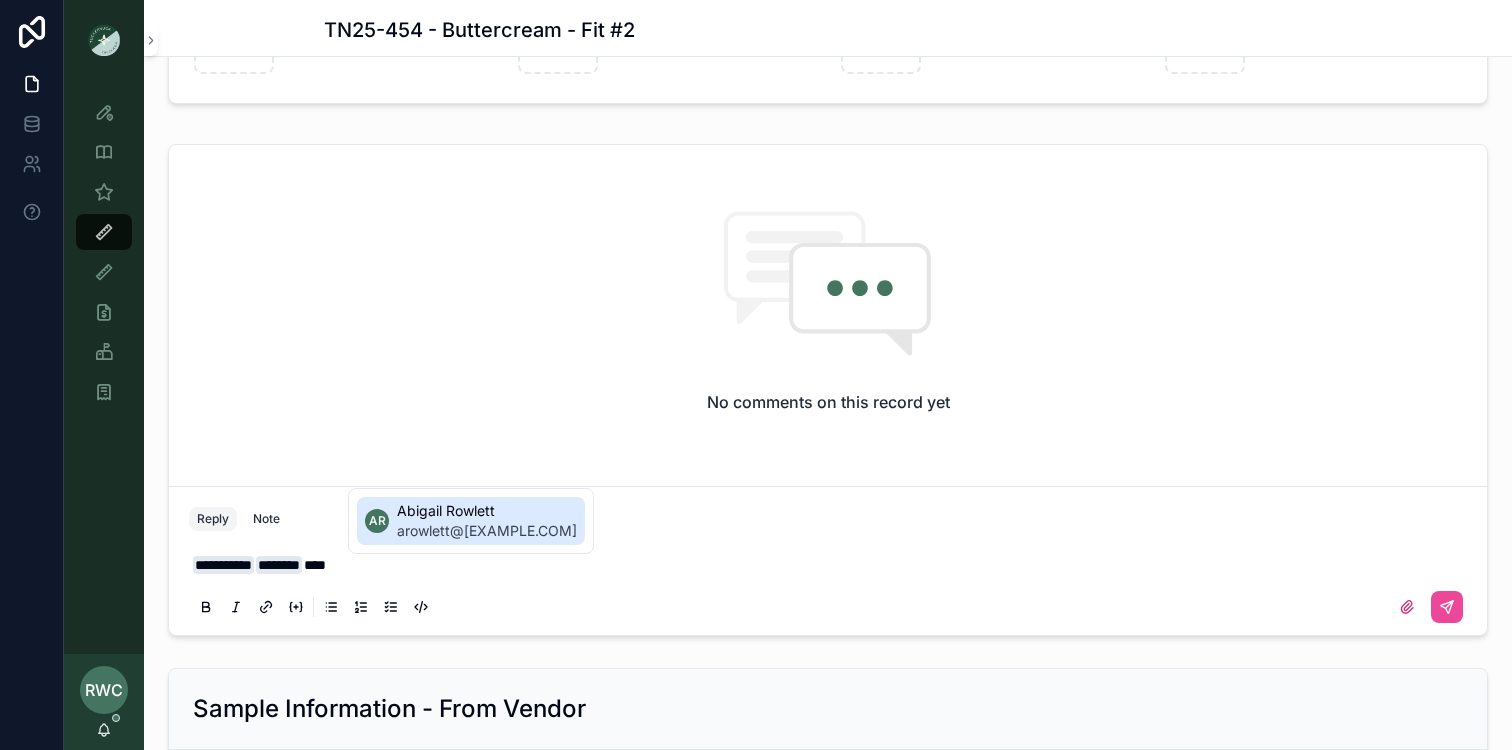 click on "arowlett@[EXAMPLE.COM]" at bounding box center (487, 531) 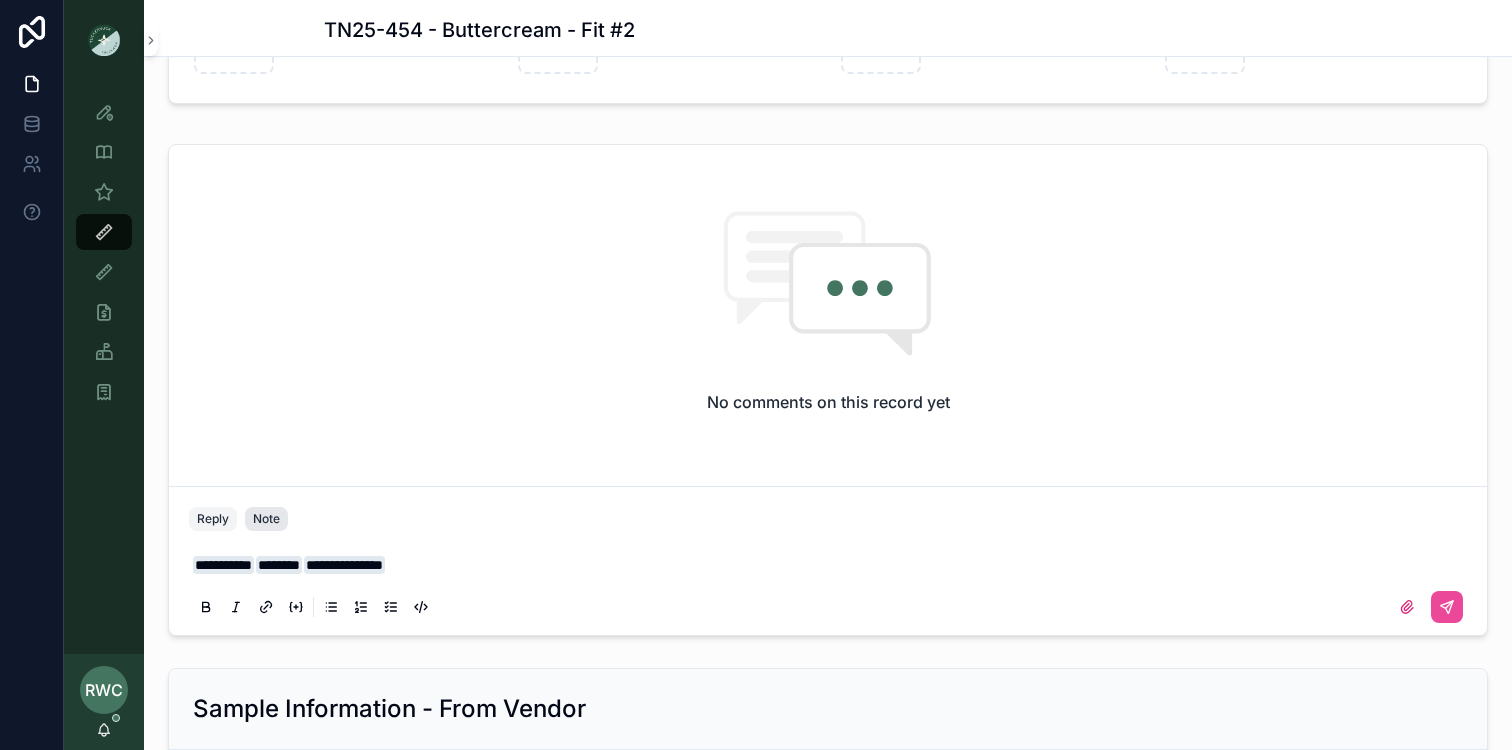 click on "Note" at bounding box center [266, 519] 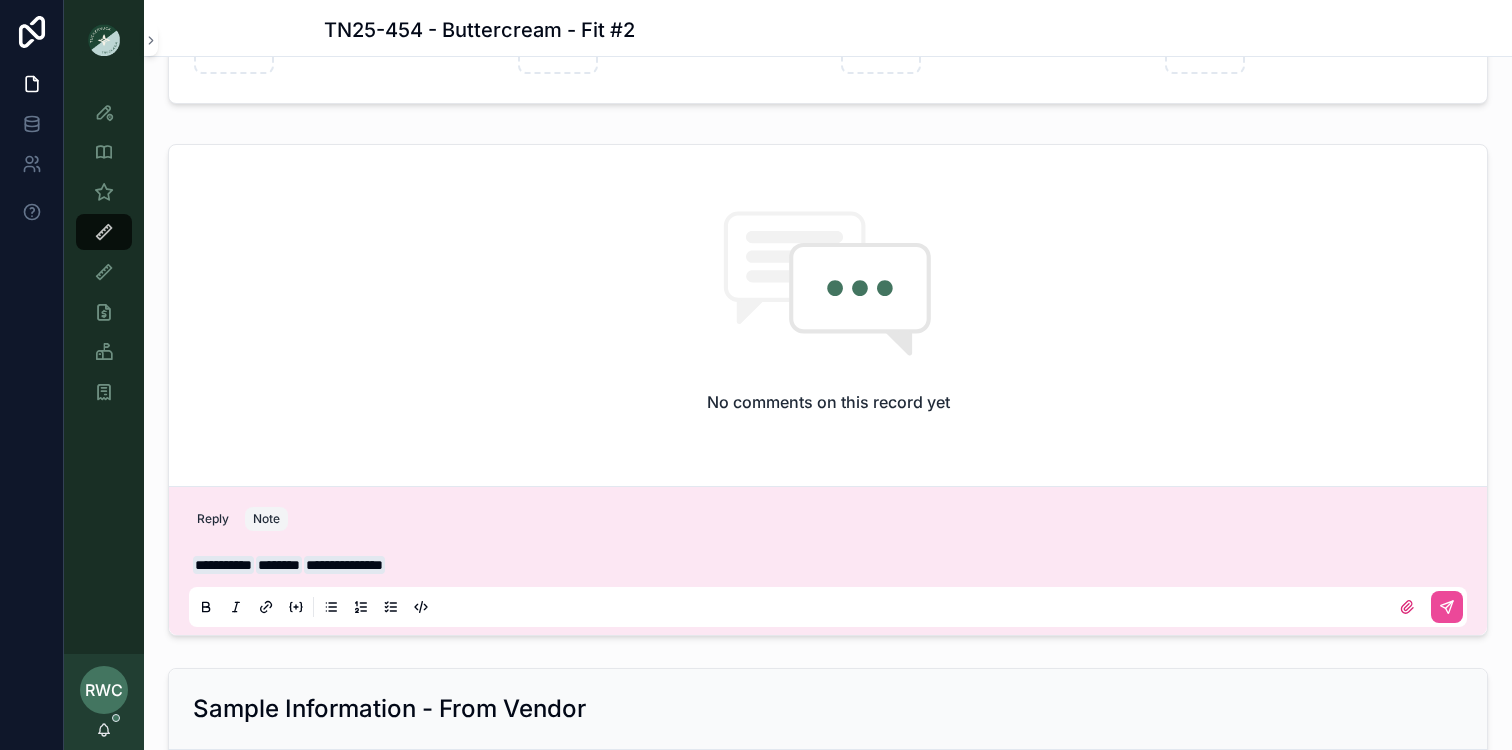 click on "**********" at bounding box center [832, 565] 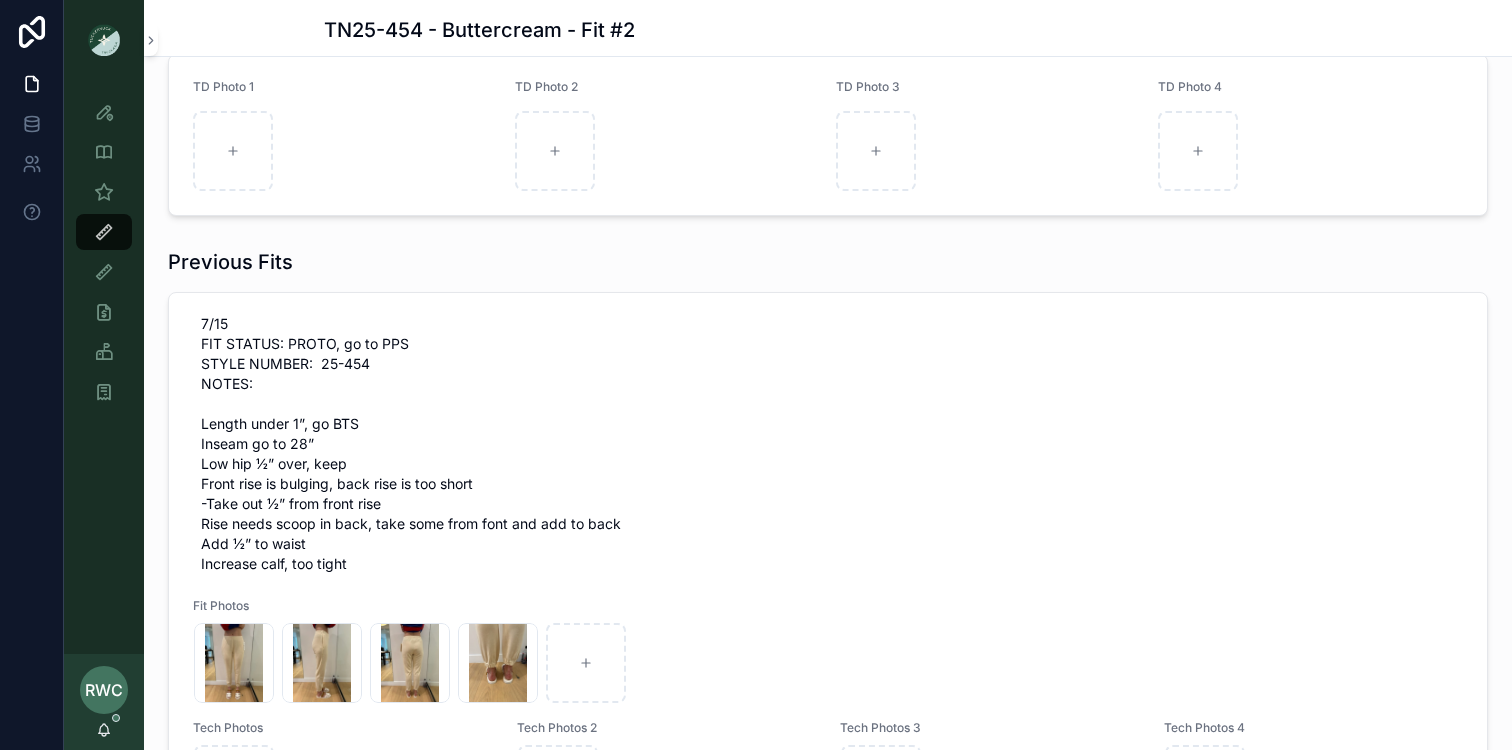 scroll, scrollTop: 1415, scrollLeft: 0, axis: vertical 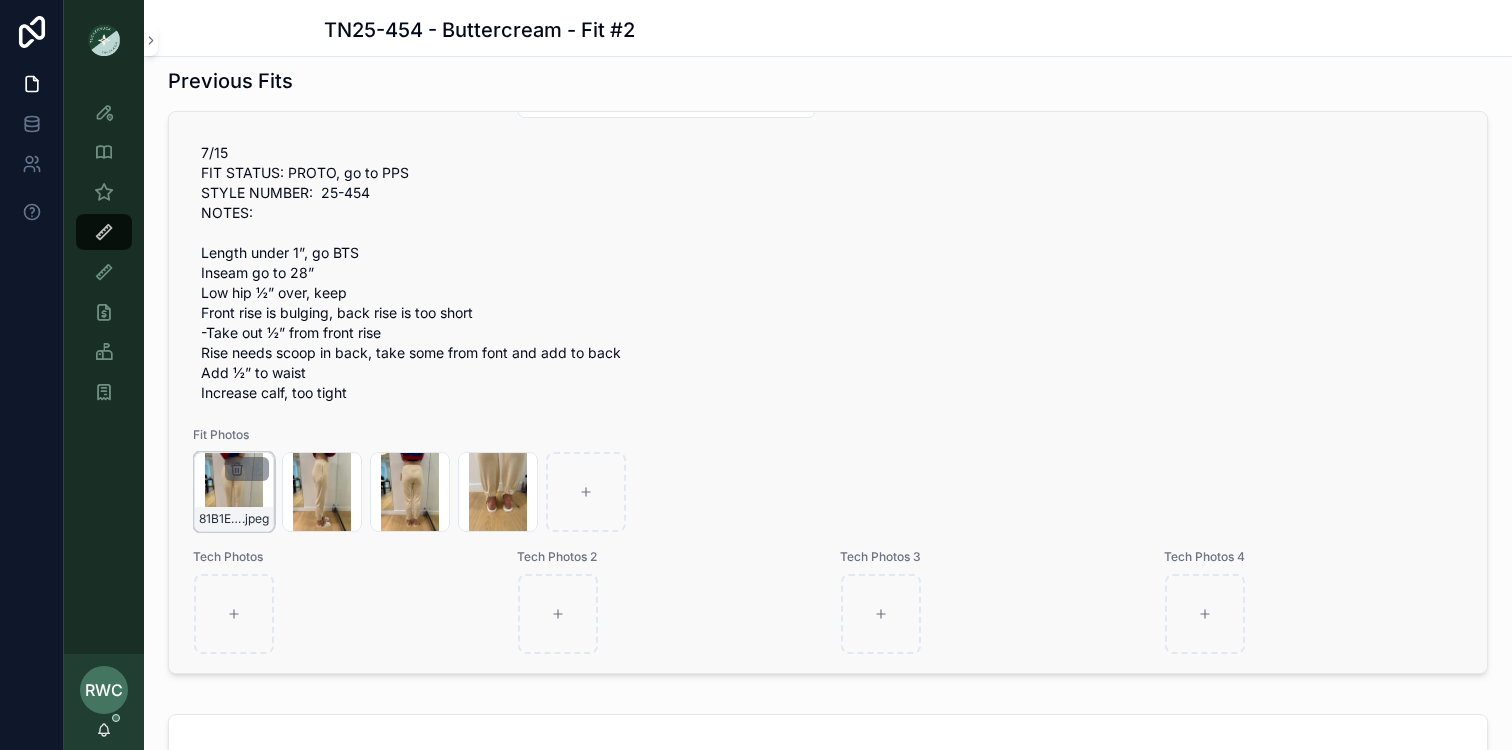 click 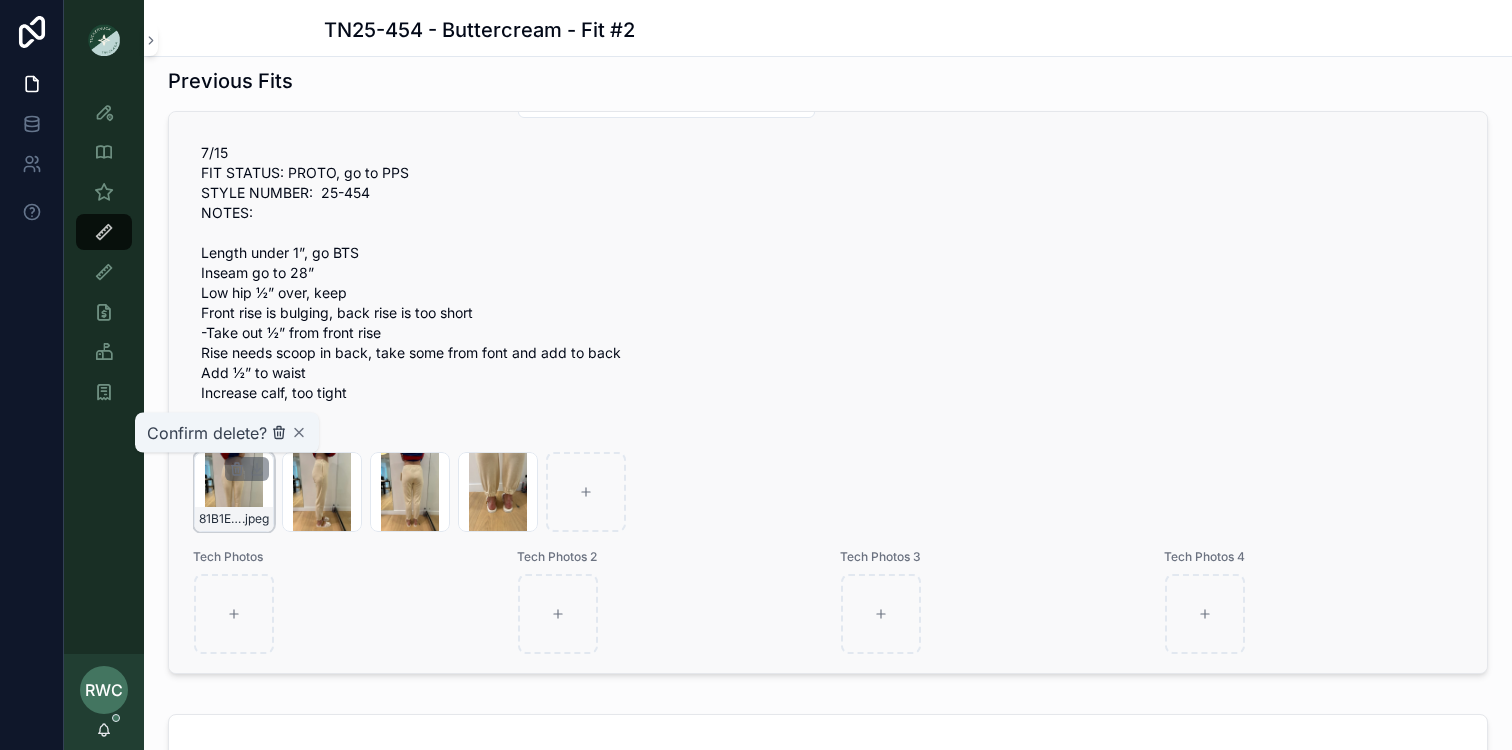 click 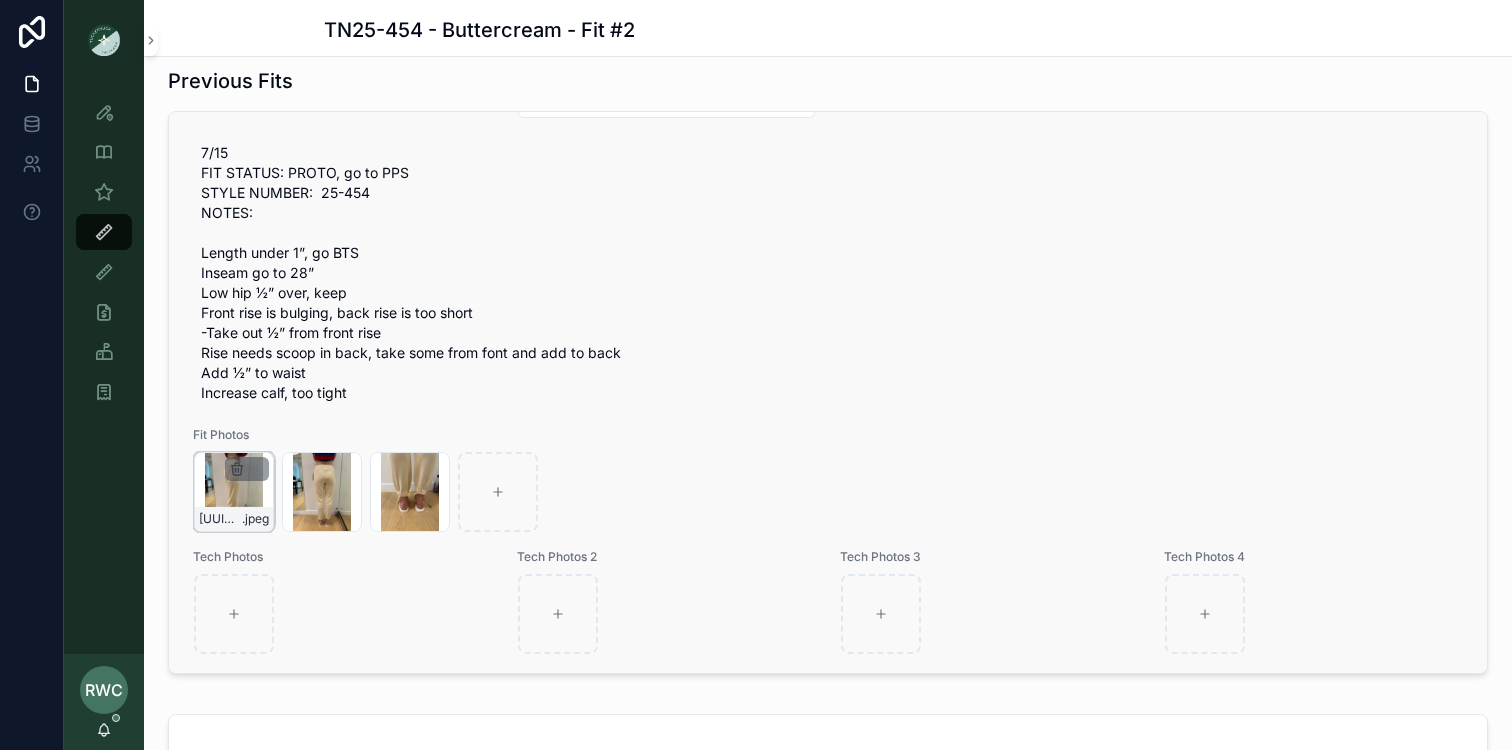 click 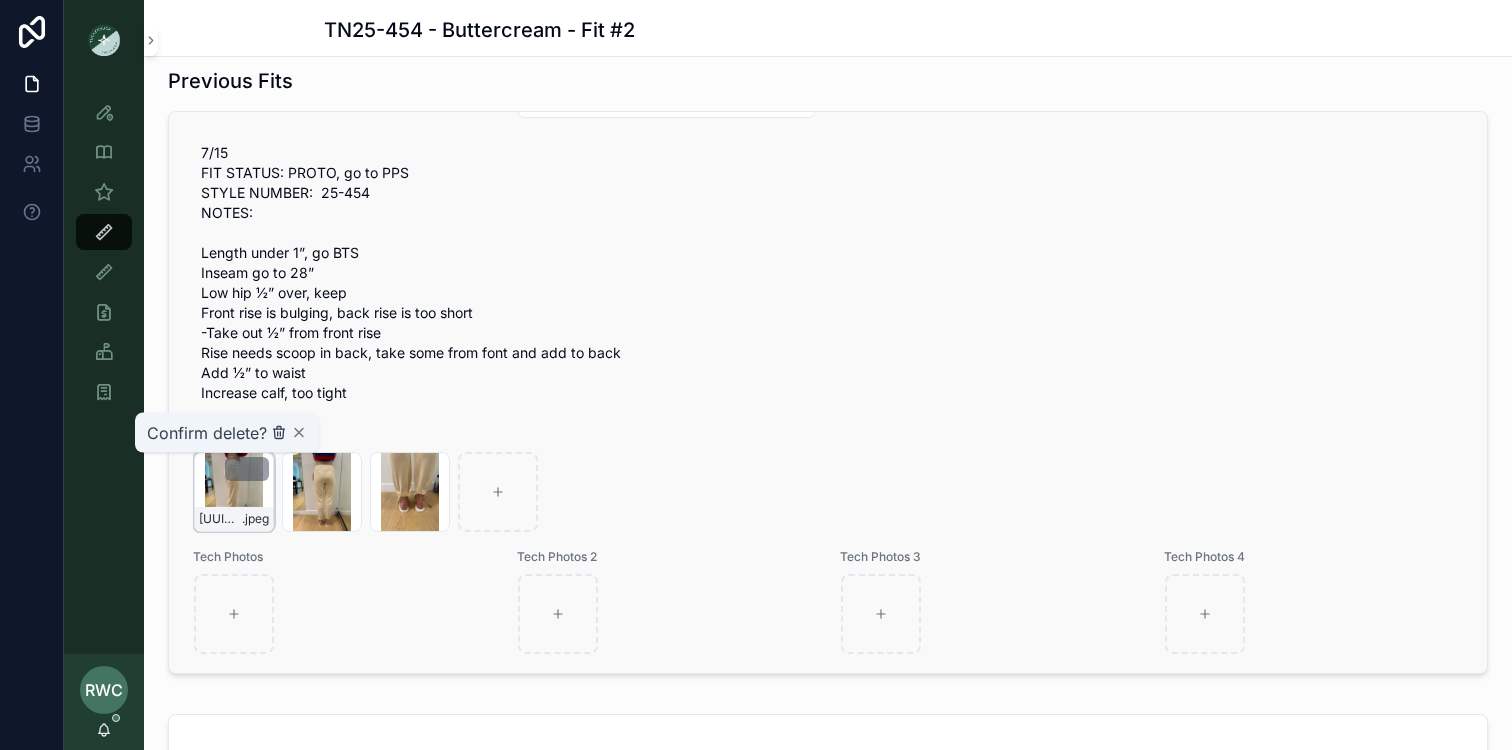 click 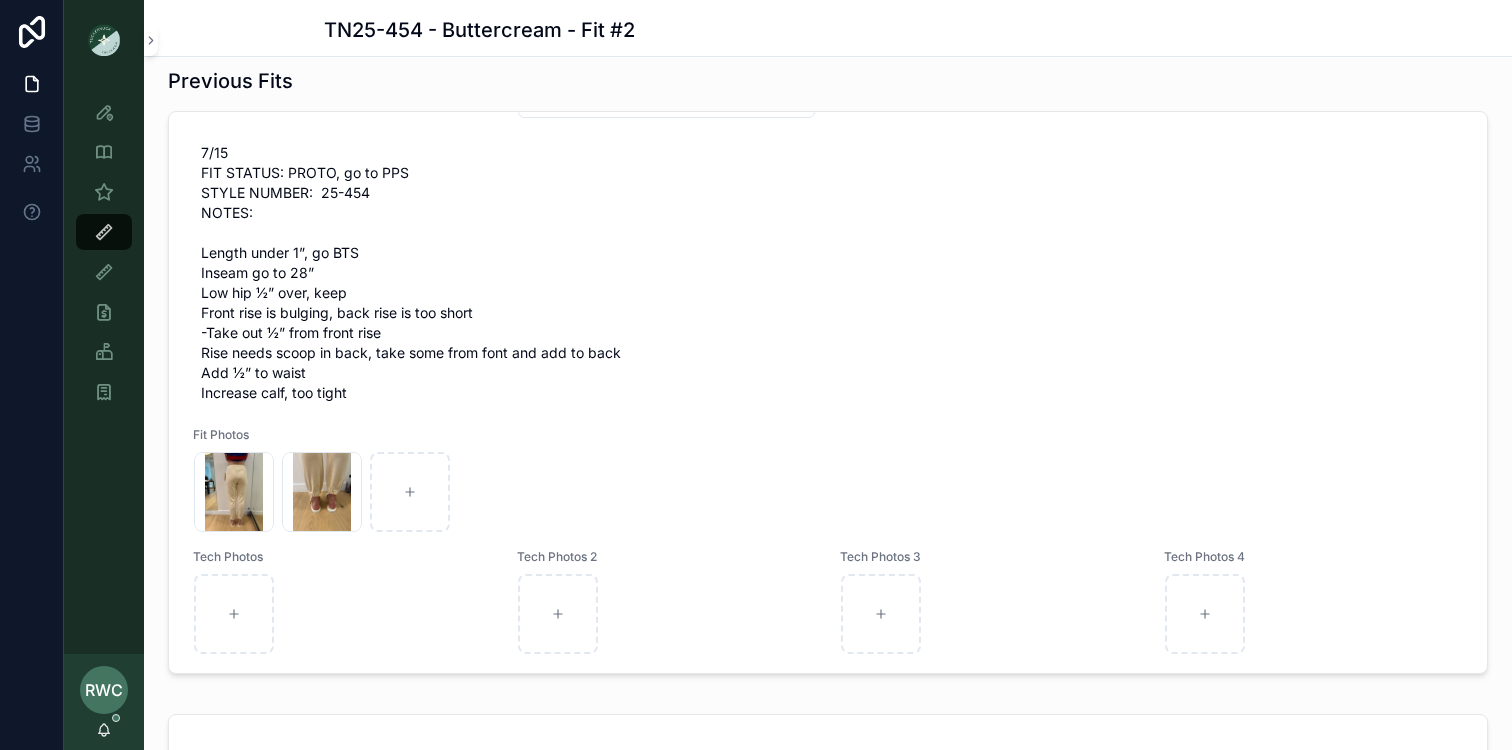 click 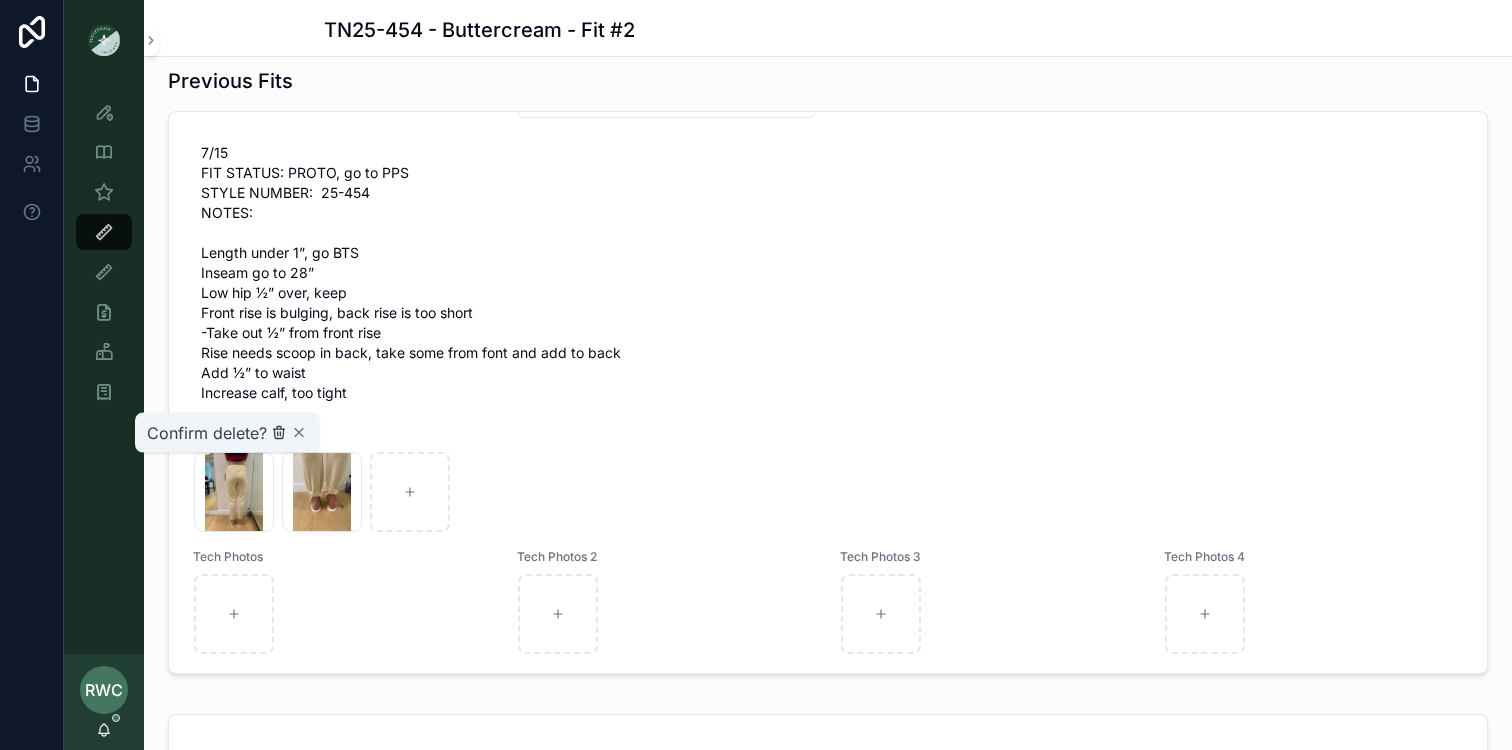 click 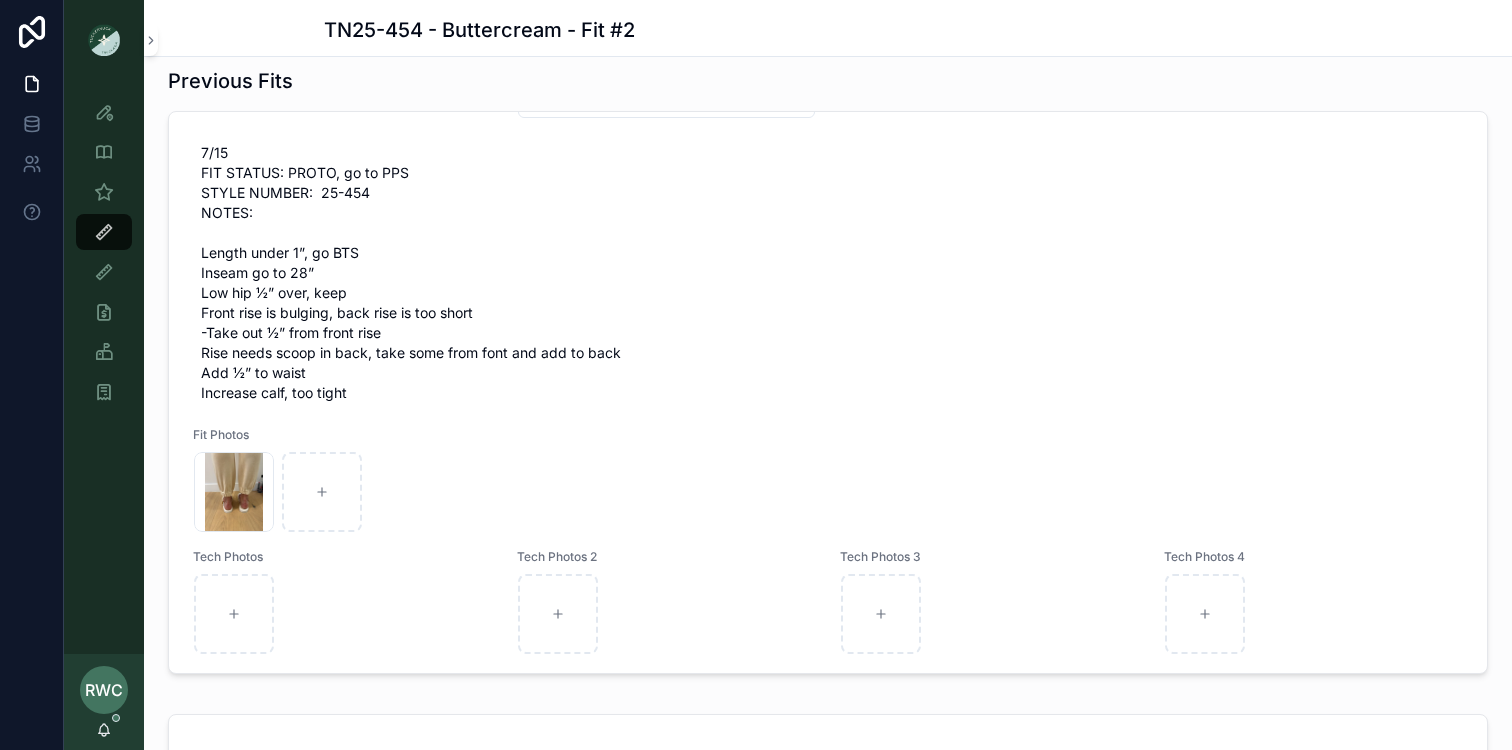 click 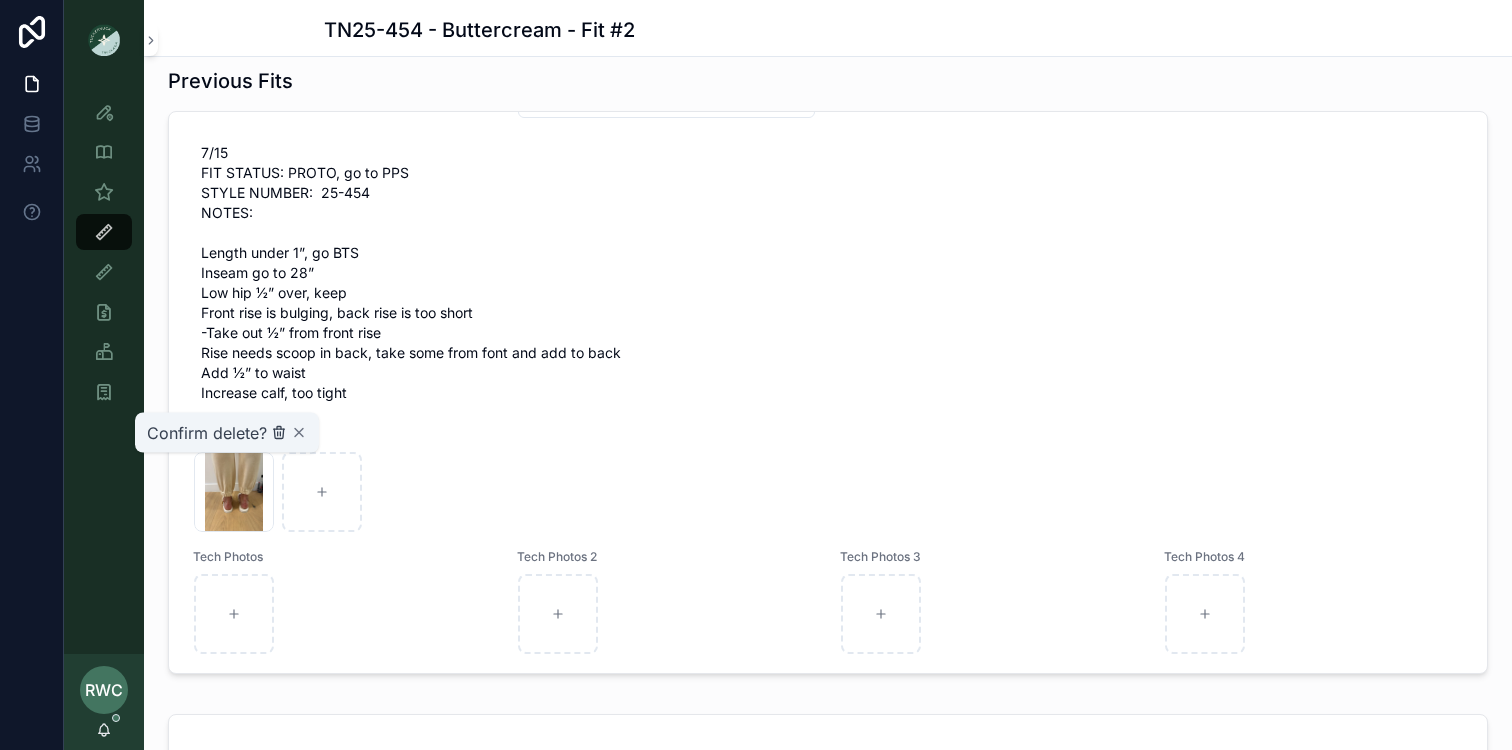 click 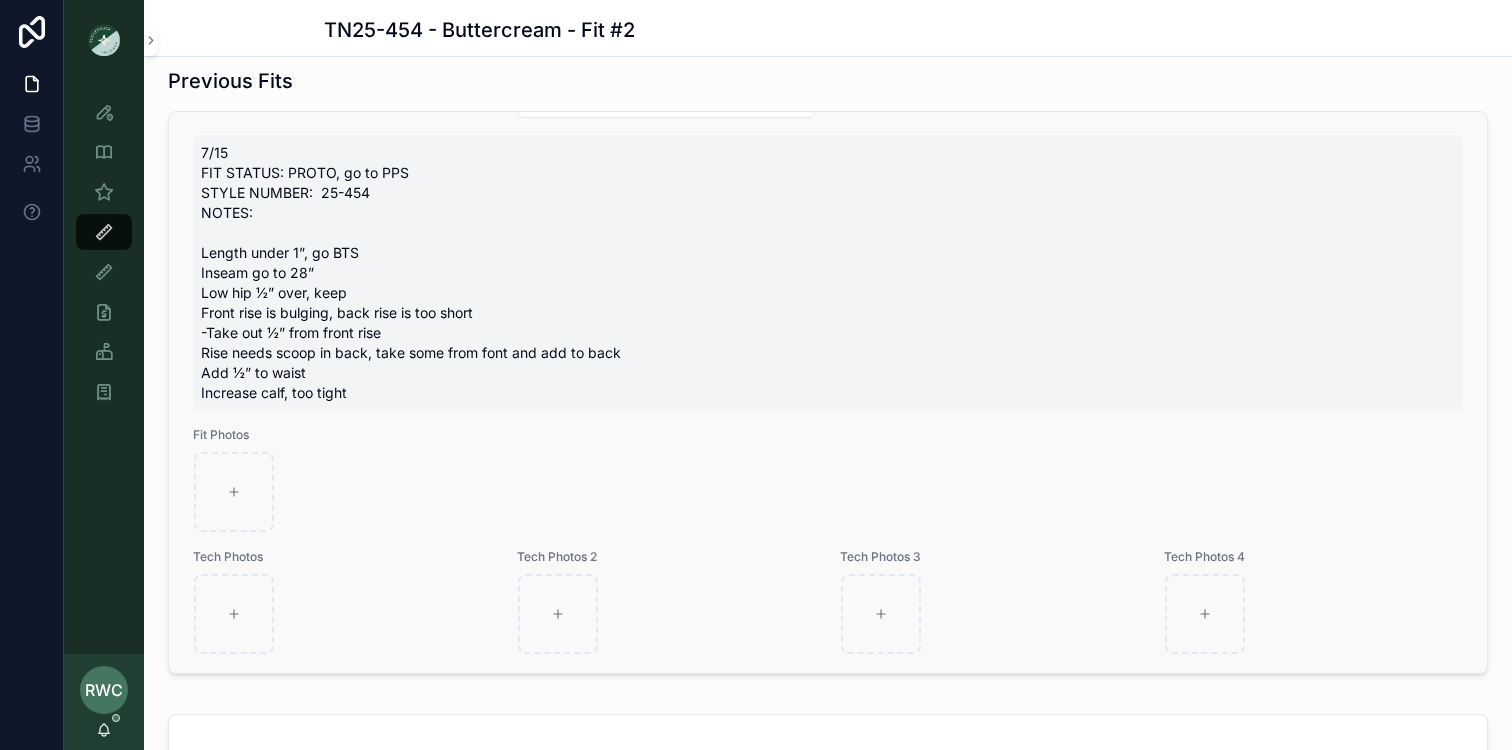 scroll, scrollTop: 0, scrollLeft: 0, axis: both 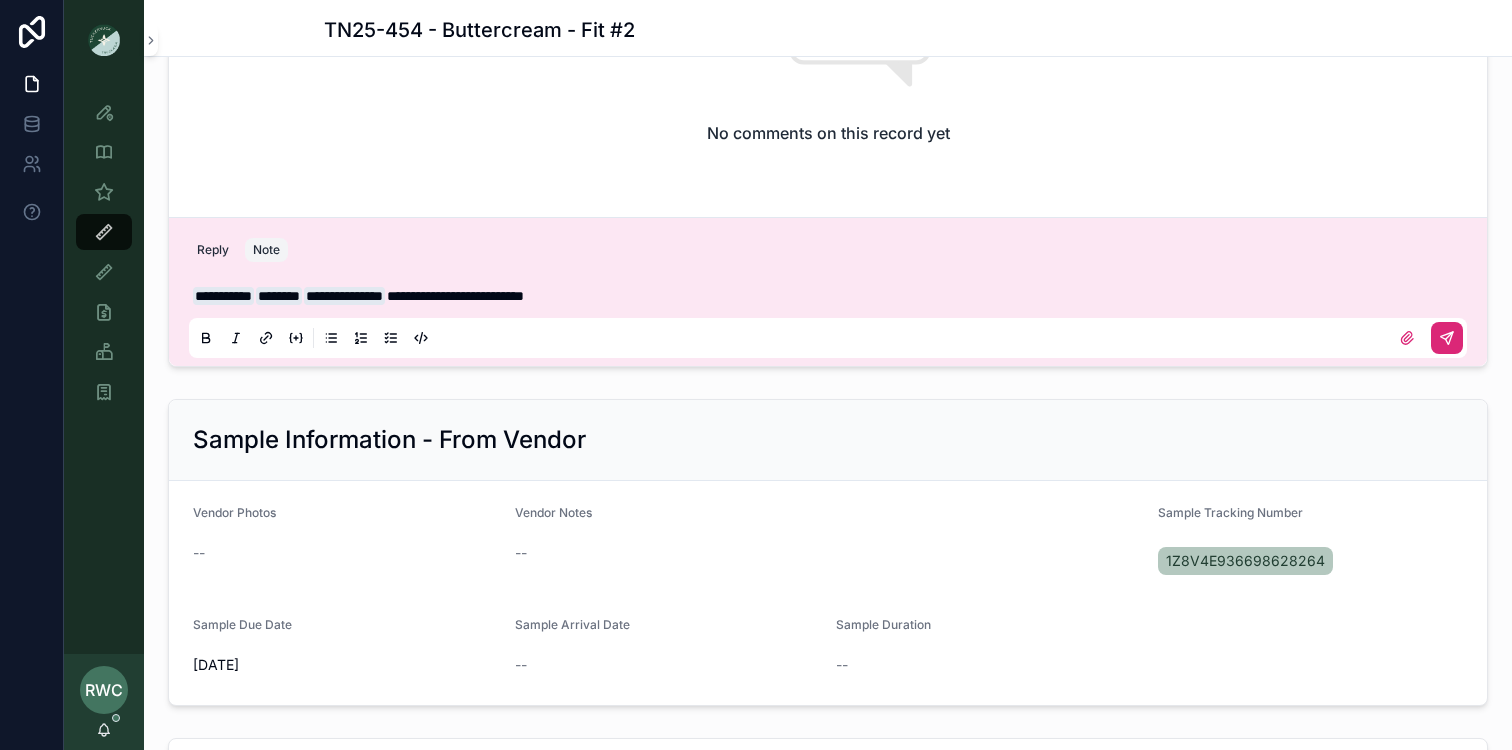 click 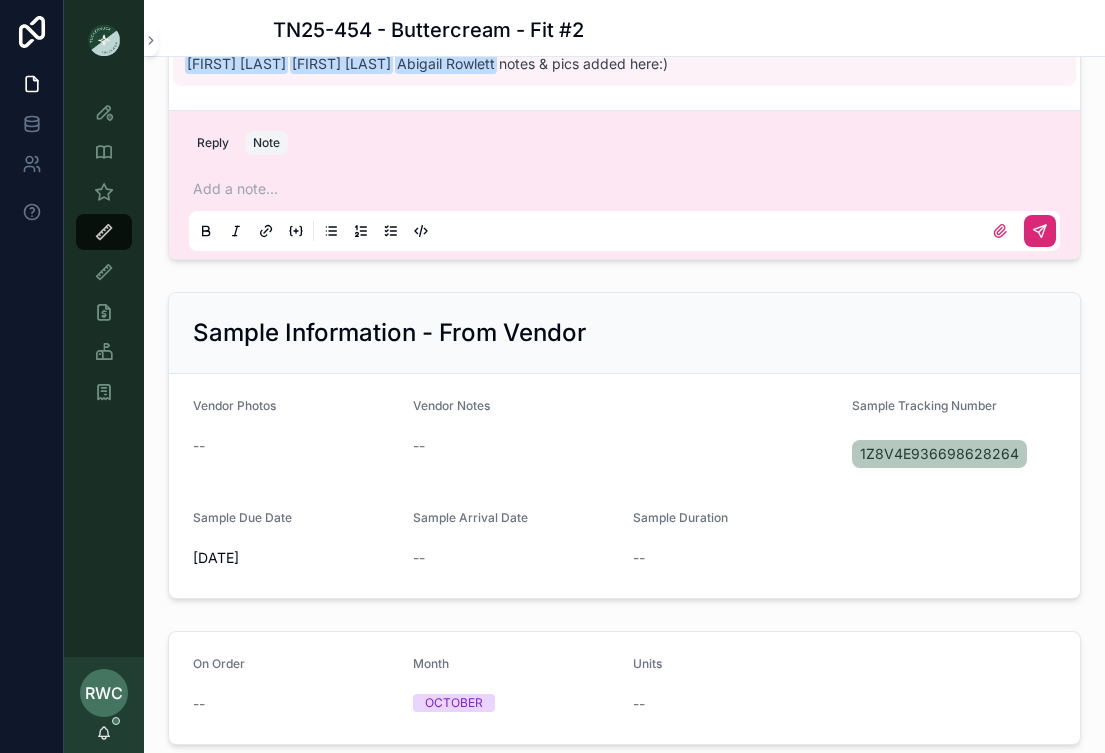 scroll, scrollTop: 63, scrollLeft: 0, axis: vertical 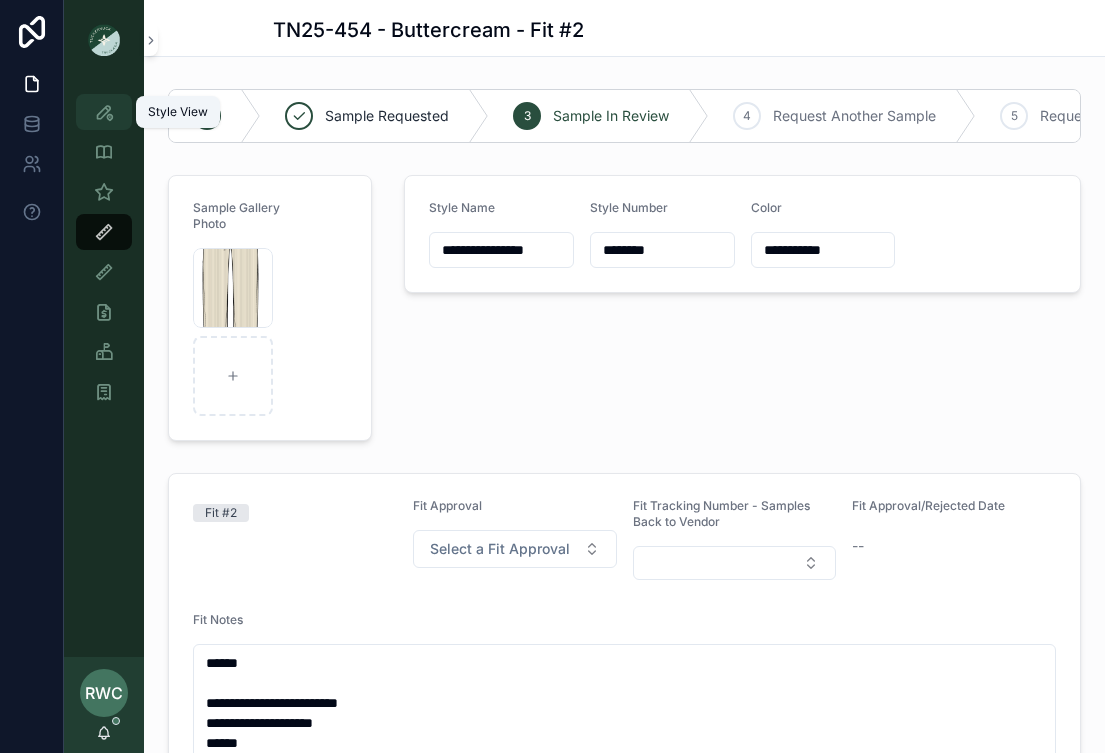 click at bounding box center [104, 112] 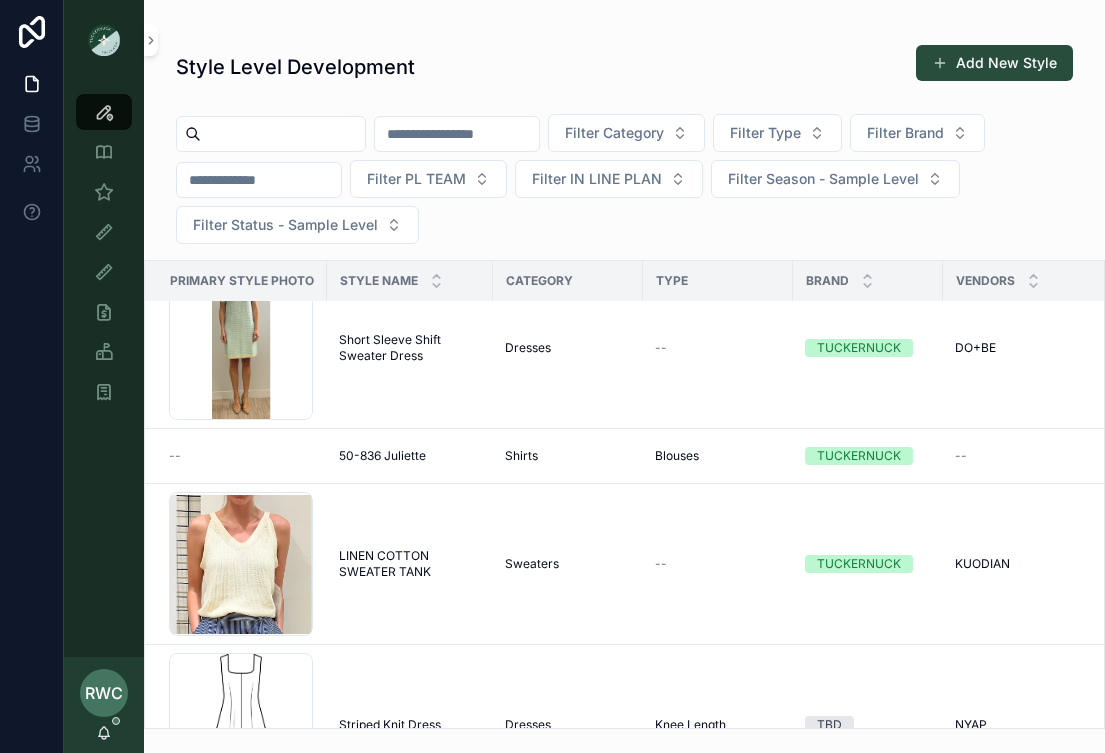 scroll, scrollTop: 355, scrollLeft: 0, axis: vertical 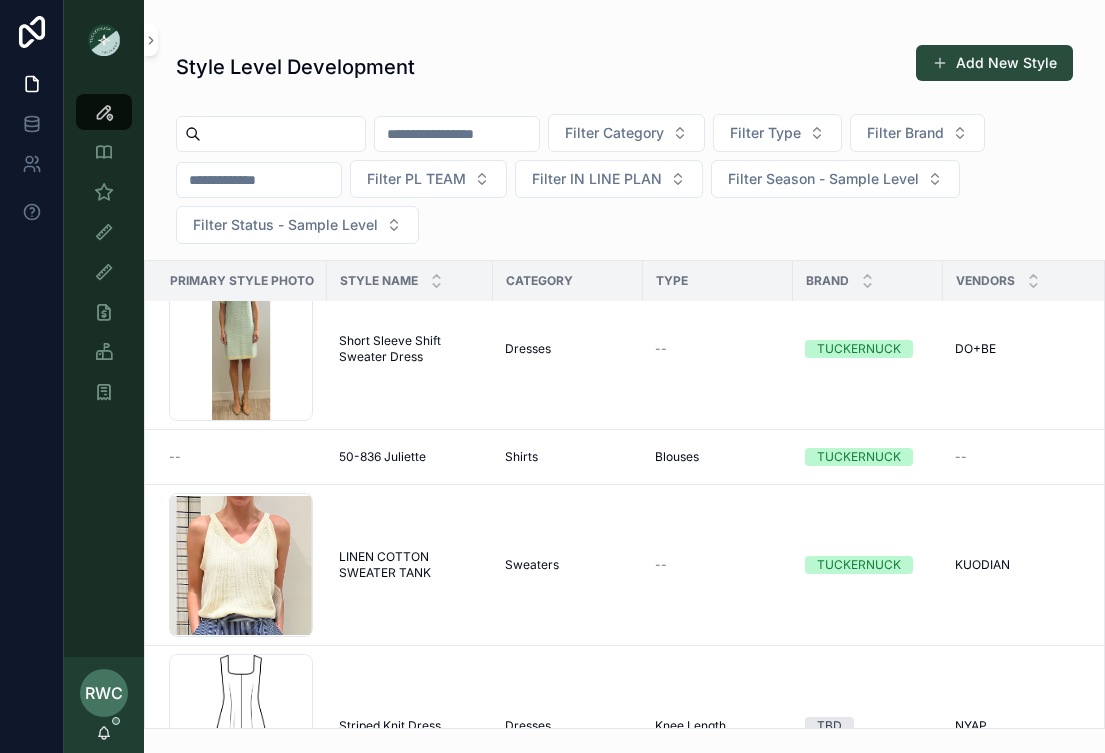 click at bounding box center (283, 134) 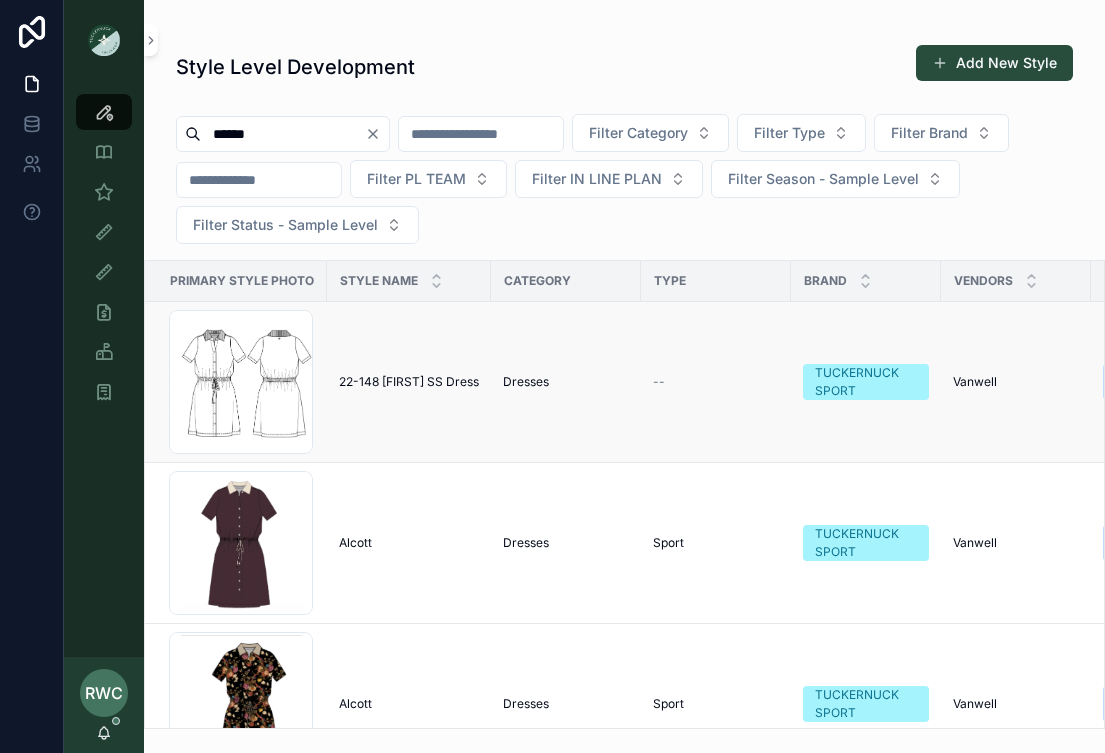 type on "******" 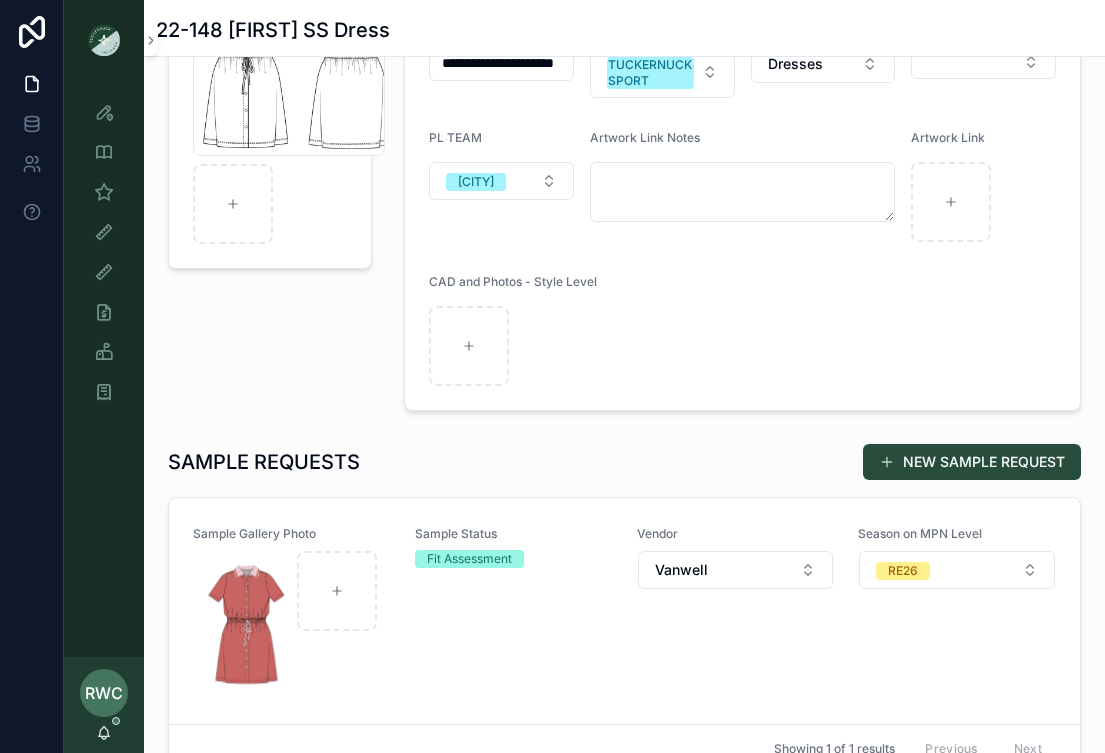 scroll, scrollTop: 266, scrollLeft: 0, axis: vertical 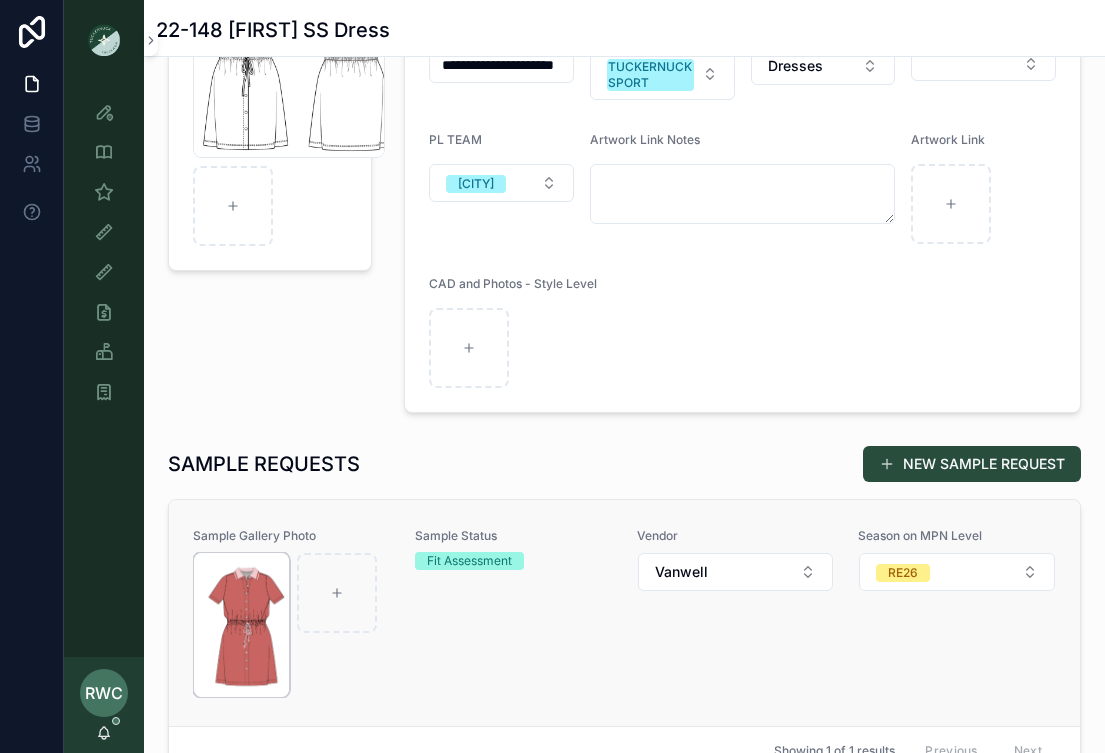 click at bounding box center [241, 625] 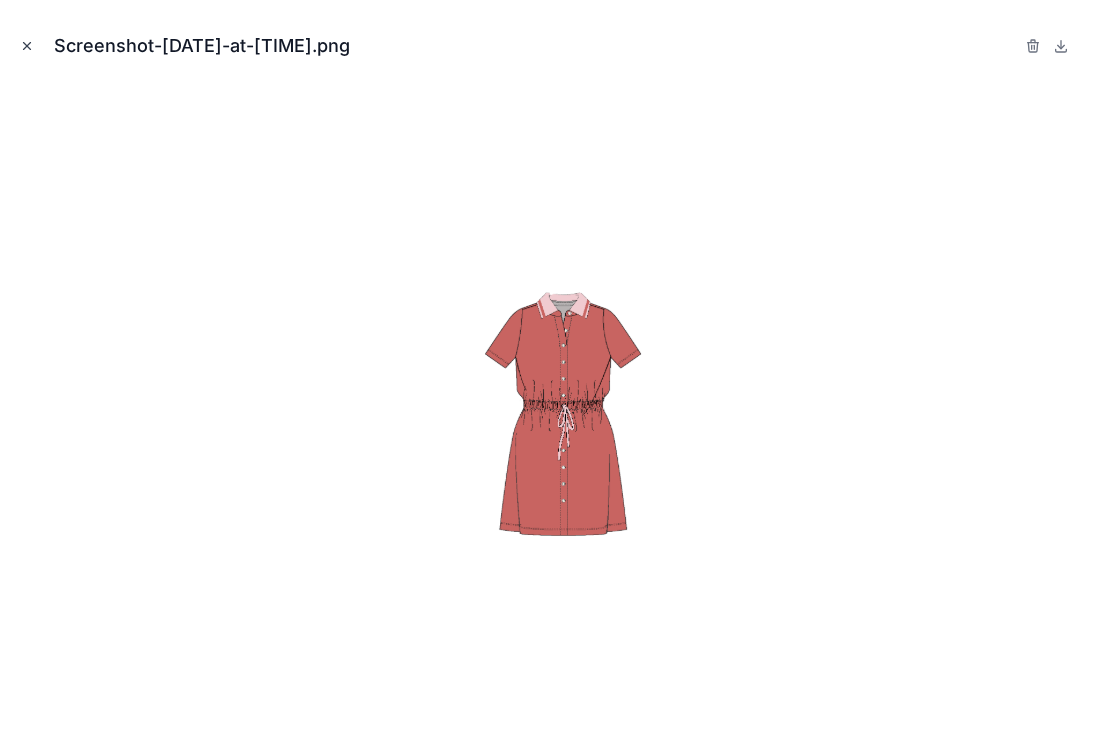click 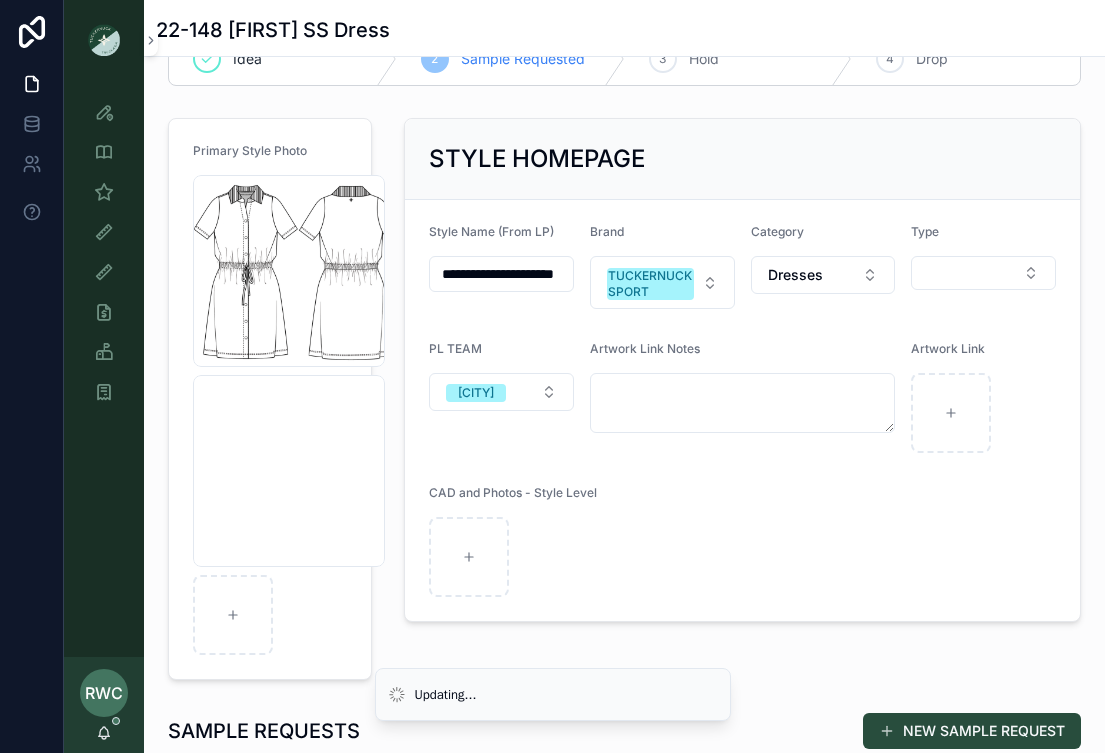 scroll, scrollTop: 35, scrollLeft: 0, axis: vertical 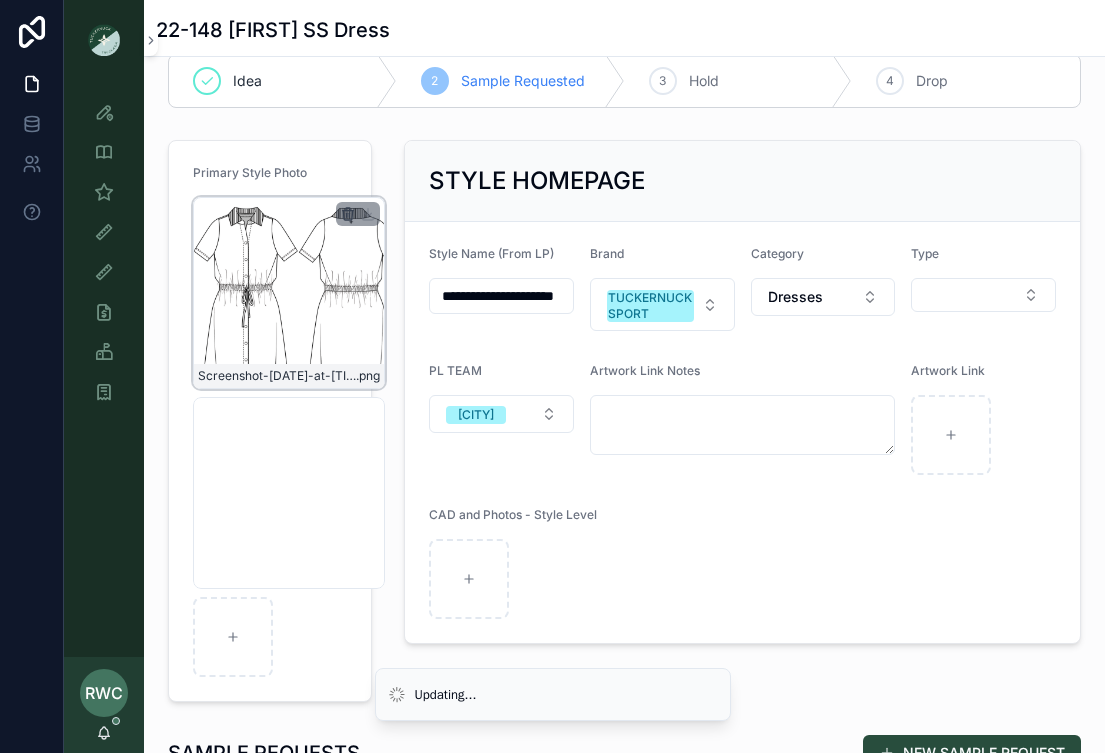 click 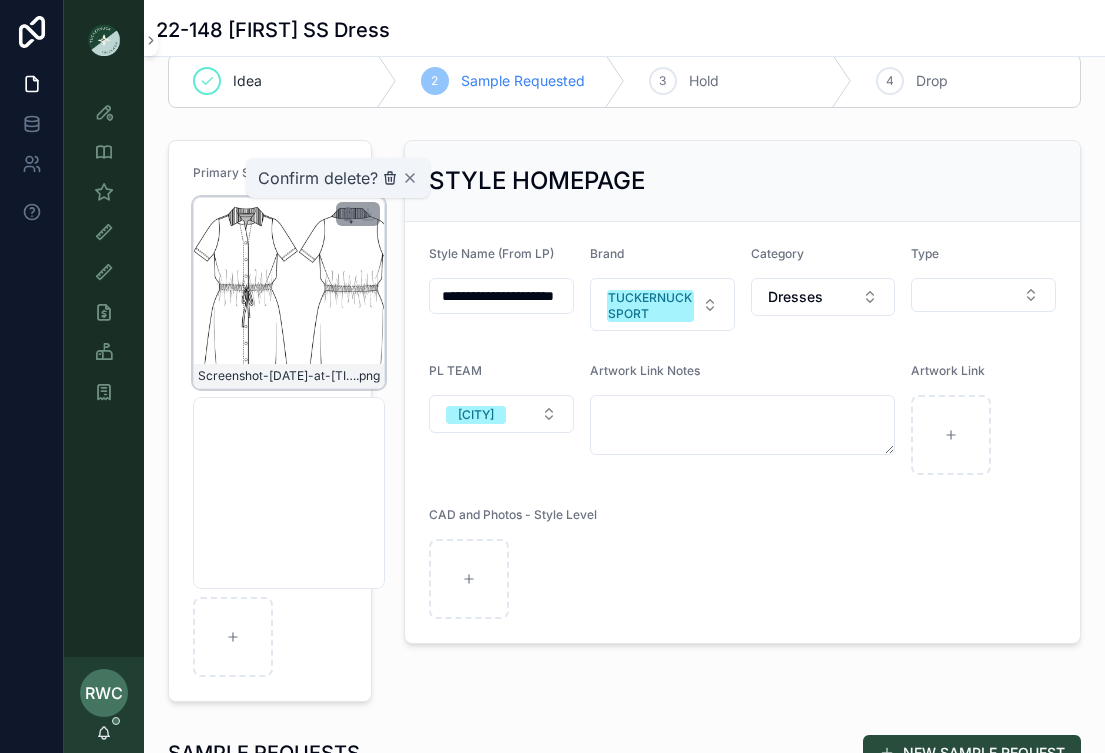 click 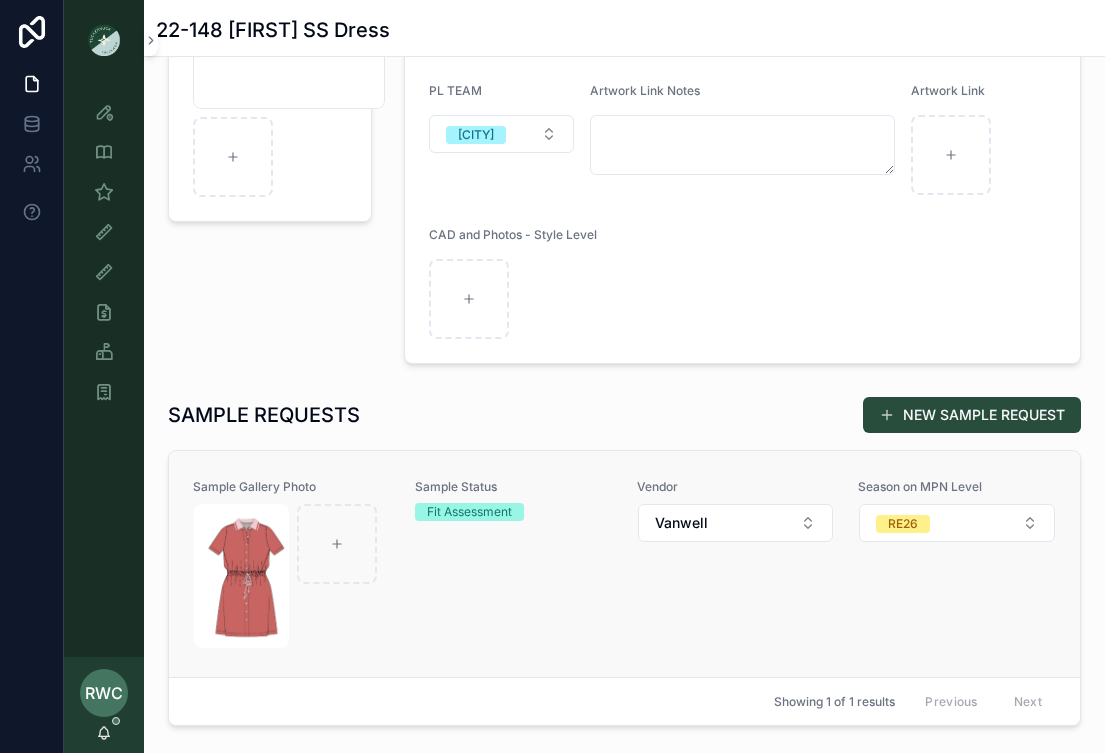 scroll, scrollTop: 342, scrollLeft: 0, axis: vertical 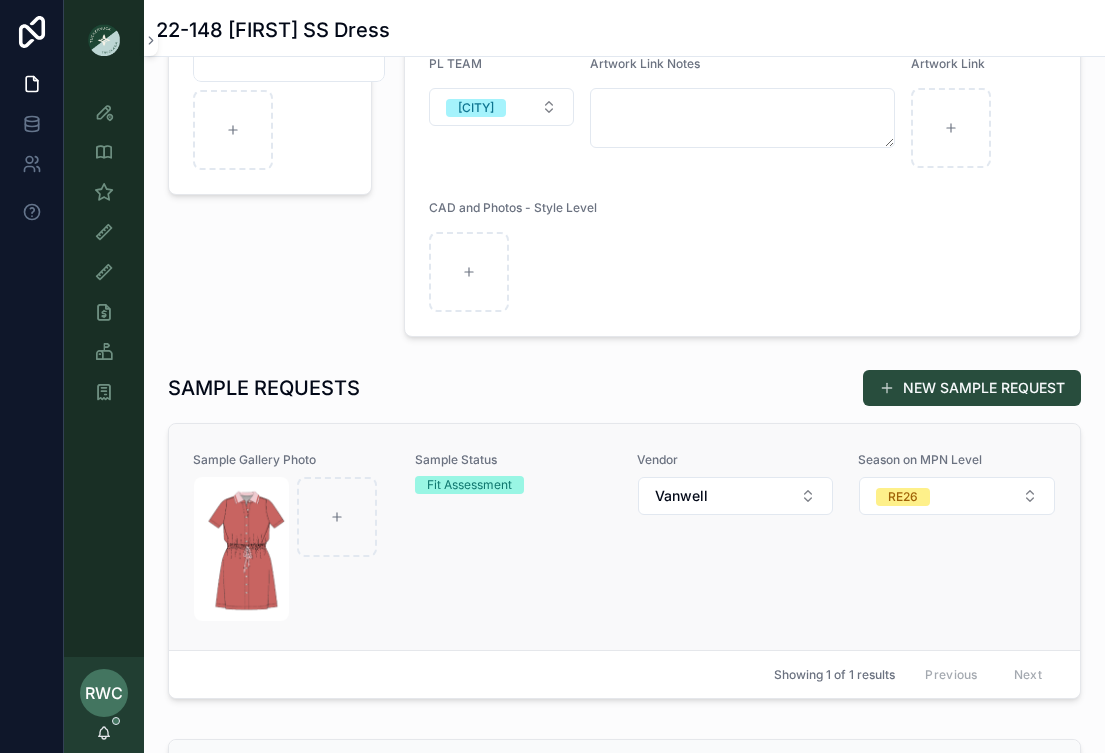 click on "Fit Assessment" at bounding box center [469, 485] 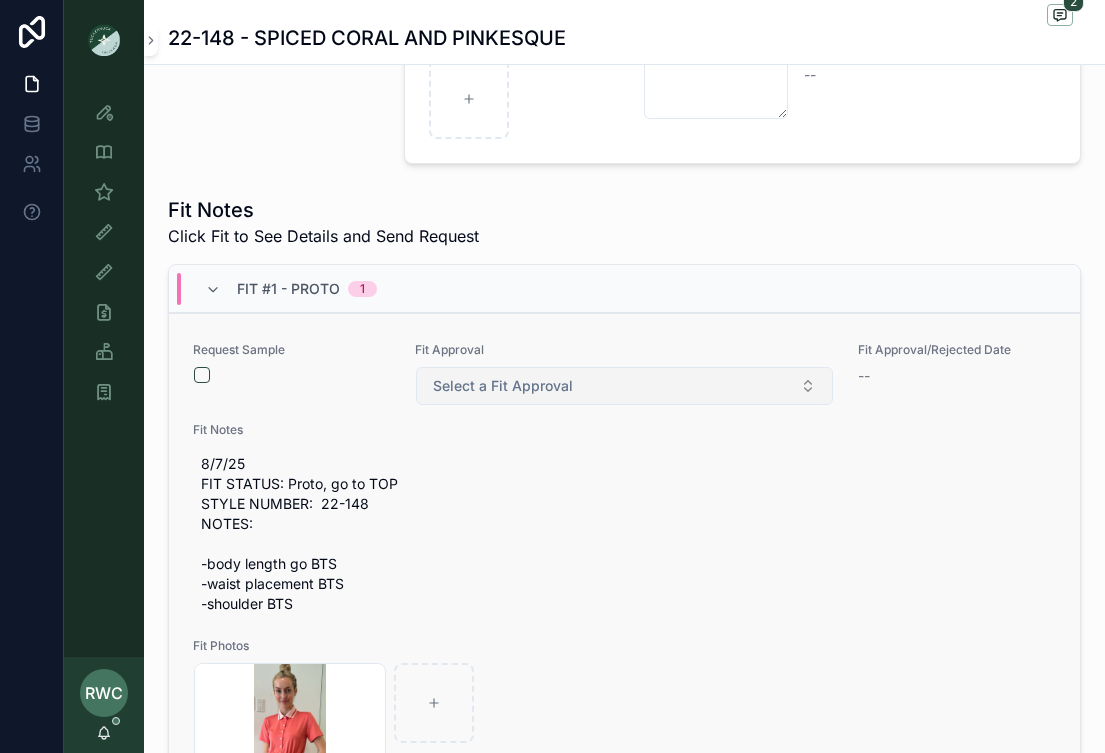 scroll, scrollTop: 688, scrollLeft: 0, axis: vertical 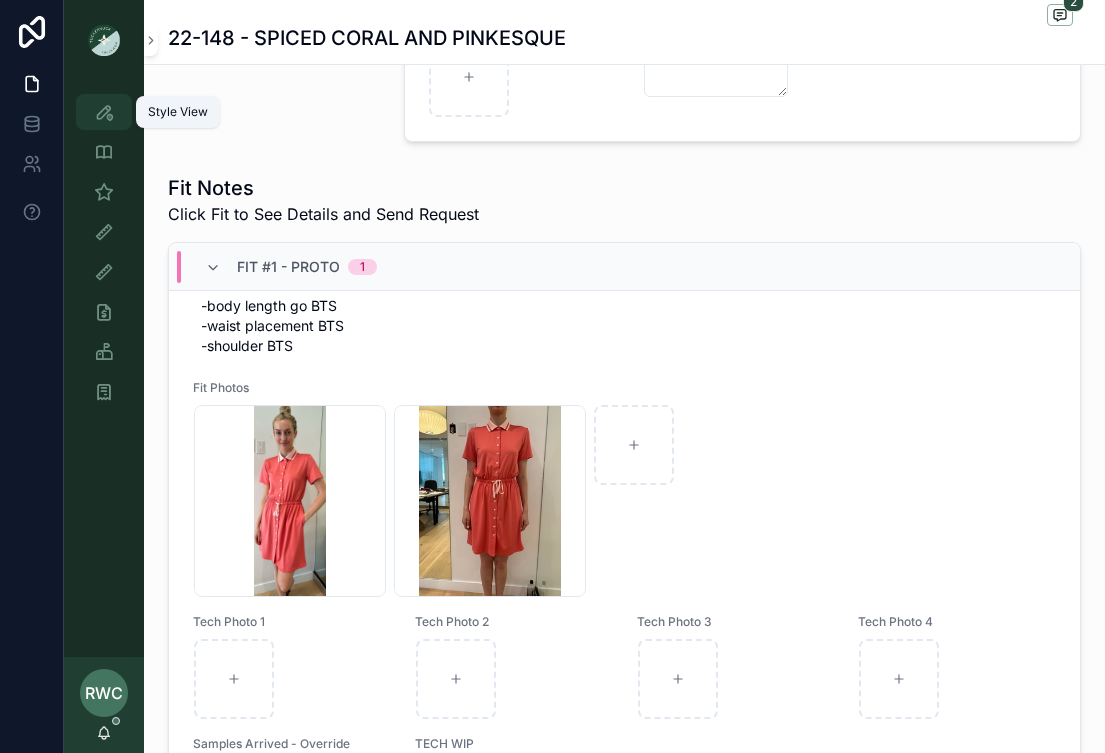 click at bounding box center [104, 112] 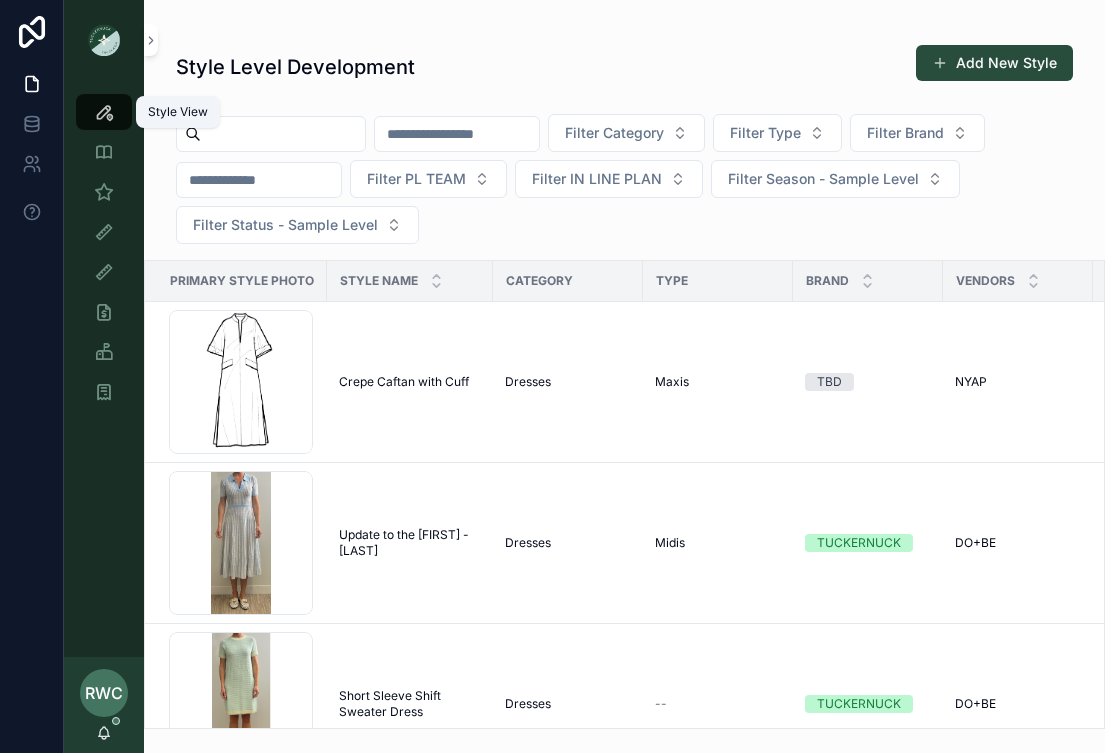 scroll, scrollTop: 0, scrollLeft: 0, axis: both 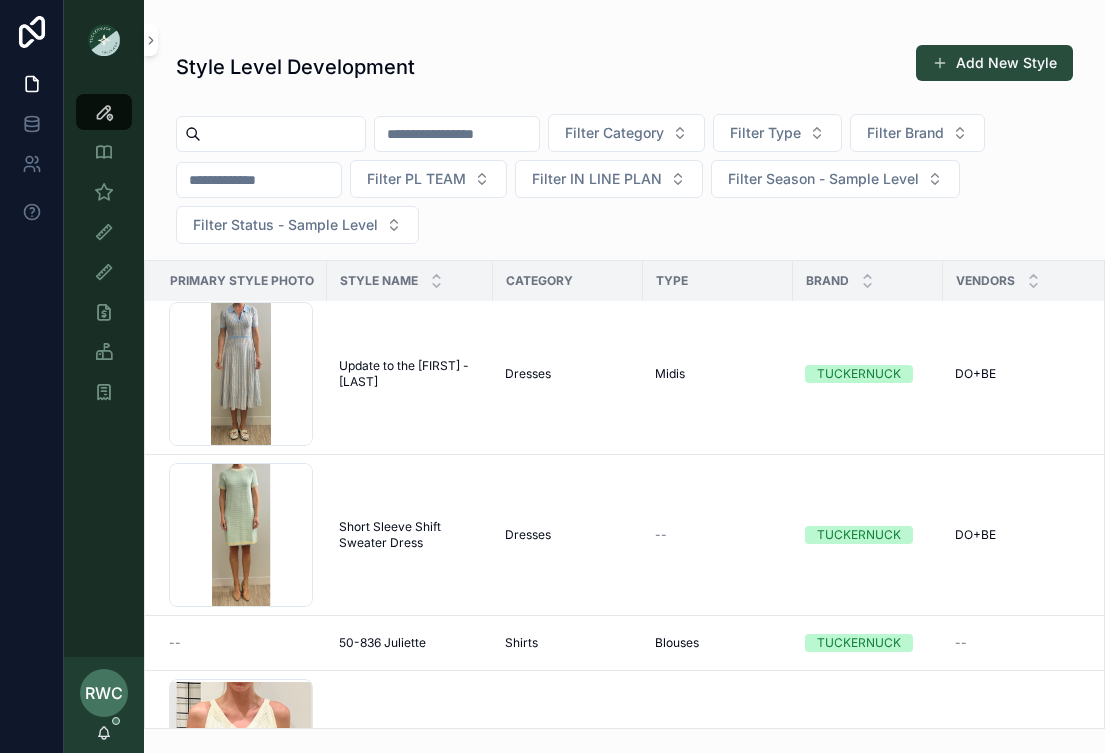 click at bounding box center (457, 134) 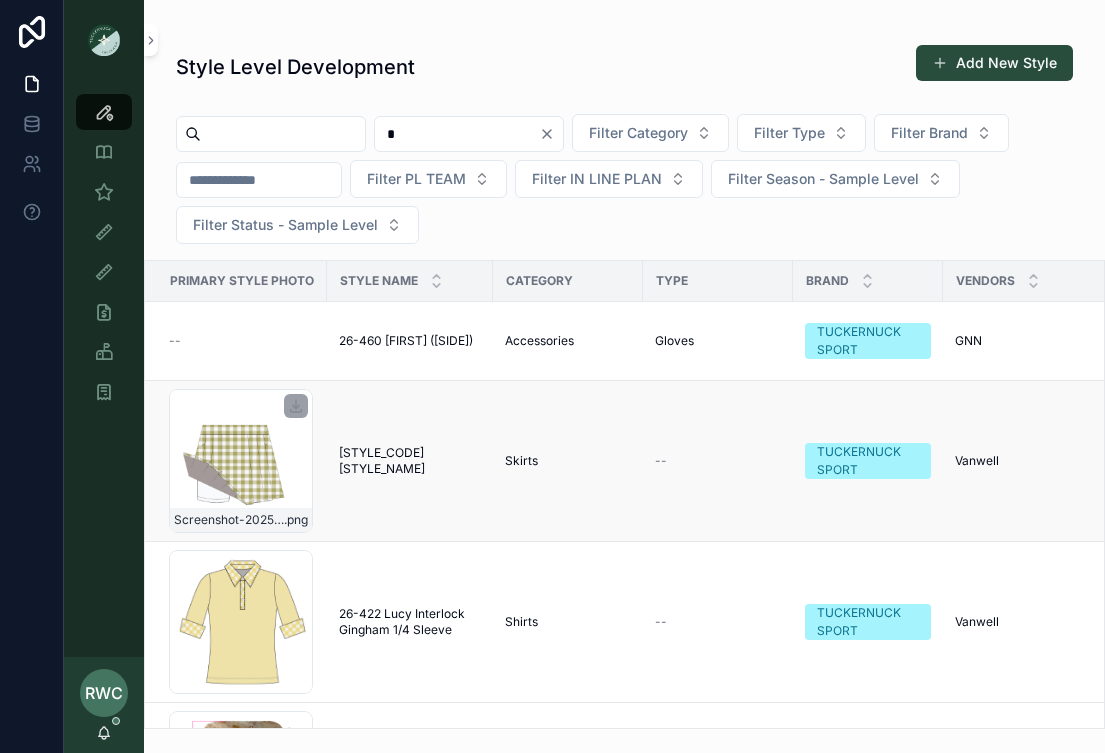 type on "*" 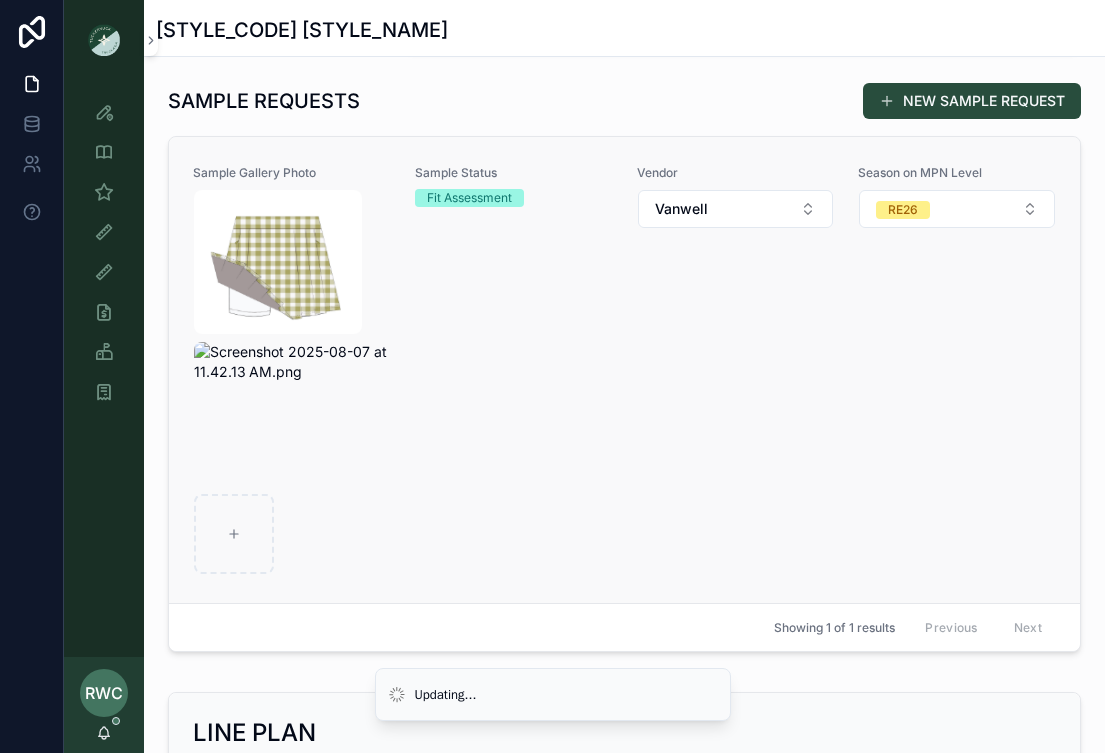 scroll, scrollTop: 611, scrollLeft: 0, axis: vertical 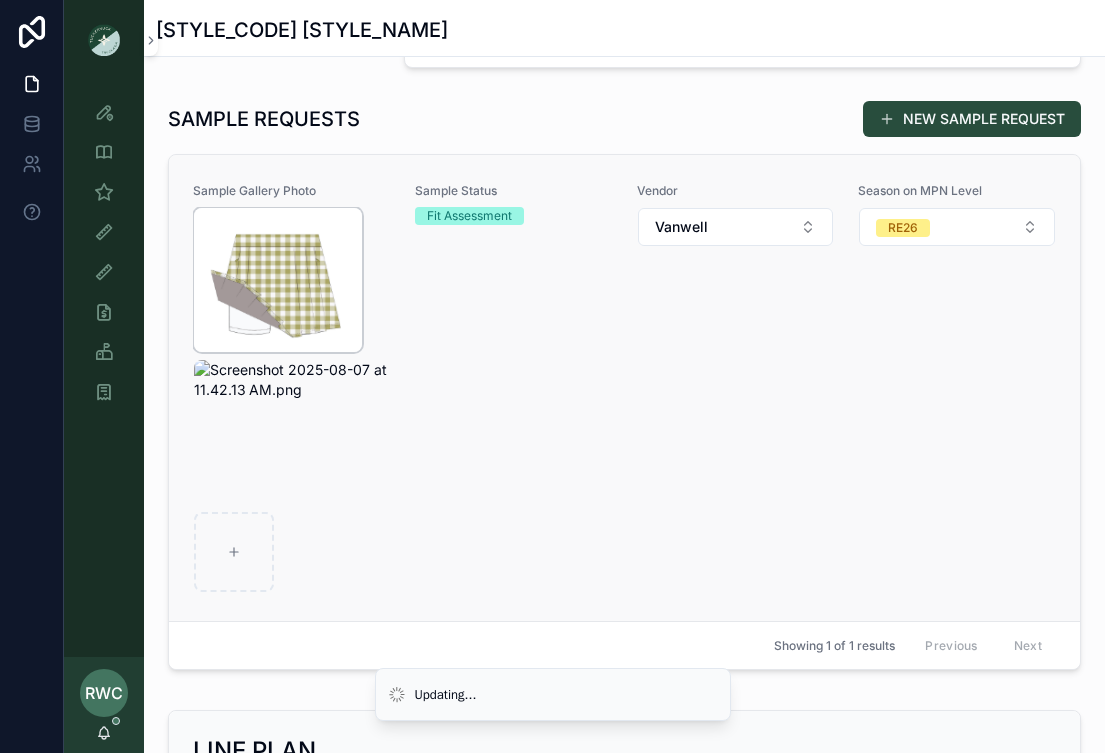 click at bounding box center (278, 280) 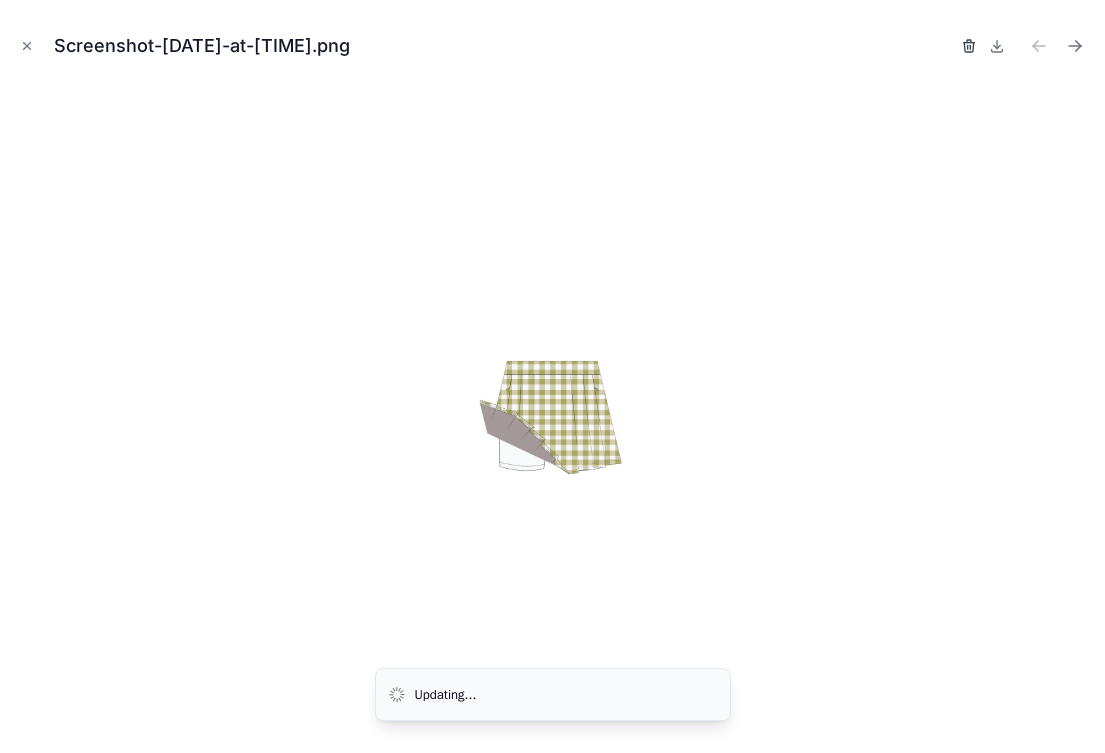 click 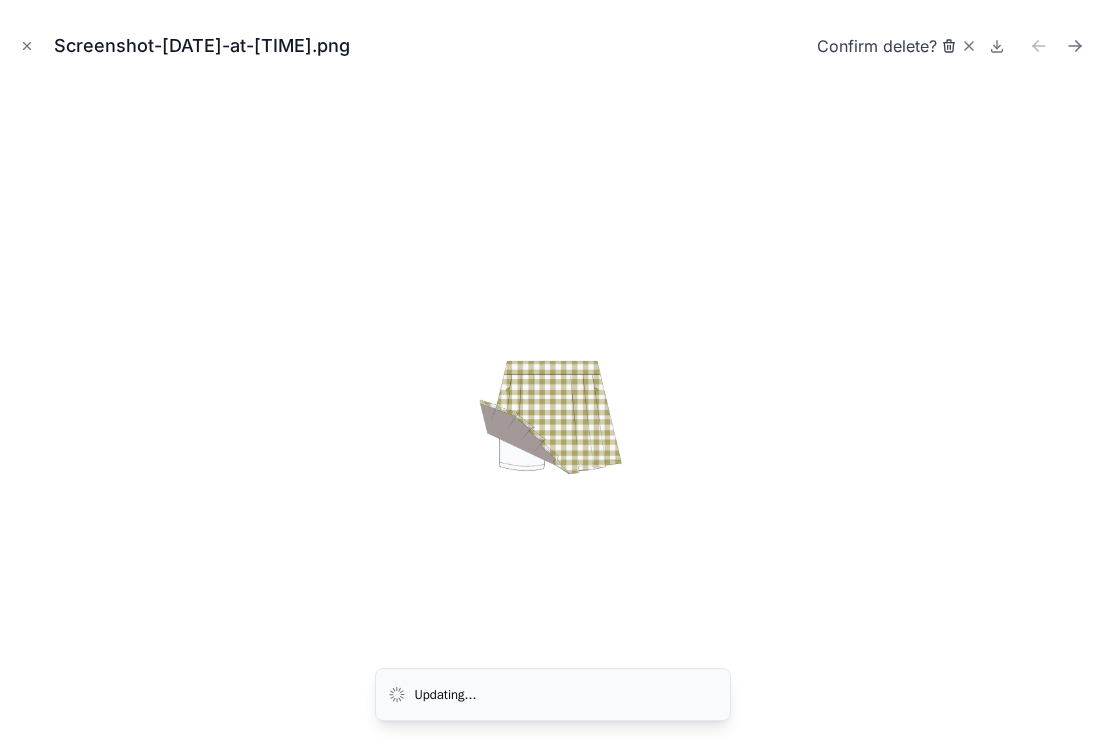 click 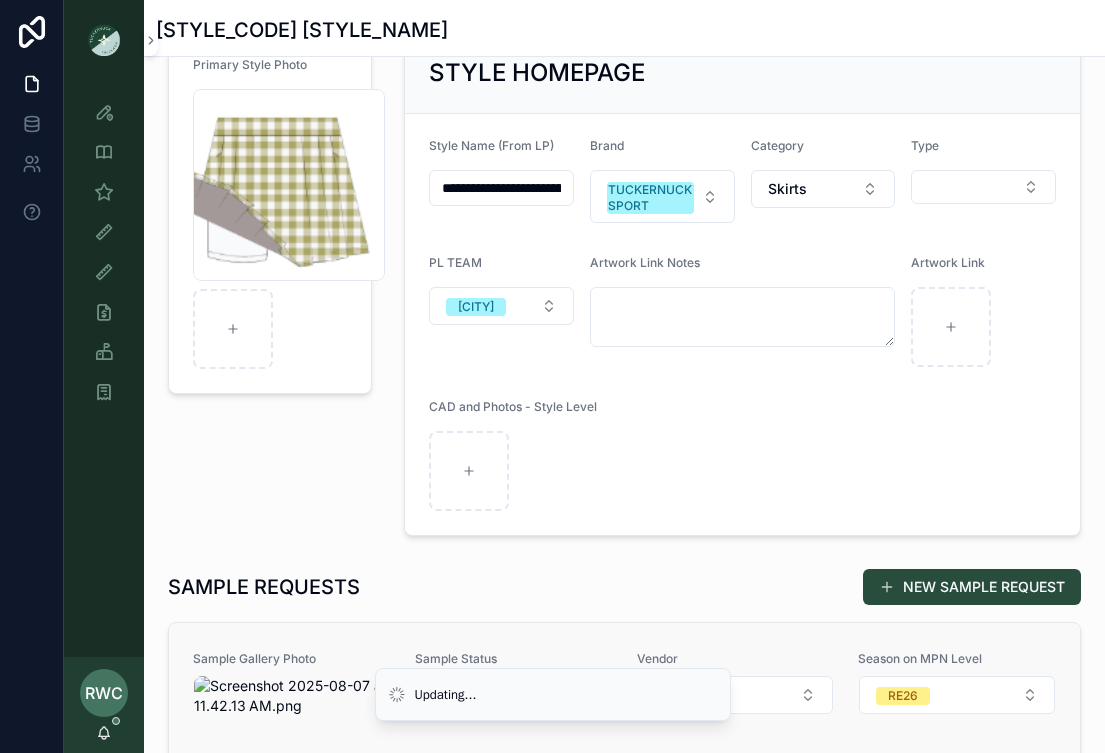scroll, scrollTop: 0, scrollLeft: 0, axis: both 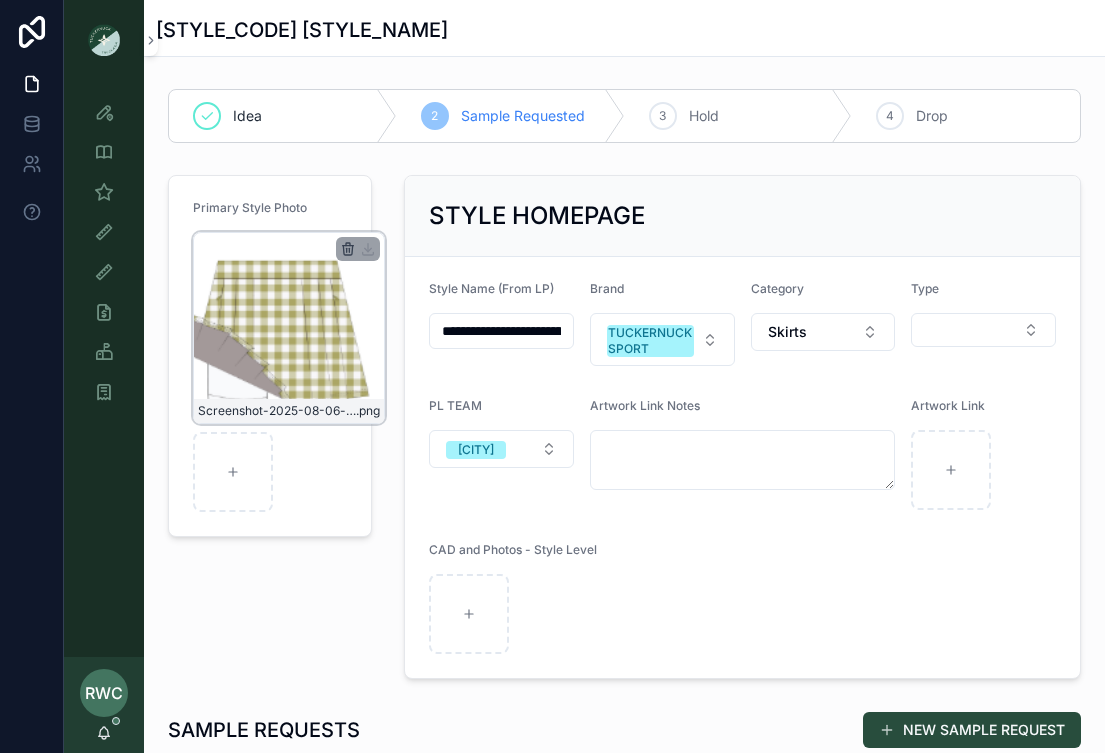 click 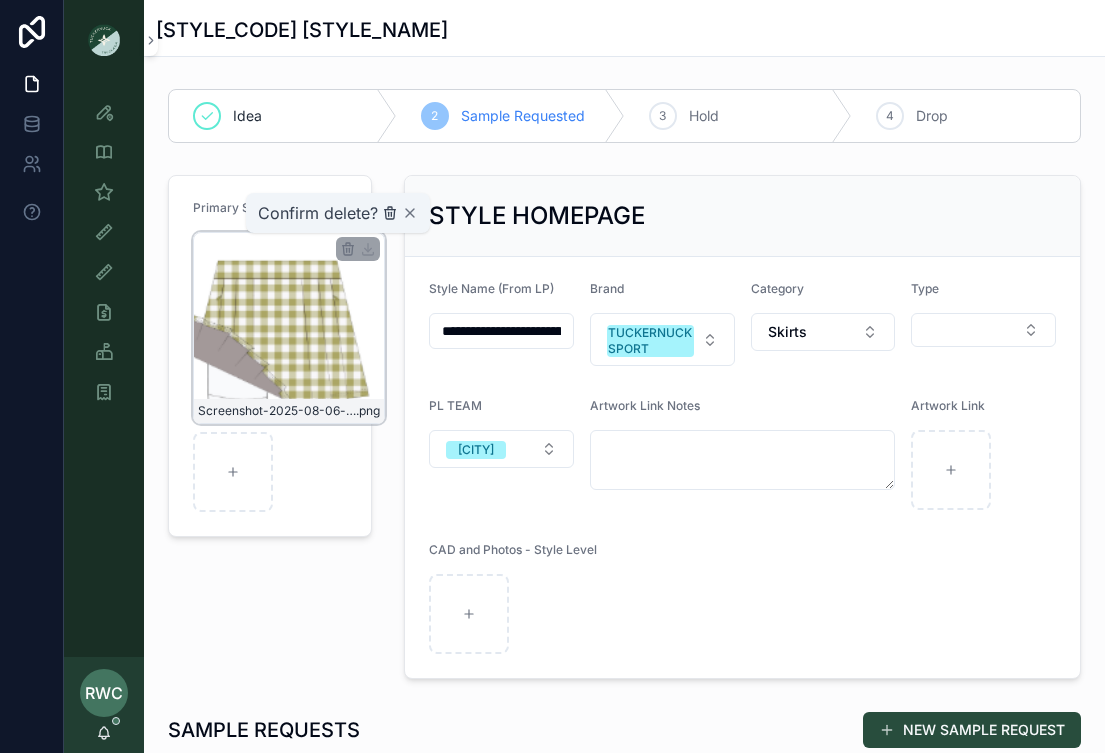 click 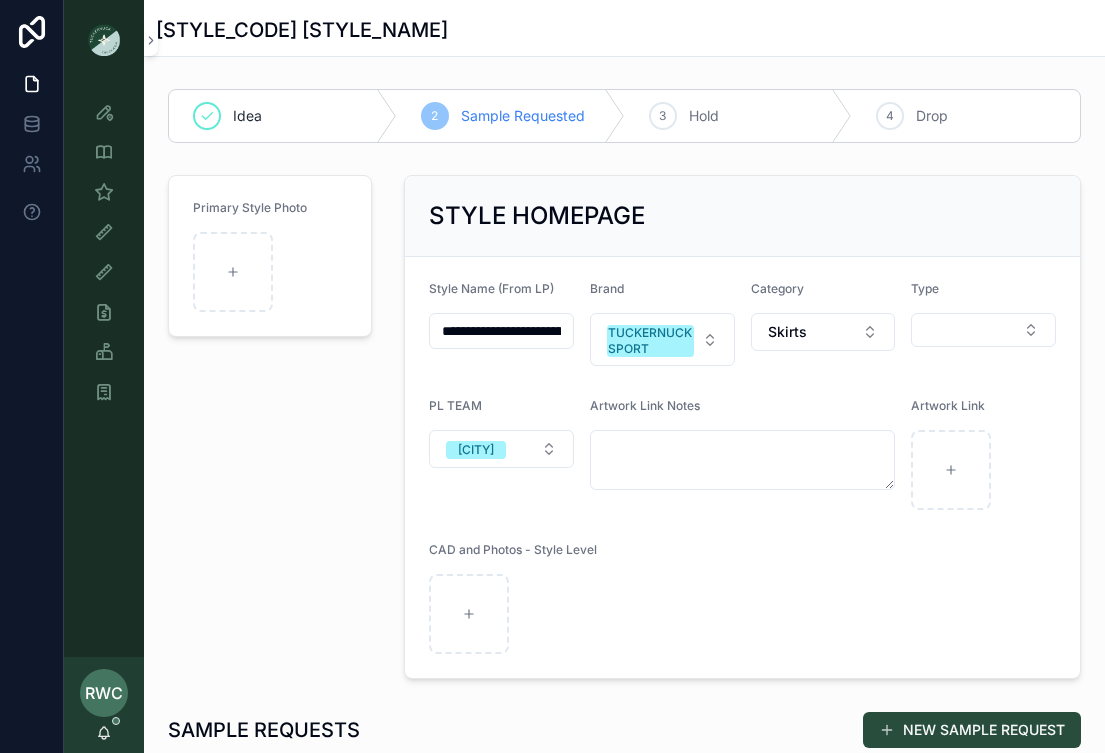 scroll, scrollTop: 472, scrollLeft: 0, axis: vertical 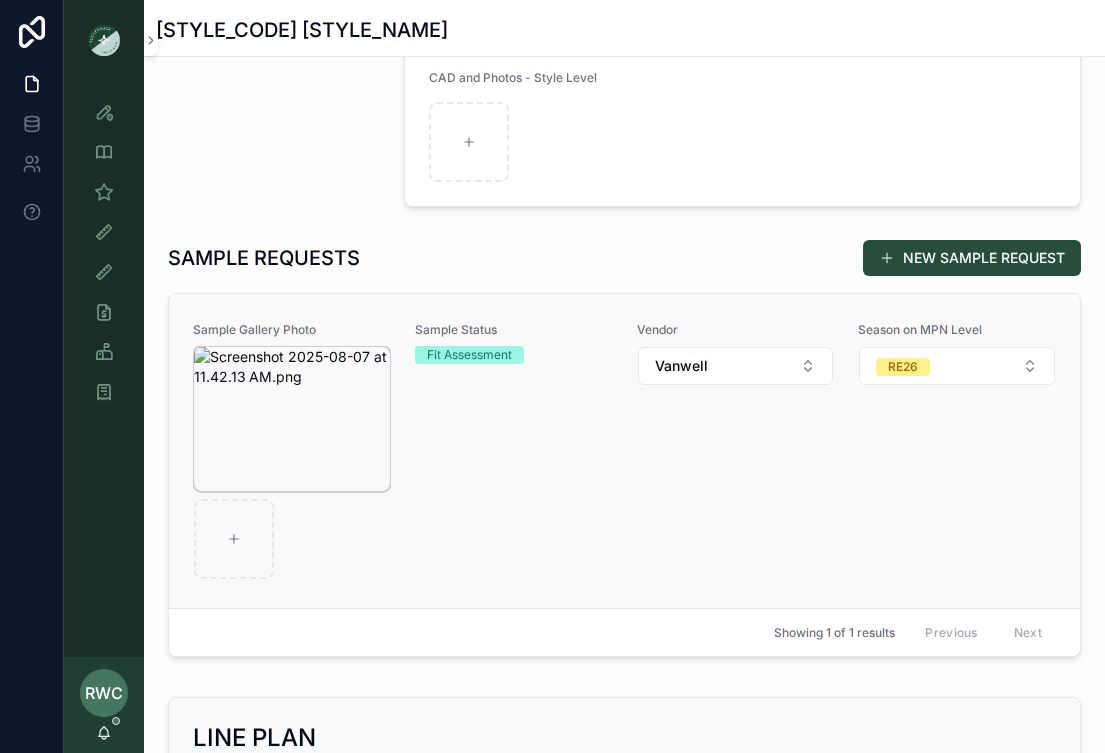 click at bounding box center (292, 419) 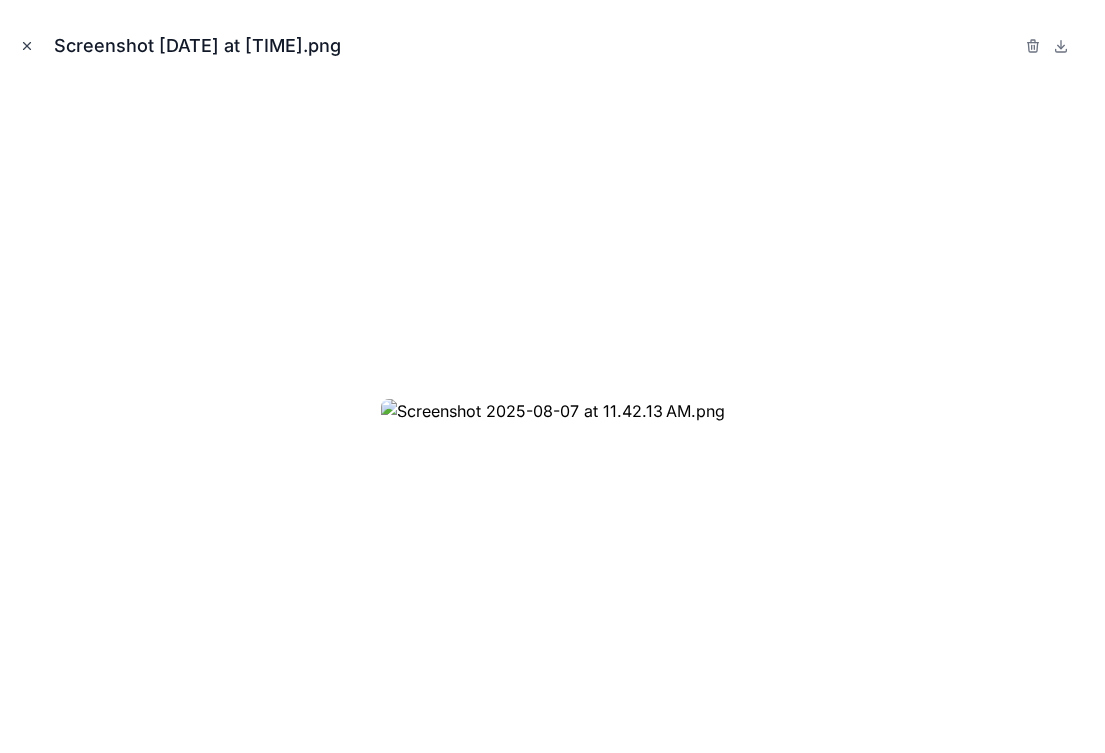 click 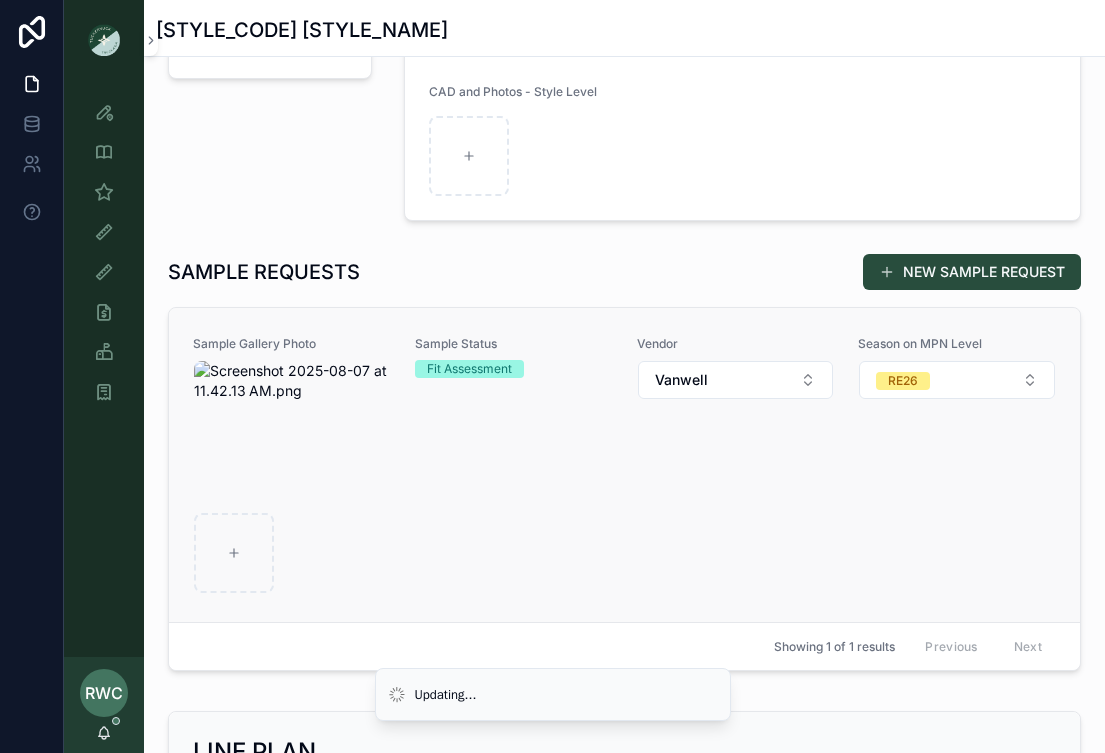 scroll, scrollTop: 523, scrollLeft: 0, axis: vertical 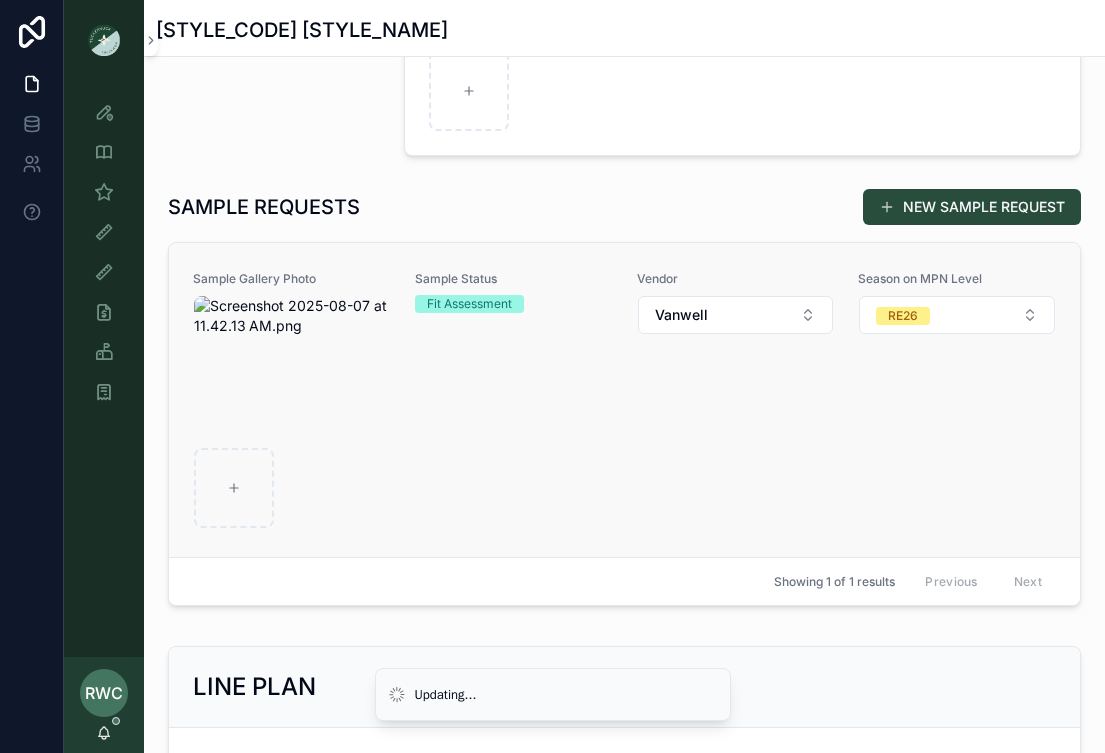 click on "Vendor Vanwell" at bounding box center (736, 400) 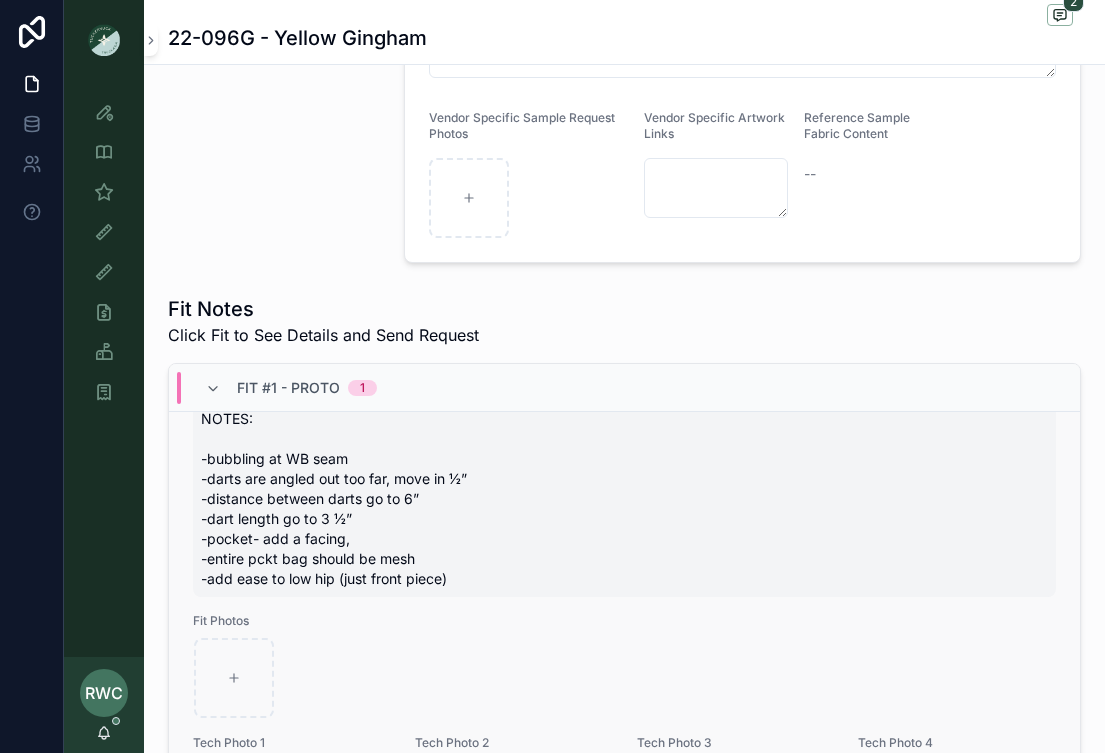 scroll, scrollTop: 244, scrollLeft: 0, axis: vertical 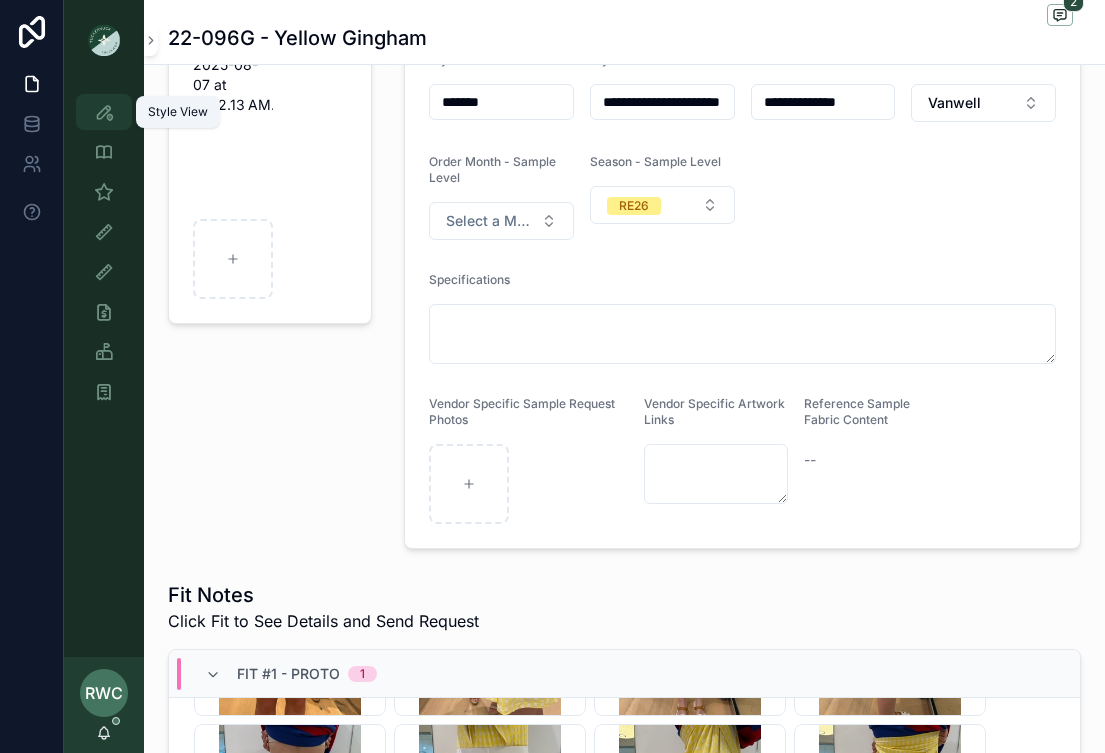 click at bounding box center (104, 112) 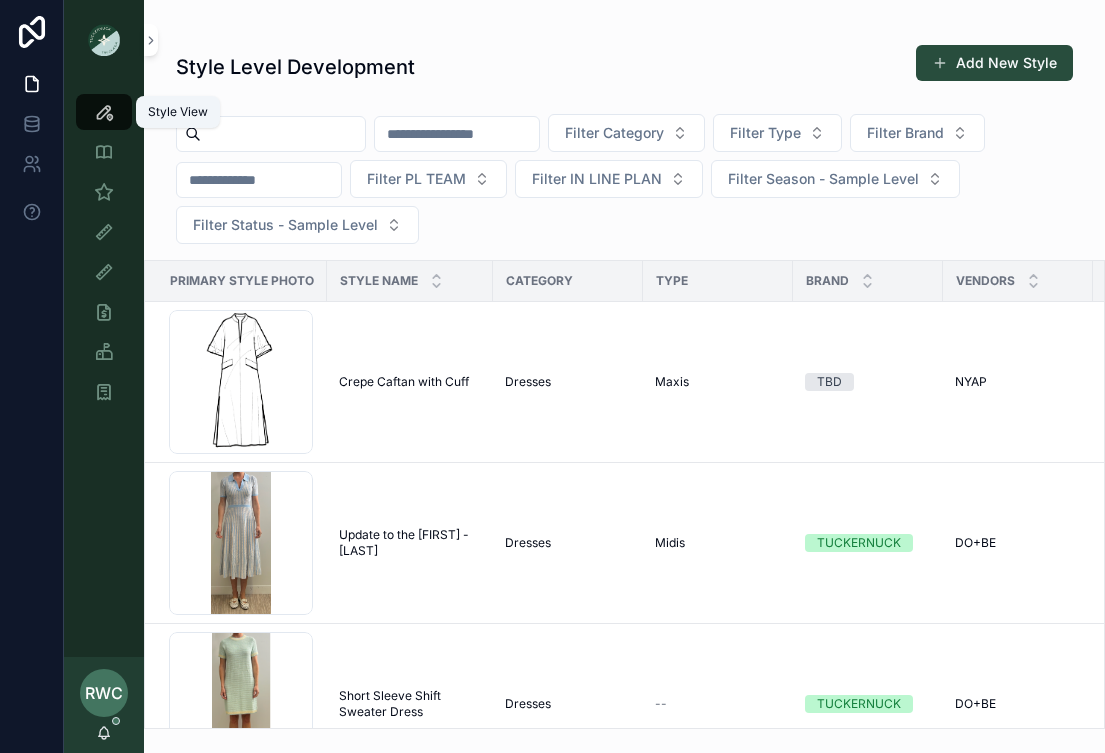 scroll, scrollTop: 0, scrollLeft: 0, axis: both 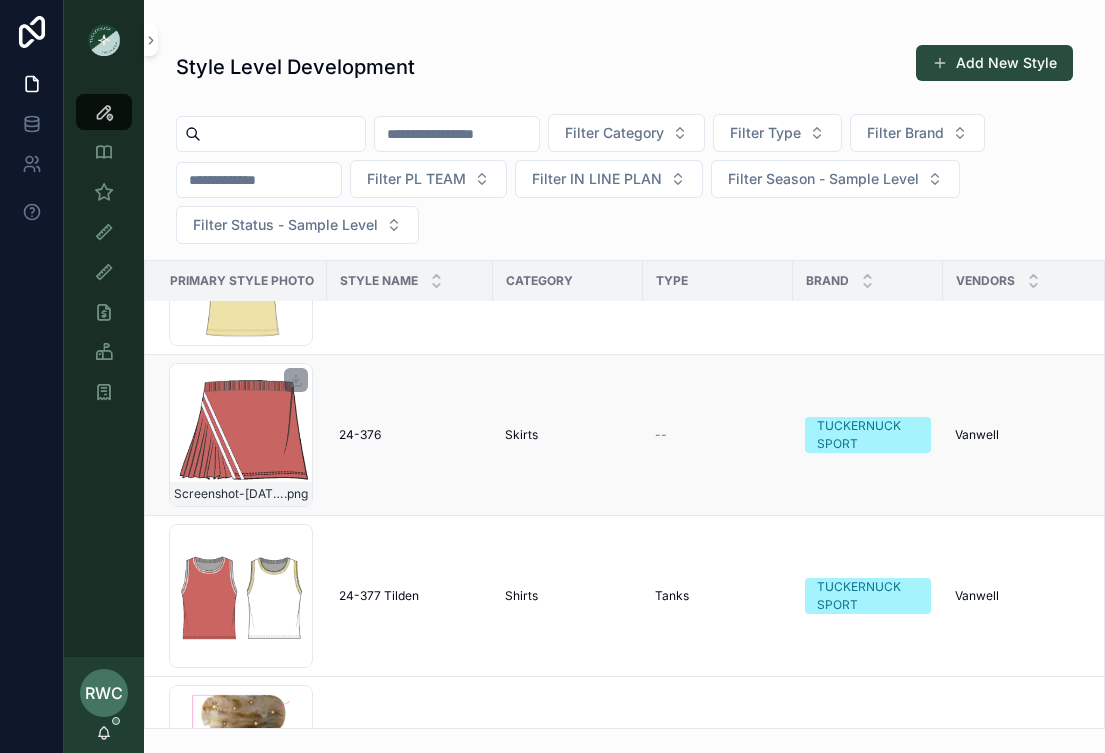 click on "Screenshot-[DATE]-[TIME] .png" at bounding box center [241, 435] 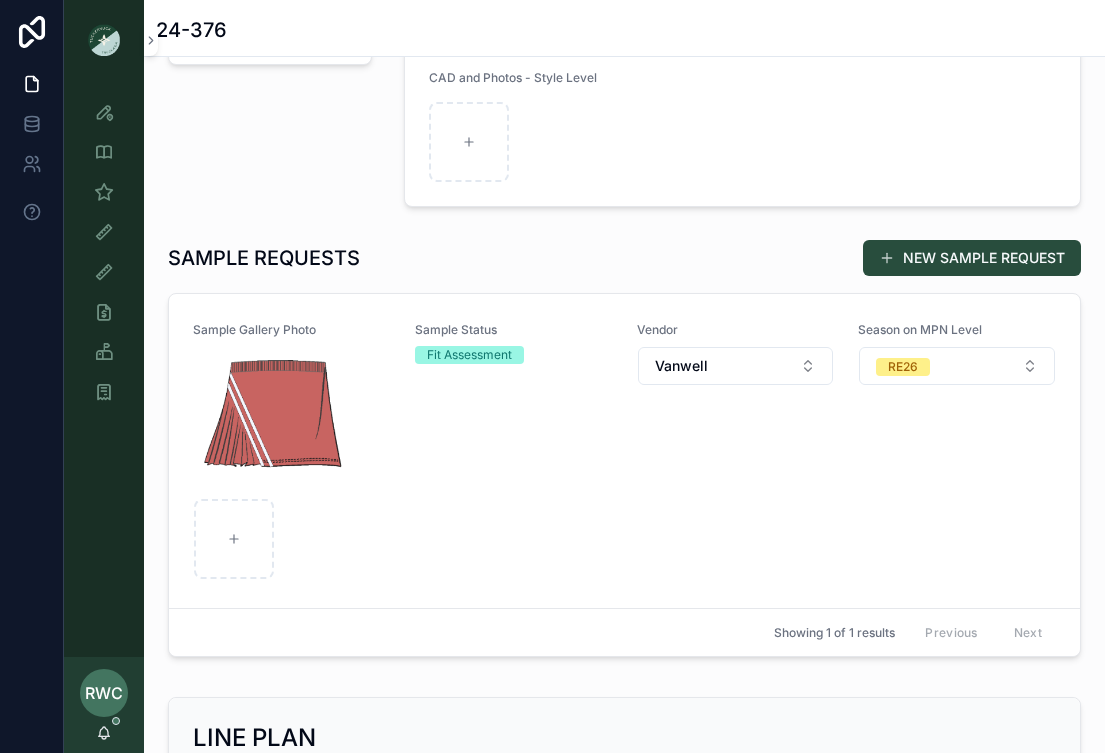 scroll, scrollTop: 529, scrollLeft: 0, axis: vertical 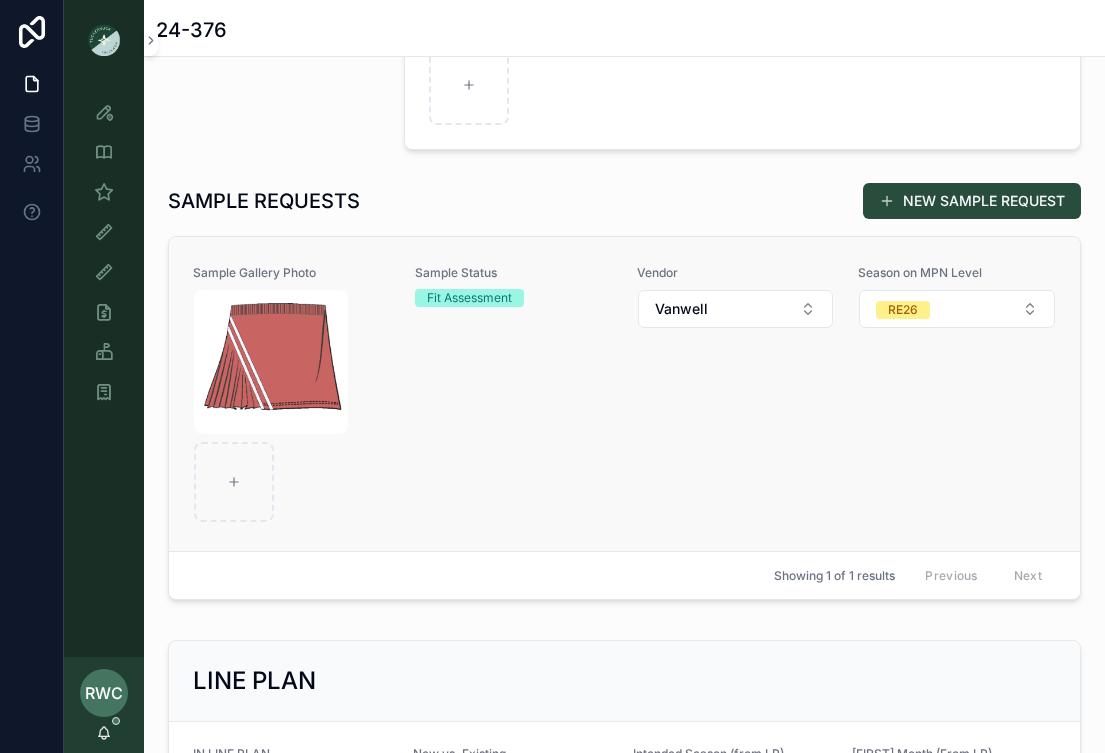 click on "Fit Assessment" at bounding box center [469, 298] 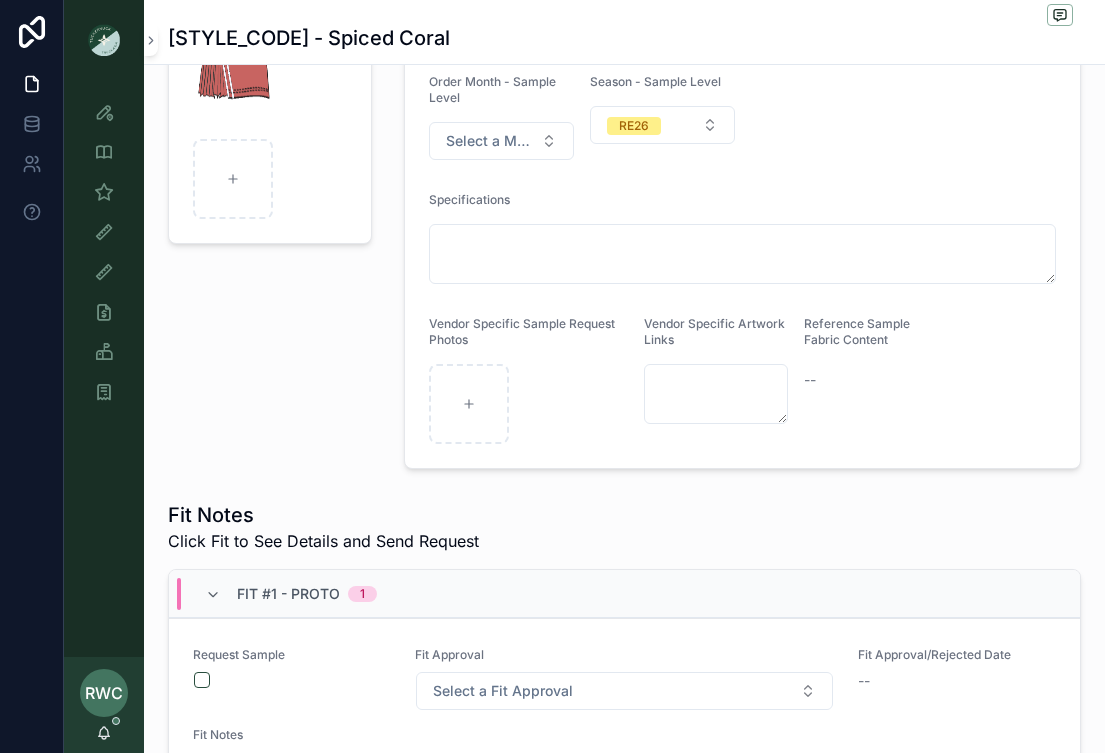 scroll, scrollTop: 325, scrollLeft: 0, axis: vertical 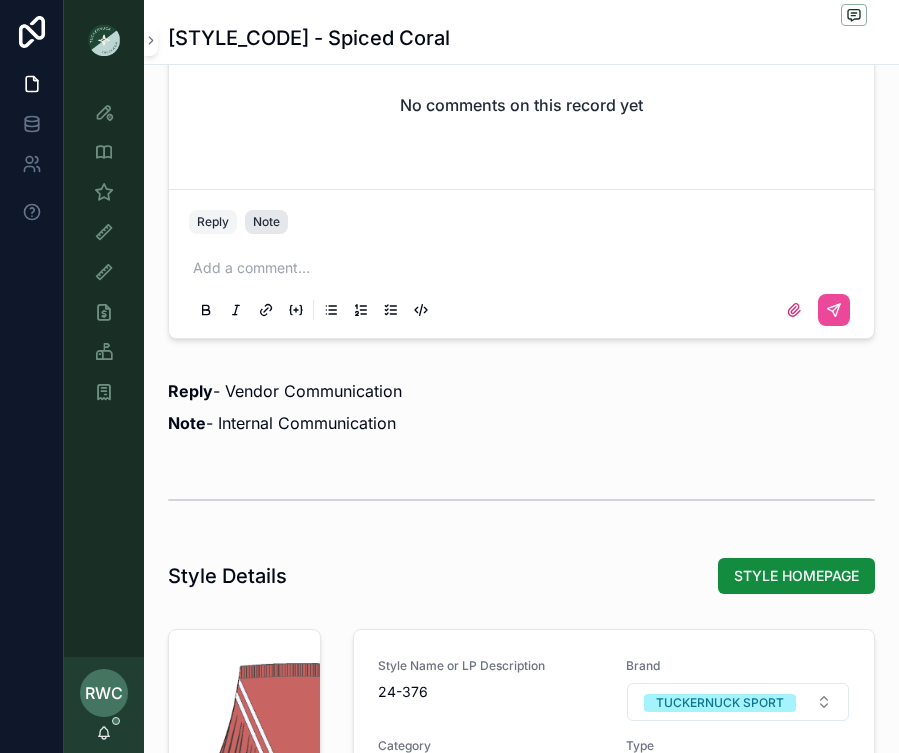 click on "Note" at bounding box center (266, 222) 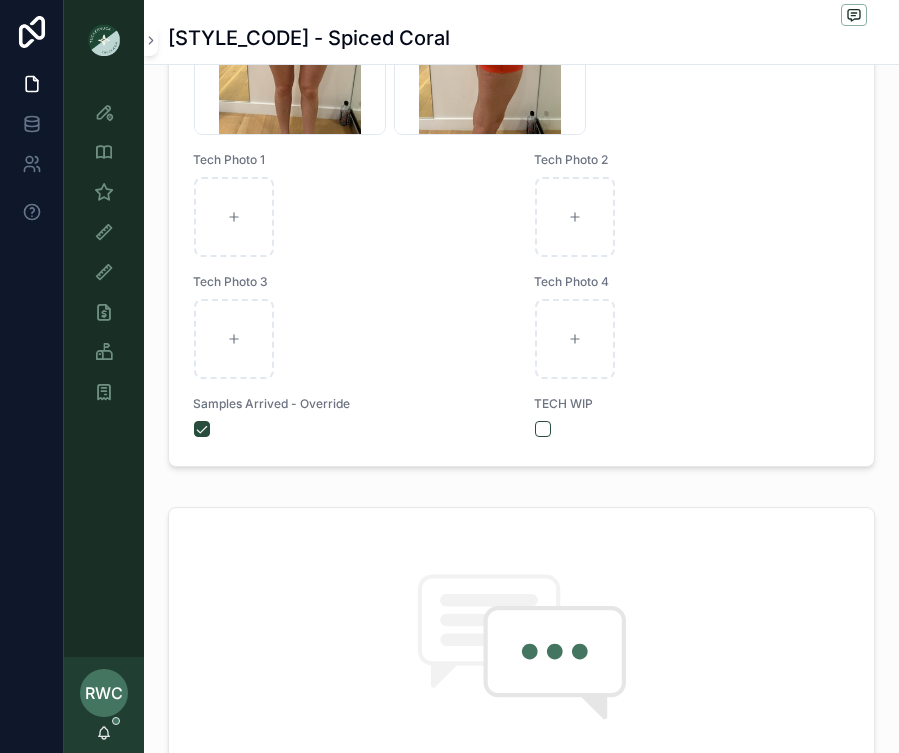 scroll, scrollTop: 948, scrollLeft: 0, axis: vertical 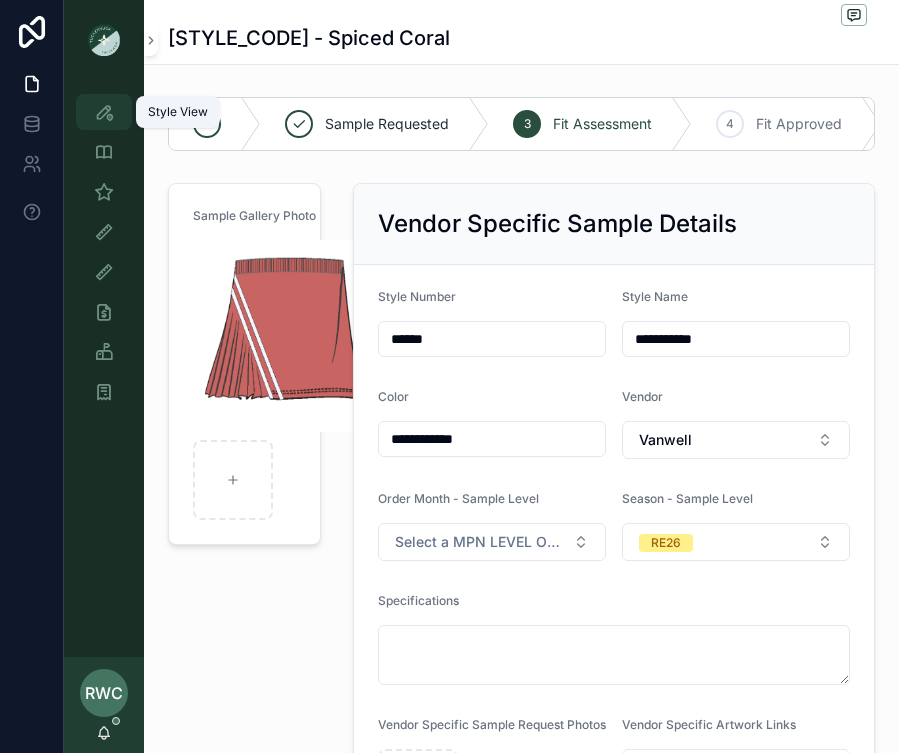 click at bounding box center [104, 112] 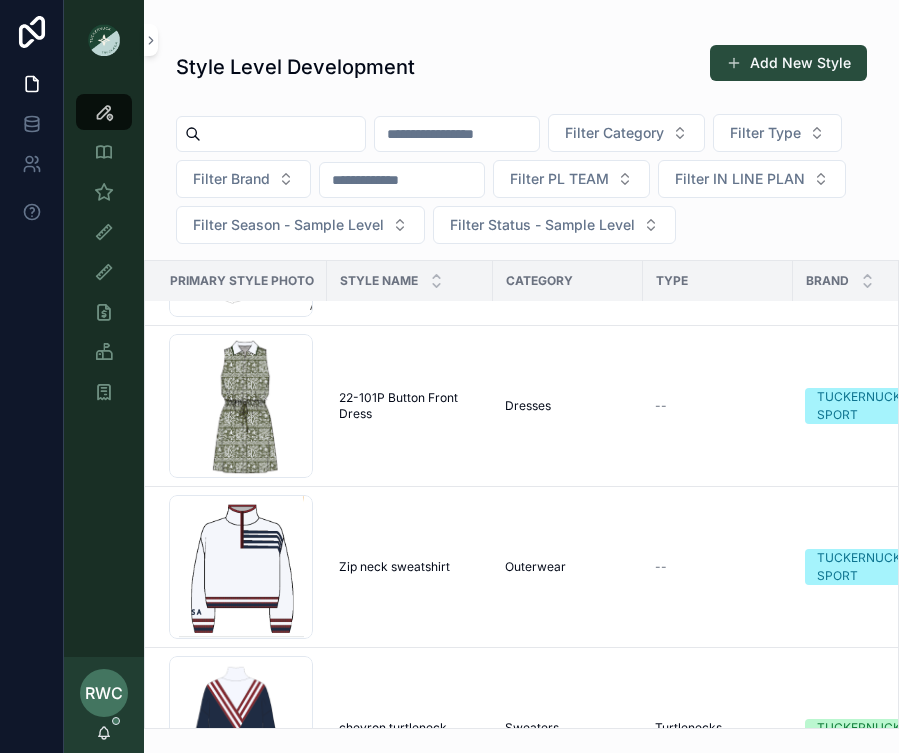 scroll, scrollTop: 3932, scrollLeft: 0, axis: vertical 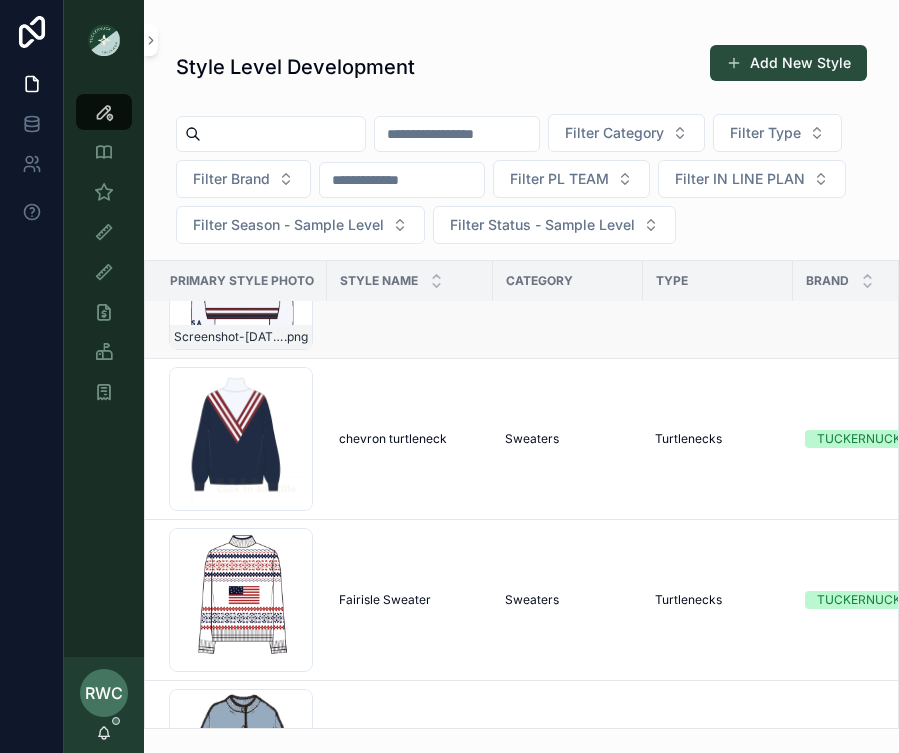 click on "Screenshot-2025-08-05-at-11.53.16-AM .png" at bounding box center (241, 278) 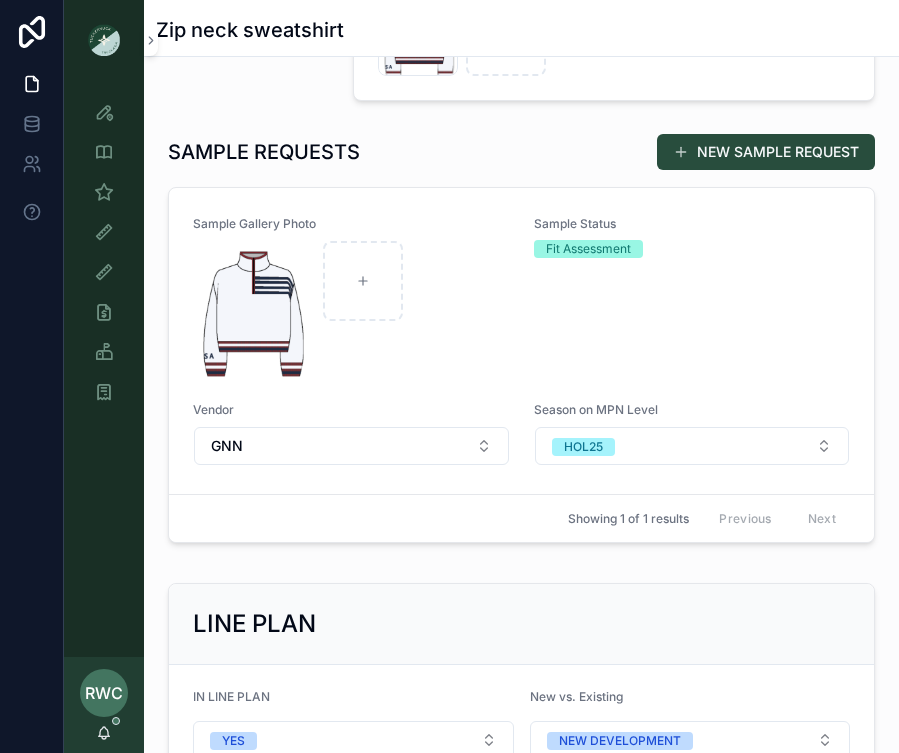 scroll, scrollTop: 751, scrollLeft: 0, axis: vertical 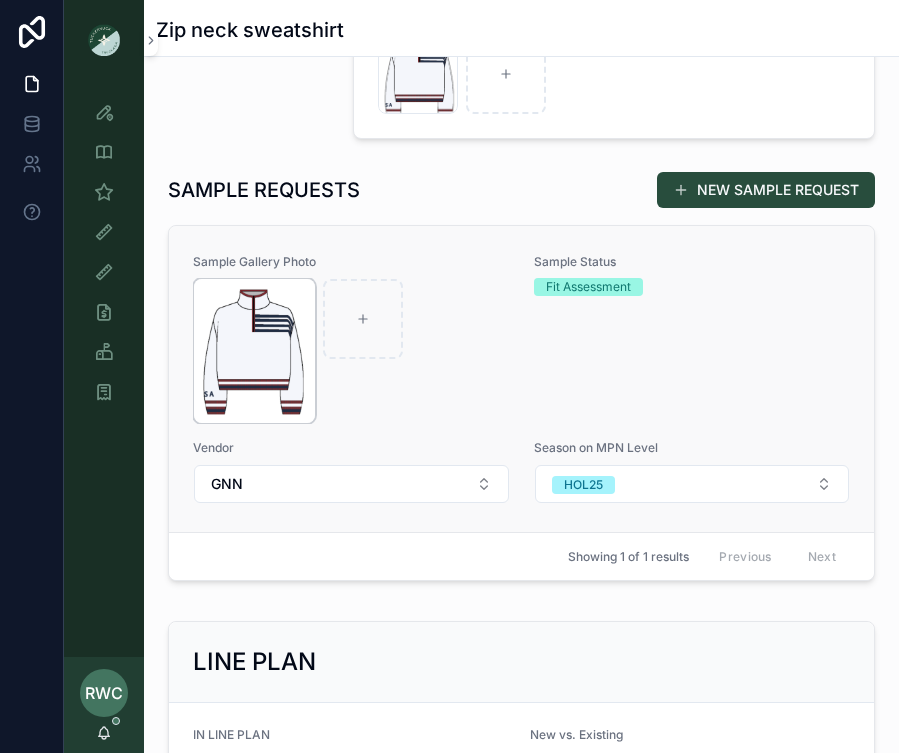 click at bounding box center (254, 351) 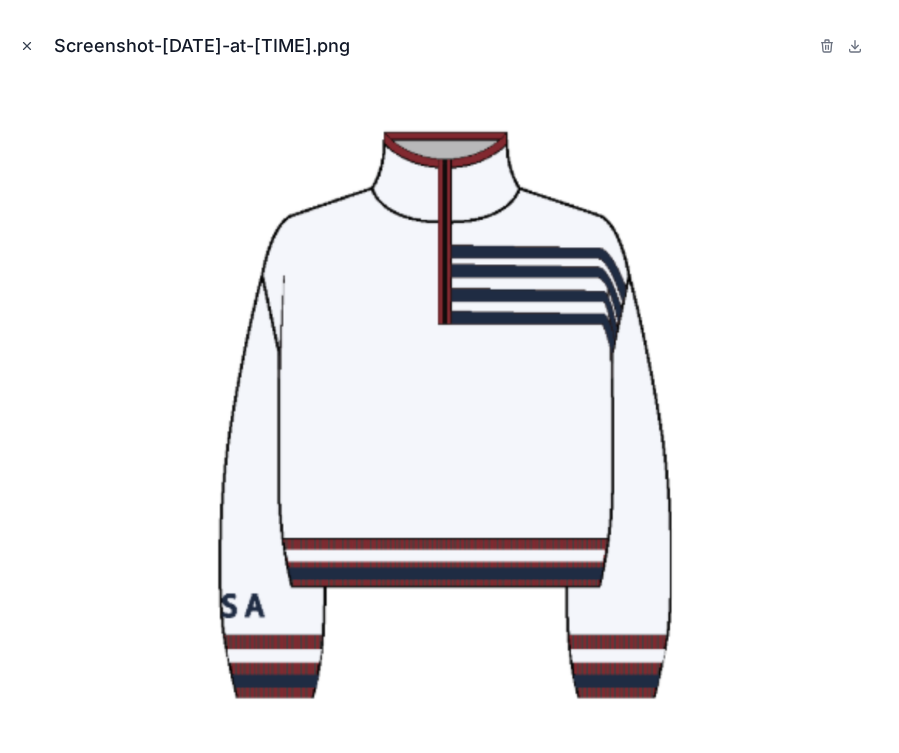click 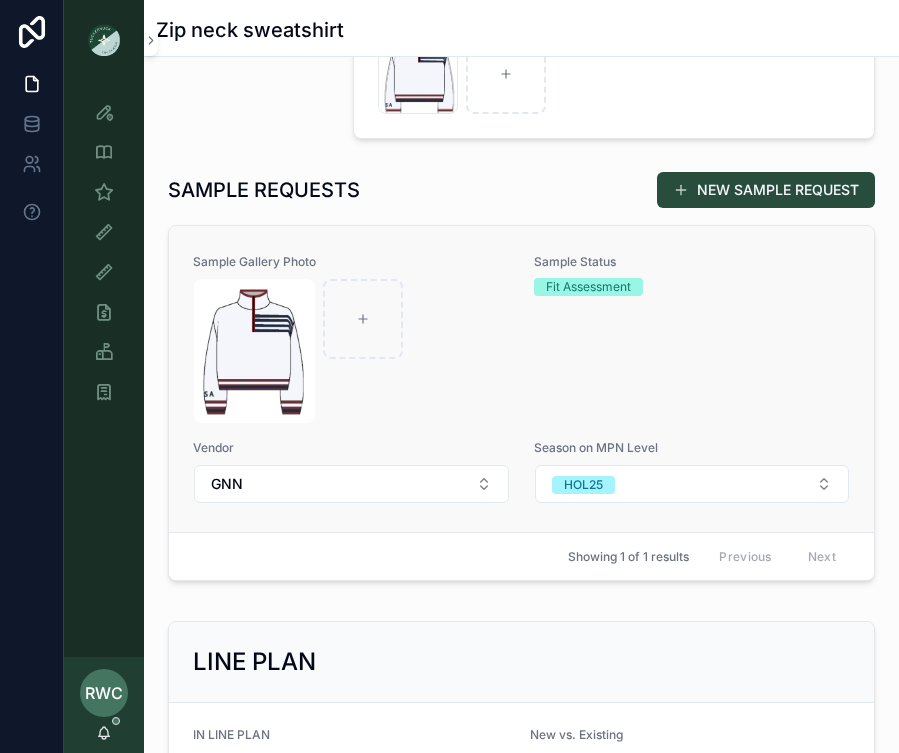 click on "Fit Assessment" at bounding box center [588, 287] 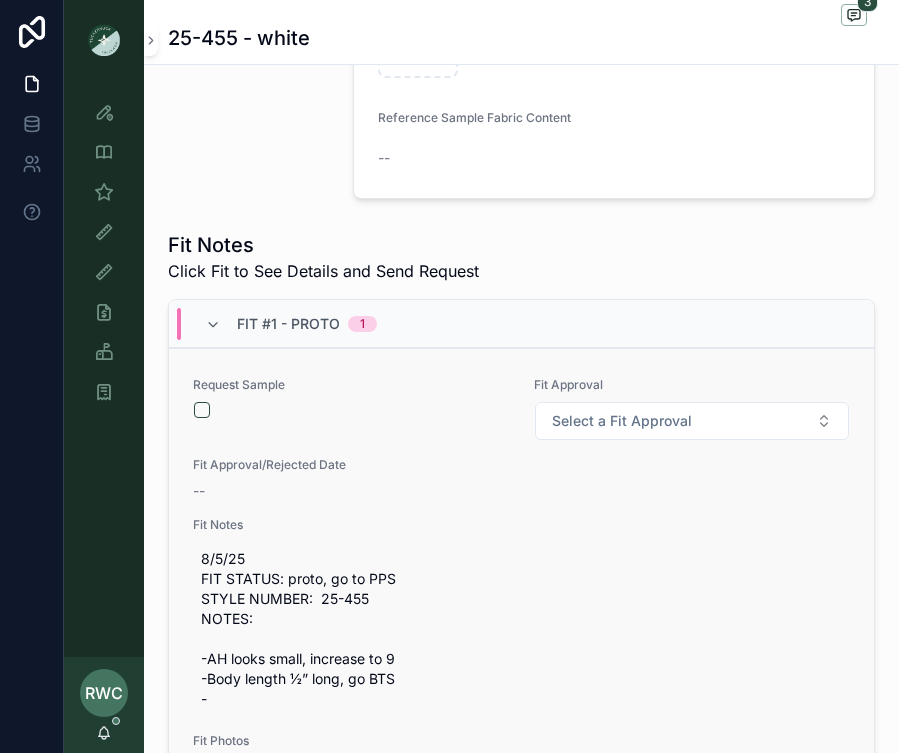 scroll, scrollTop: 506, scrollLeft: 0, axis: vertical 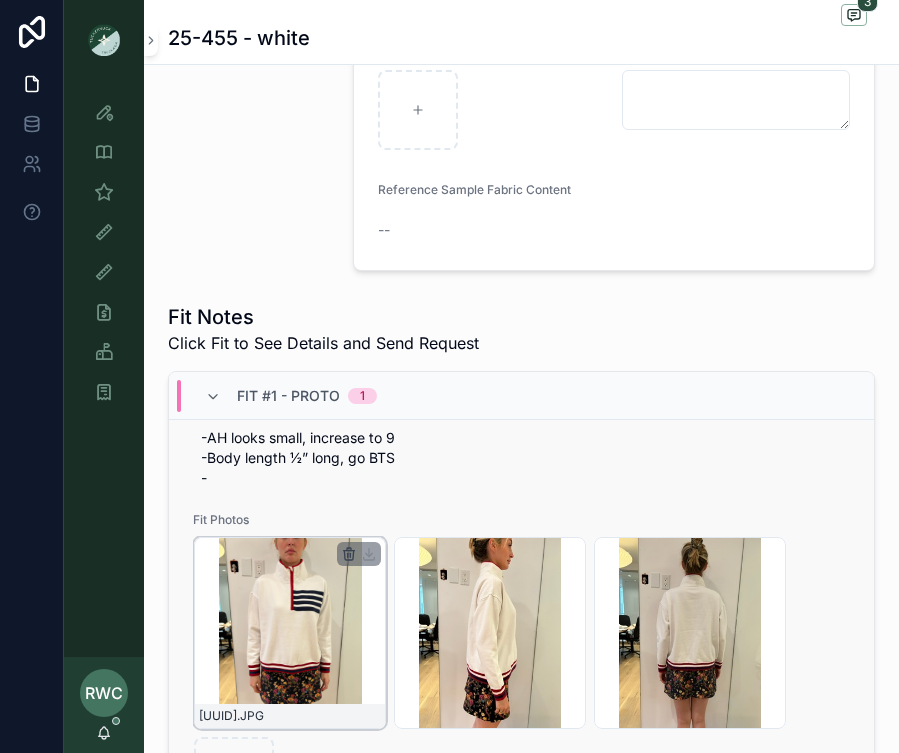 click 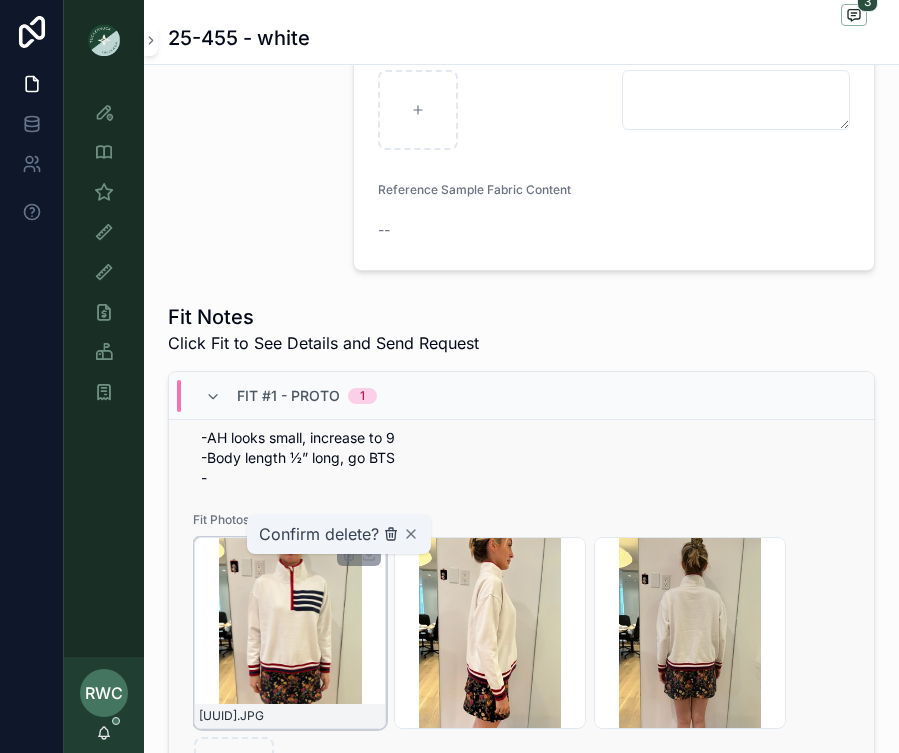 click 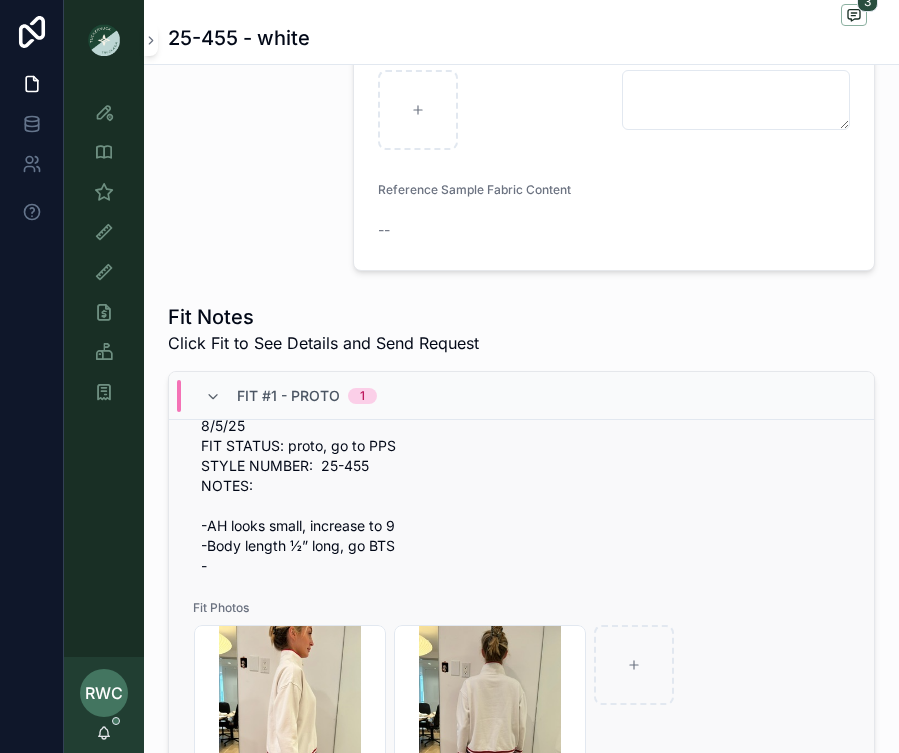 scroll, scrollTop: 341, scrollLeft: 0, axis: vertical 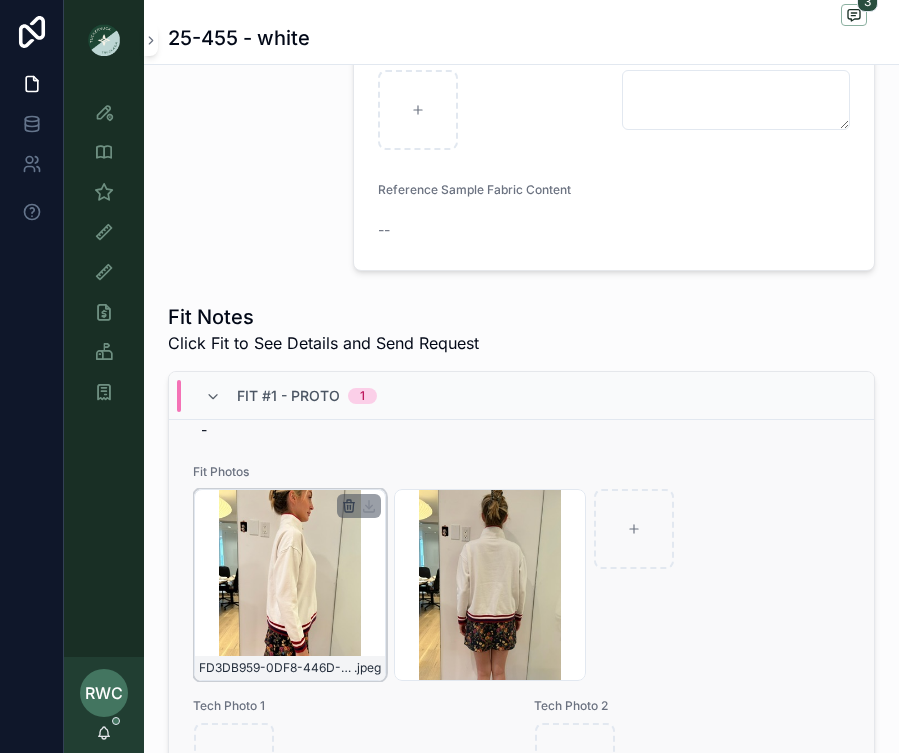 click 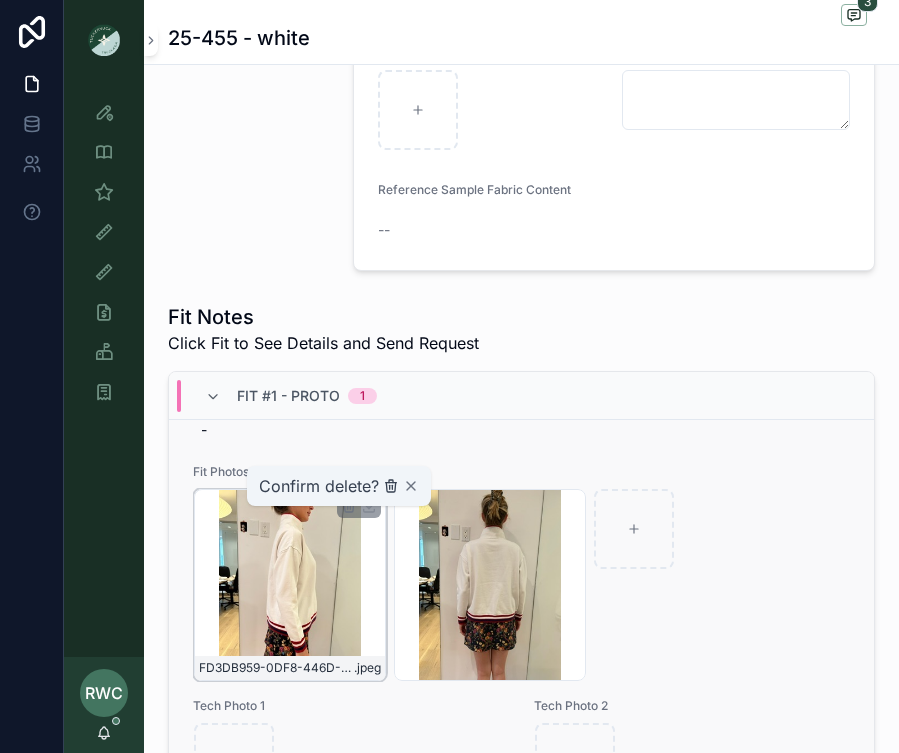 click 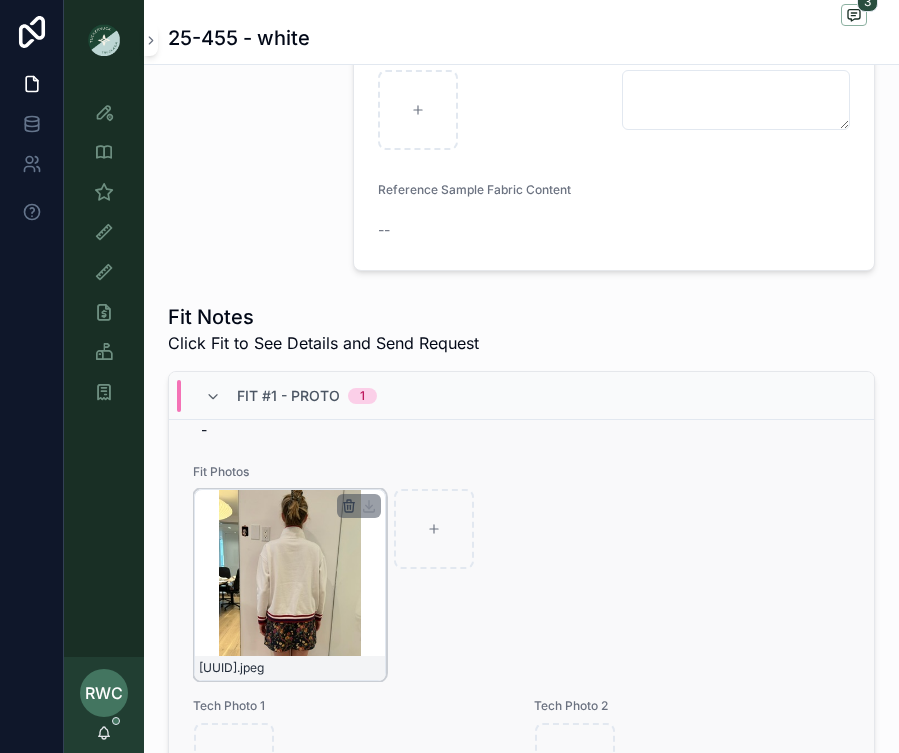 click 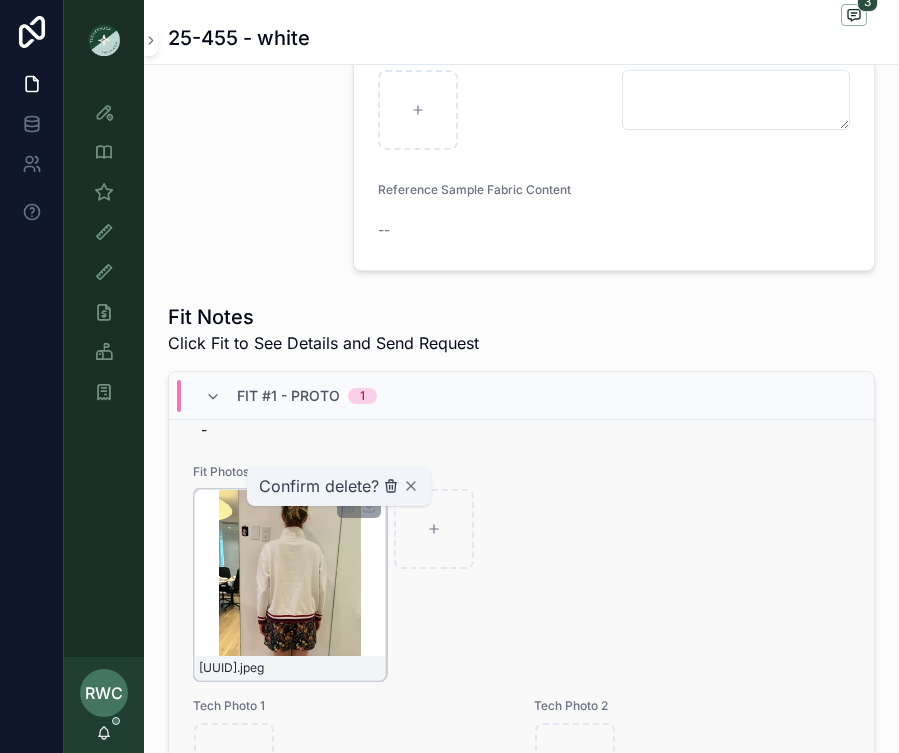 click 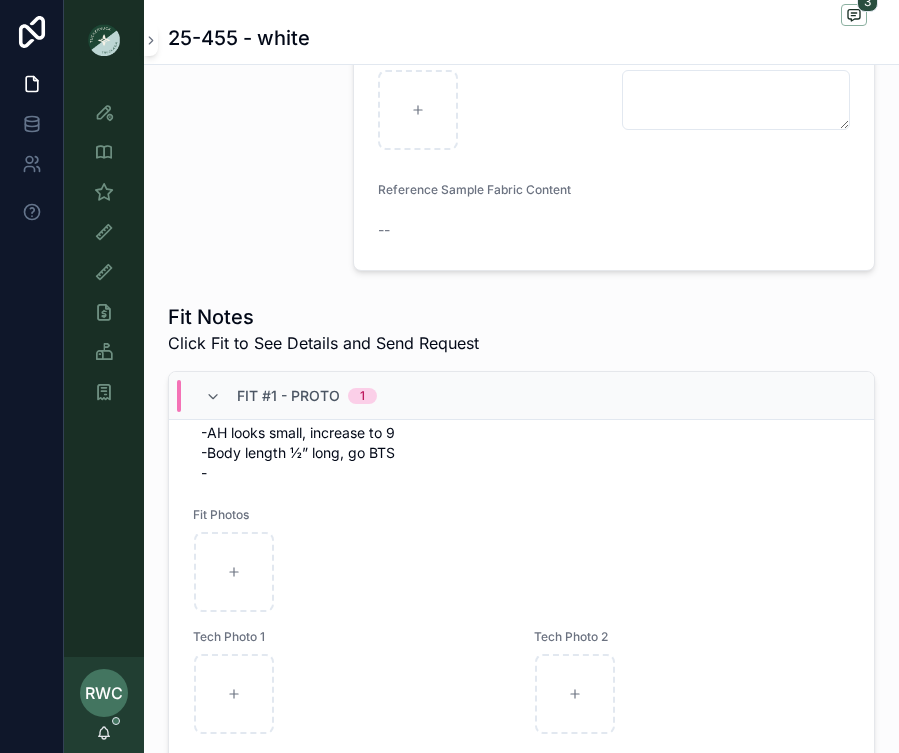 scroll, scrollTop: 306, scrollLeft: 0, axis: vertical 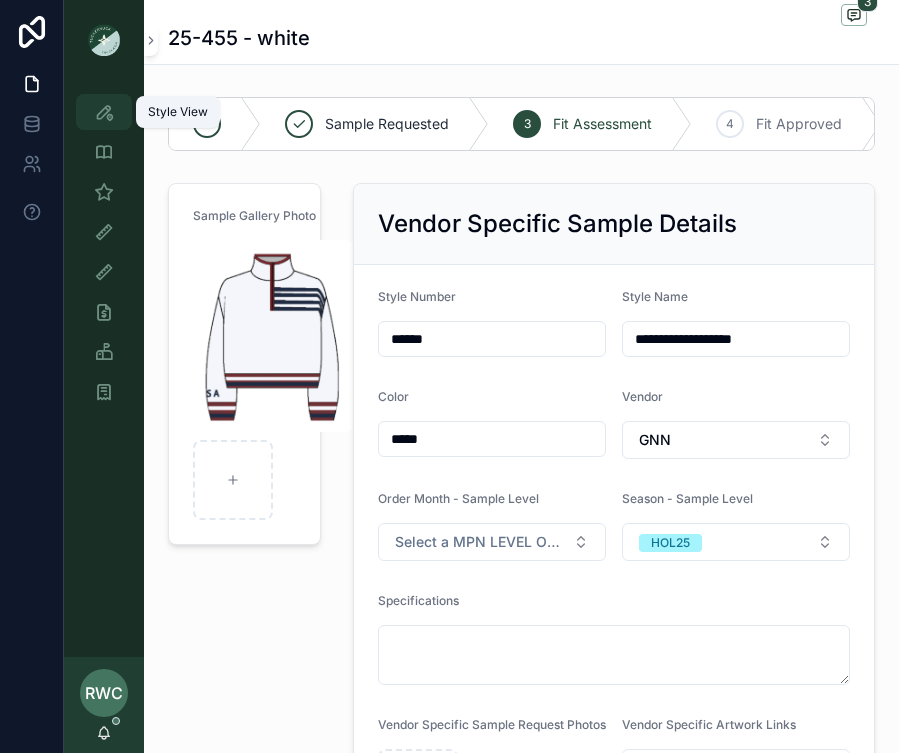 click at bounding box center [104, 112] 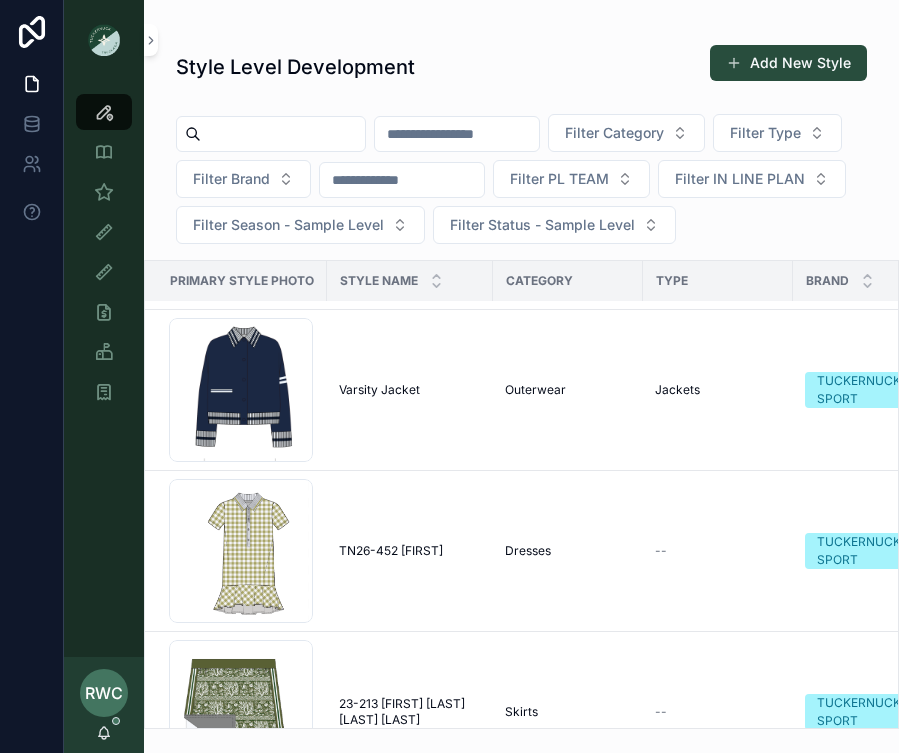 scroll, scrollTop: 2314, scrollLeft: 0, axis: vertical 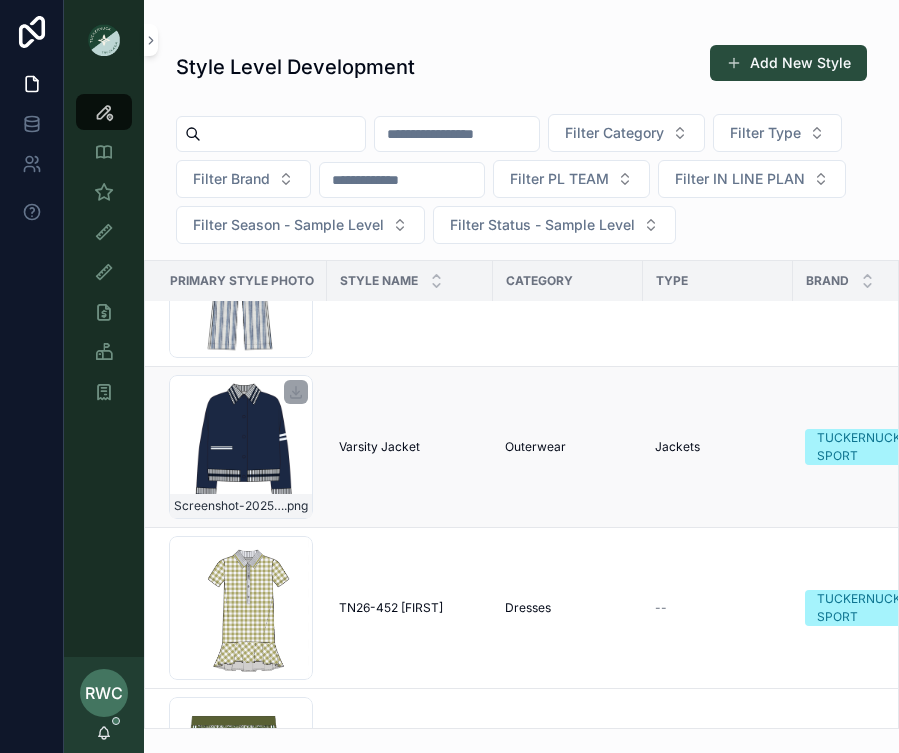 click on "Screenshot-[DATE]-[TIME] .png" at bounding box center (241, 447) 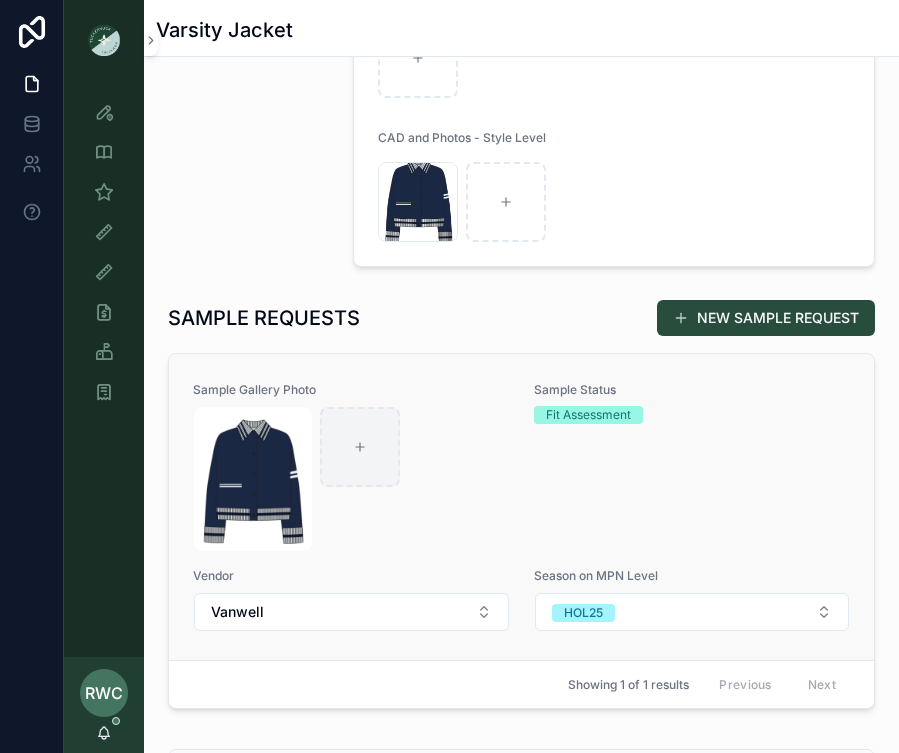 scroll, scrollTop: 822, scrollLeft: 0, axis: vertical 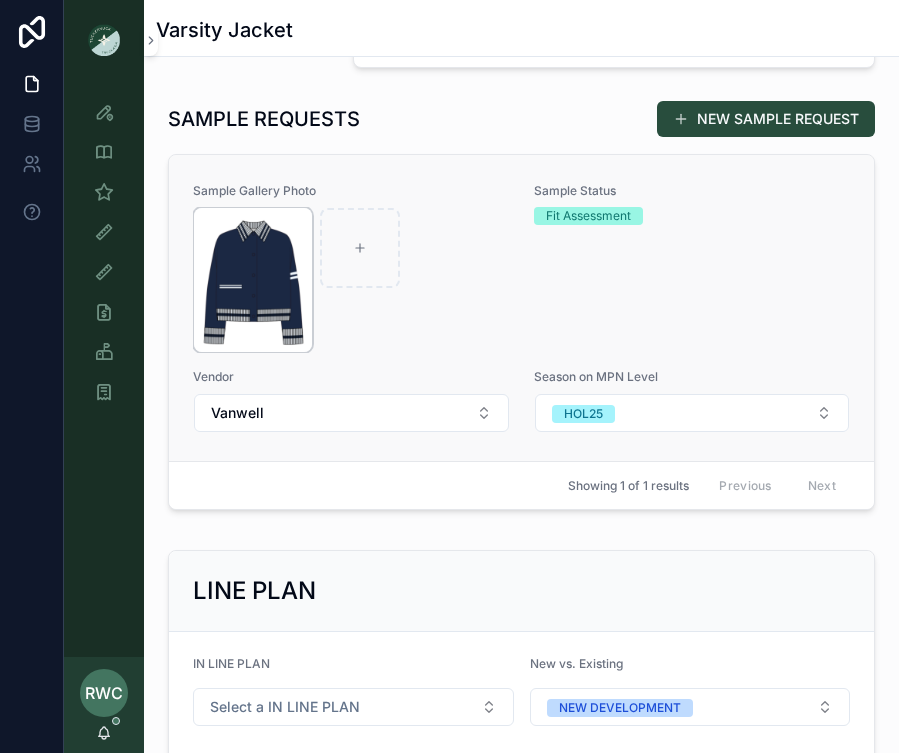 click at bounding box center [253, 280] 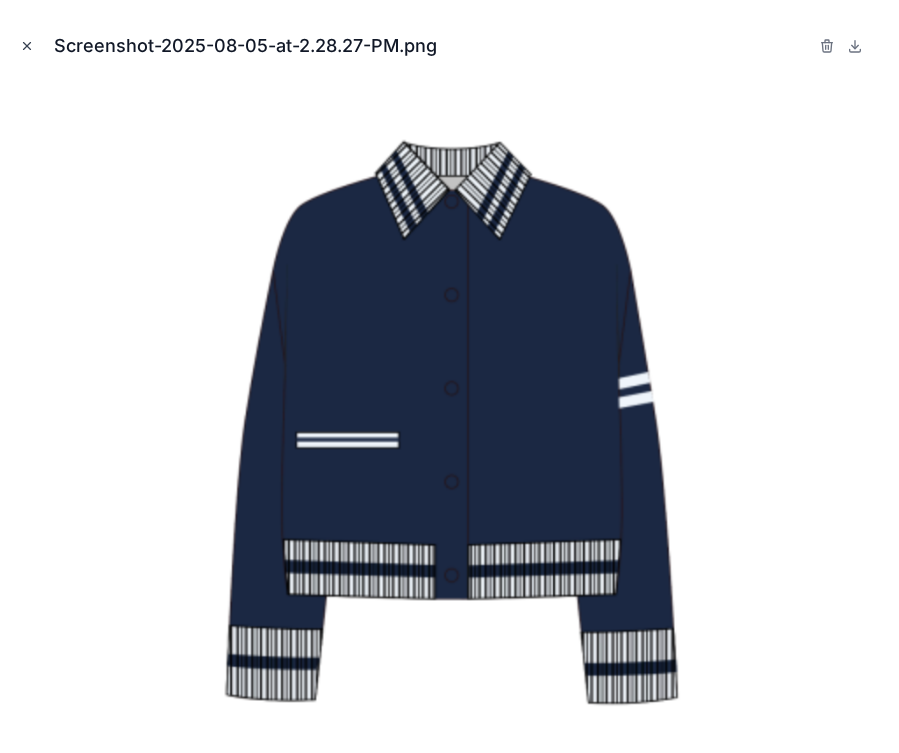 click 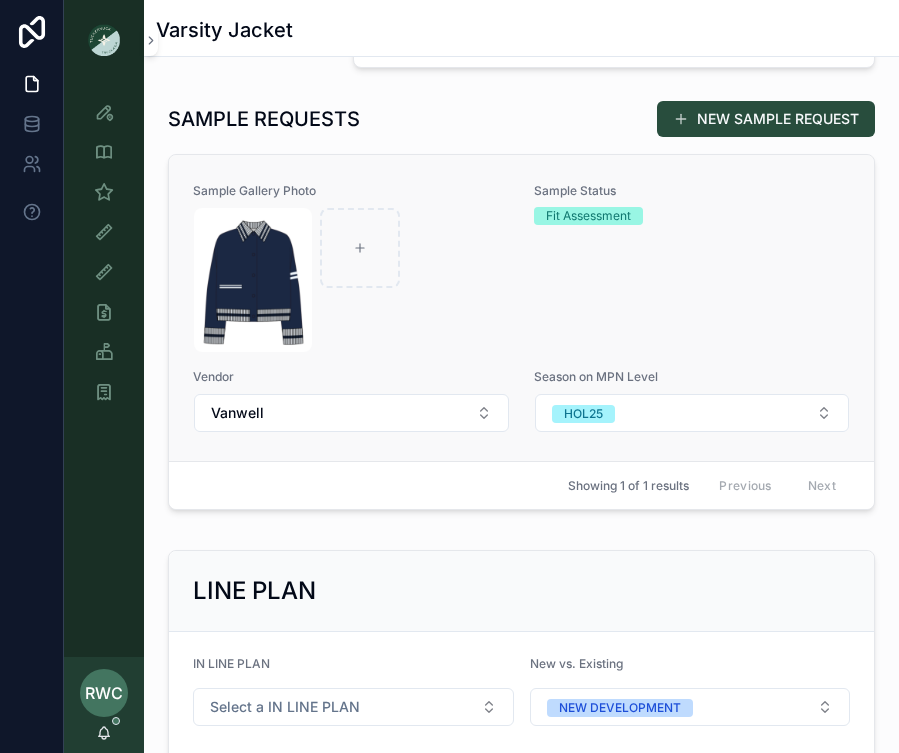 click on "Fit Assessment" at bounding box center (588, 216) 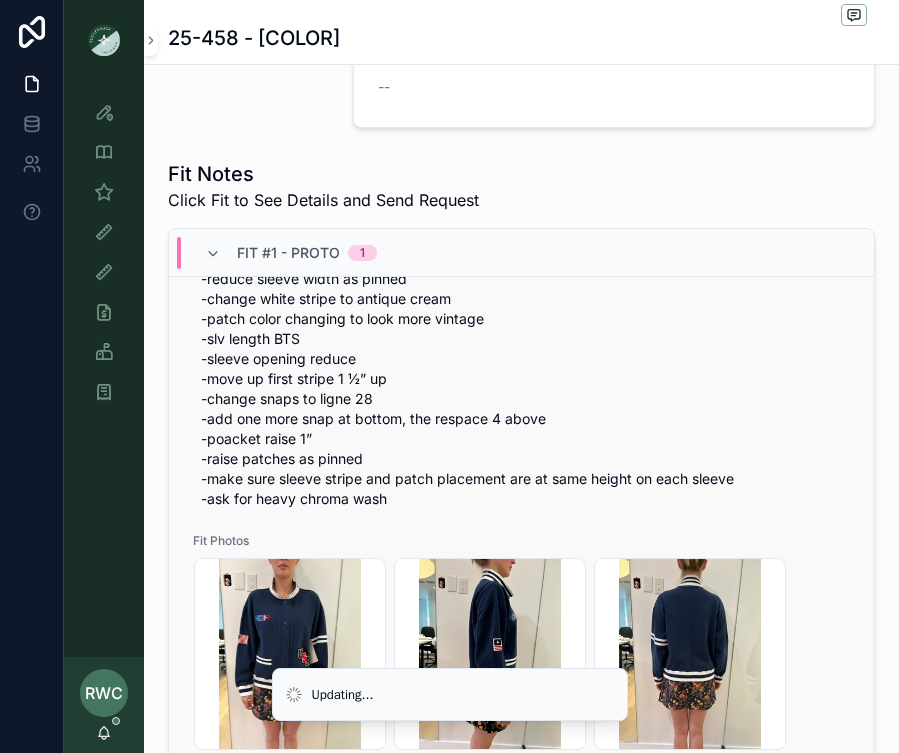 scroll, scrollTop: 439, scrollLeft: 0, axis: vertical 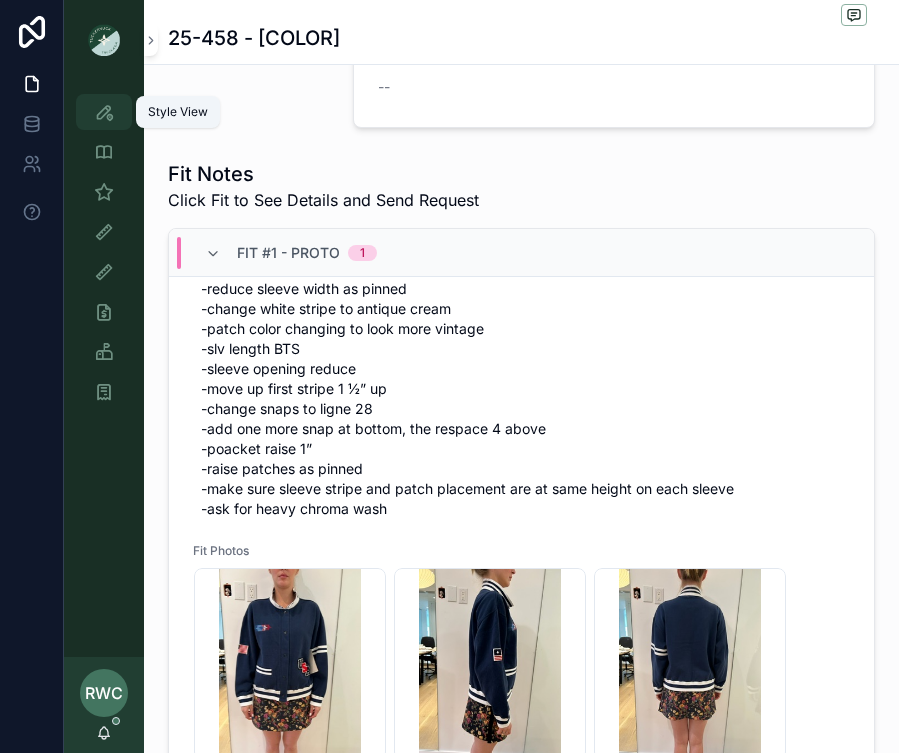 click at bounding box center [104, 112] 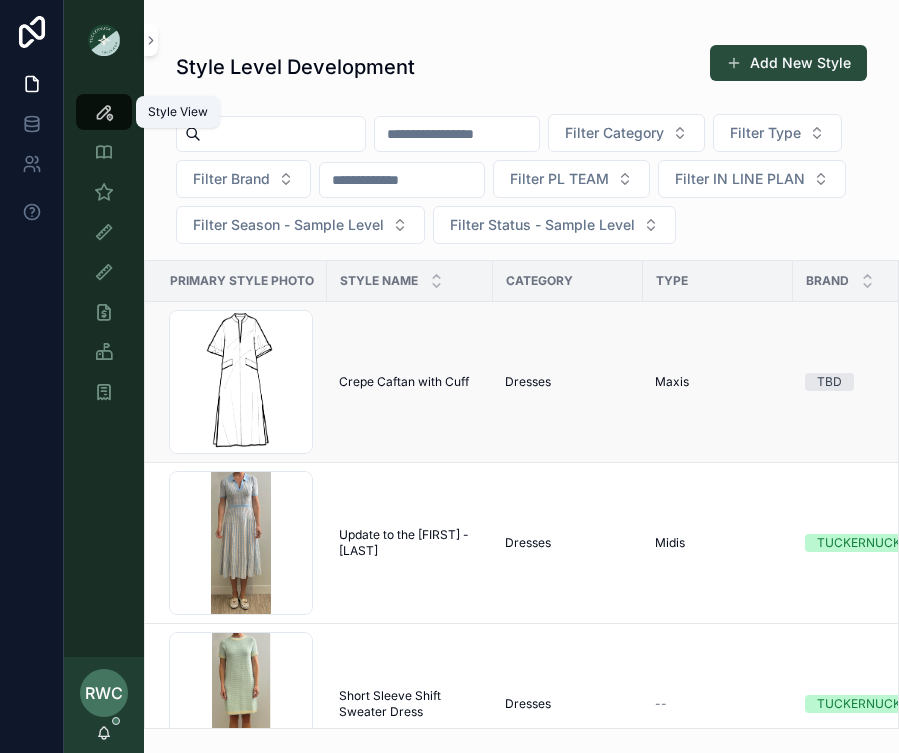 scroll, scrollTop: 0, scrollLeft: 0, axis: both 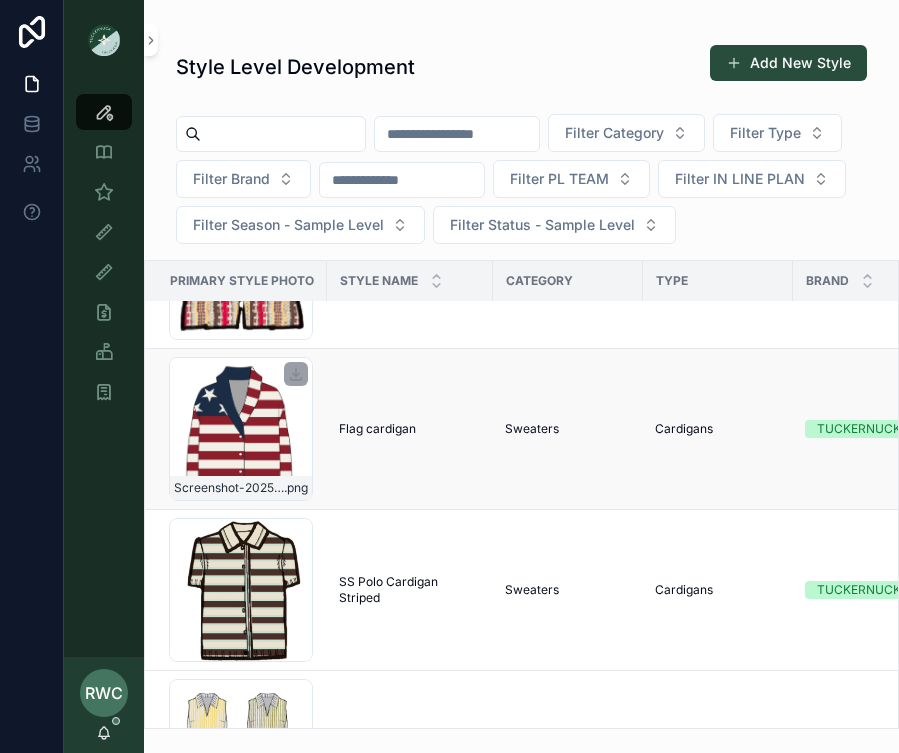 click on "Screenshot-[DATE]-[TIME] .png" at bounding box center (241, 429) 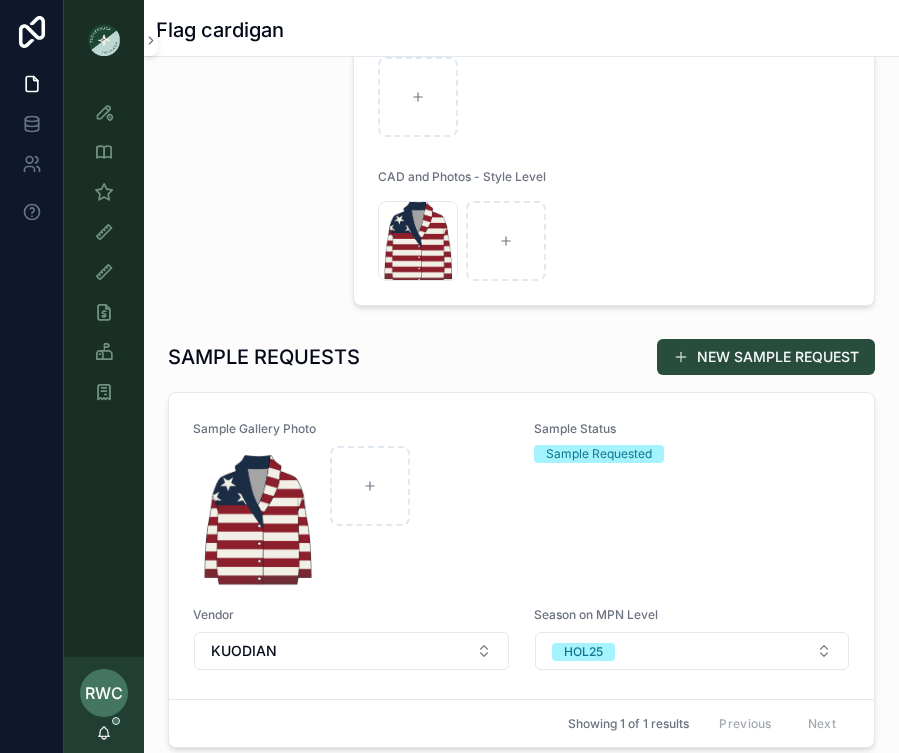 scroll, scrollTop: 556, scrollLeft: 0, axis: vertical 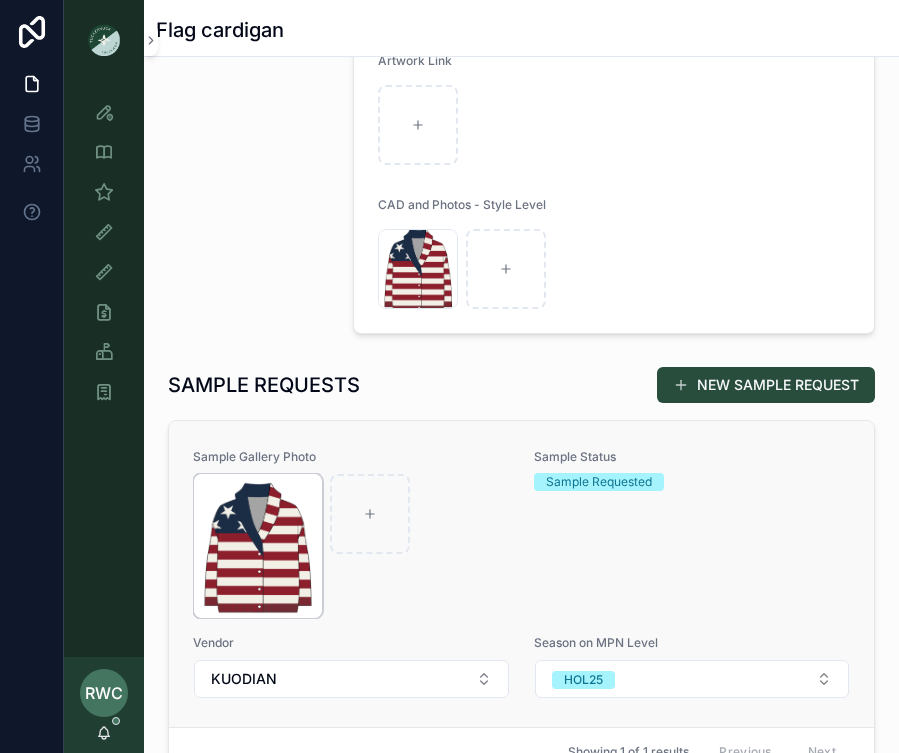 click at bounding box center [258, 546] 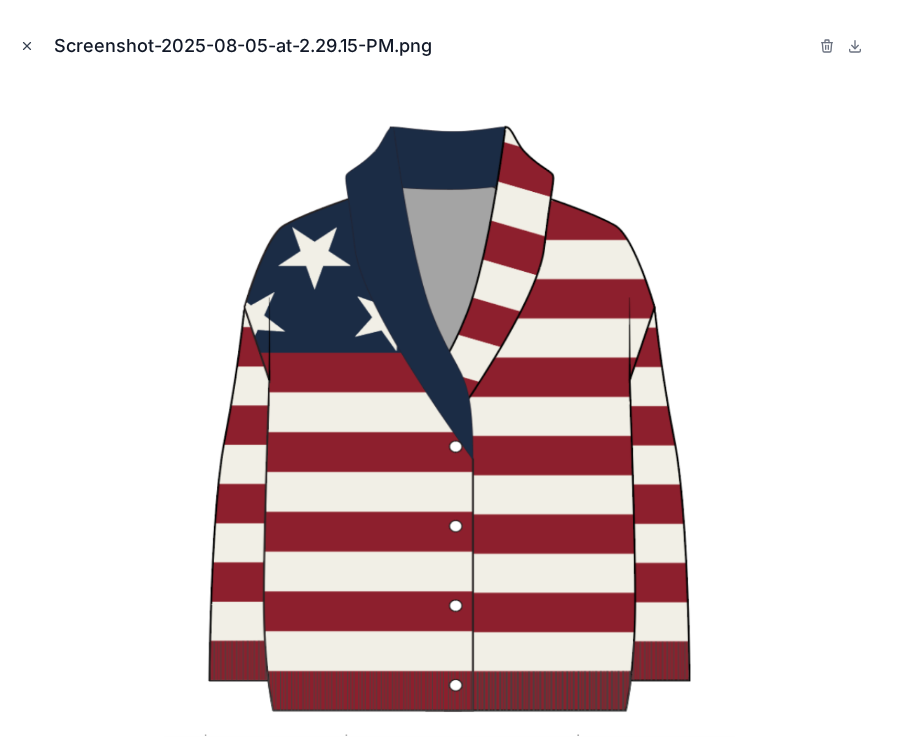 click 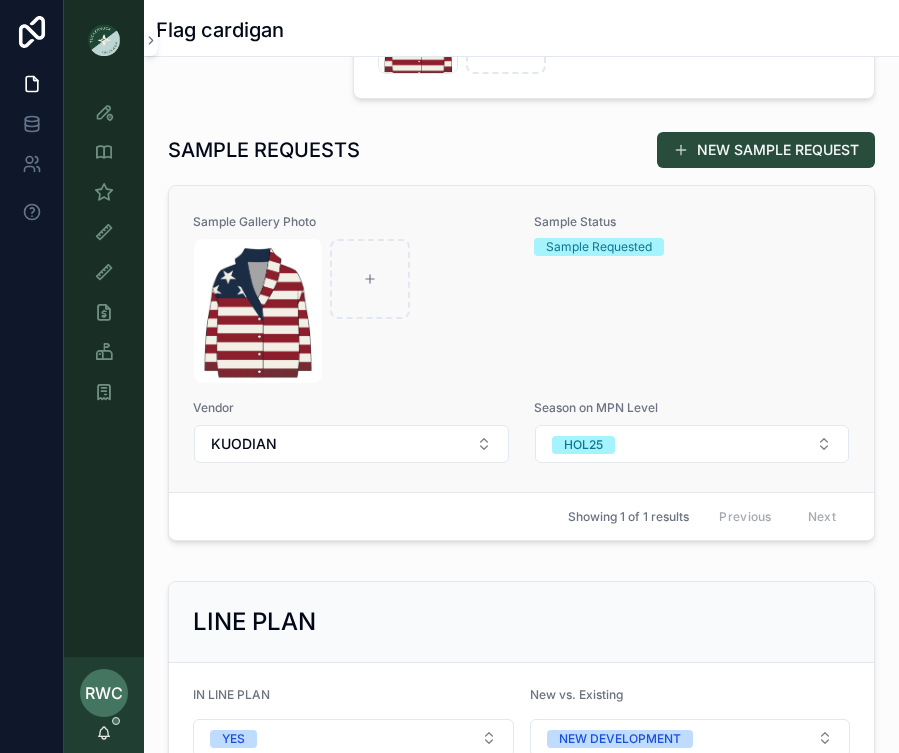 scroll, scrollTop: 764, scrollLeft: 0, axis: vertical 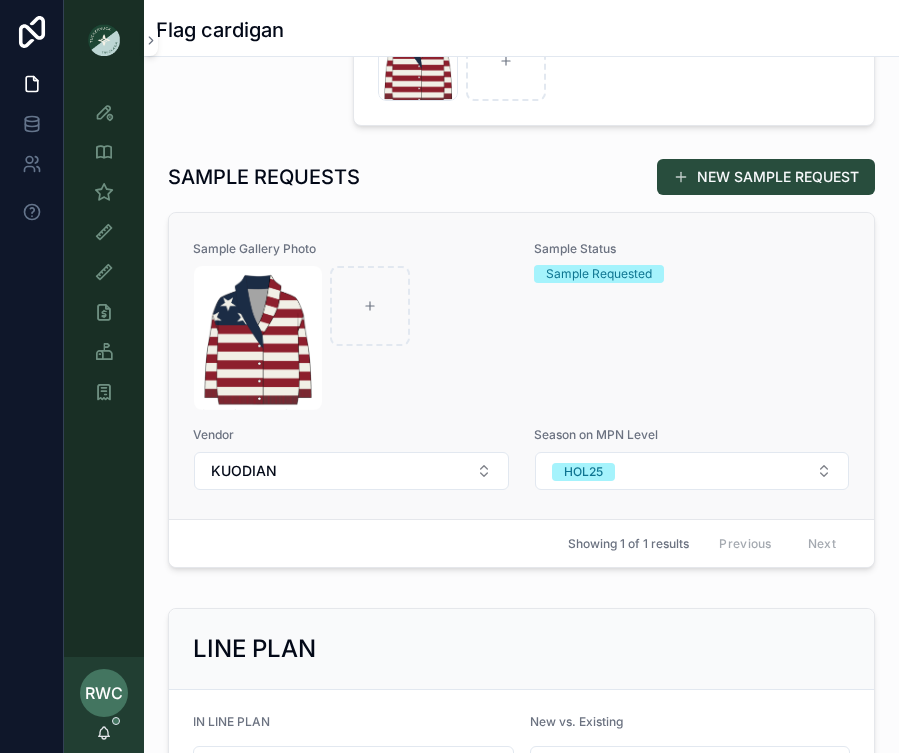 click on "Sample Requested" at bounding box center [599, 274] 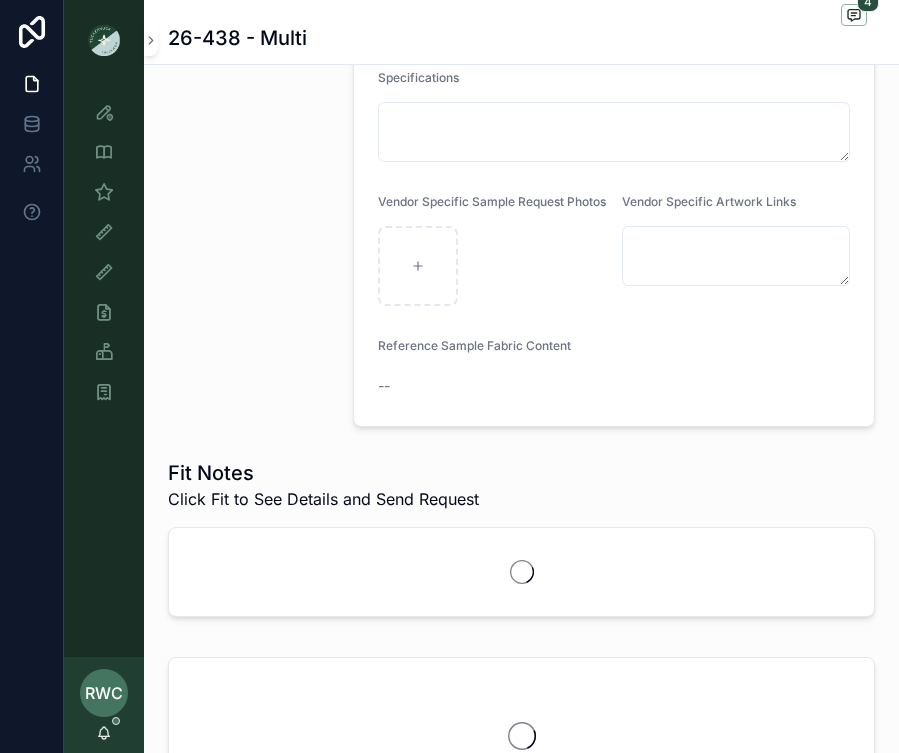 scroll, scrollTop: 636, scrollLeft: 0, axis: vertical 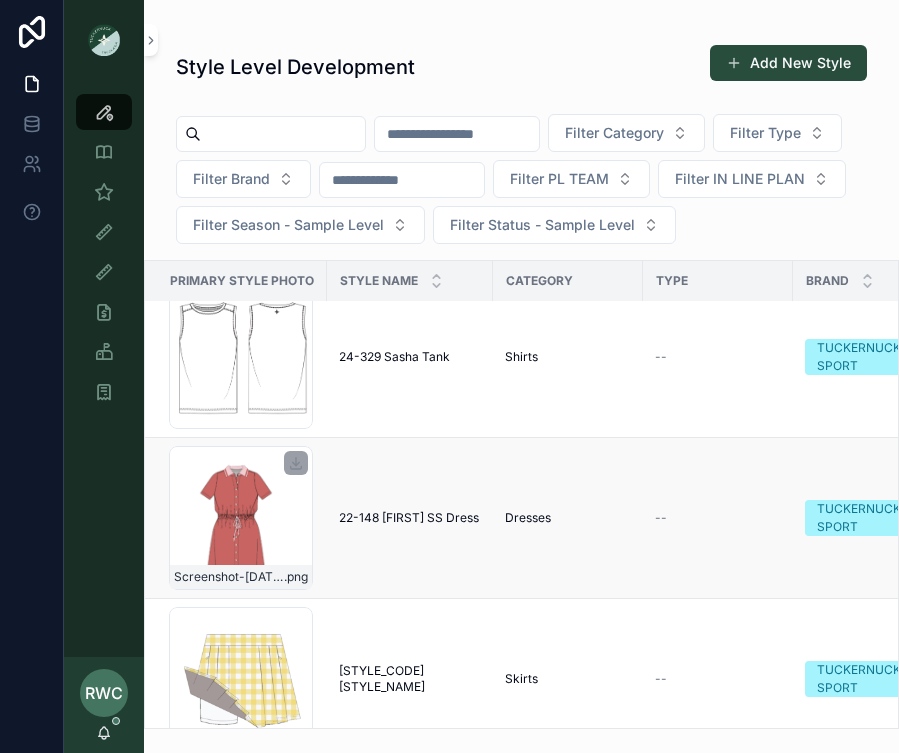 click on "Screenshot-[DATE]-at-[TIME].png" at bounding box center (241, 518) 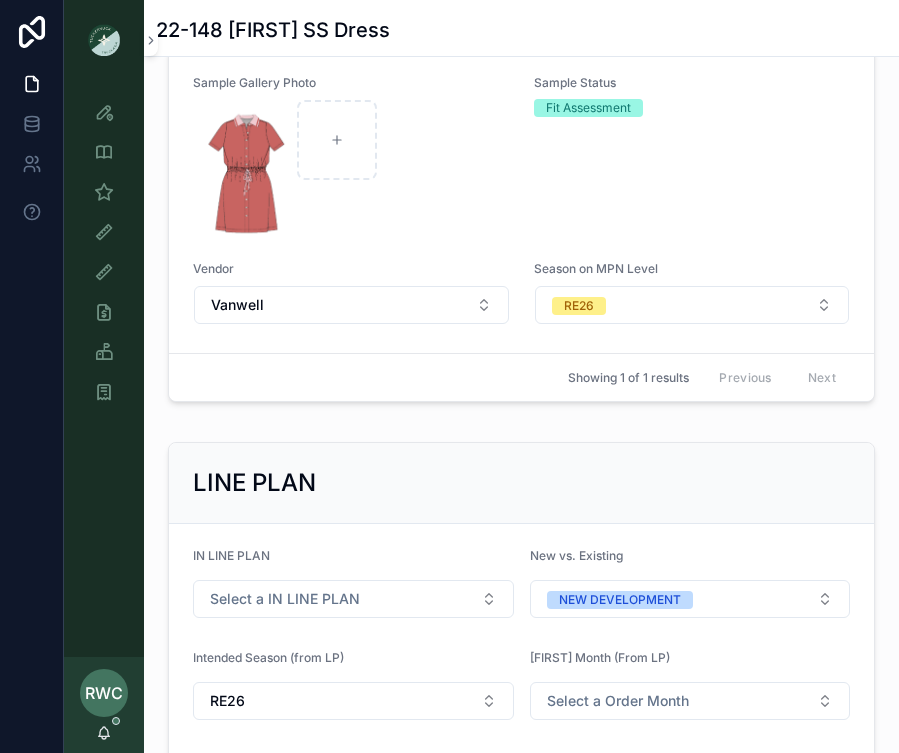 scroll, scrollTop: 958, scrollLeft: 0, axis: vertical 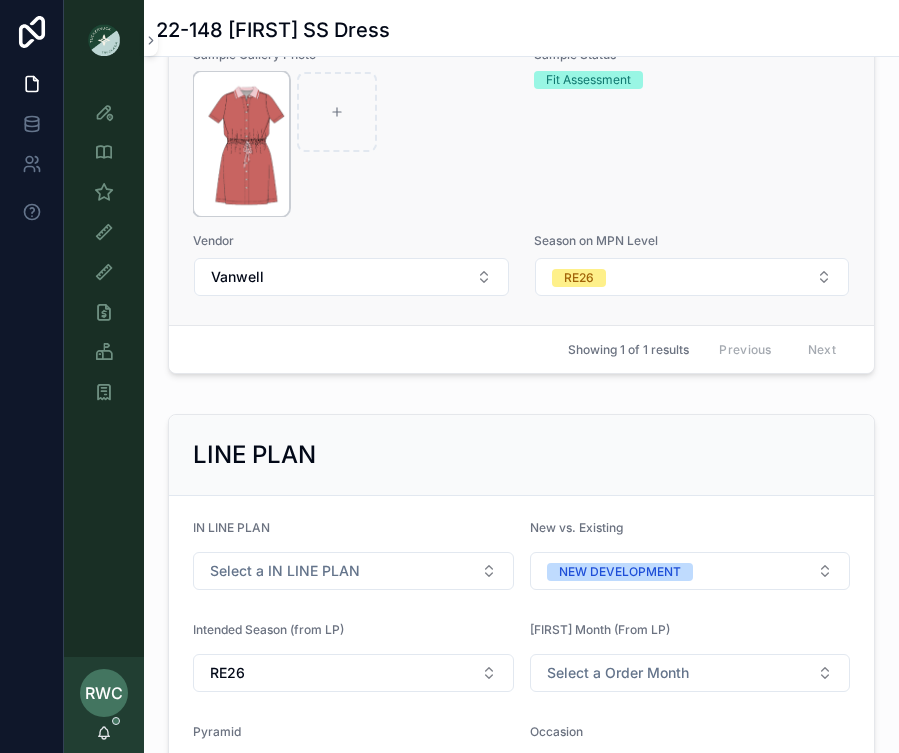 click at bounding box center [241, 144] 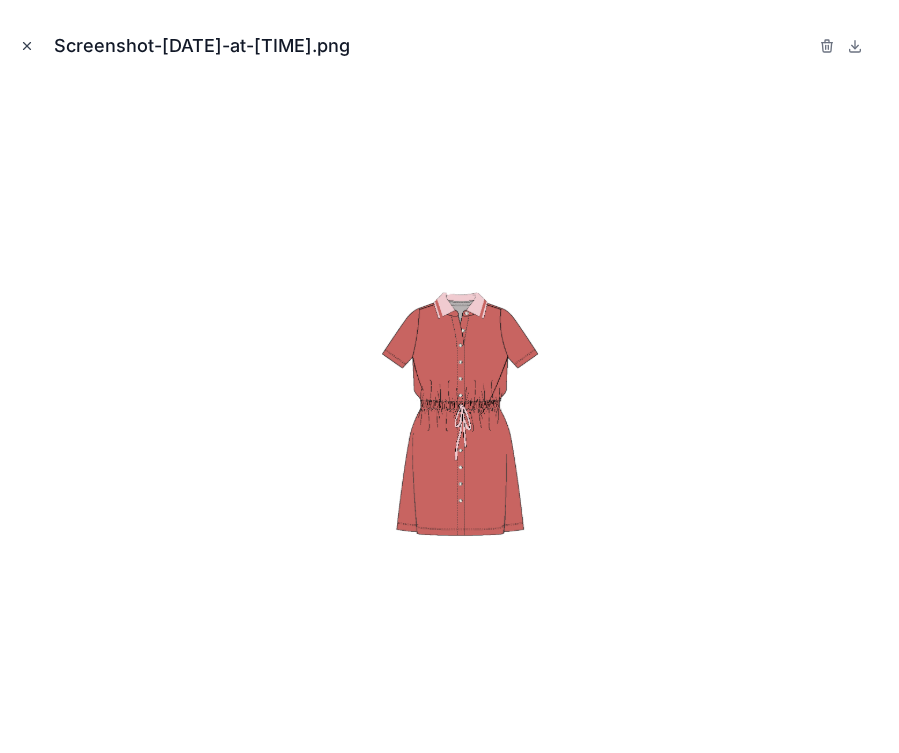 click 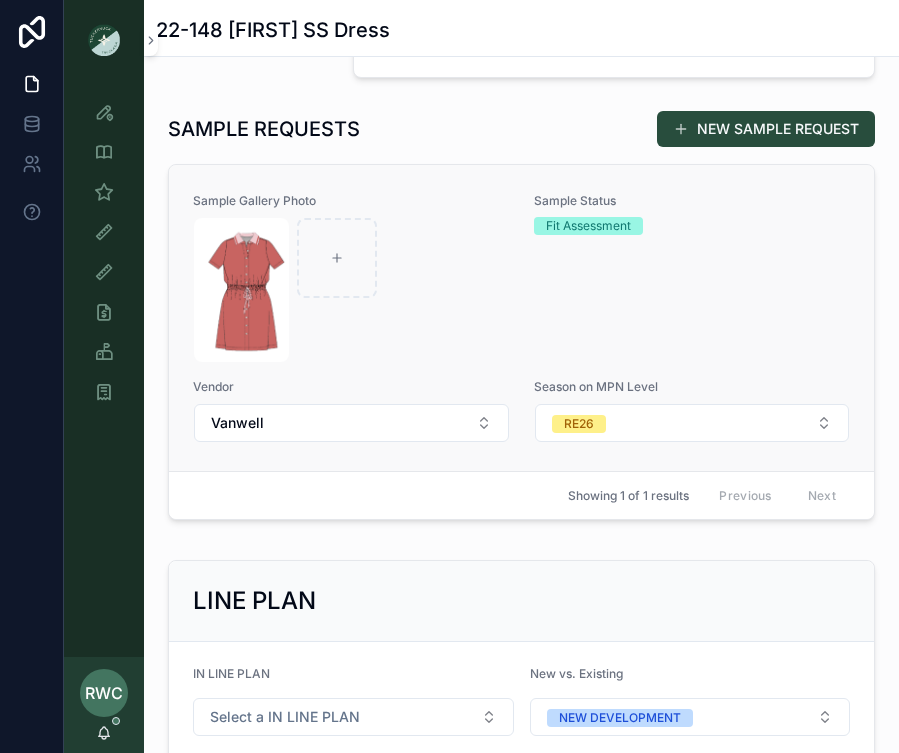 scroll, scrollTop: 793, scrollLeft: 0, axis: vertical 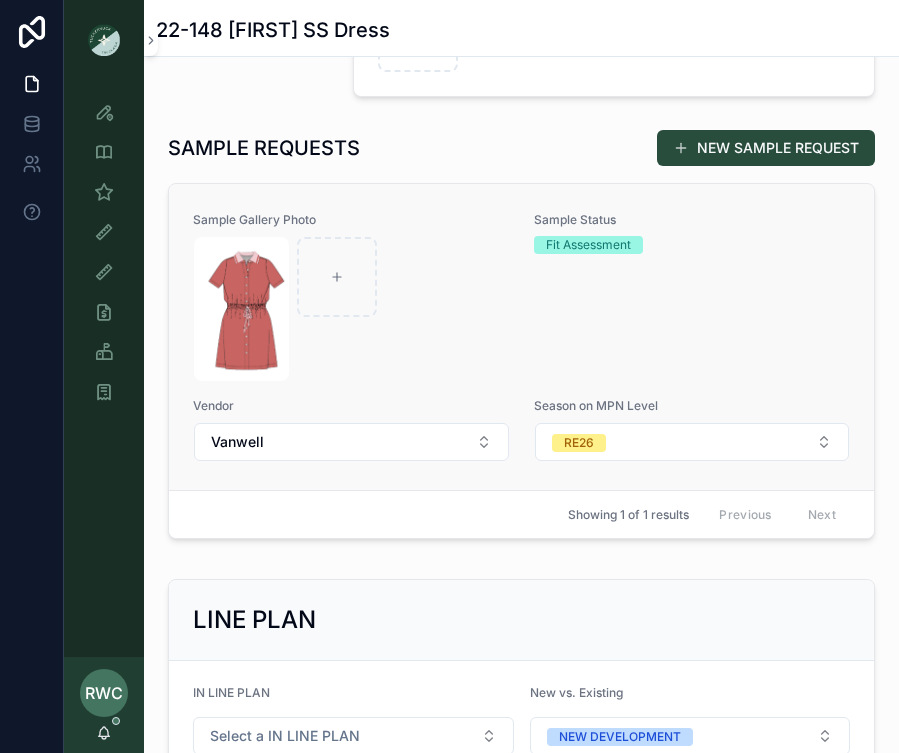 click on "Fit Assessment" at bounding box center [588, 245] 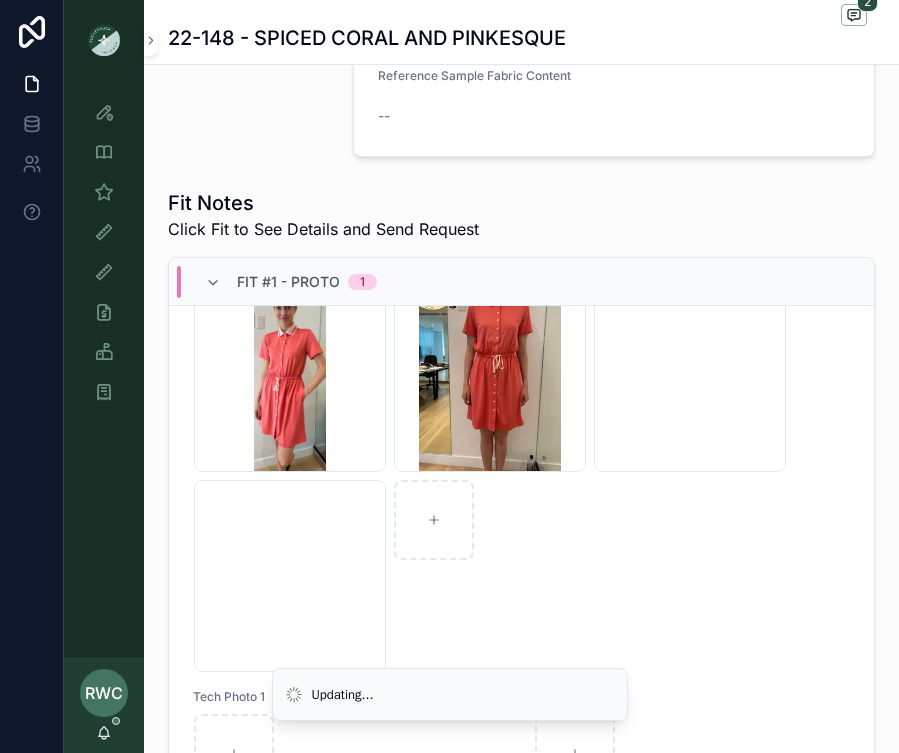scroll, scrollTop: 618, scrollLeft: 0, axis: vertical 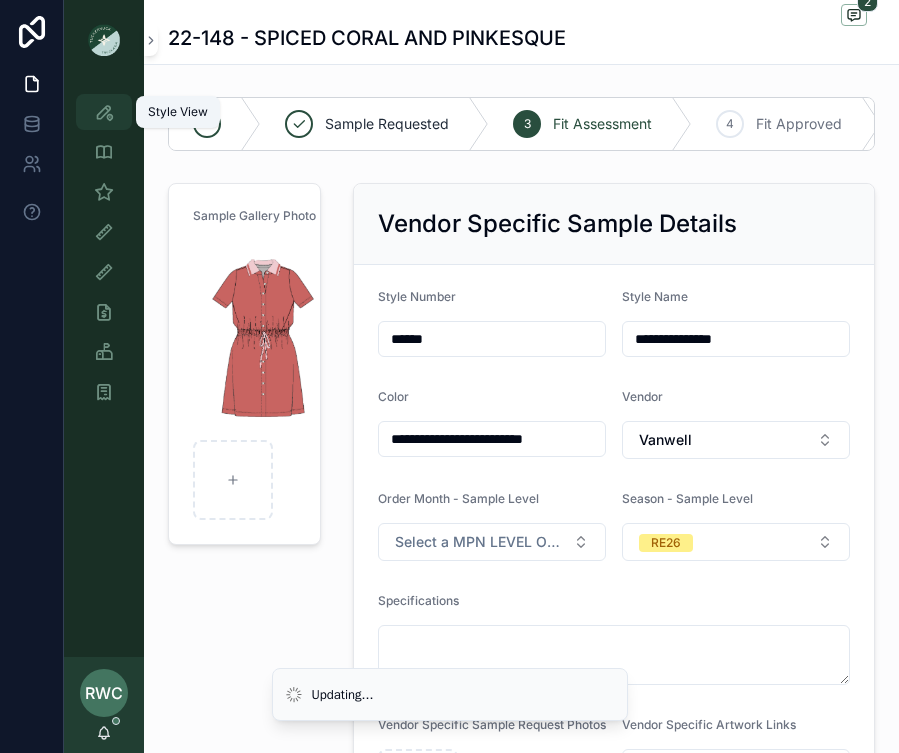 click at bounding box center (104, 112) 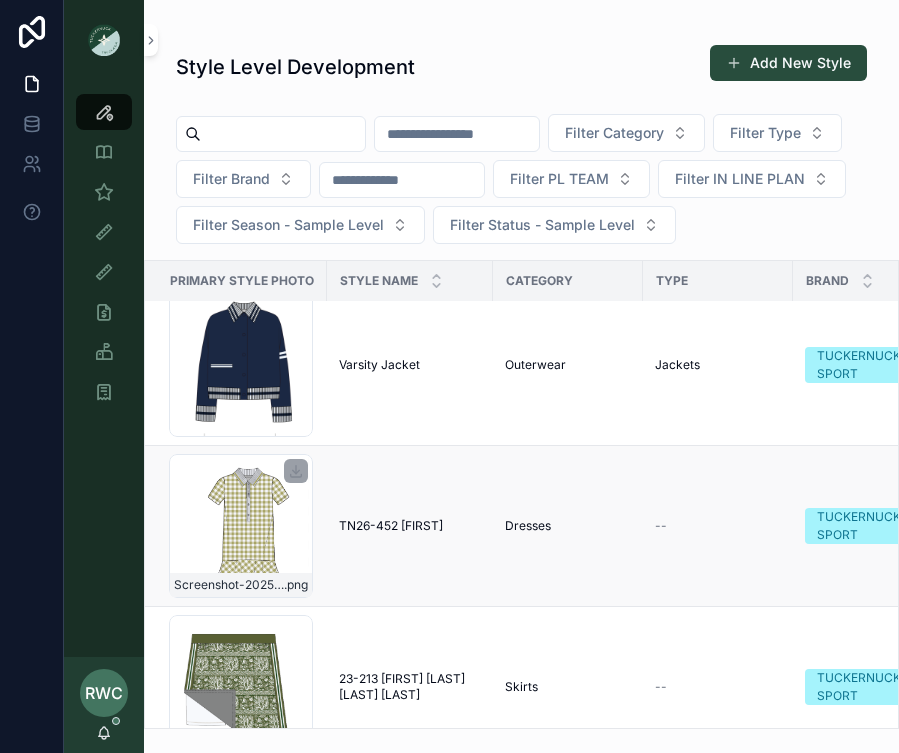 scroll, scrollTop: 2425, scrollLeft: 0, axis: vertical 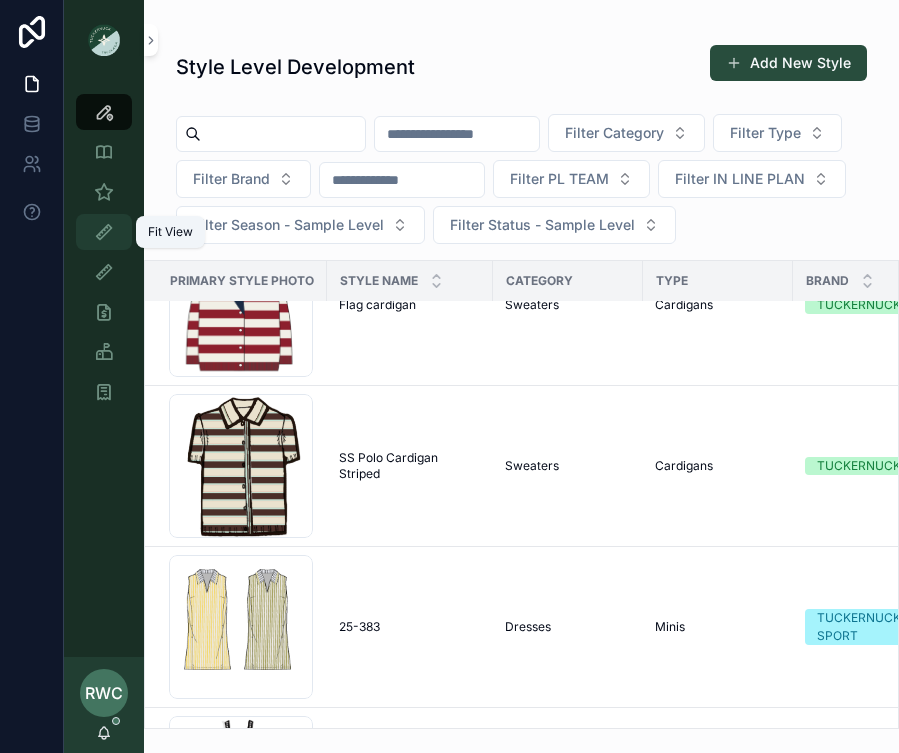 click at bounding box center [104, 232] 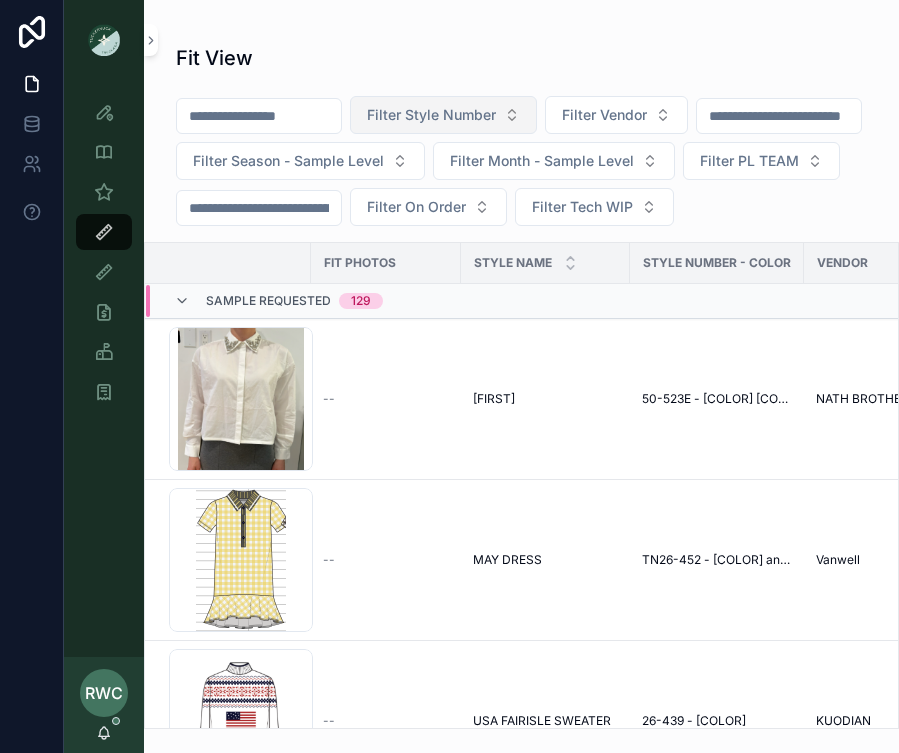 click on "Filter Style Number" at bounding box center [431, 115] 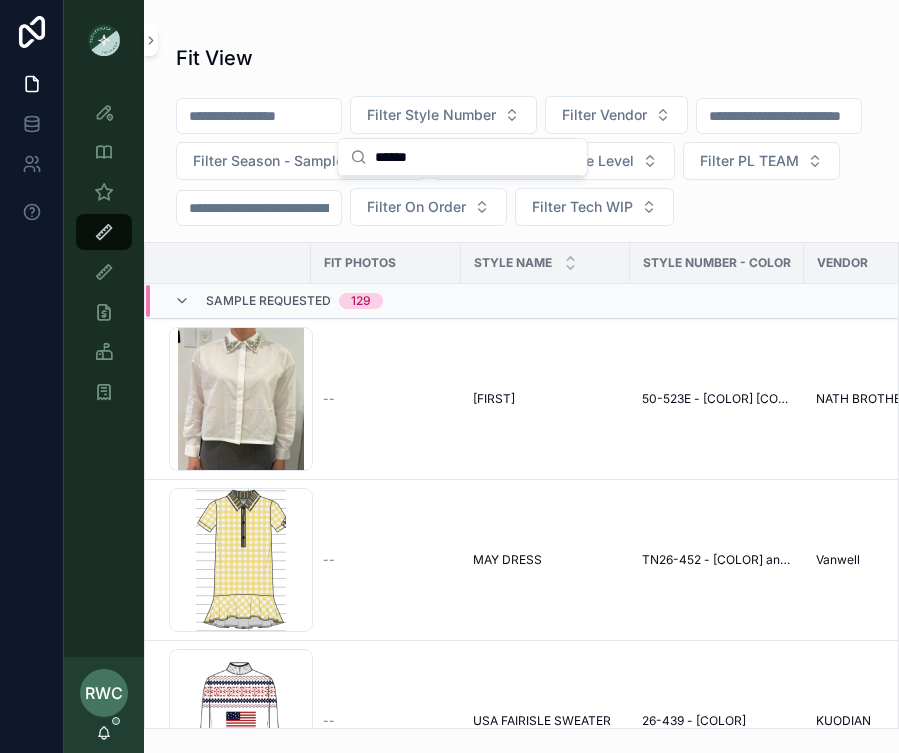type on "******" 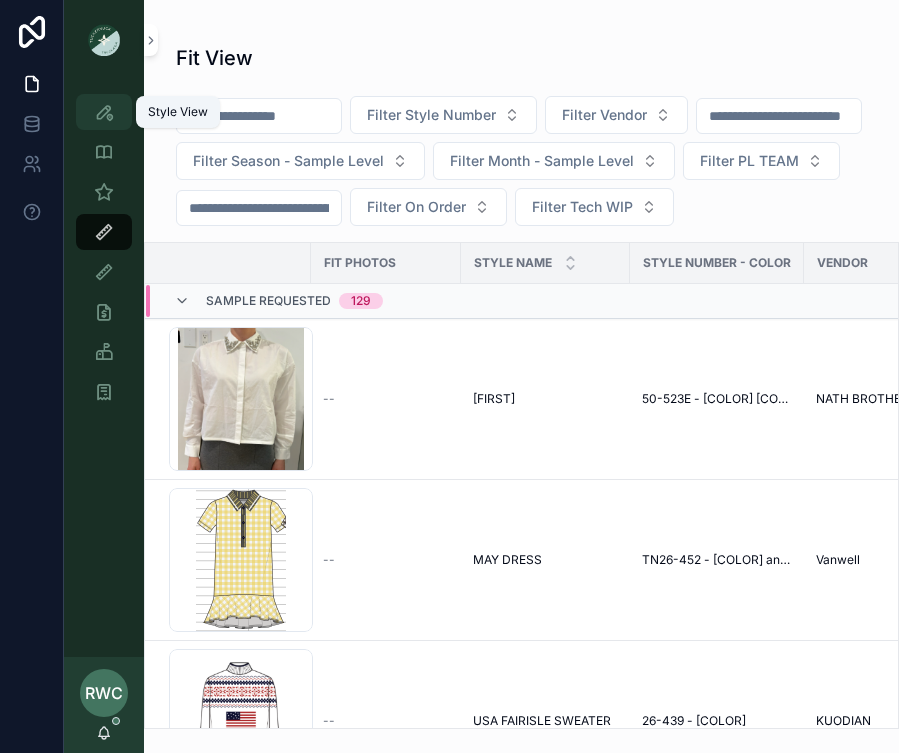 click at bounding box center [104, 112] 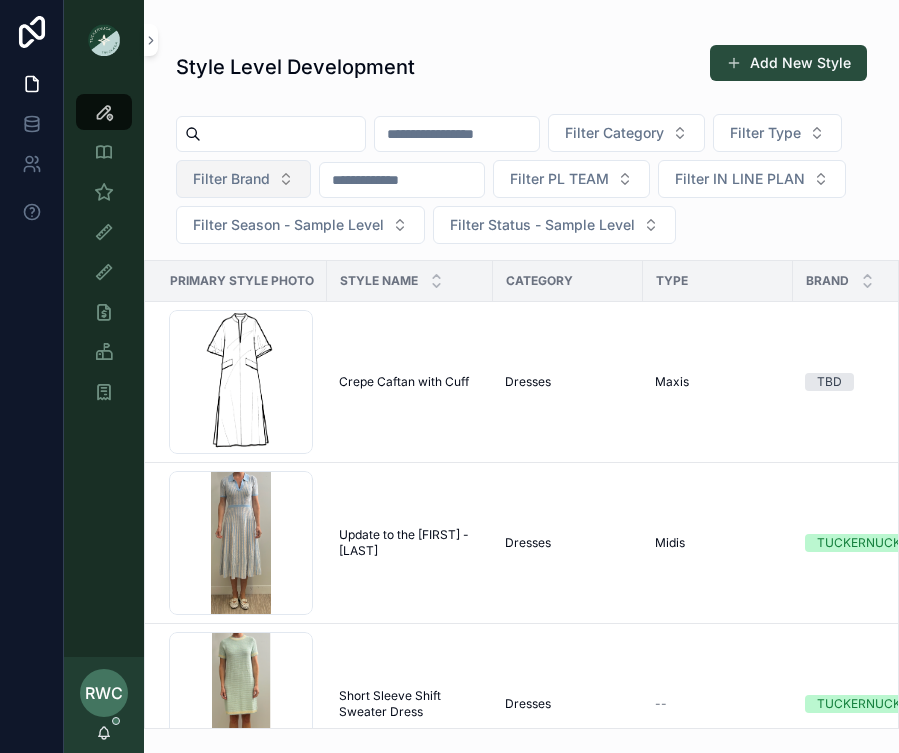 click on "Filter Brand" at bounding box center [231, 179] 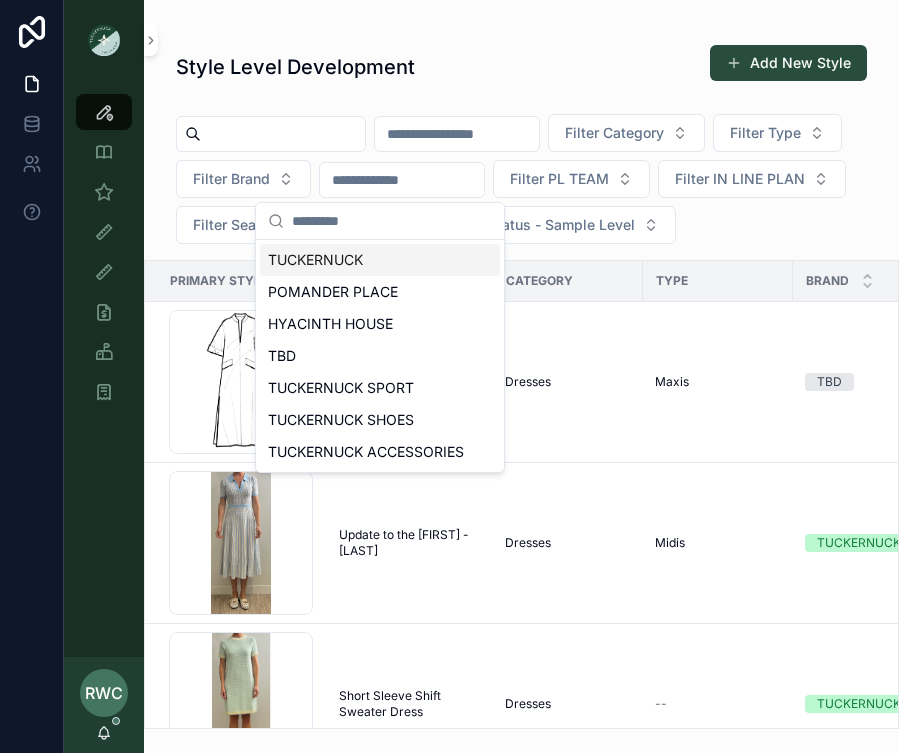 click on "Style Level Development Add New Style" at bounding box center (521, 67) 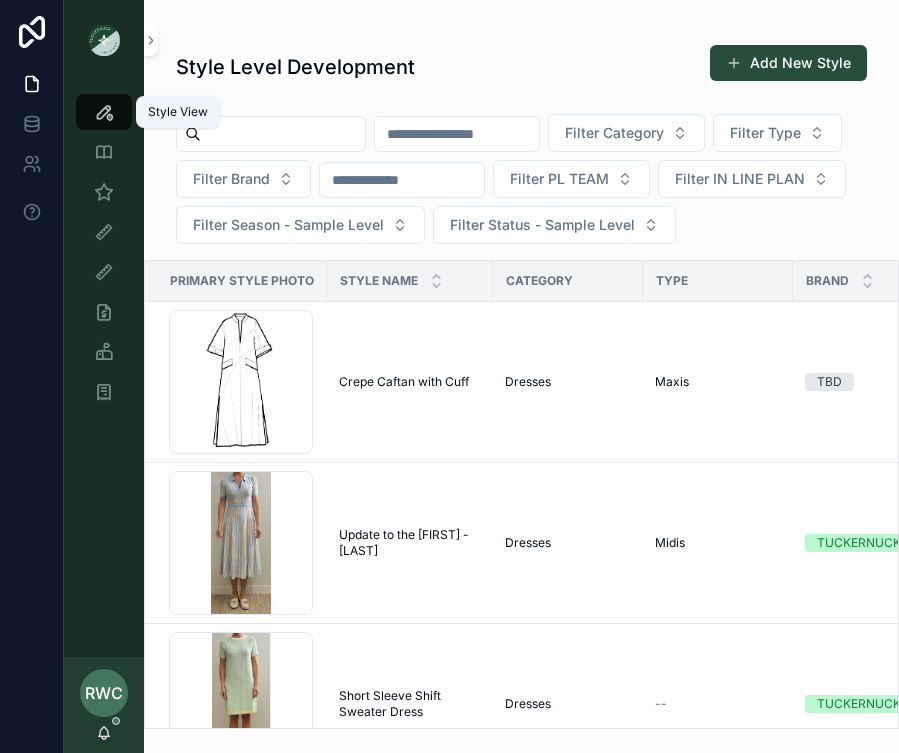 click at bounding box center [104, 112] 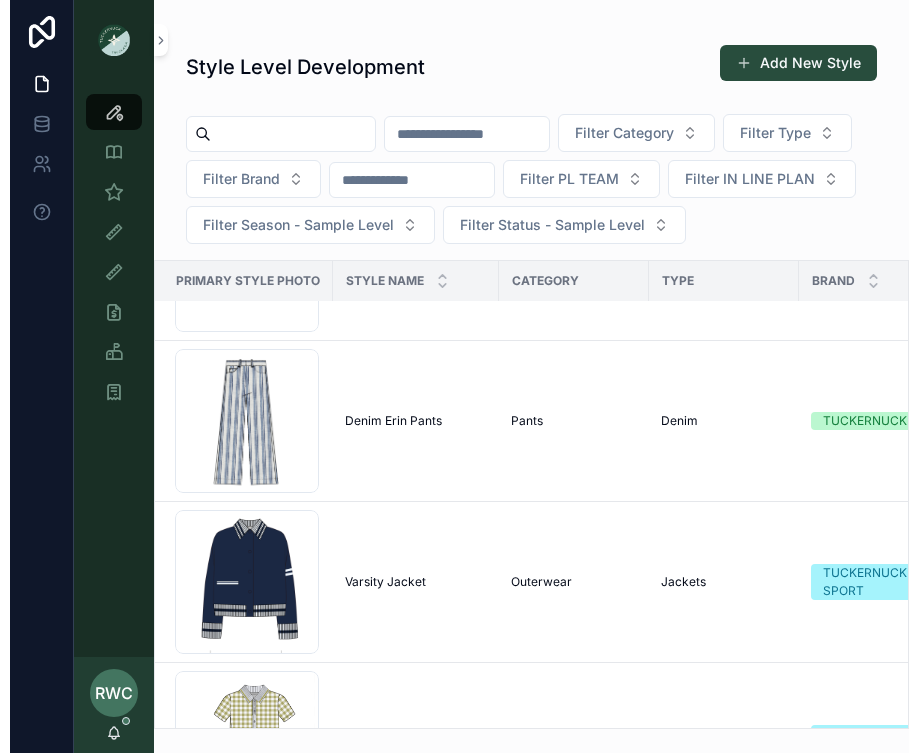 scroll, scrollTop: 2187, scrollLeft: 4, axis: both 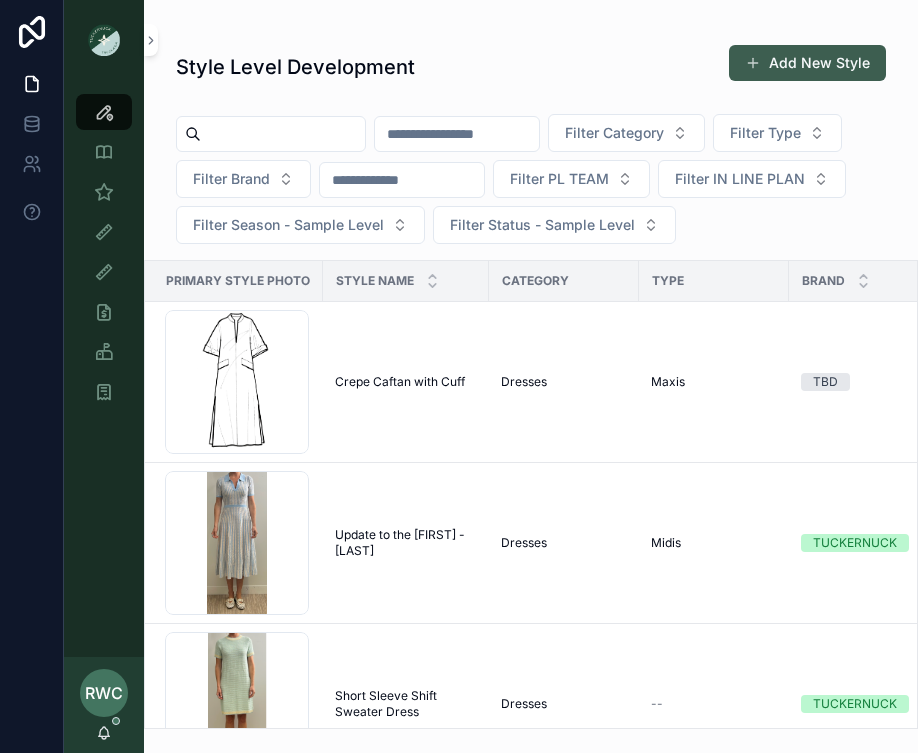 click on "Add New Style" at bounding box center [807, 63] 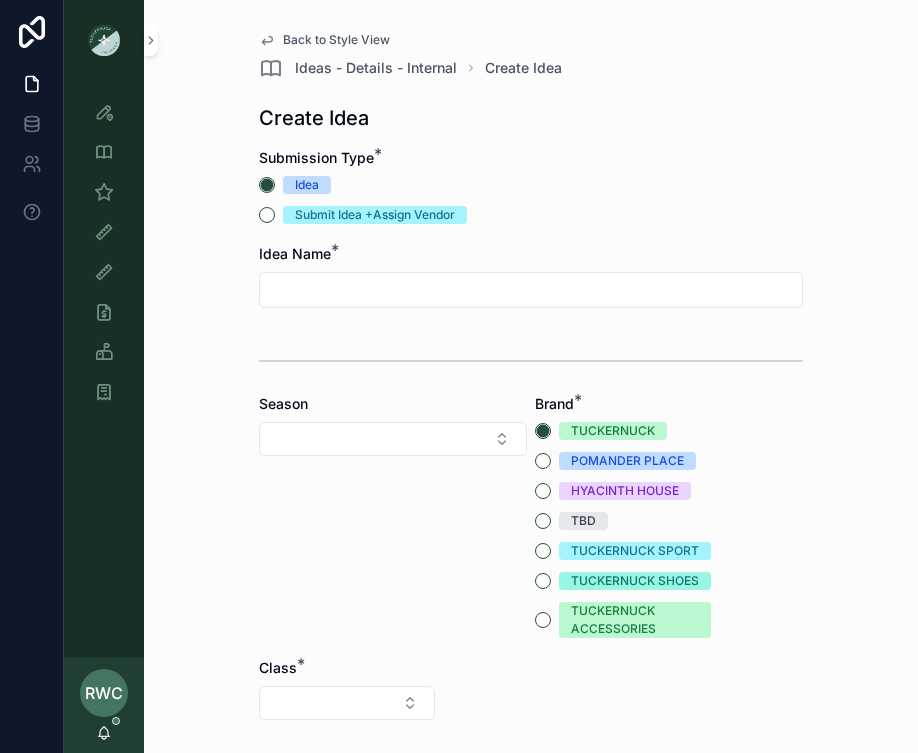 click at bounding box center [531, 290] 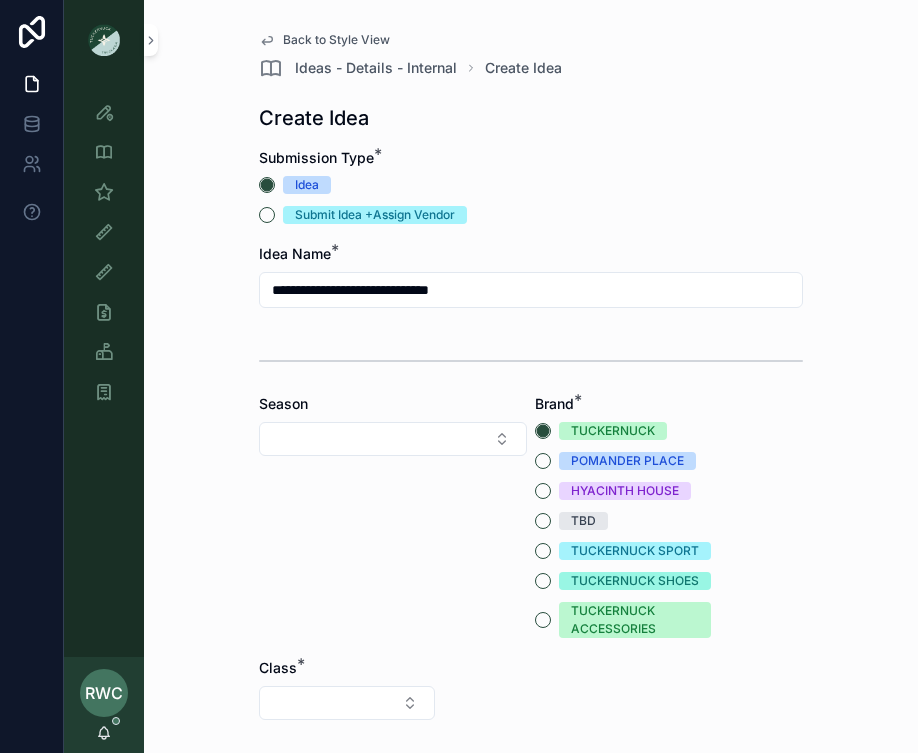 type on "**********" 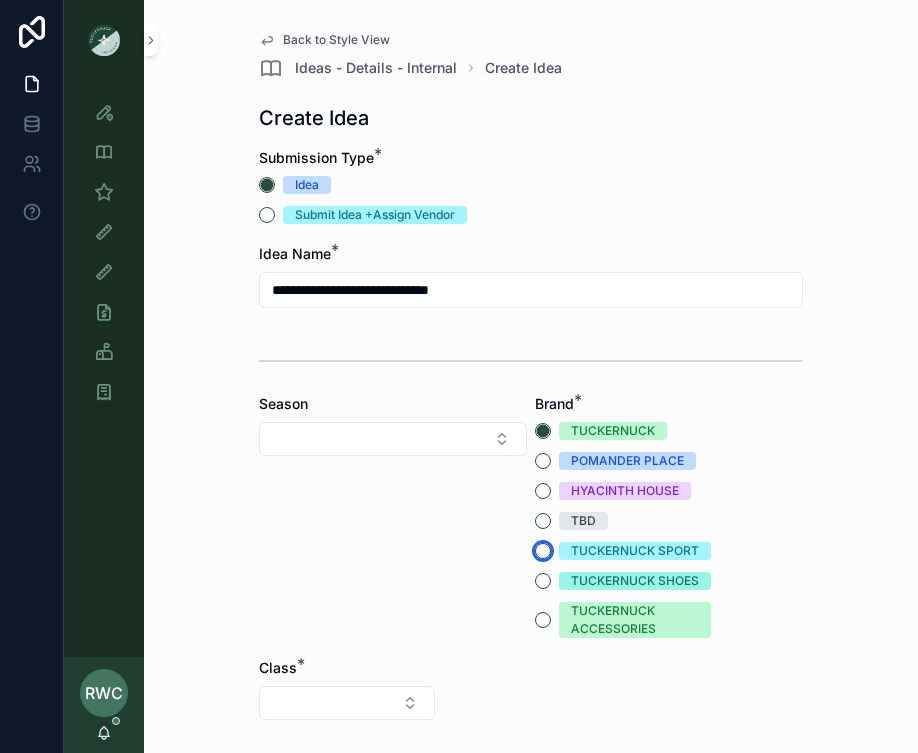 click on "TUCKERNUCK SPORT" at bounding box center [543, 551] 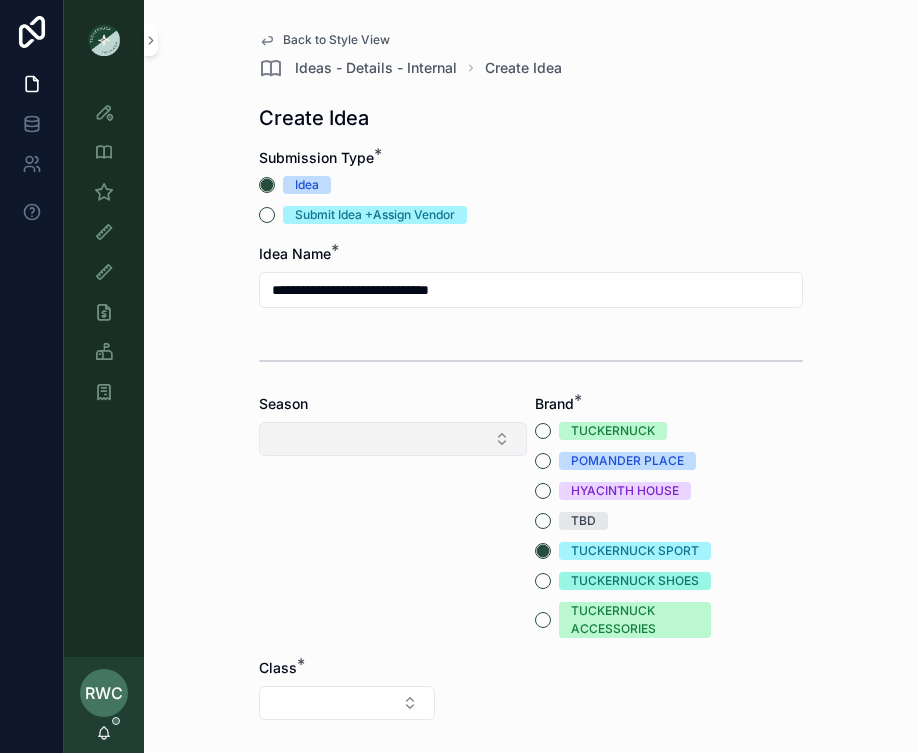 click at bounding box center (393, 439) 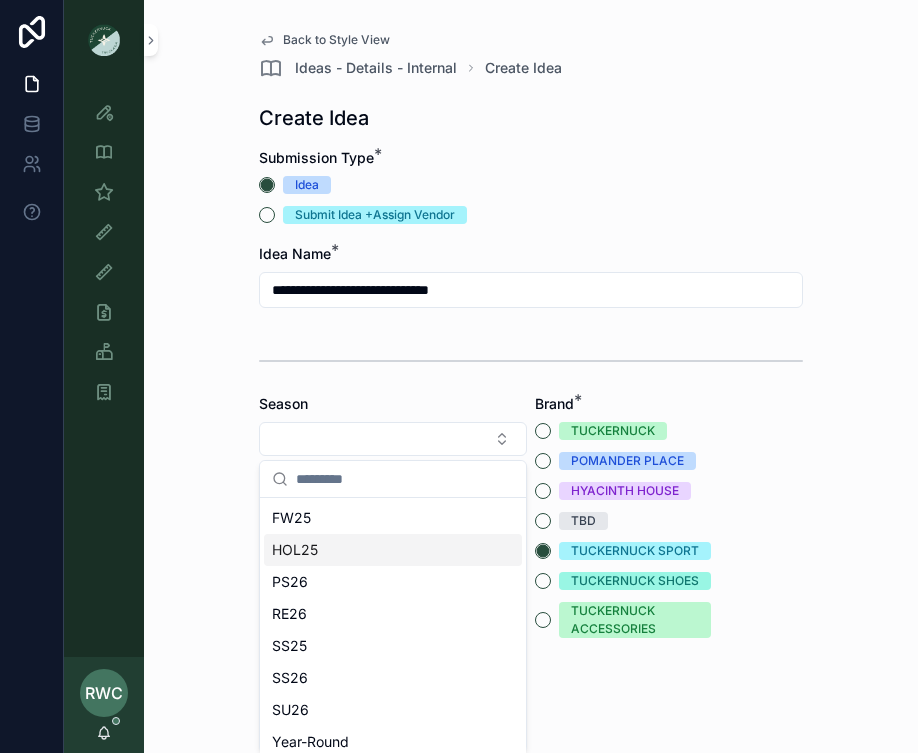 click on "HOL25" at bounding box center [295, 550] 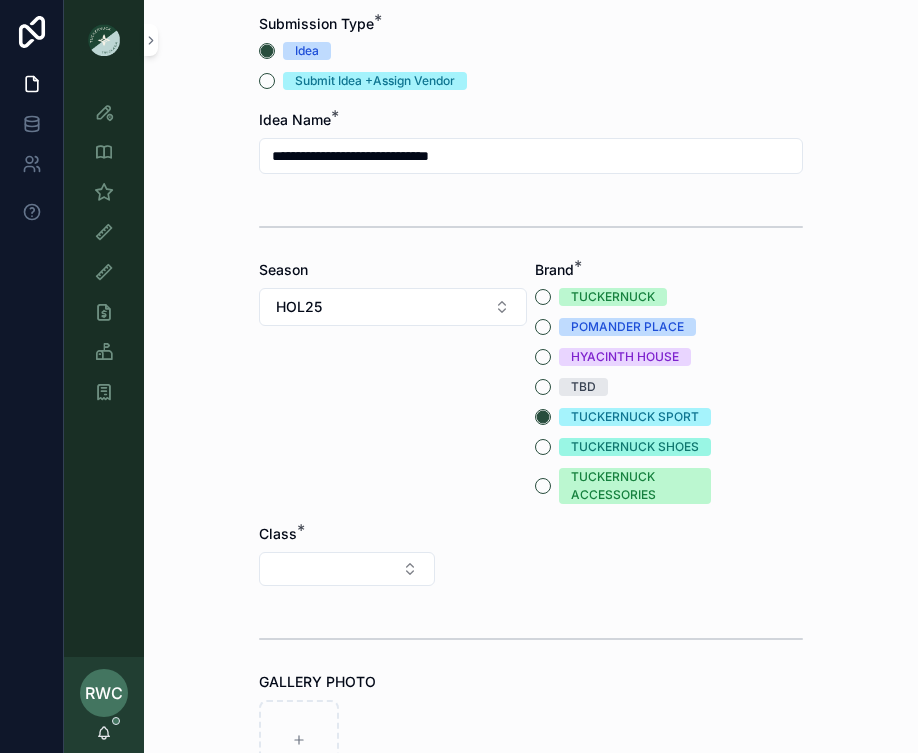 scroll, scrollTop: 229, scrollLeft: 0, axis: vertical 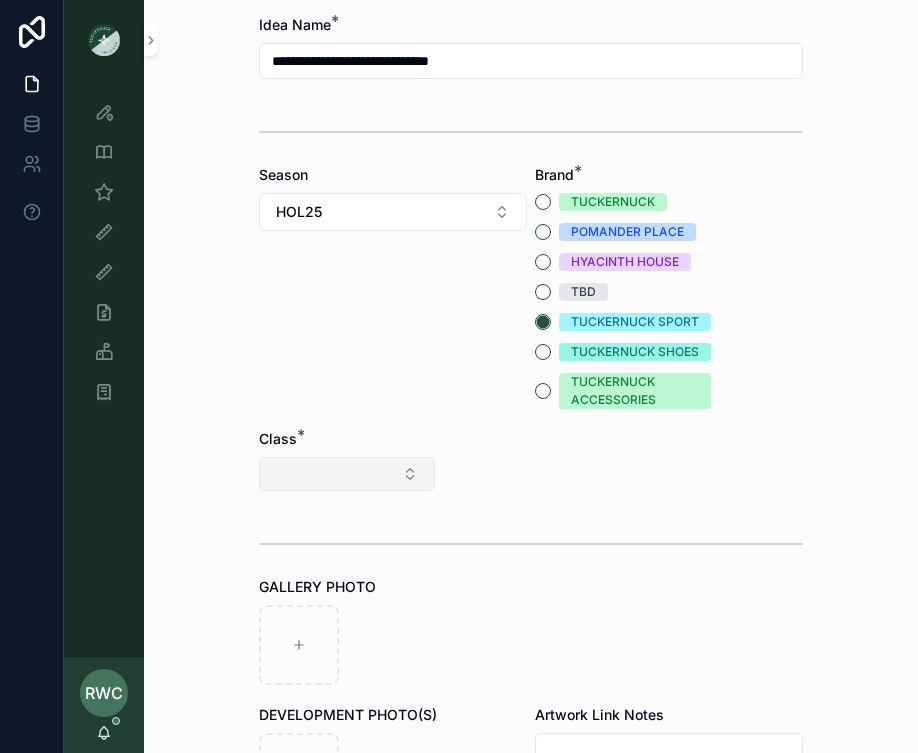 click at bounding box center (347, 474) 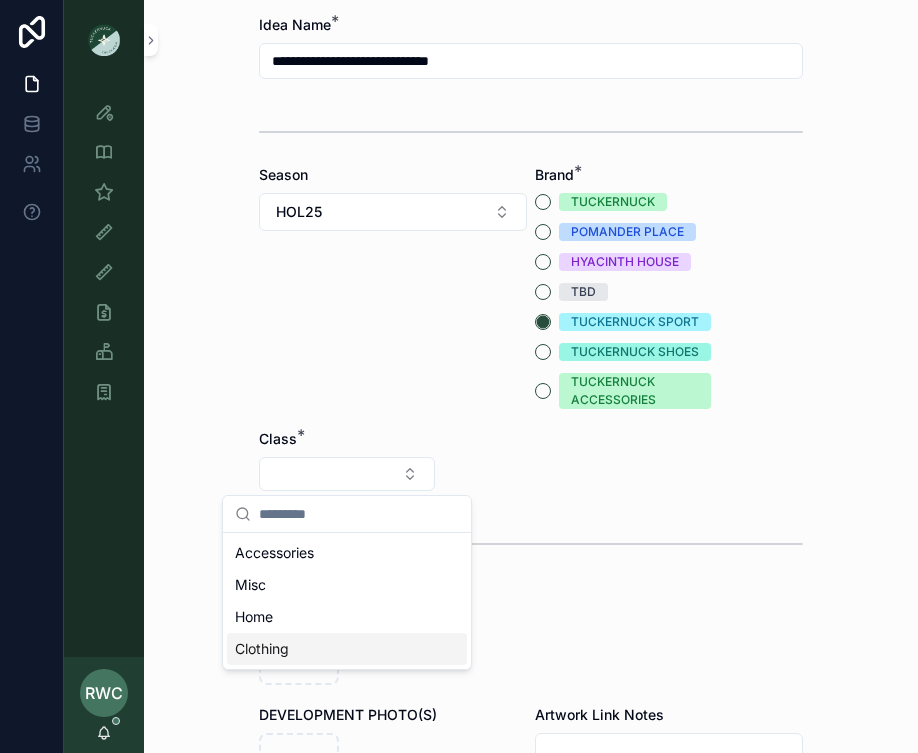 click on "Clothing" at bounding box center (347, 649) 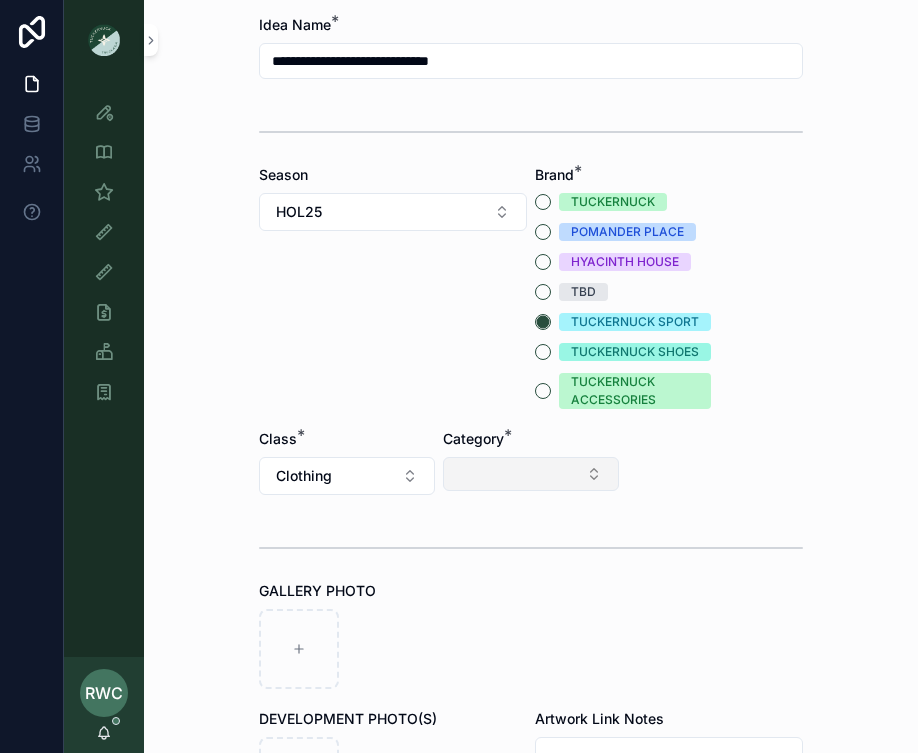 click at bounding box center [531, 474] 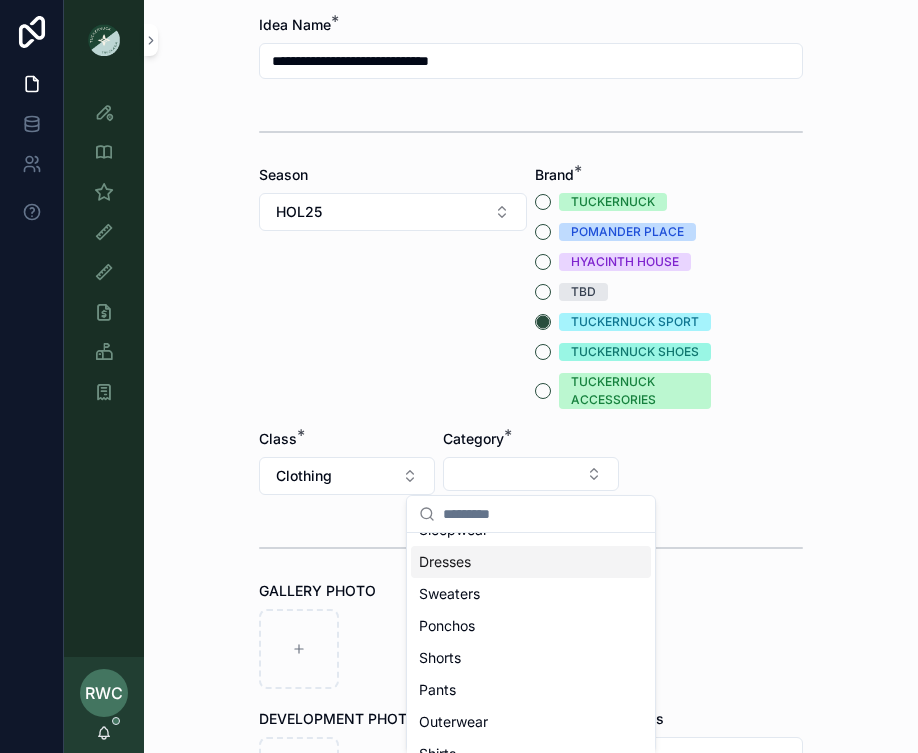 scroll, scrollTop: 124, scrollLeft: 0, axis: vertical 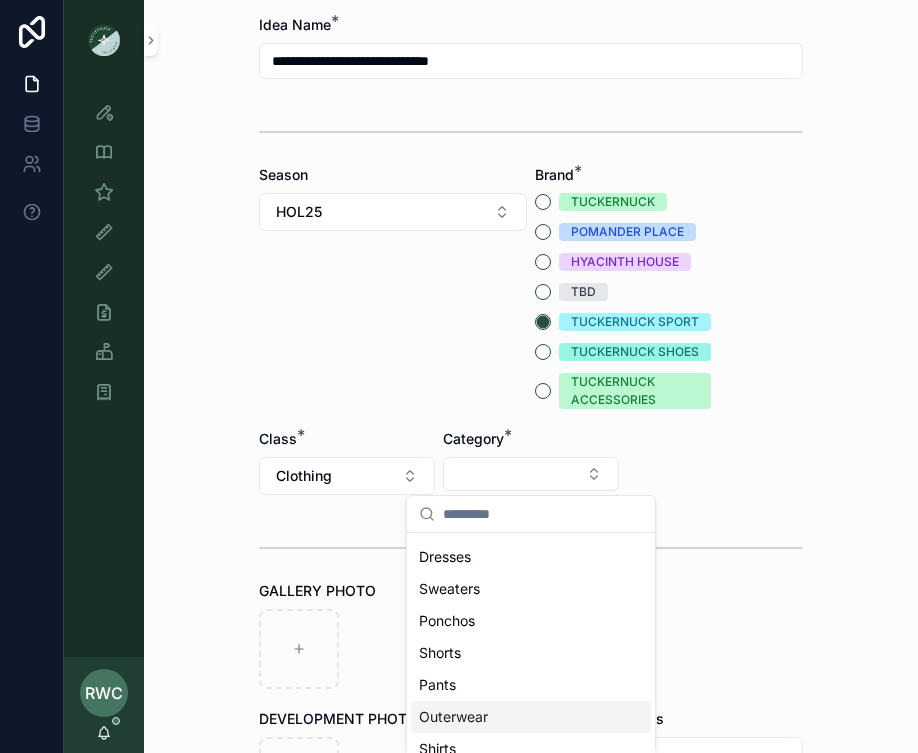 click on "Outerwear" at bounding box center [453, 717] 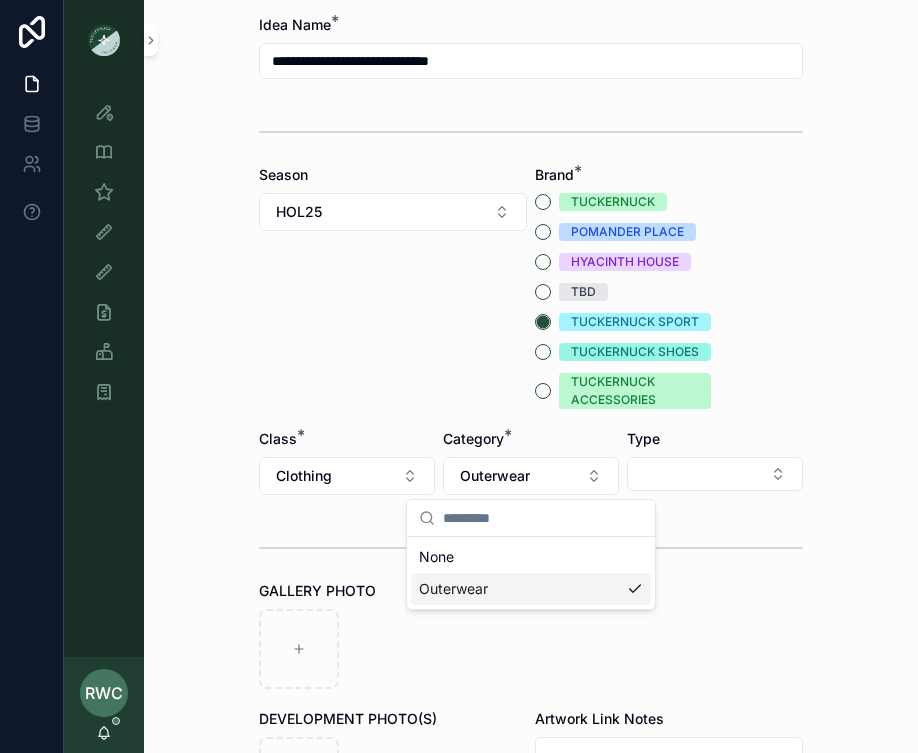 scroll, scrollTop: 0, scrollLeft: 0, axis: both 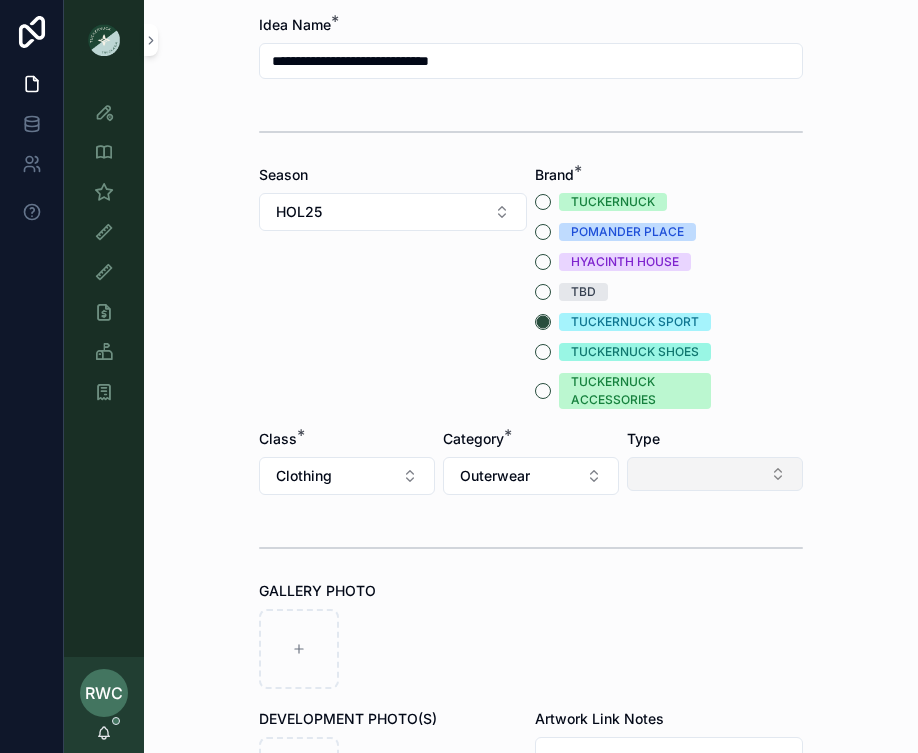 click at bounding box center (715, 474) 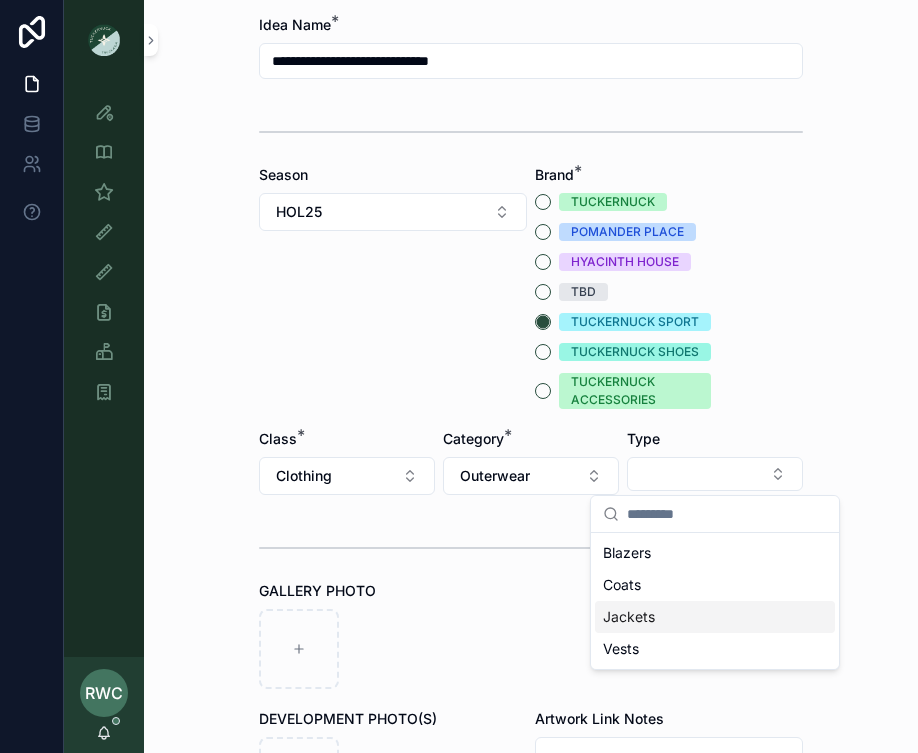 click on "Jackets" at bounding box center (715, 617) 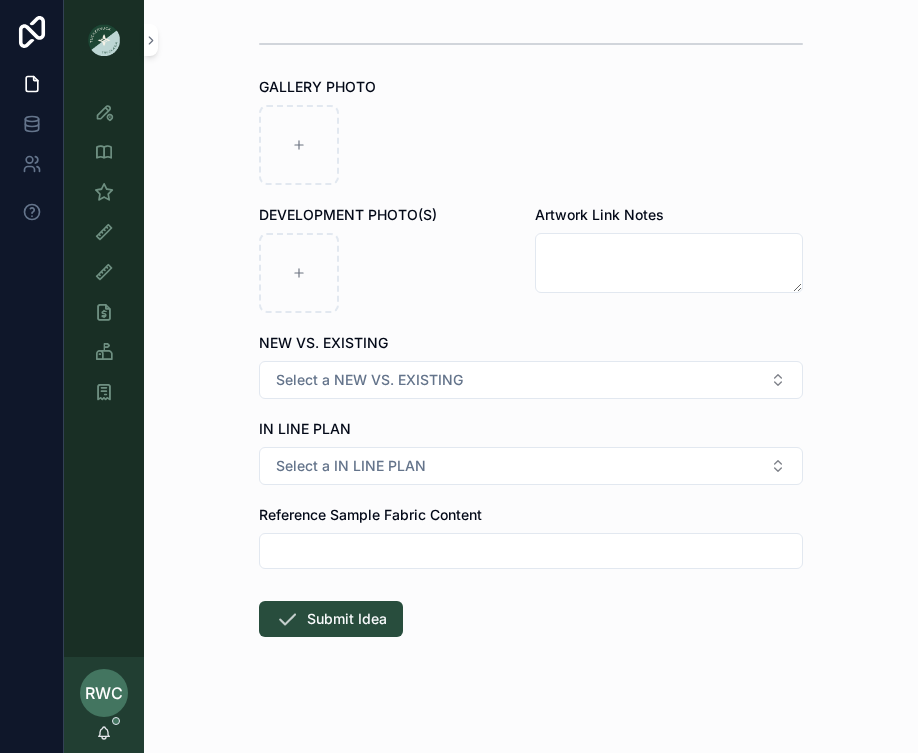 scroll, scrollTop: 729, scrollLeft: 0, axis: vertical 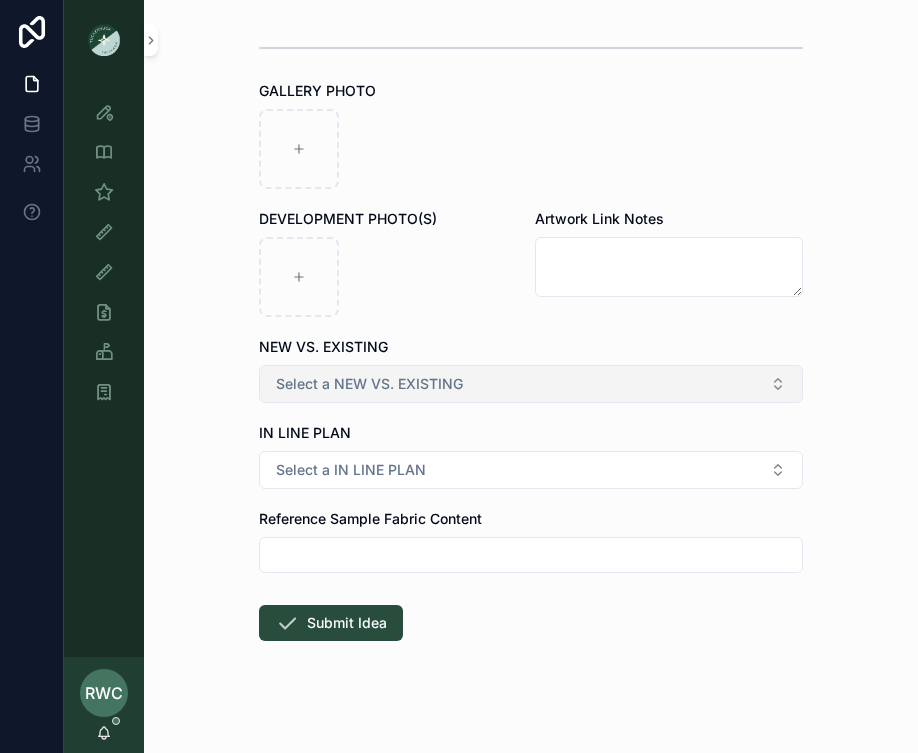 click on "Select a NEW VS. EXISTING" at bounding box center (369, 384) 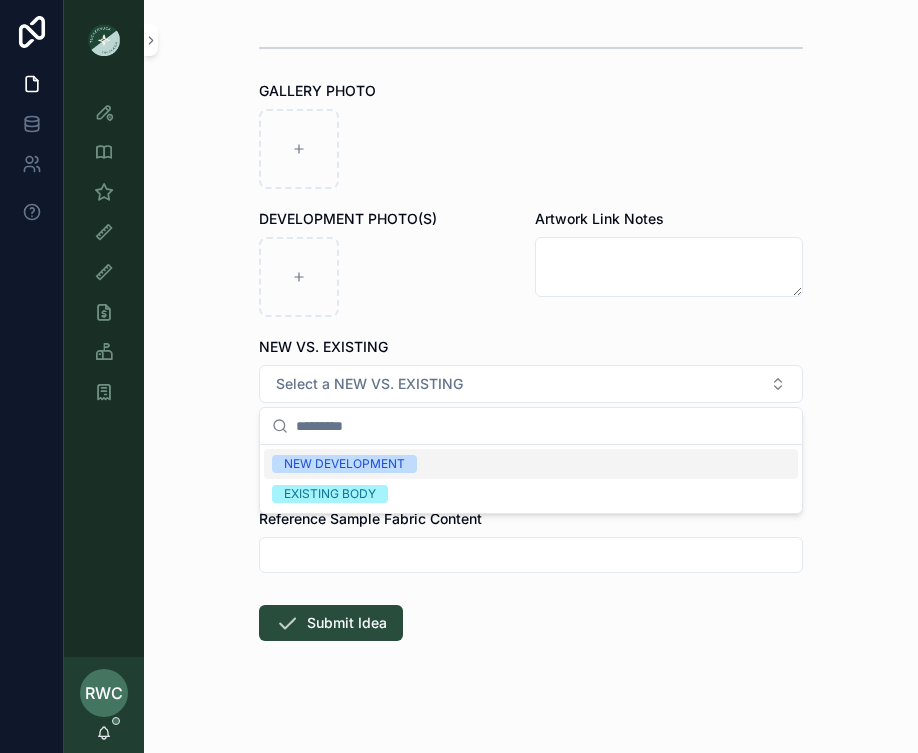 click on "NEW DEVELOPMENT" at bounding box center [344, 464] 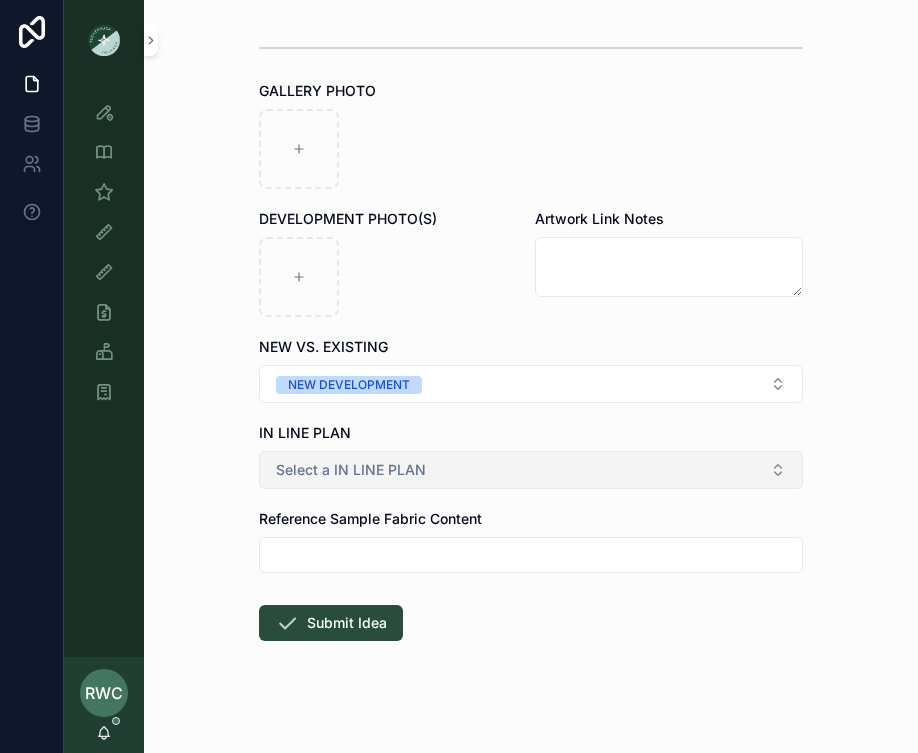 click on "Select a IN LINE PLAN" at bounding box center (351, 470) 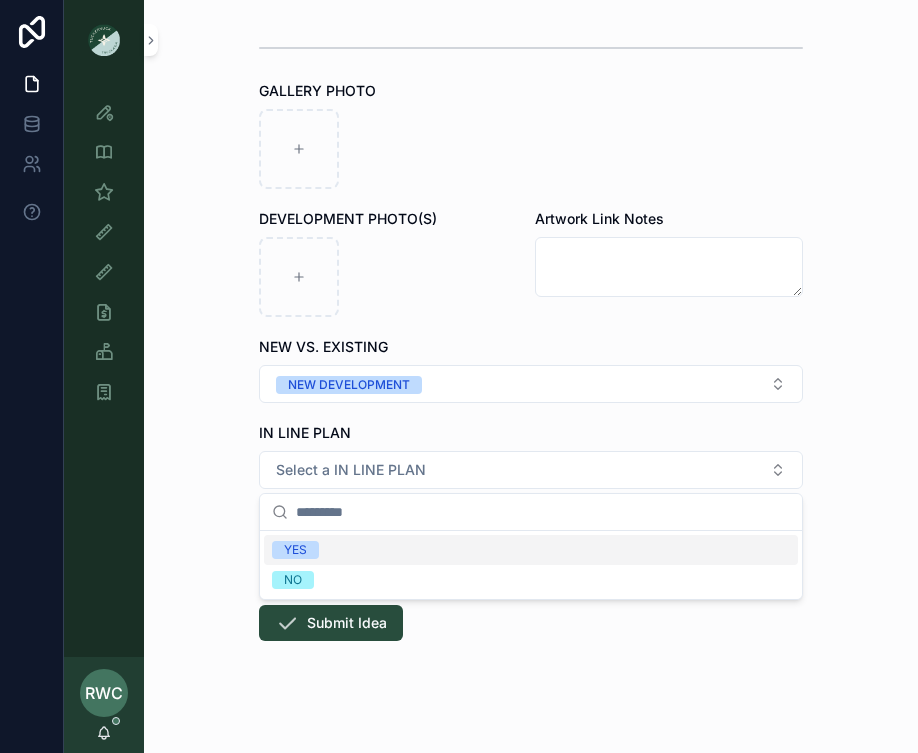 click on "YES" at bounding box center (531, 550) 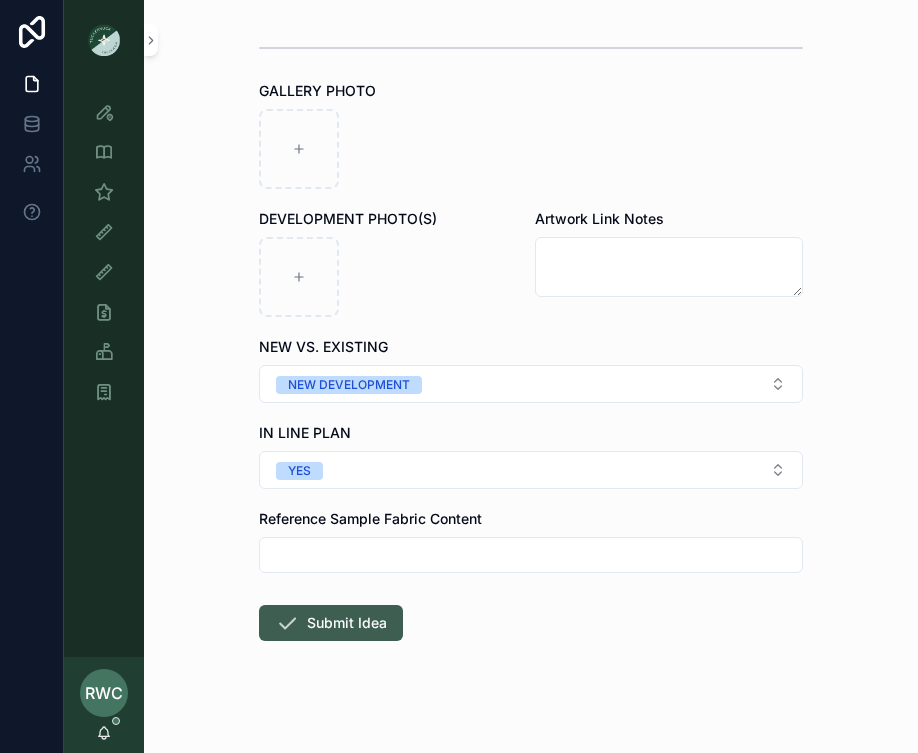 click on "Submit Idea" at bounding box center [331, 623] 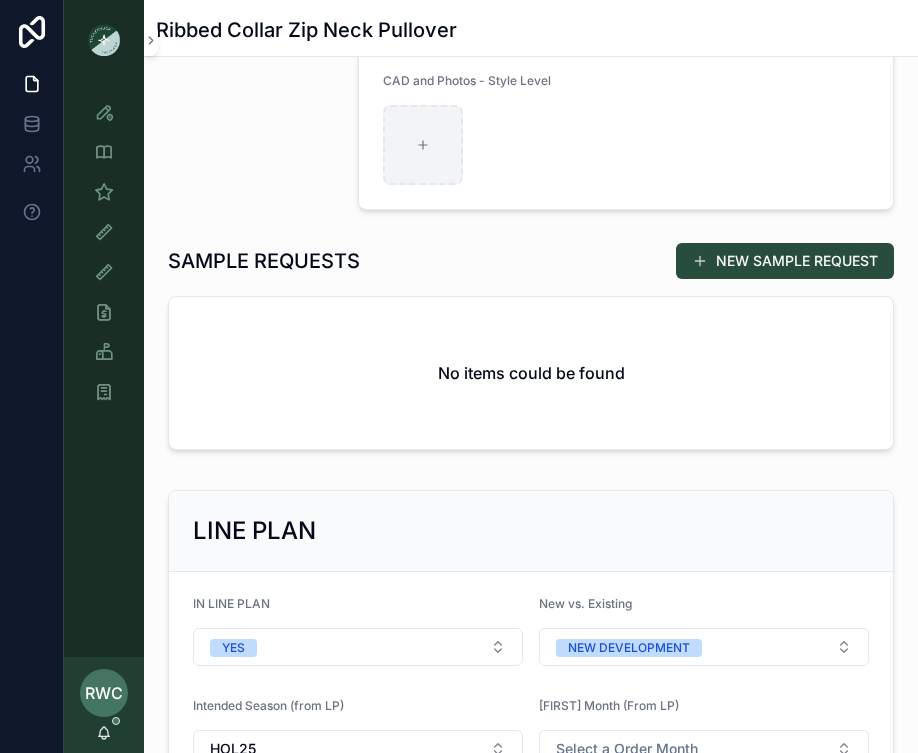 scroll, scrollTop: 675, scrollLeft: 0, axis: vertical 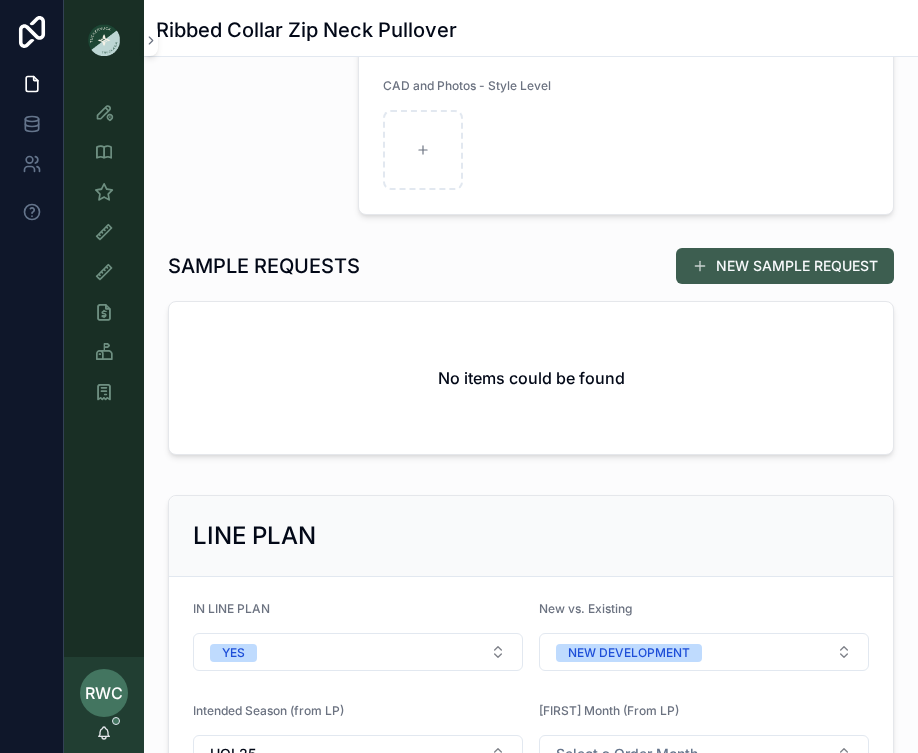 click on "NEW SAMPLE REQUEST" at bounding box center (785, 266) 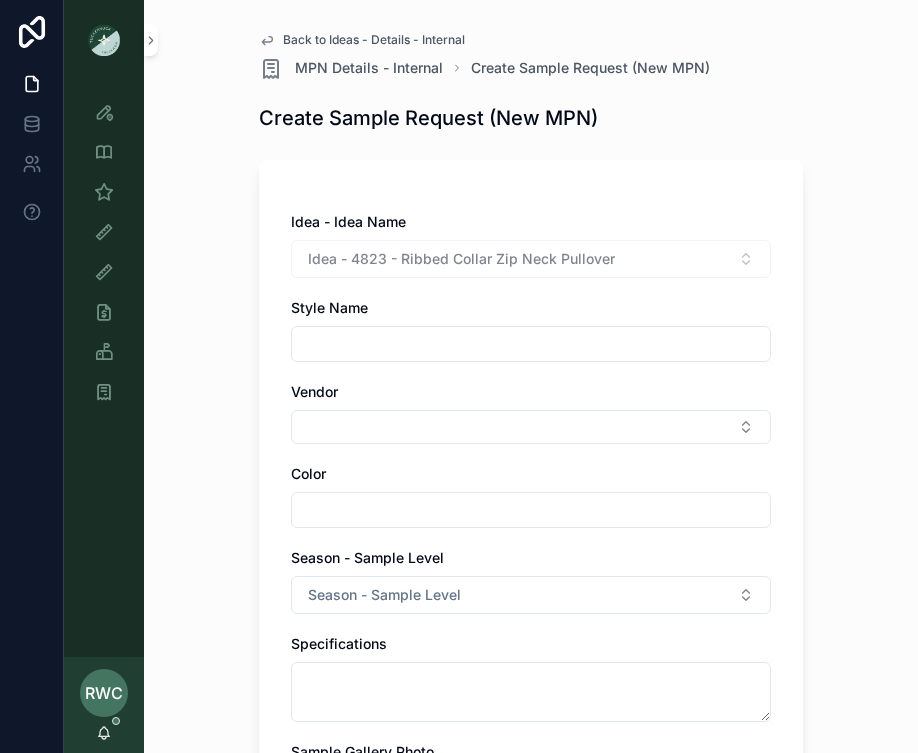 click at bounding box center (531, 344) 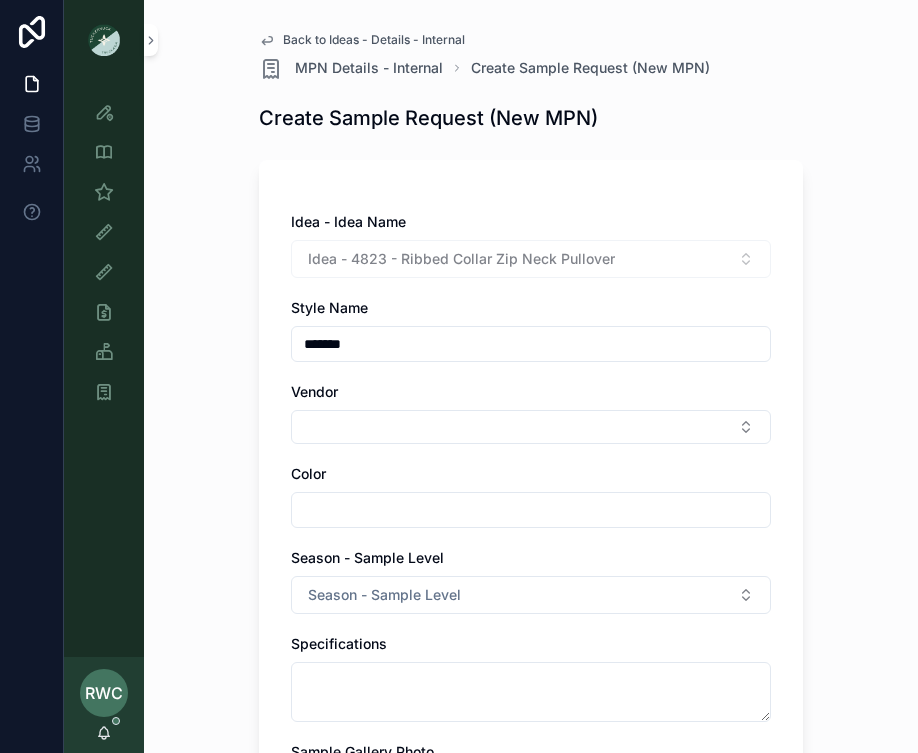 drag, startPoint x: 407, startPoint y: 341, endPoint x: 189, endPoint y: 341, distance: 218 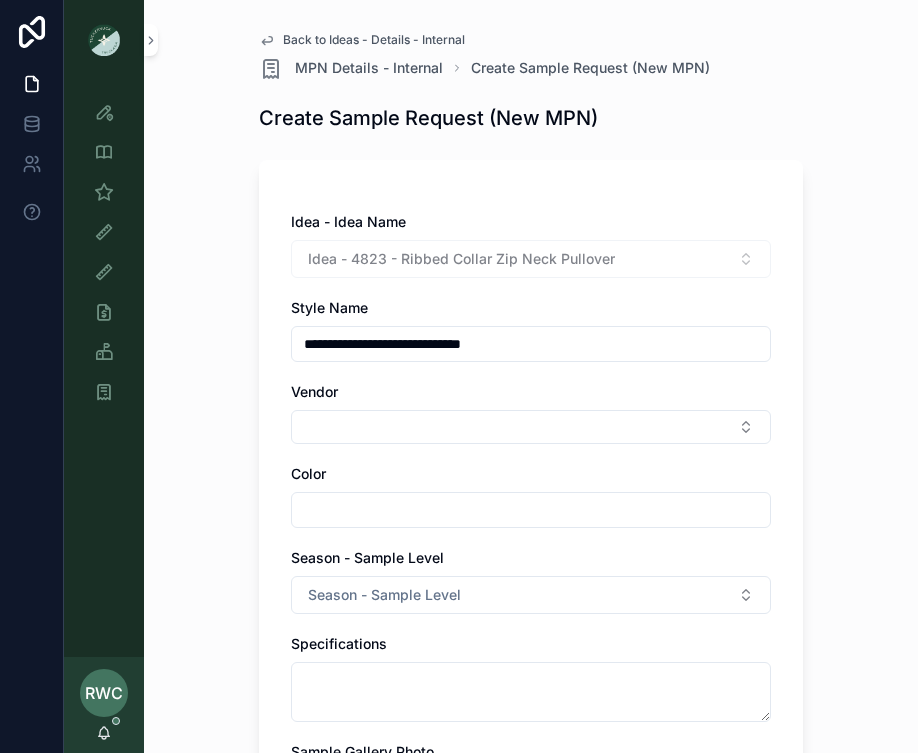type on "**********" 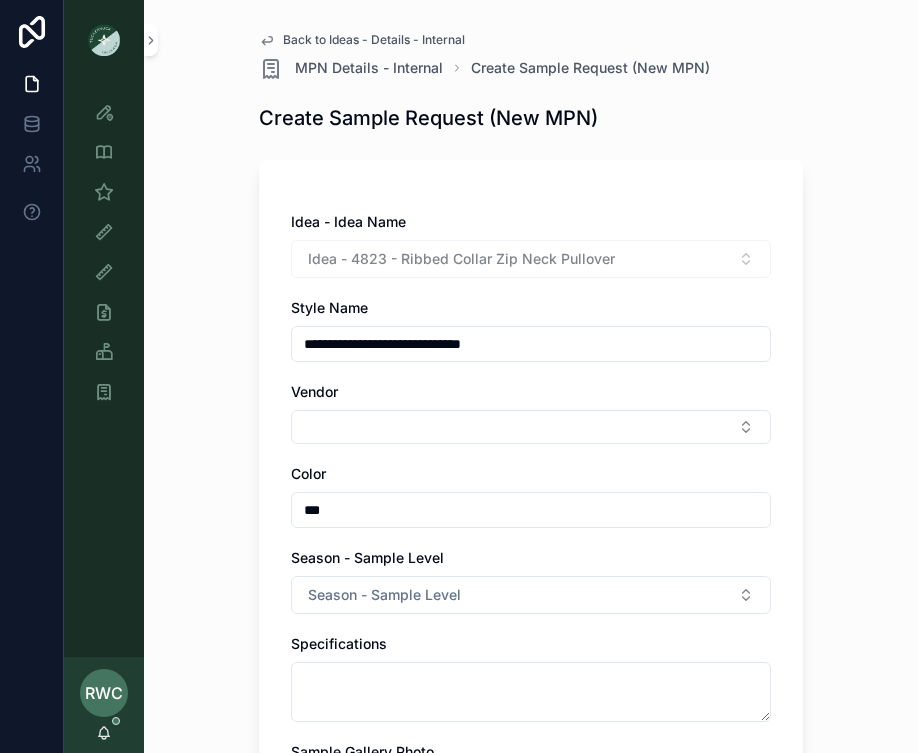 type on "***" 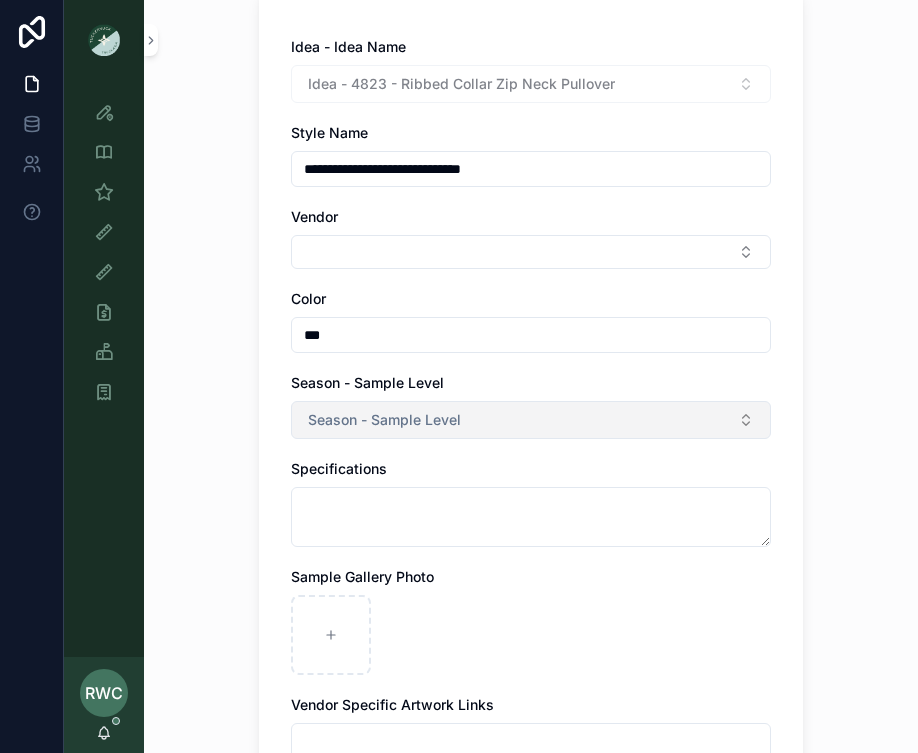 scroll, scrollTop: 195, scrollLeft: 0, axis: vertical 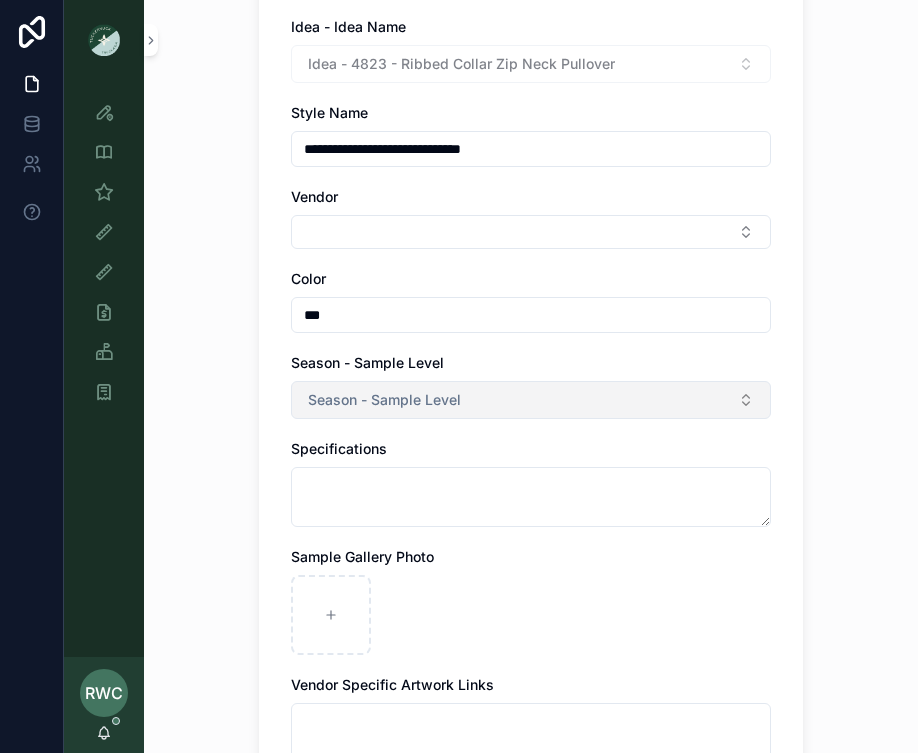 click on "Season - Sample Level" at bounding box center (384, 400) 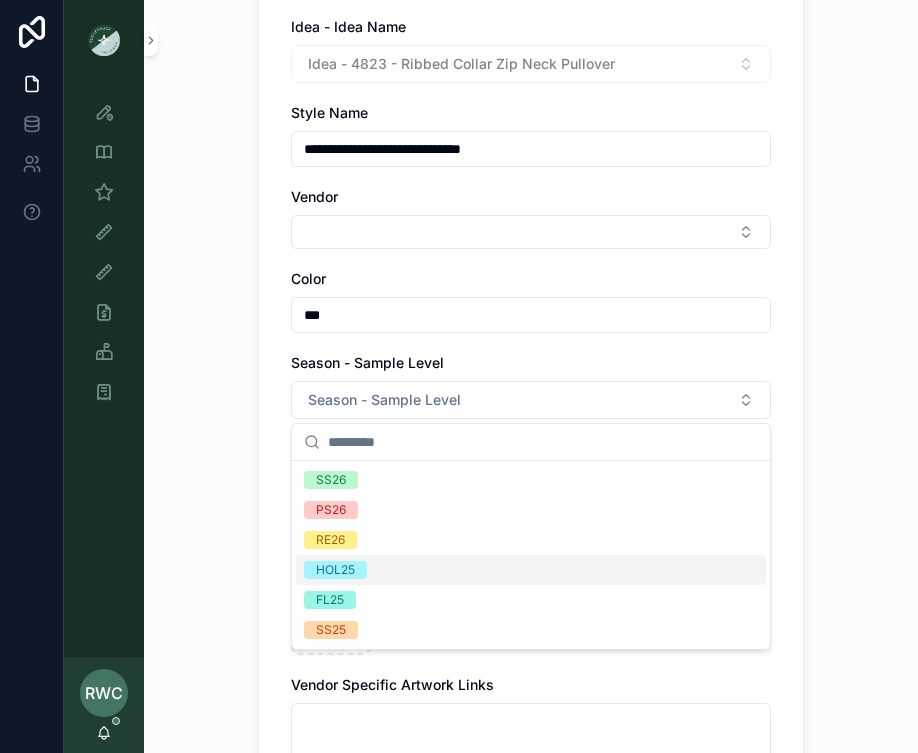 click on "HOL25" at bounding box center (531, 570) 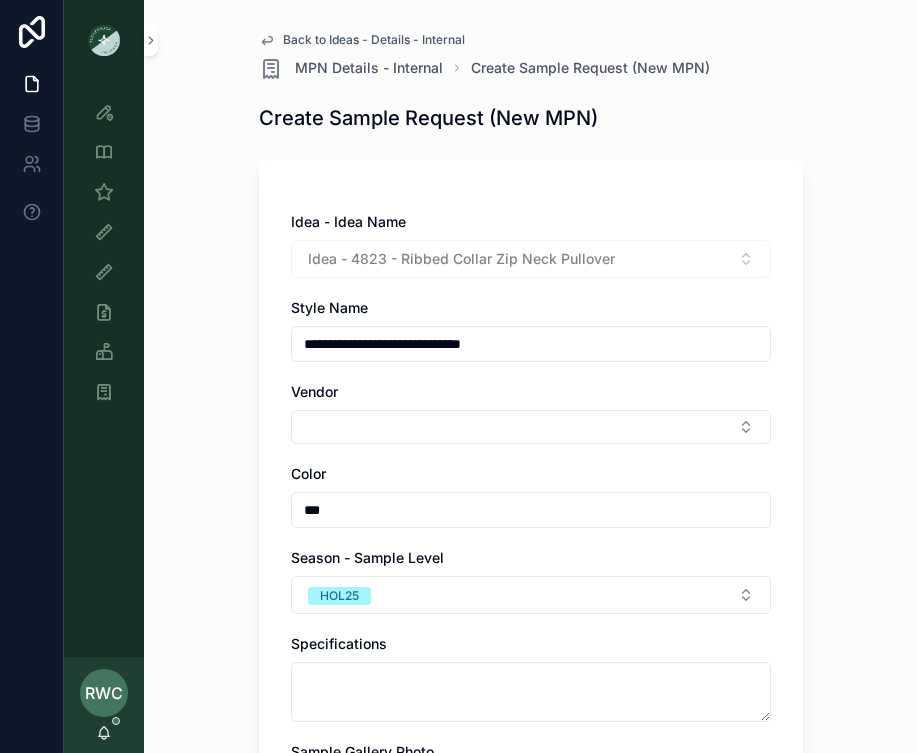 scroll, scrollTop: 3, scrollLeft: 0, axis: vertical 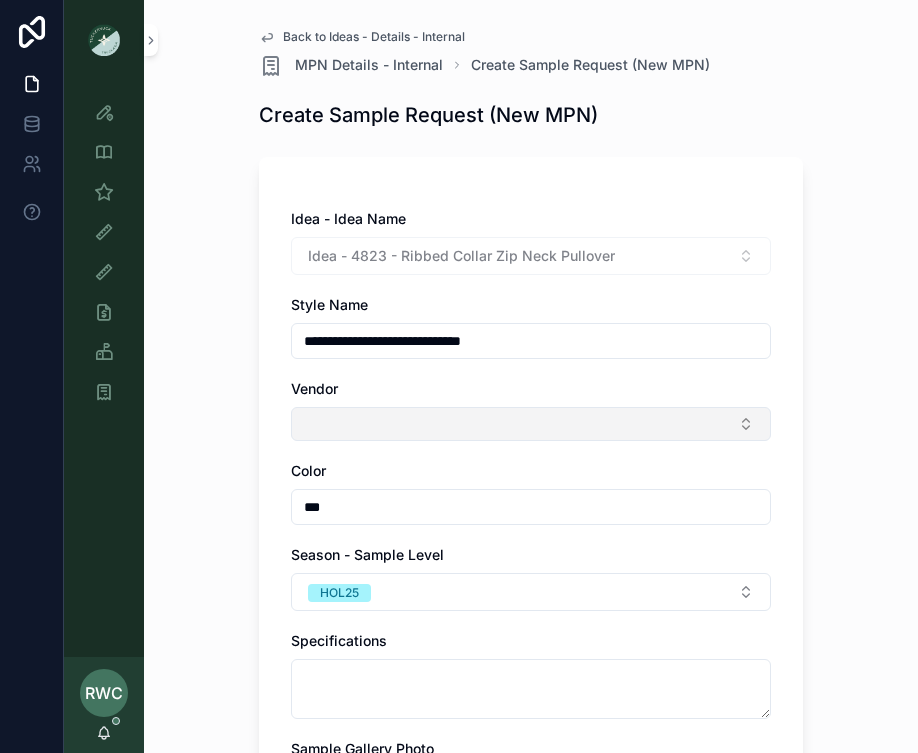 click at bounding box center (531, 424) 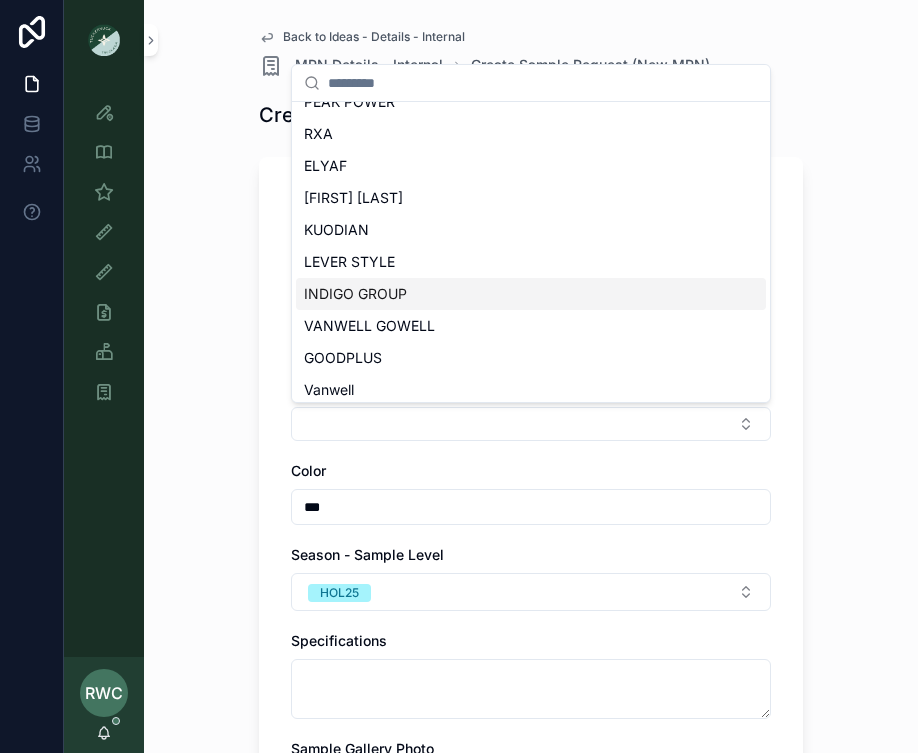 scroll, scrollTop: 924, scrollLeft: 0, axis: vertical 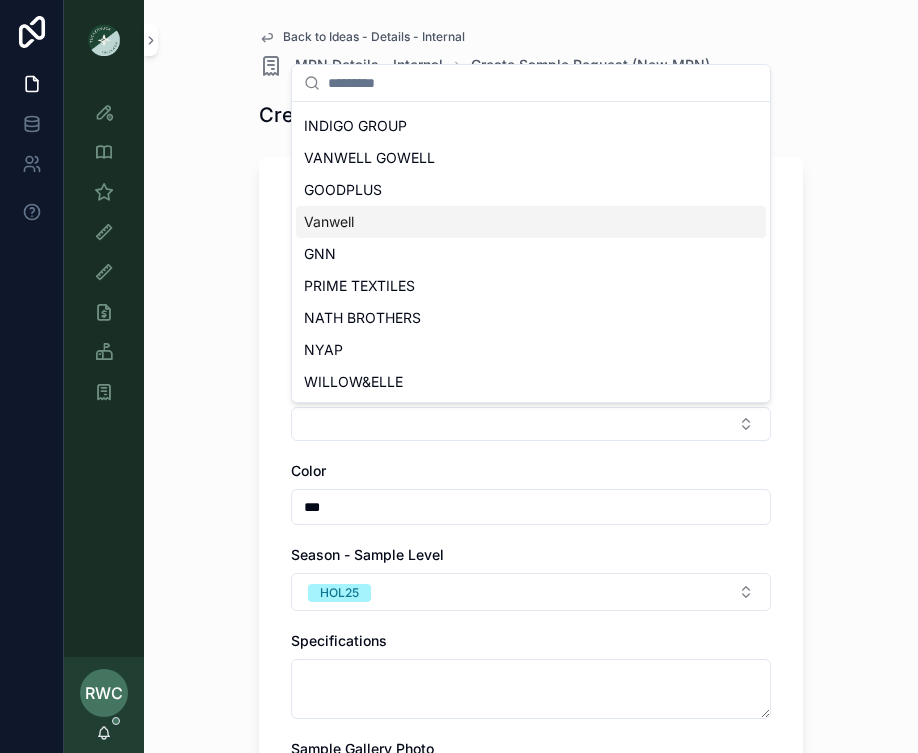 click on "Vanwell" at bounding box center [531, 222] 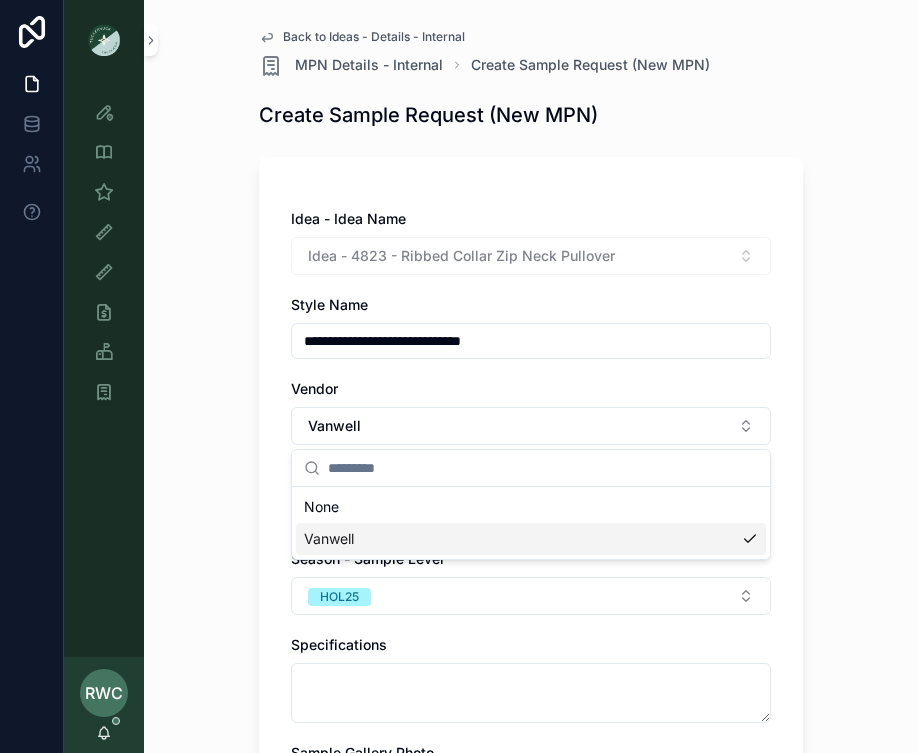 scroll, scrollTop: 0, scrollLeft: 0, axis: both 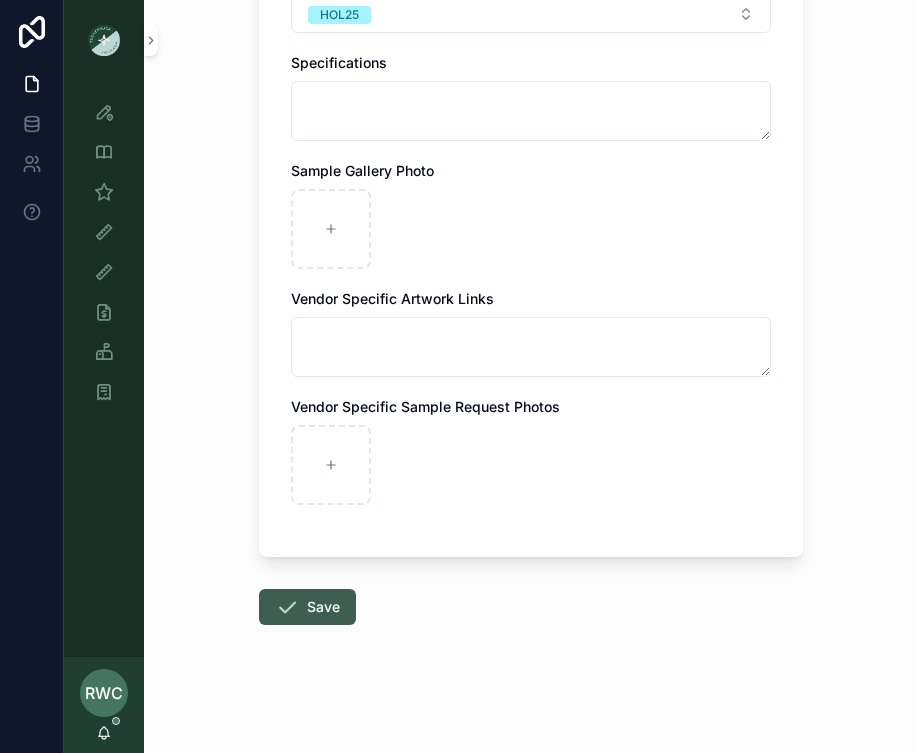 click on "Save" at bounding box center (307, 607) 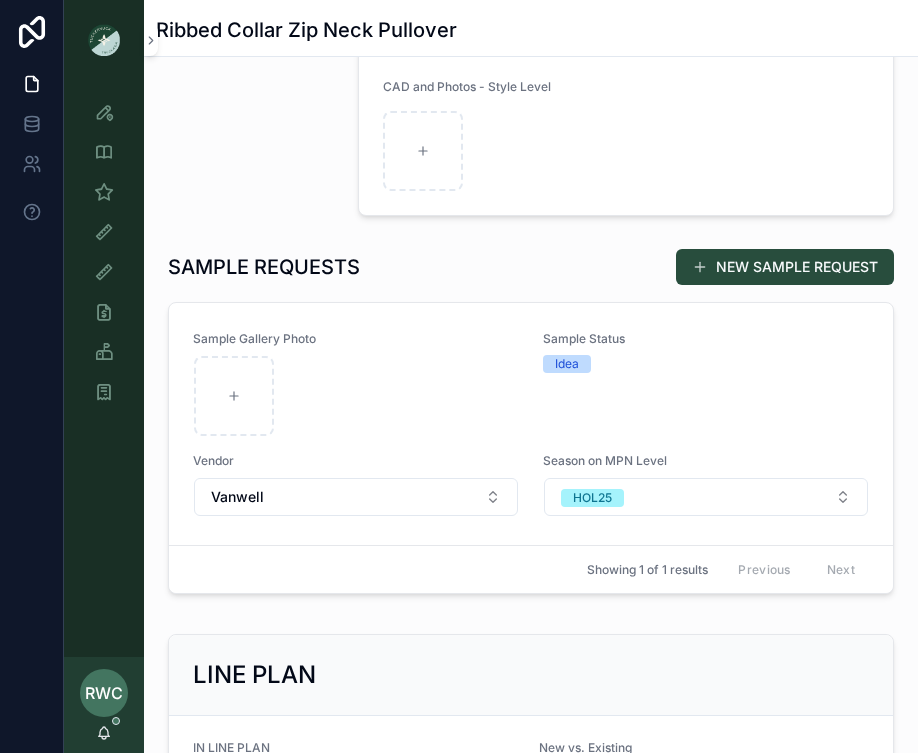 scroll, scrollTop: 853, scrollLeft: 0, axis: vertical 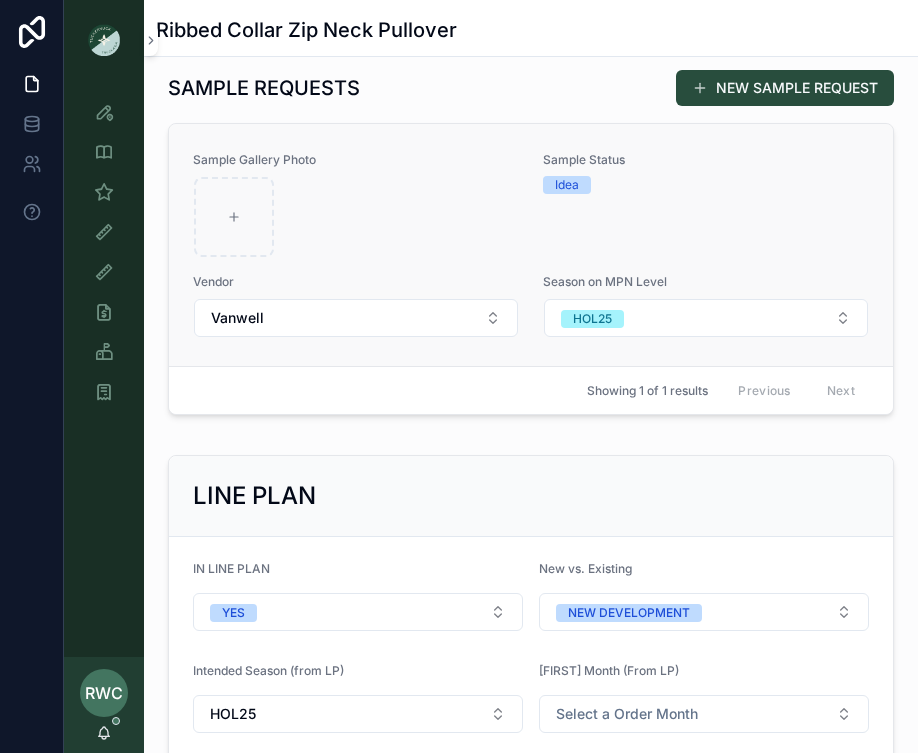 click on "Idea" at bounding box center (567, 185) 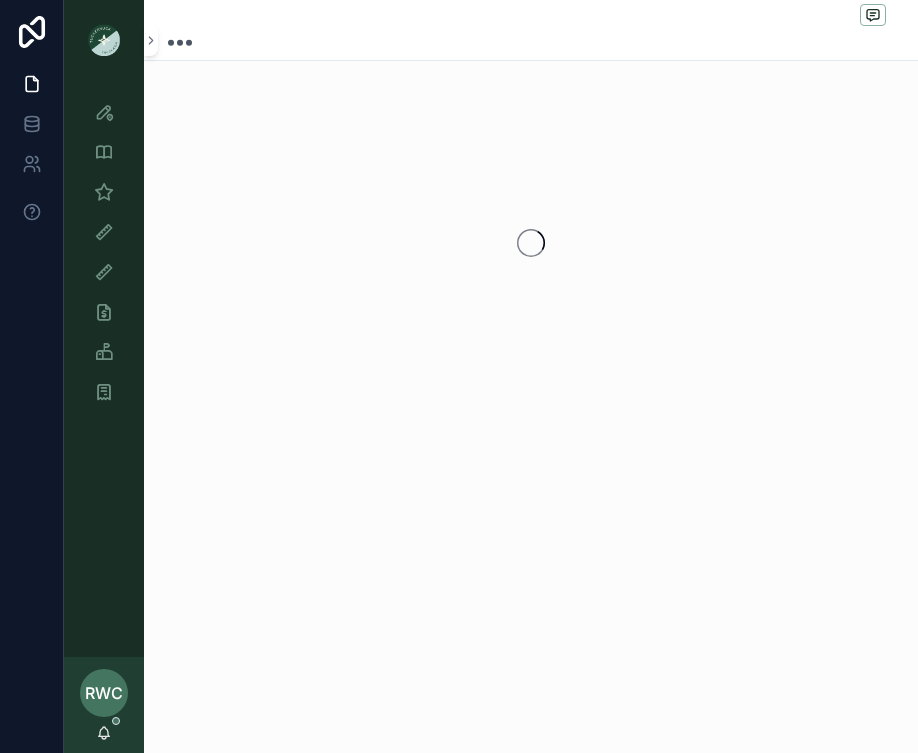 scroll, scrollTop: 0, scrollLeft: 0, axis: both 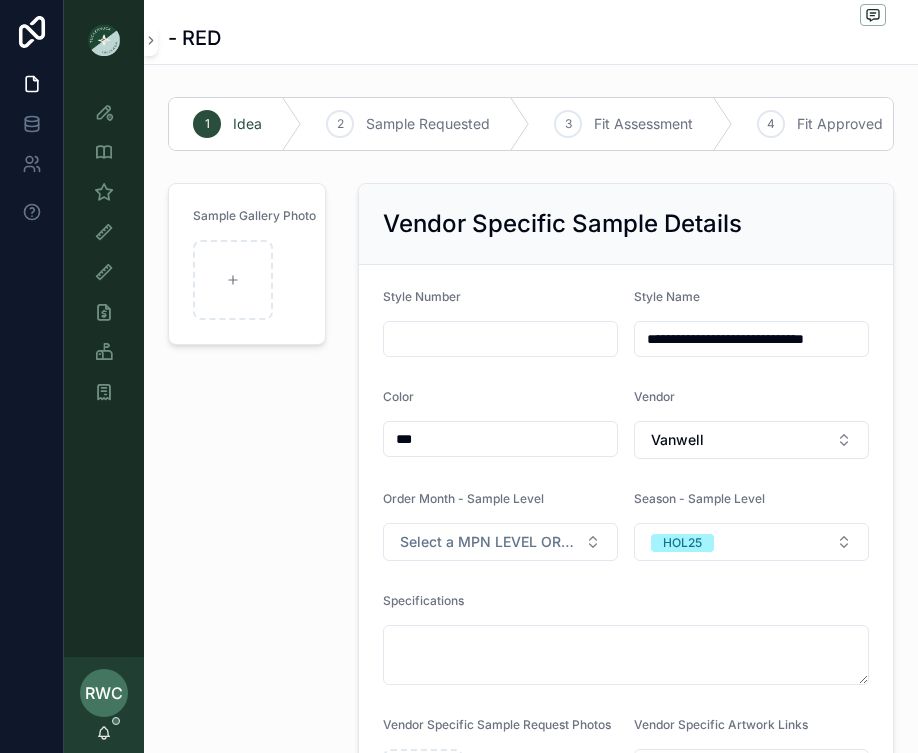 click at bounding box center (500, 339) 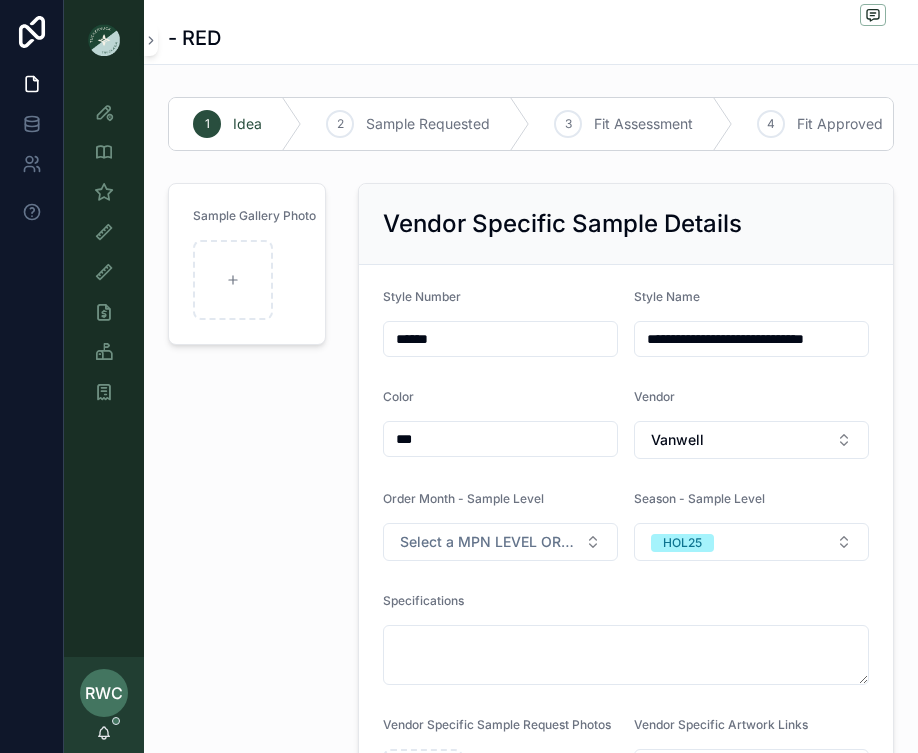 type on "******" 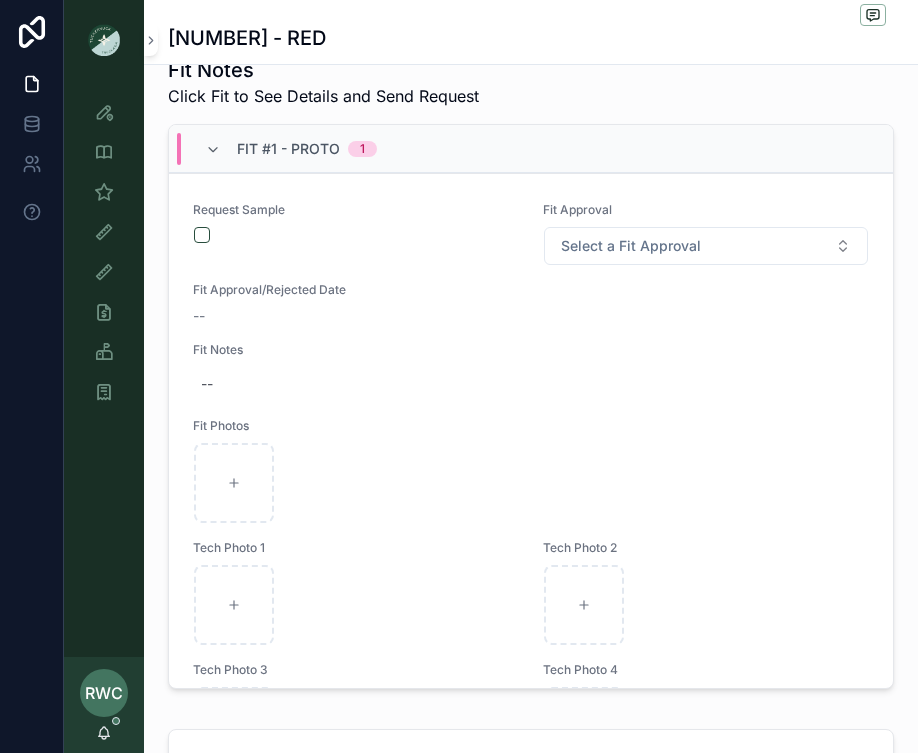 scroll, scrollTop: 947, scrollLeft: 0, axis: vertical 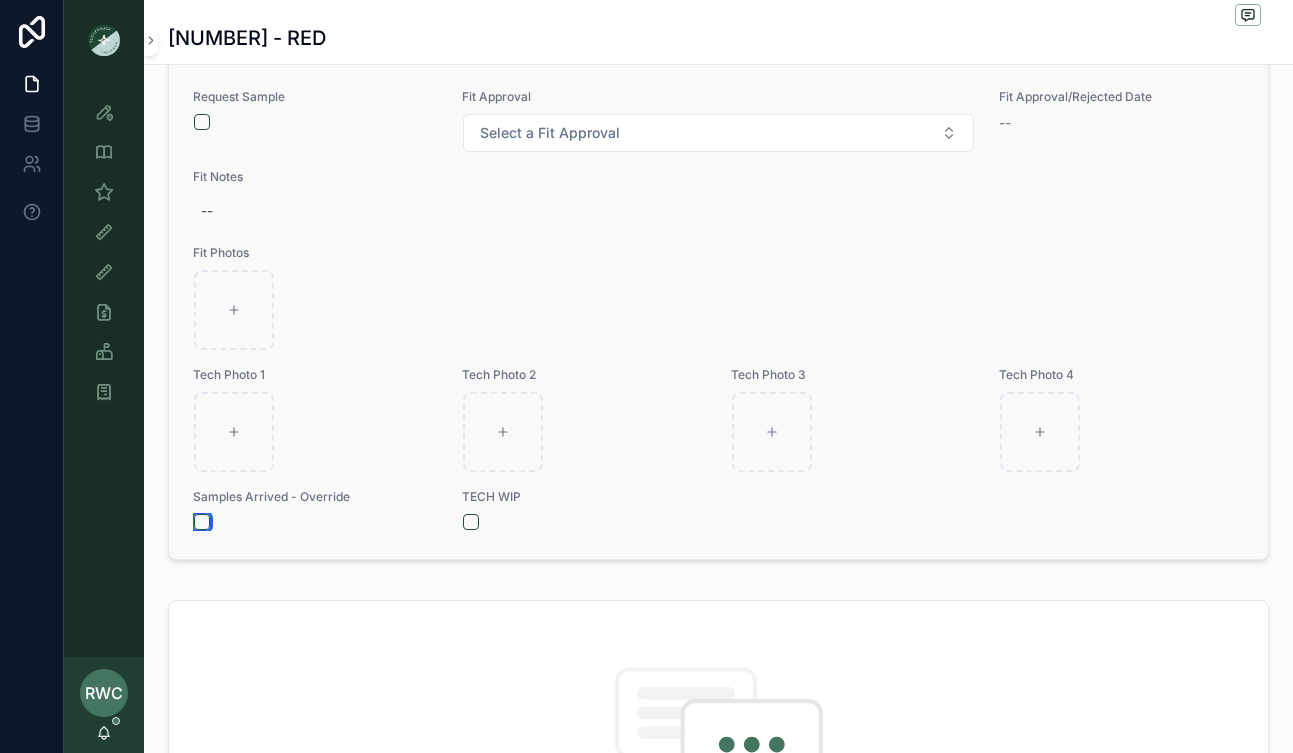 click at bounding box center [202, 522] 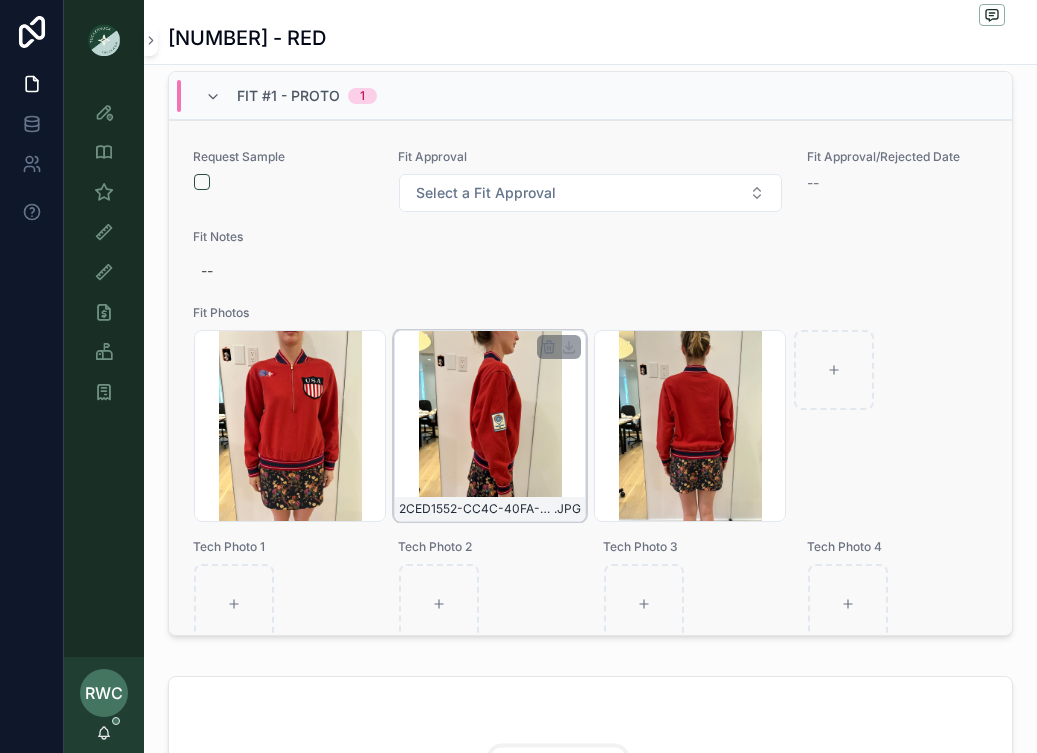 scroll, scrollTop: 814, scrollLeft: 0, axis: vertical 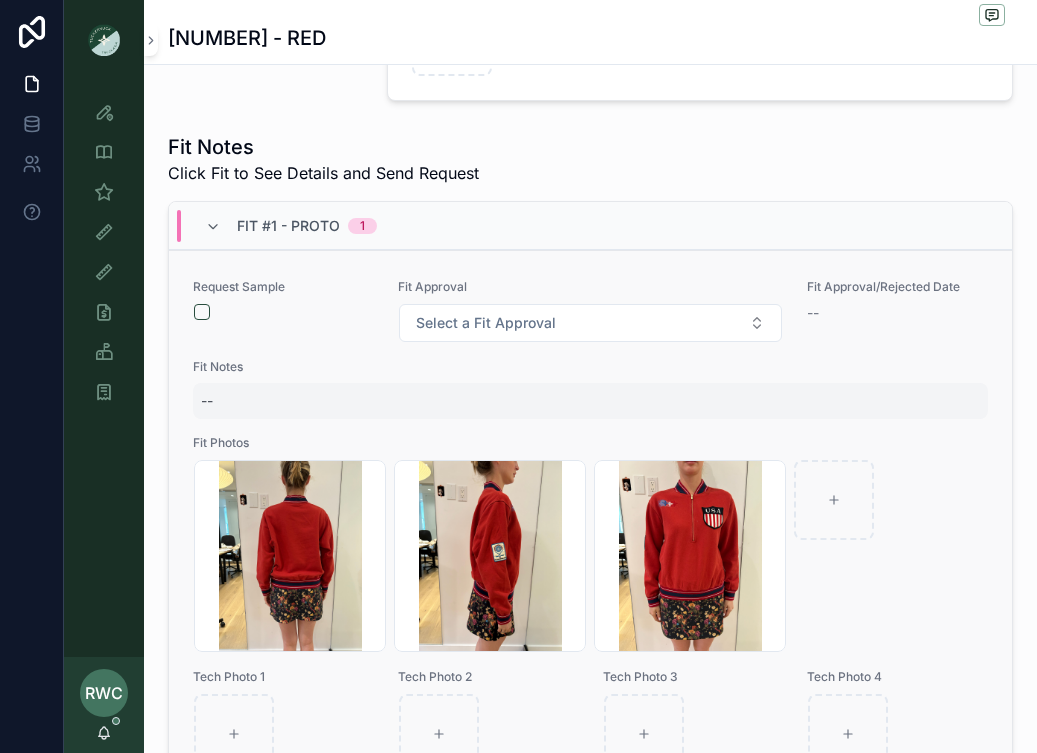 click on "--" at bounding box center [590, 401] 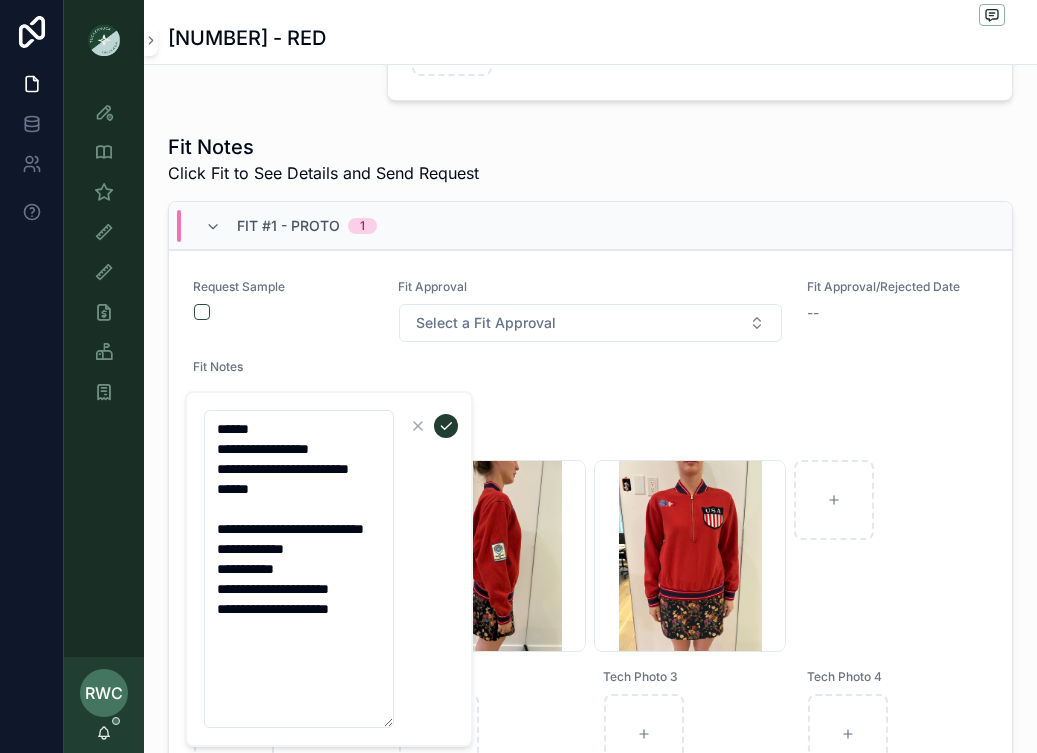 type on "**********" 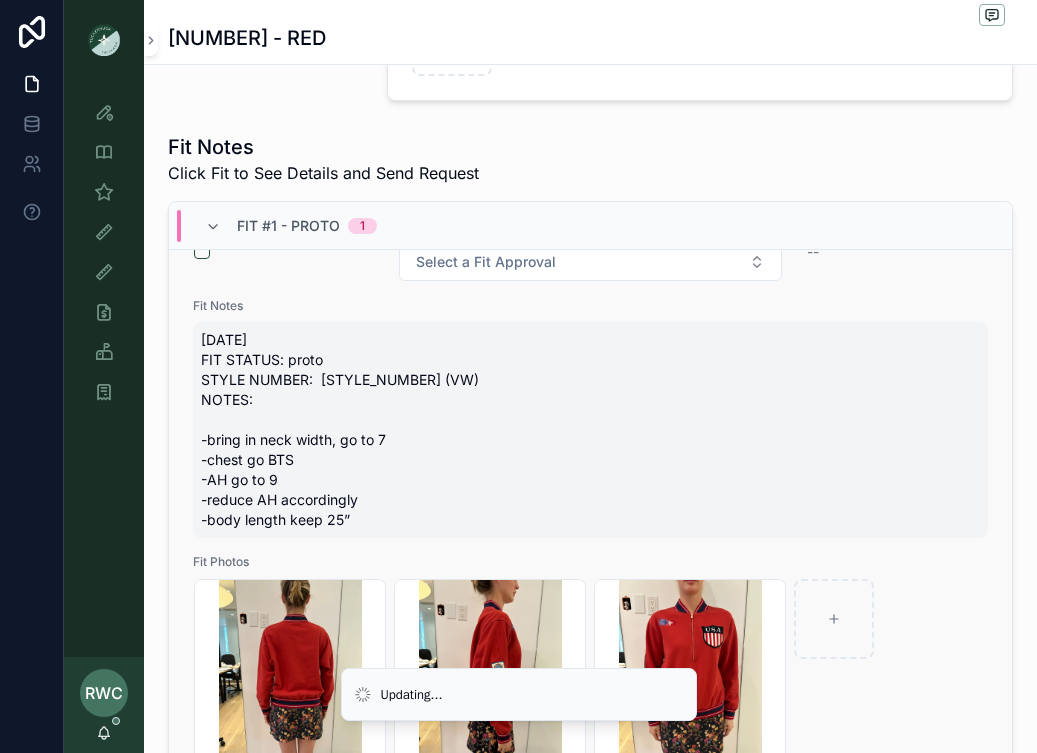 scroll, scrollTop: 276, scrollLeft: 0, axis: vertical 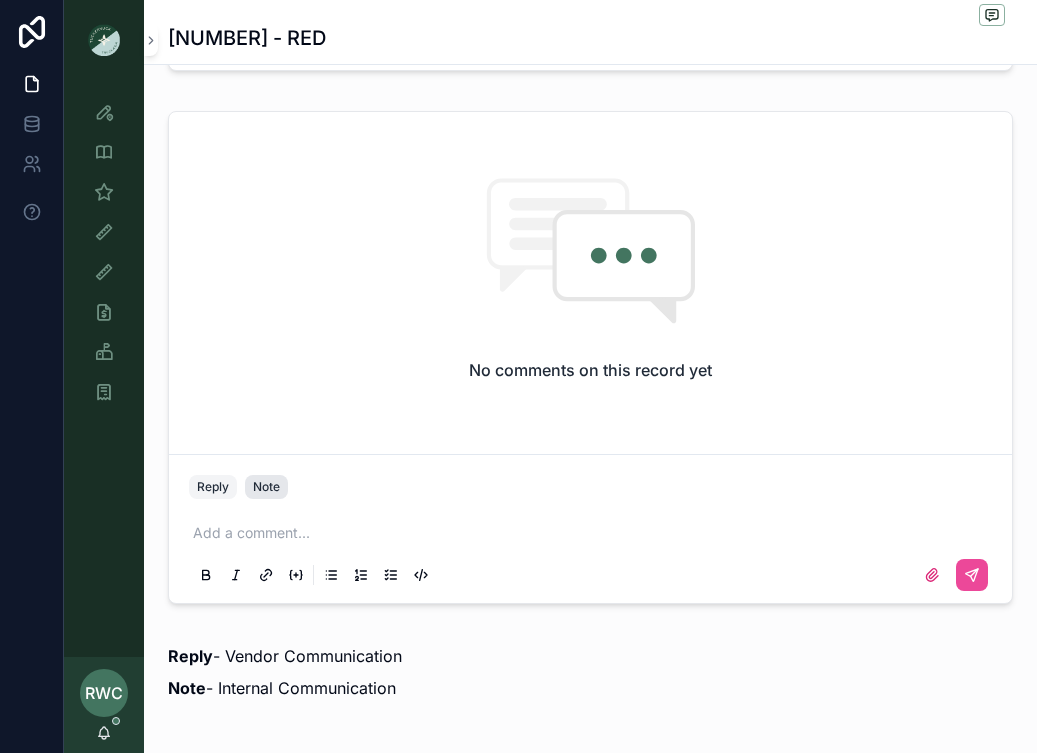 click on "Note" at bounding box center (266, 487) 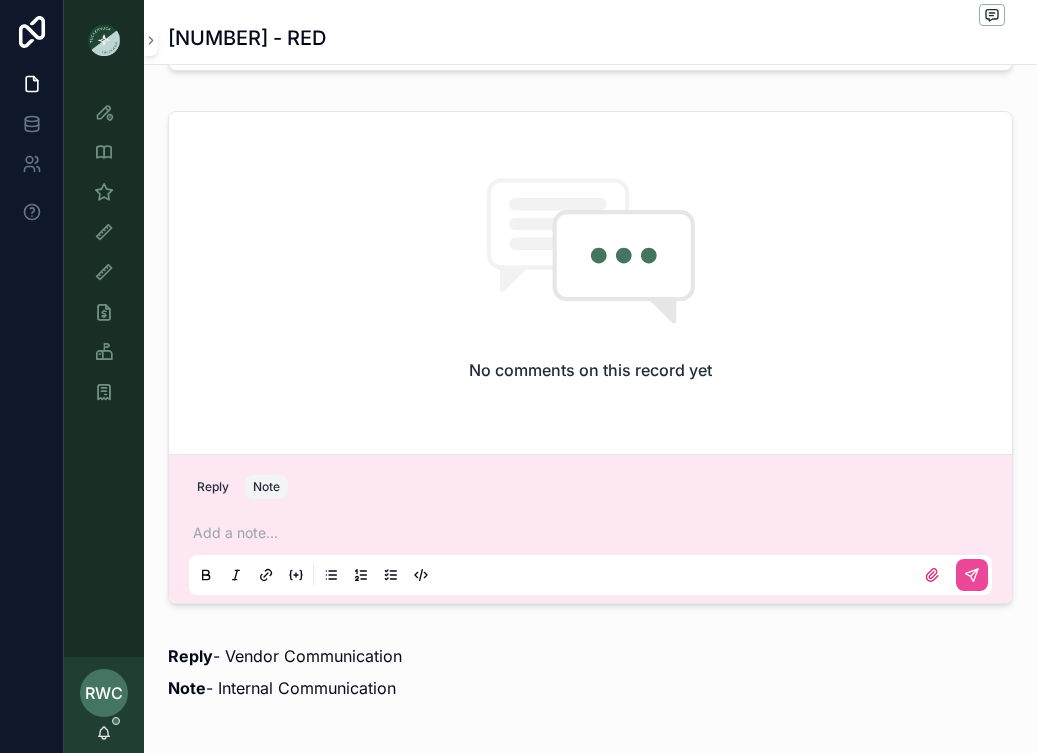 click on "Add a note..." at bounding box center (590, 553) 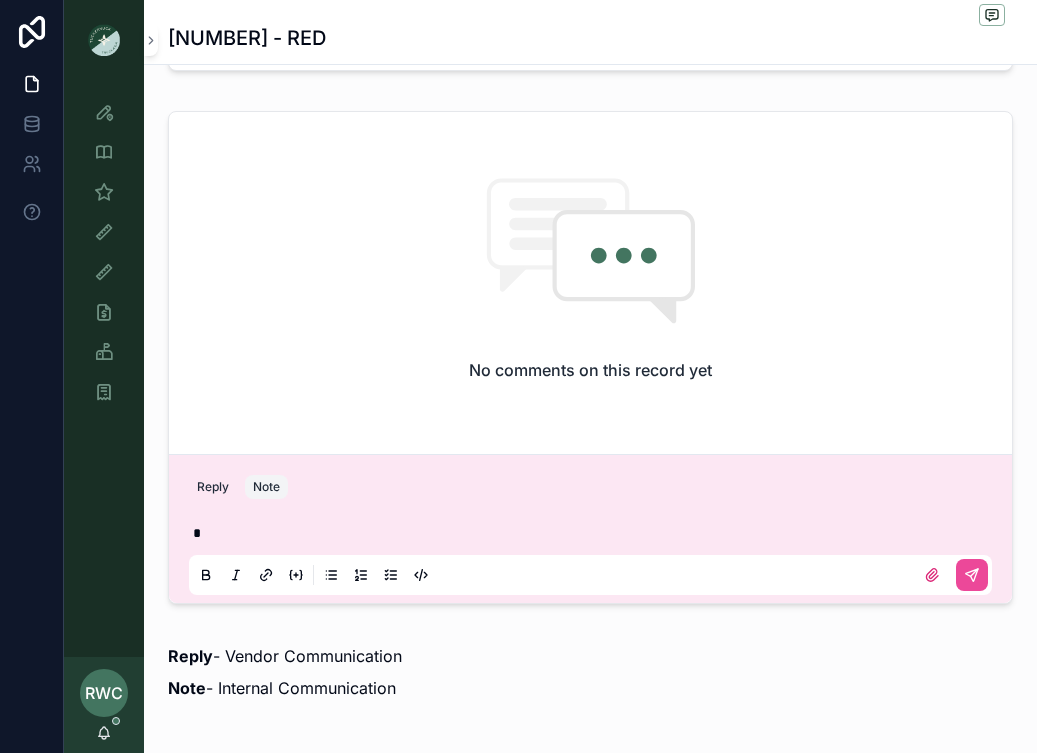 type 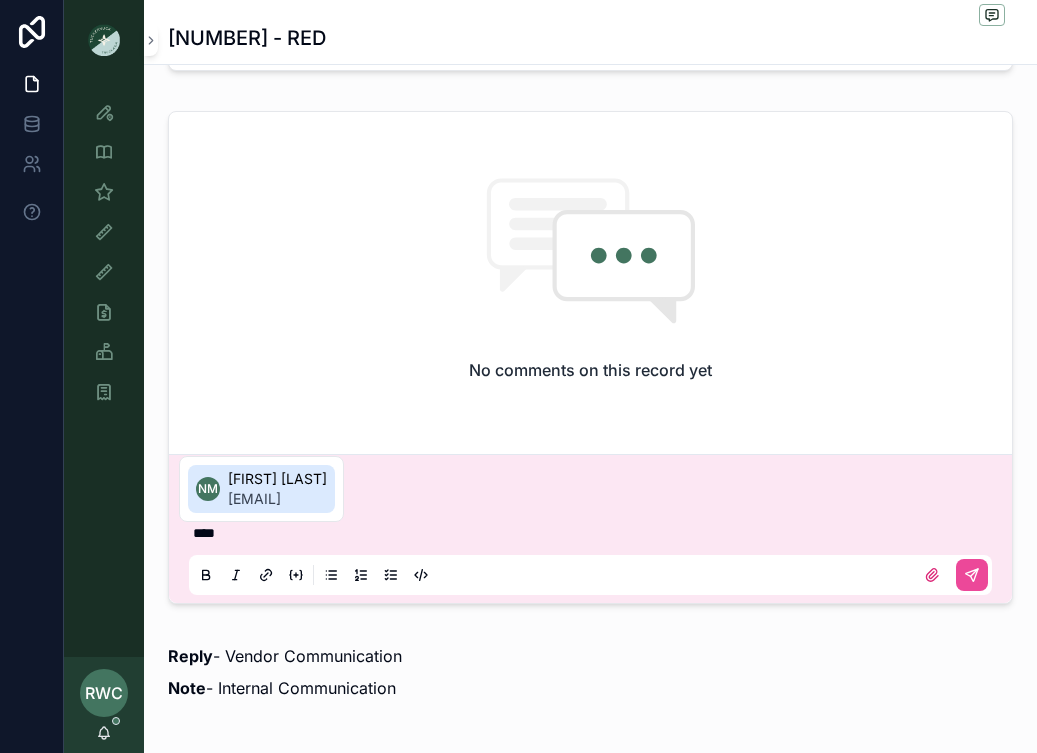click on "[EMAIL]" at bounding box center [277, 499] 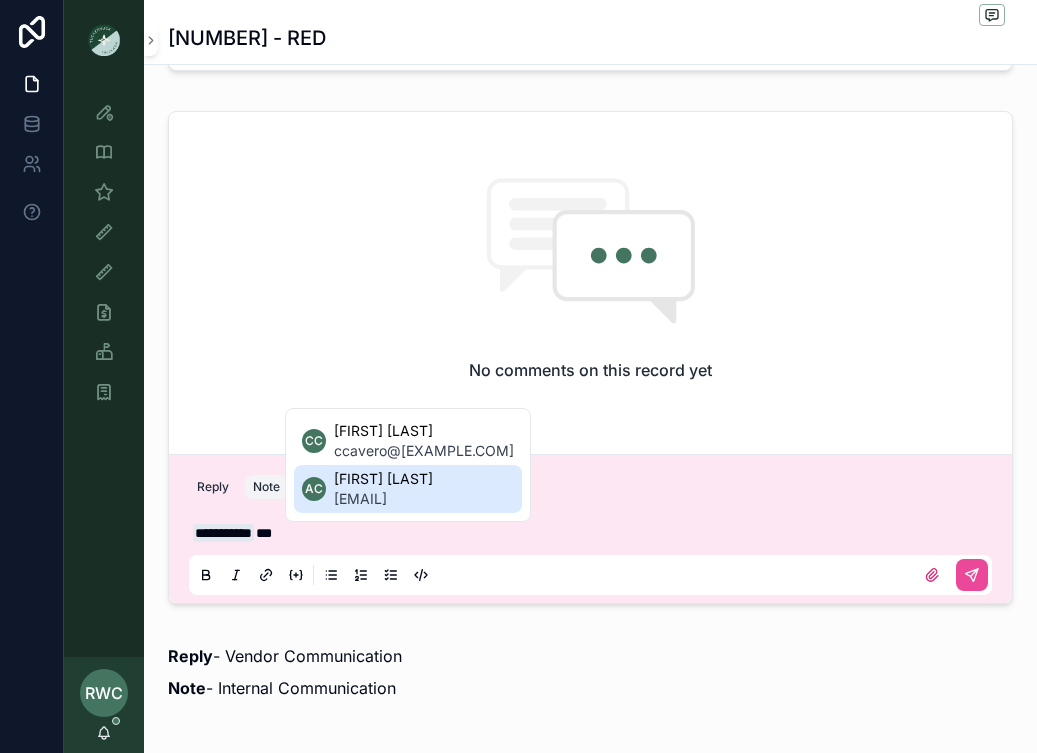 click on "[EMAIL]" at bounding box center [383, 499] 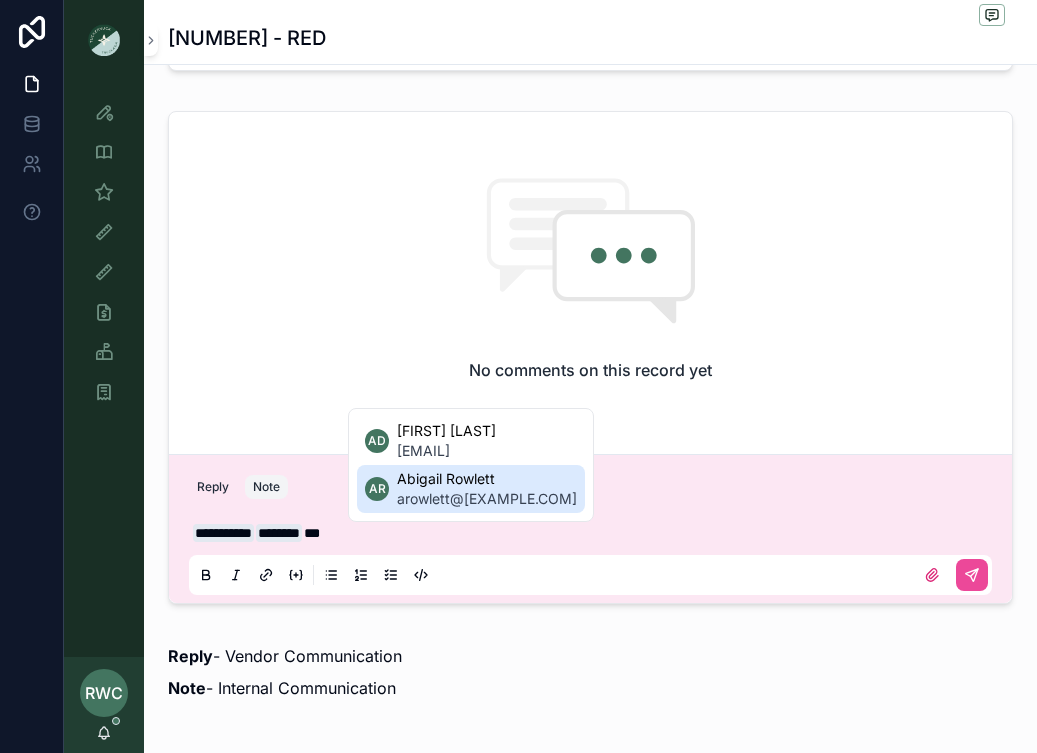click on "Abigail Rowlett" at bounding box center [487, 479] 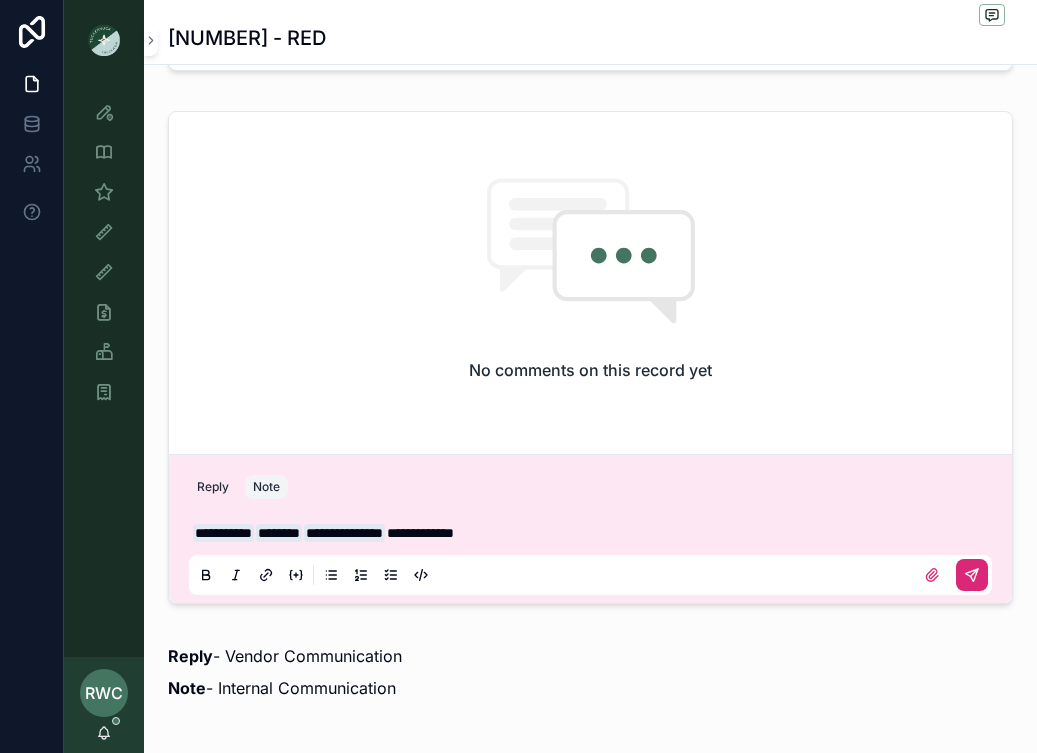 click 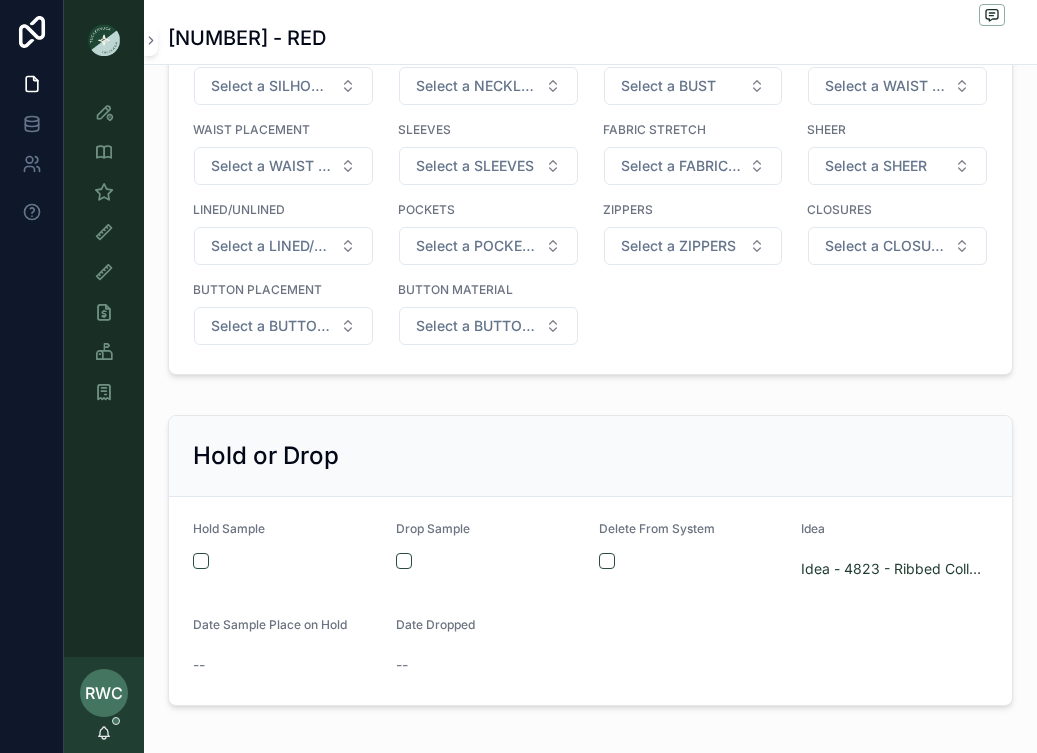 scroll, scrollTop: 3977, scrollLeft: 0, axis: vertical 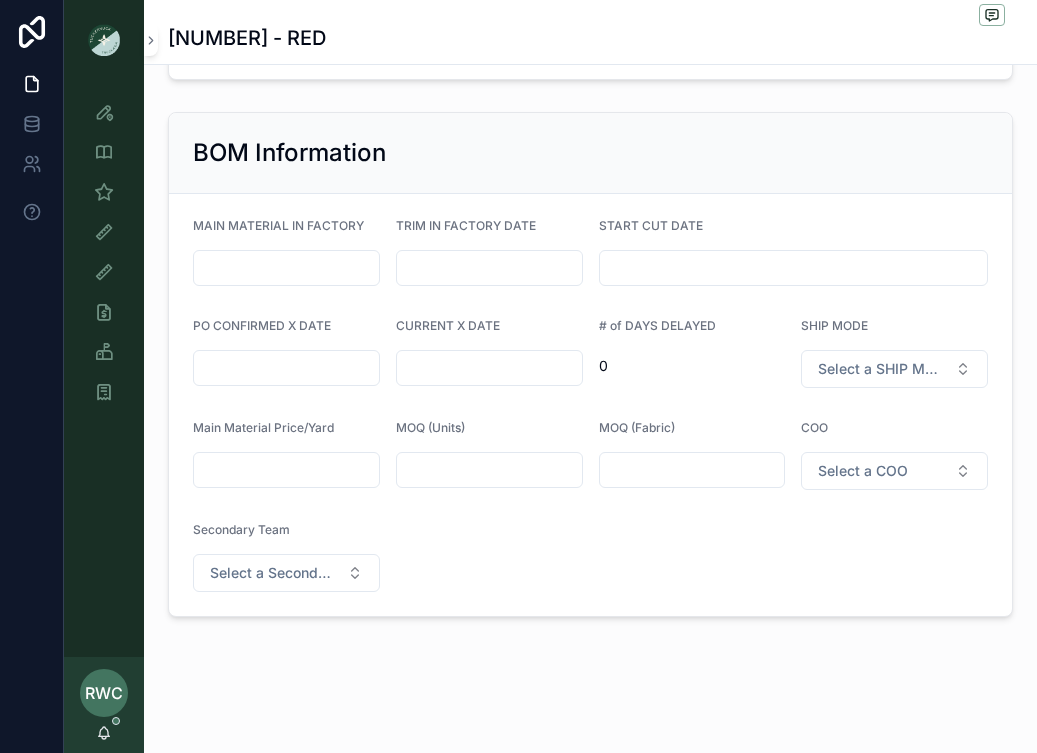click at bounding box center [104, 40] 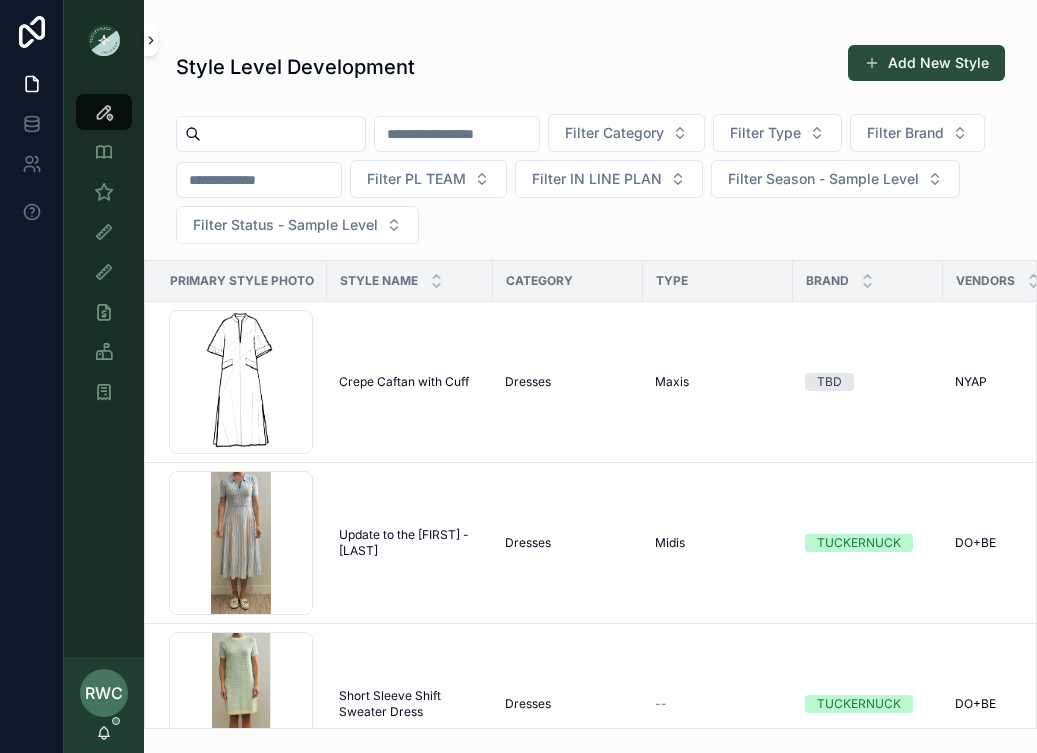 scroll, scrollTop: 0, scrollLeft: 0, axis: both 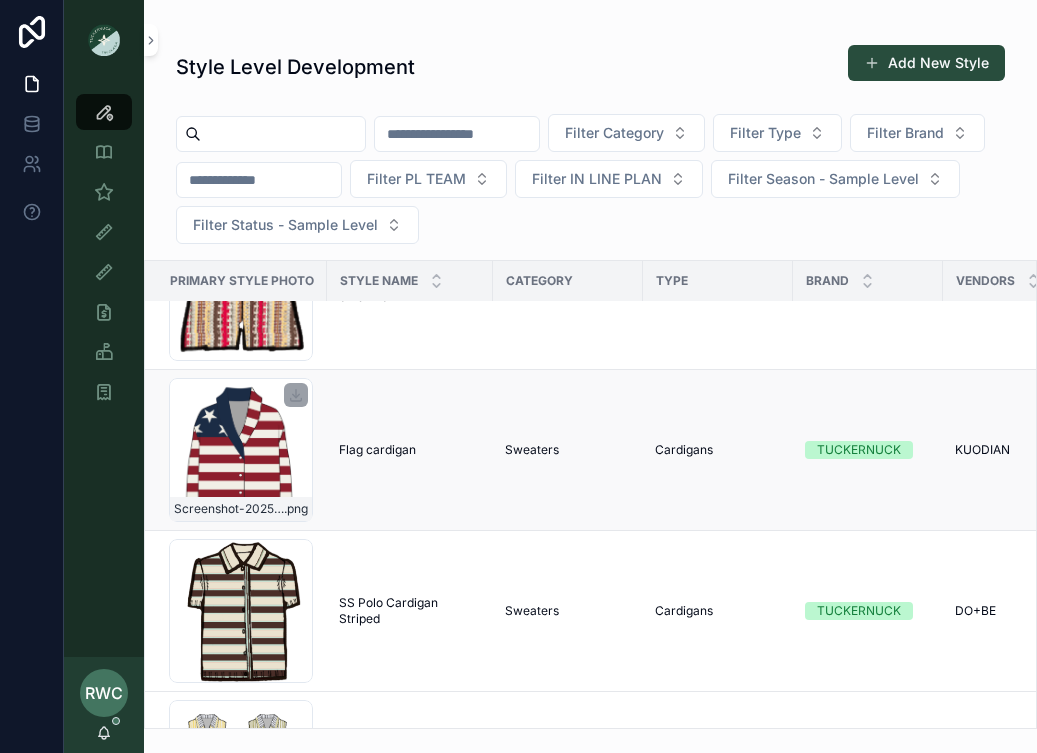 click on "Screenshot-[DATE]-[TIME] .png" at bounding box center [241, 450] 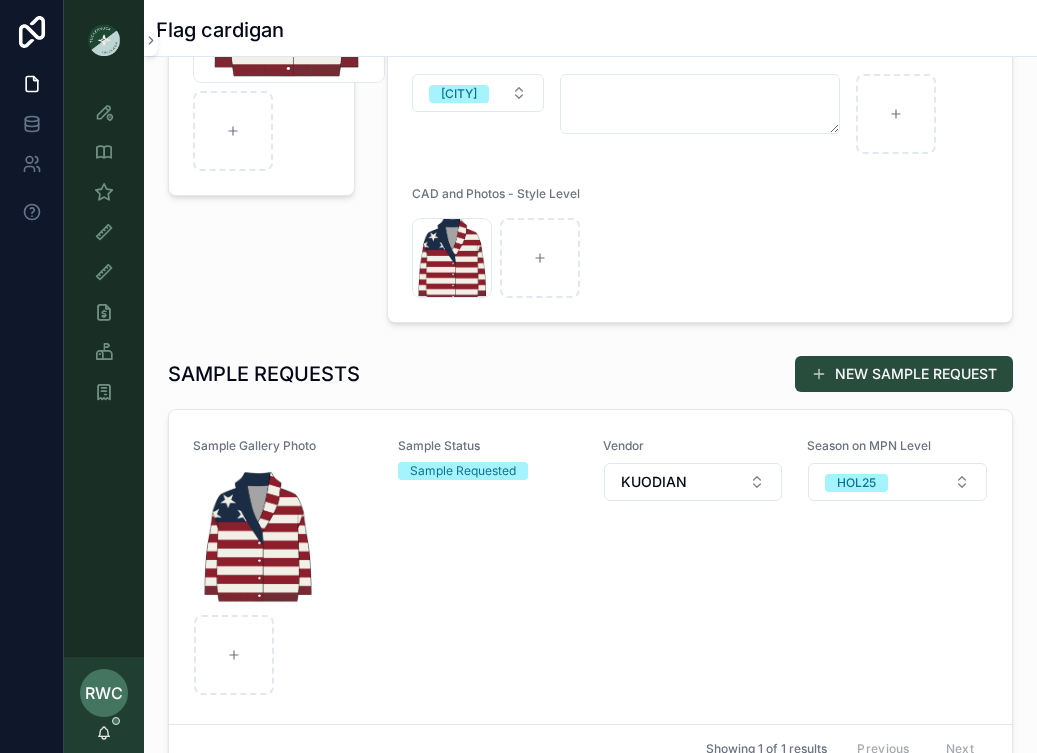 scroll, scrollTop: 441, scrollLeft: 0, axis: vertical 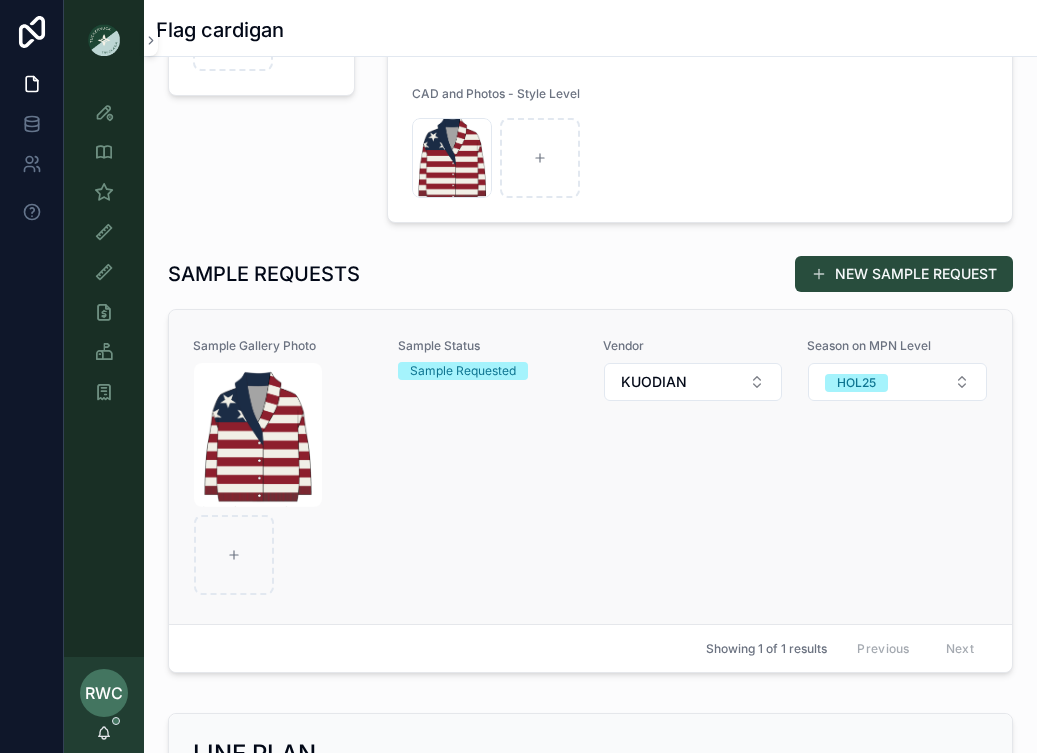 click on "Sample Requested" at bounding box center (463, 371) 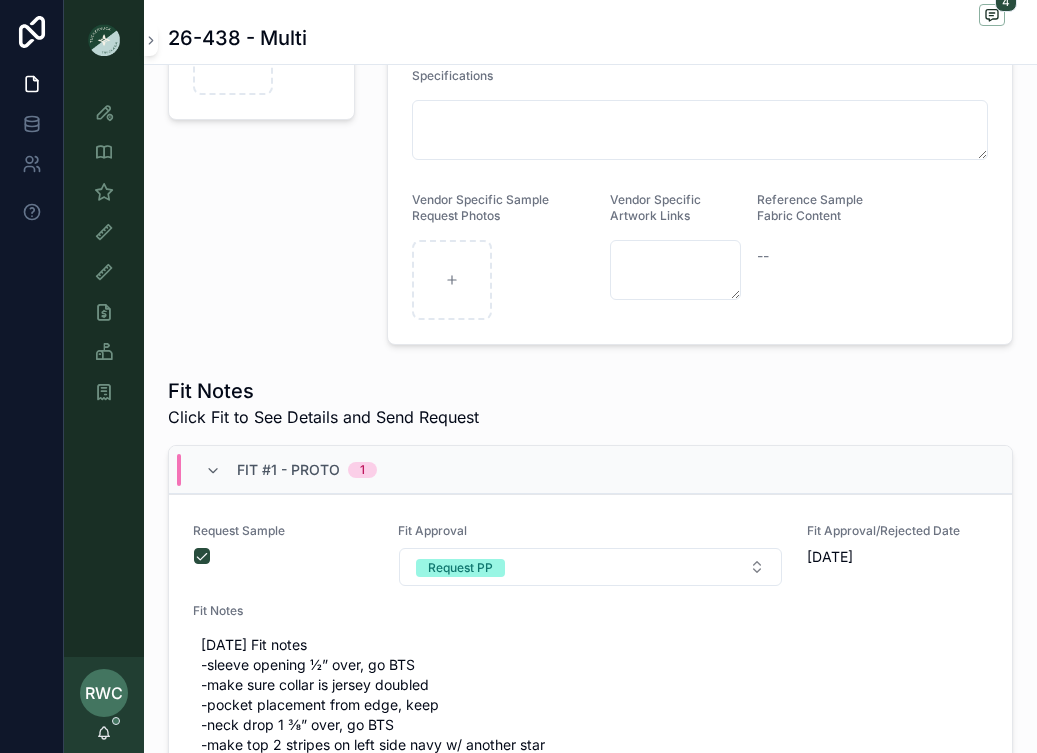 scroll, scrollTop: 135, scrollLeft: 0, axis: vertical 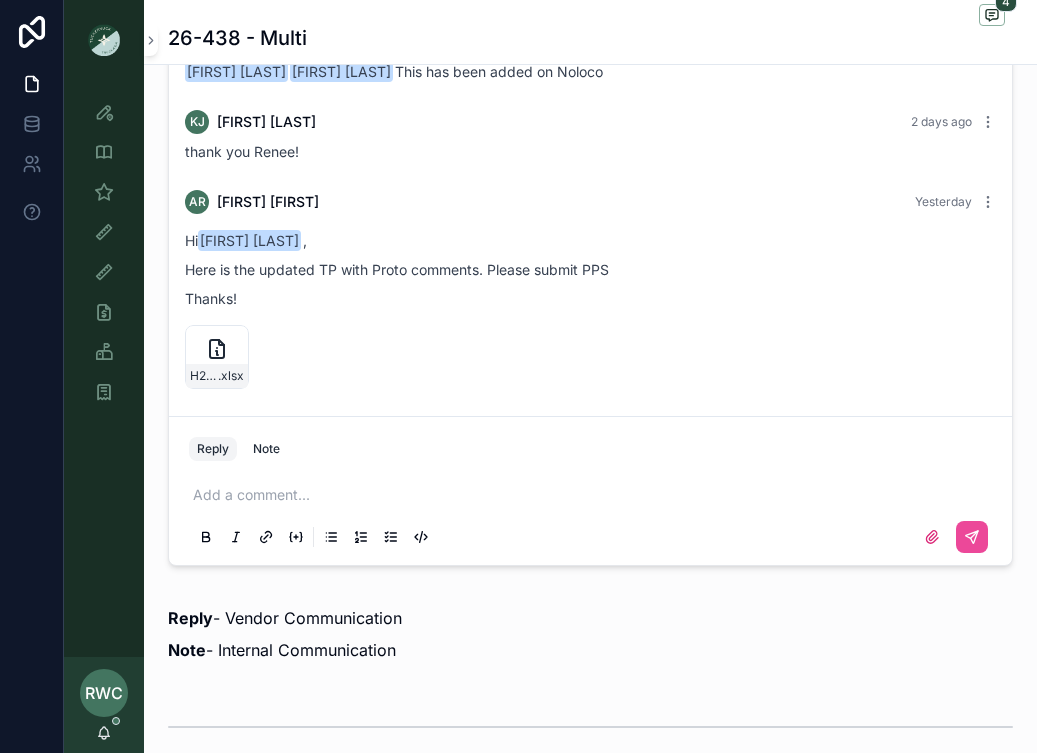 click at bounding box center (104, 40) 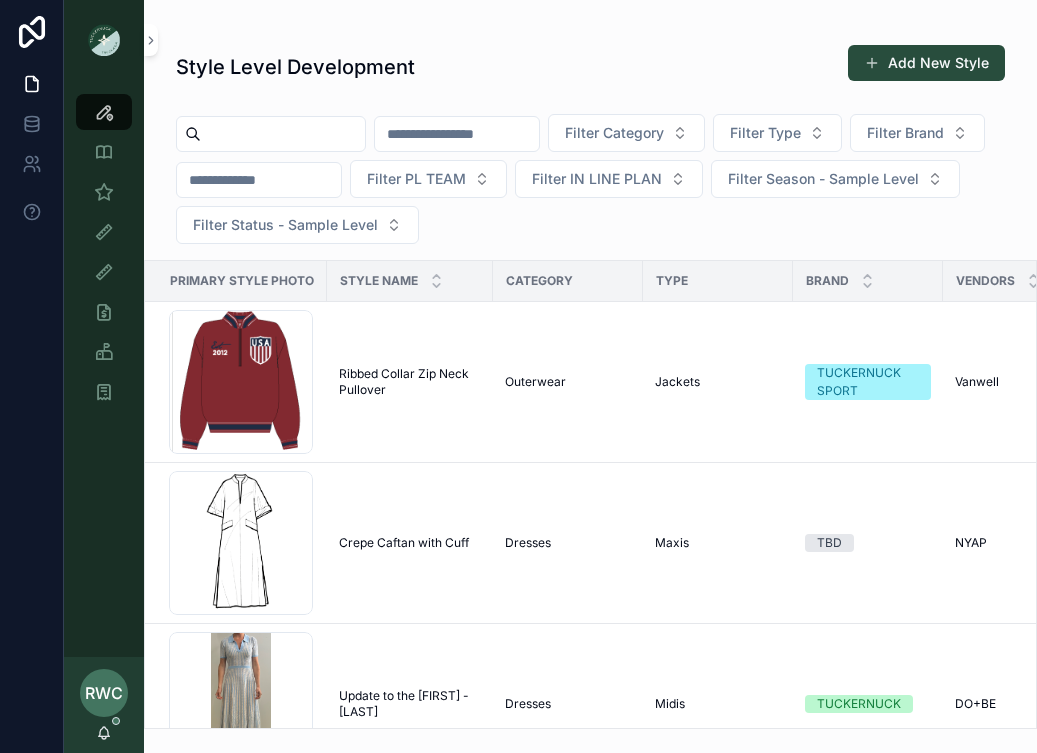 scroll, scrollTop: 0, scrollLeft: 0, axis: both 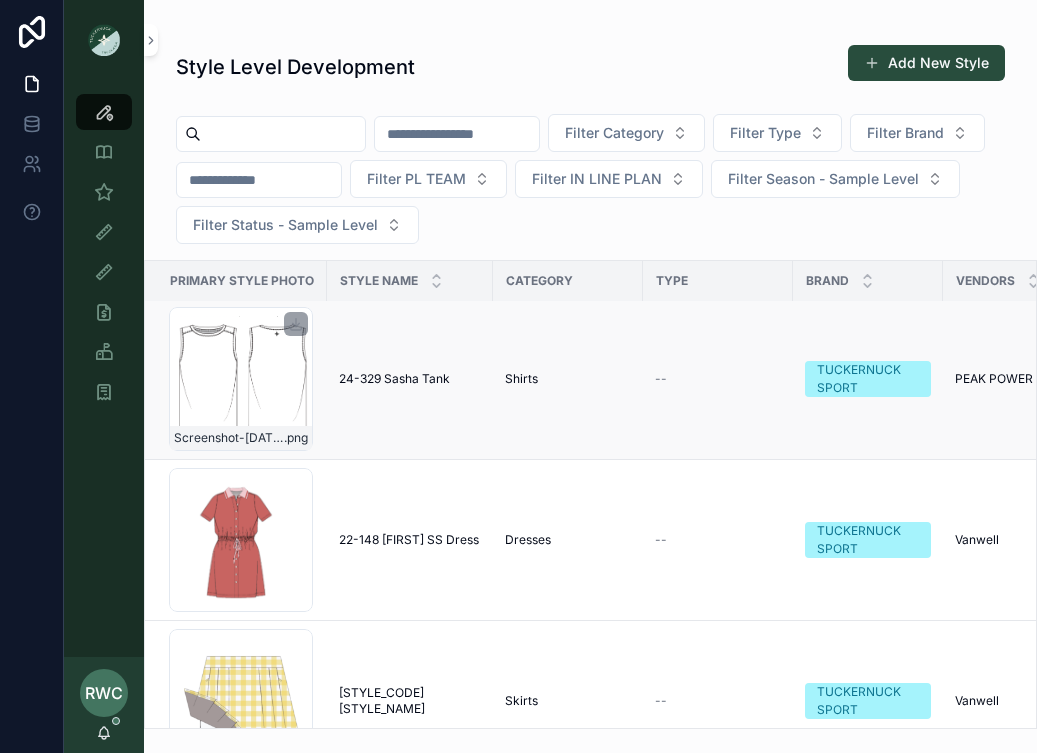 click on "Screenshot-[DATE]-at-[TIME] .png" at bounding box center (241, 379) 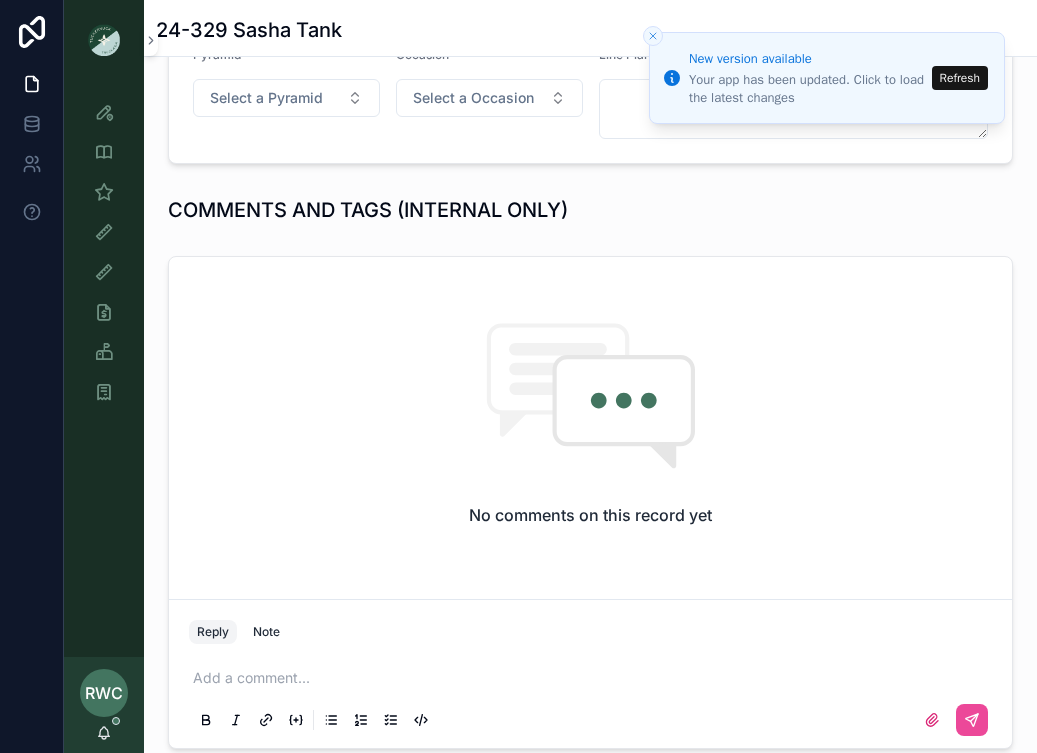 scroll, scrollTop: 653, scrollLeft: 0, axis: vertical 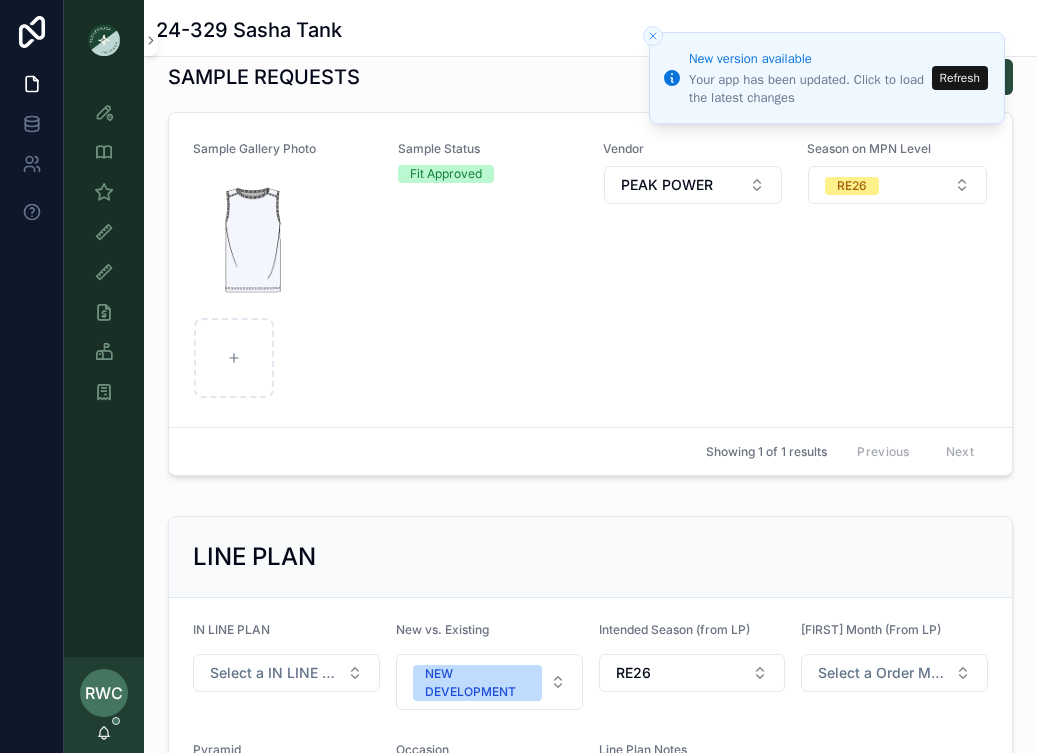 click at bounding box center [104, 40] 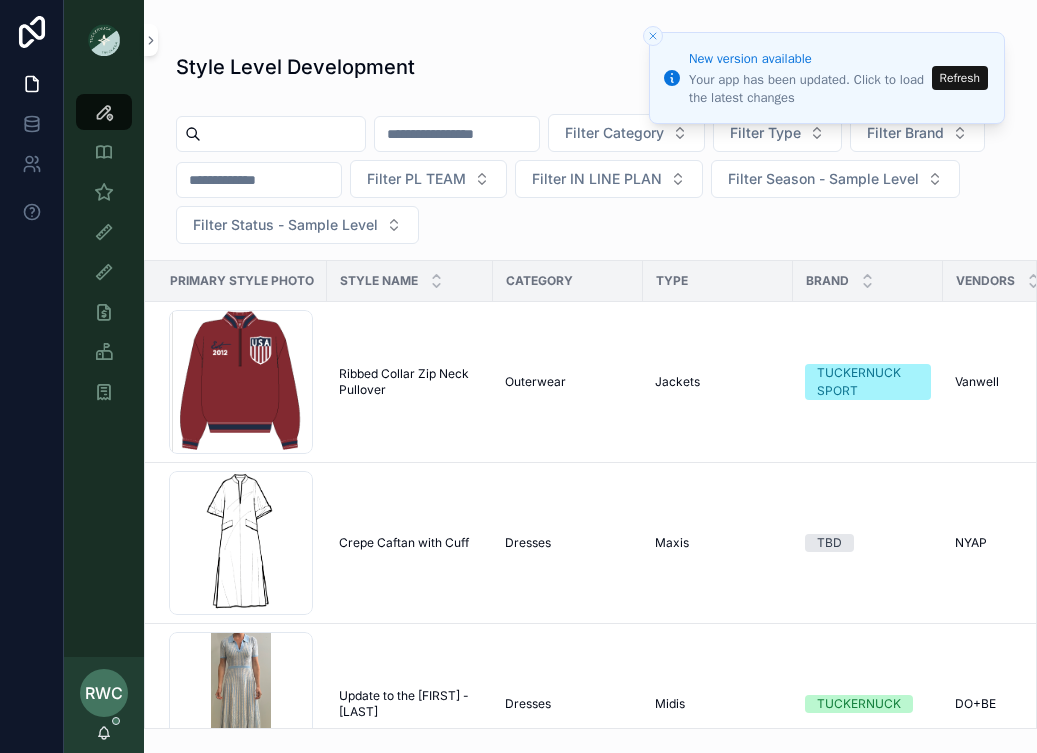scroll, scrollTop: 0, scrollLeft: 0, axis: both 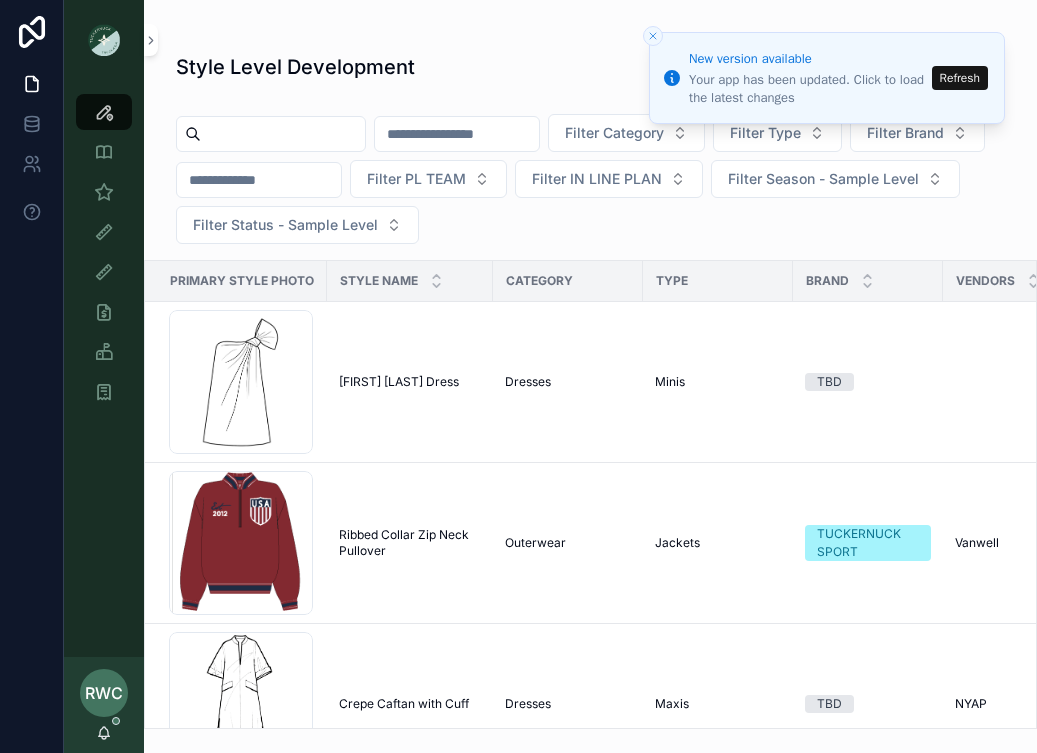 click at bounding box center (283, 134) 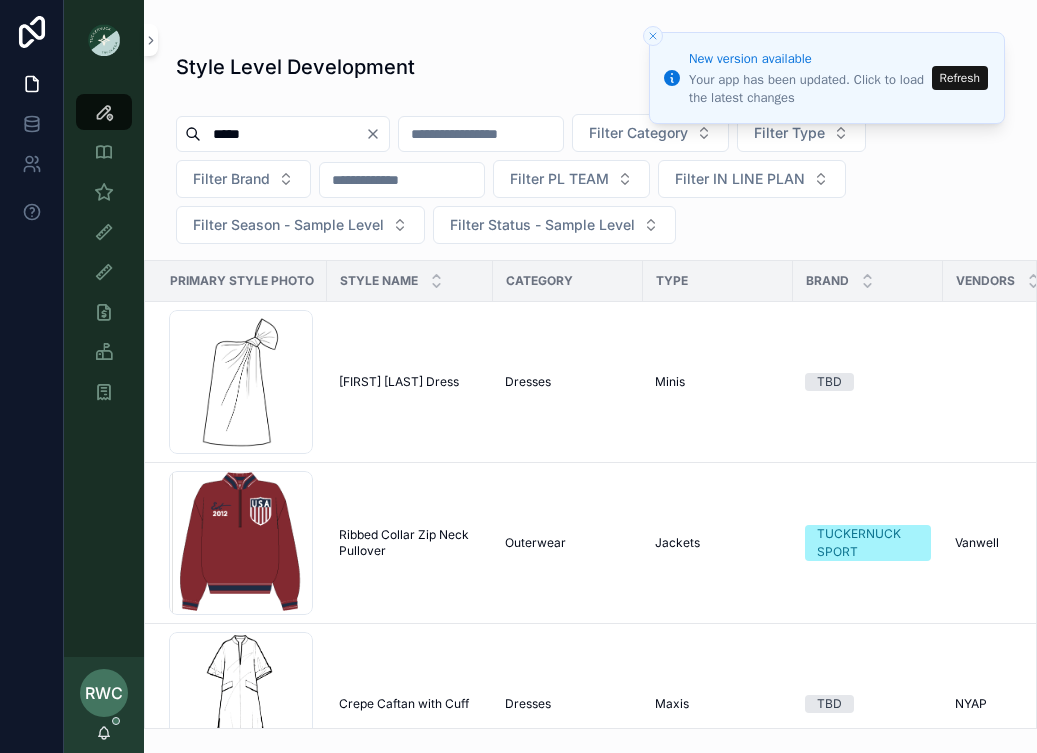 type on "*****" 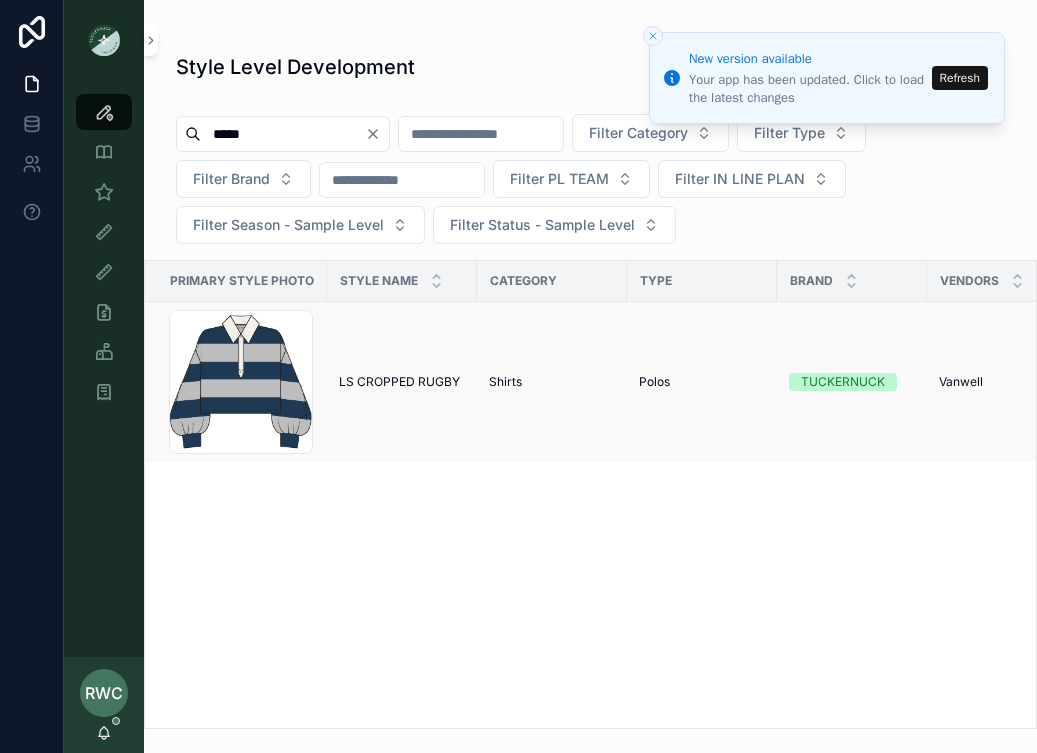click on "LS CROPPED RUGBY" at bounding box center (399, 382) 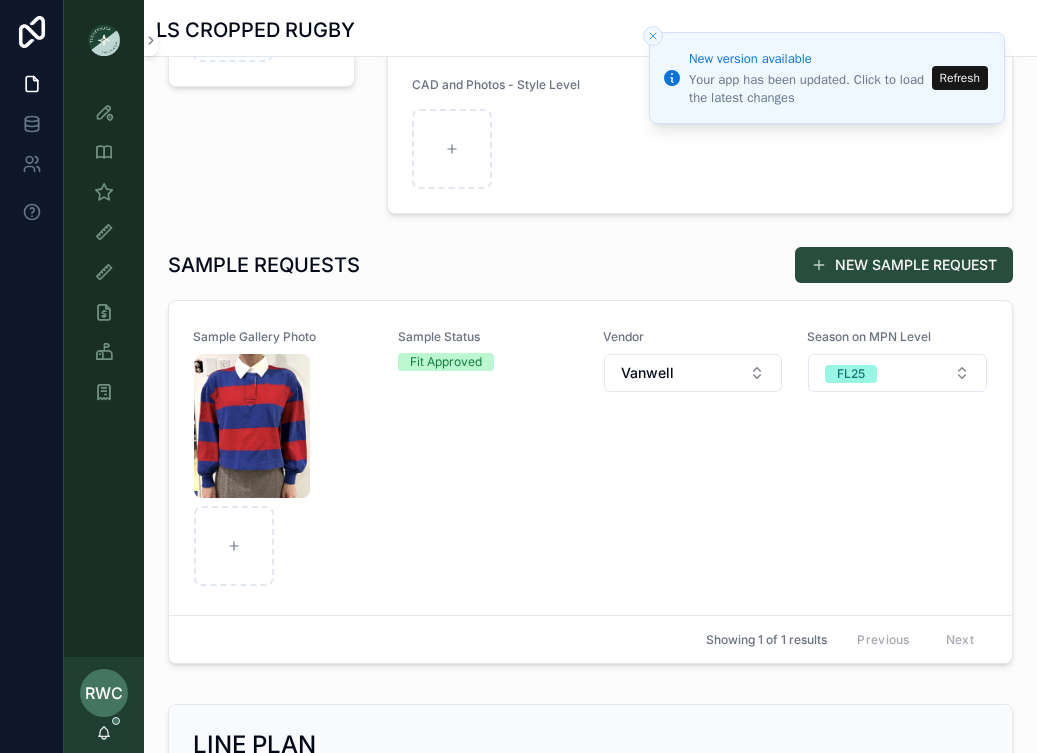 scroll, scrollTop: 461, scrollLeft: 0, axis: vertical 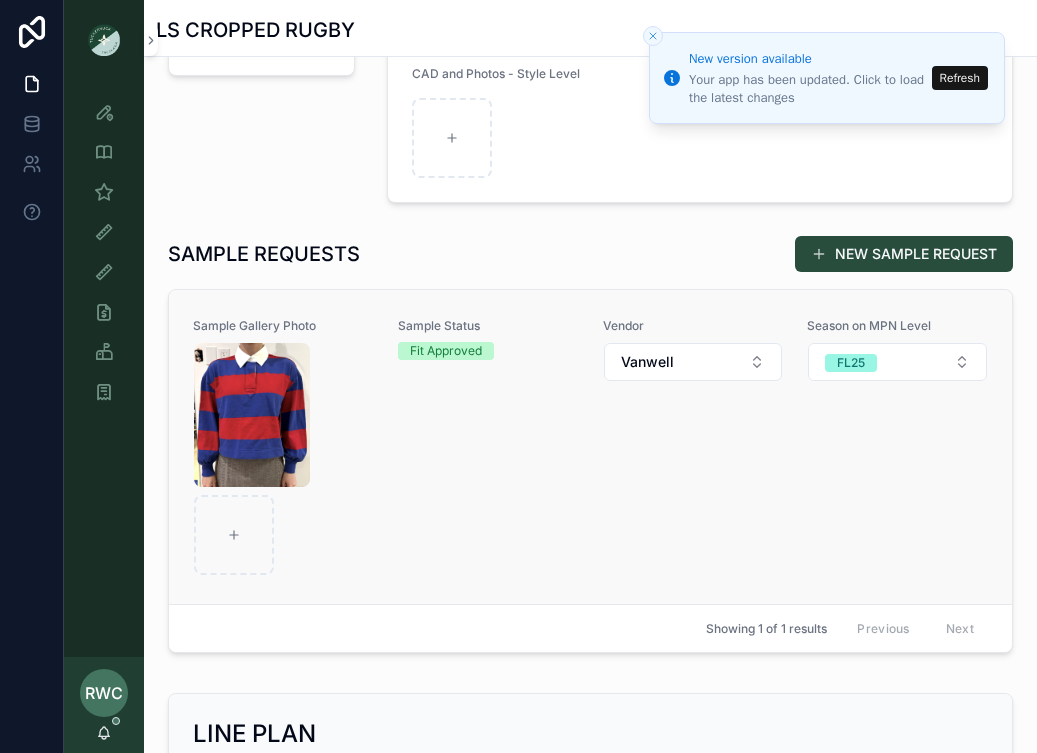 click on "Sample Status Fit Approved" at bounding box center [488, 447] 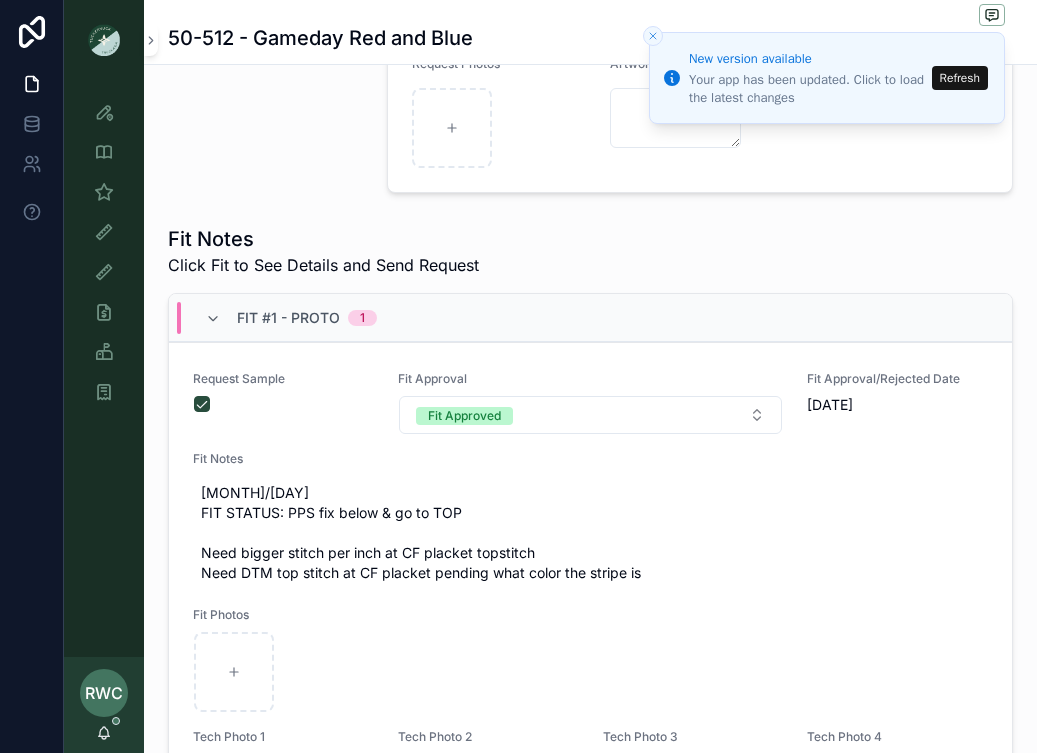 scroll, scrollTop: 589, scrollLeft: 0, axis: vertical 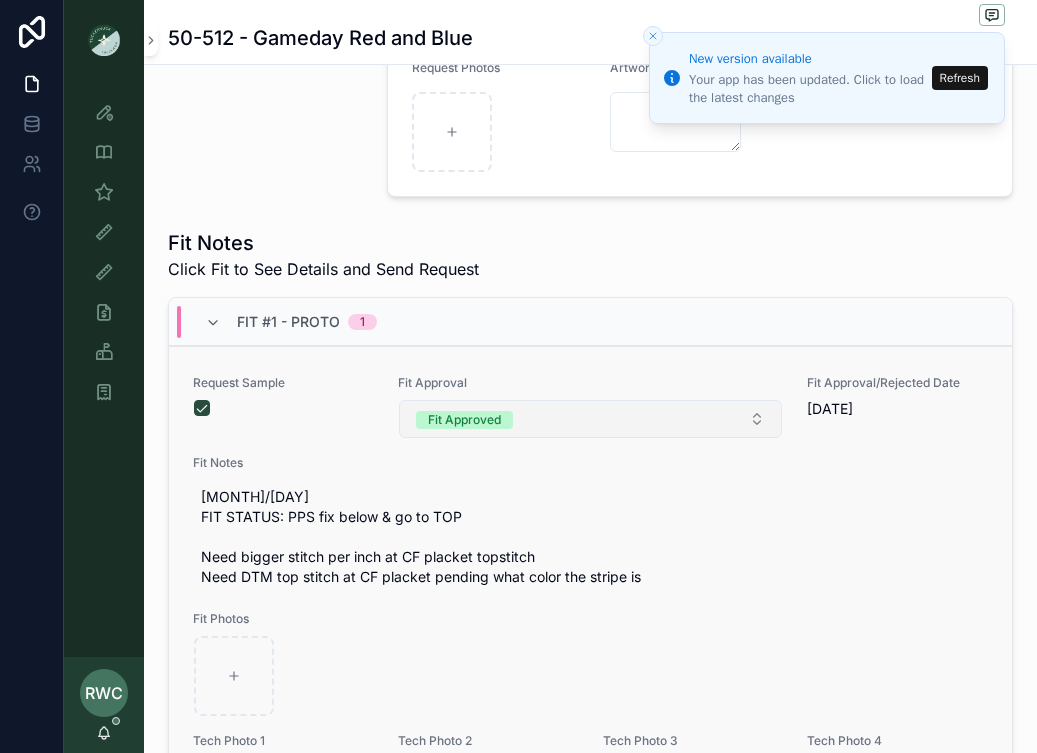 click on "Fit Approved" at bounding box center (591, 419) 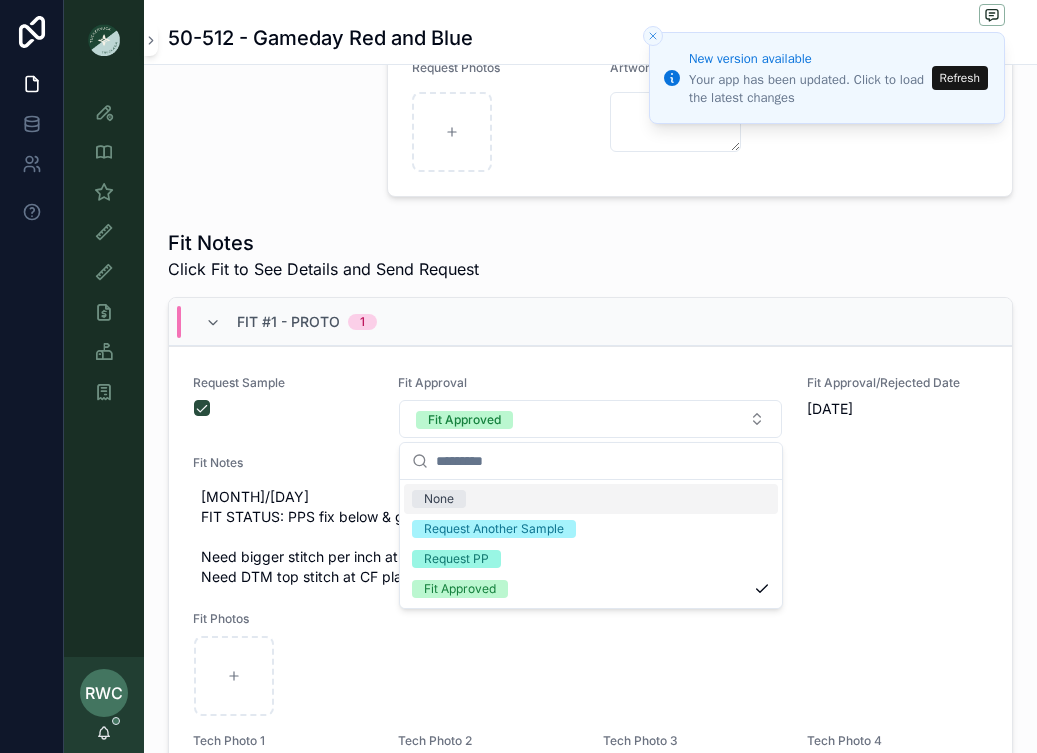 click on "Fit Notes Click Fit to See Details and Send Request" at bounding box center (590, 255) 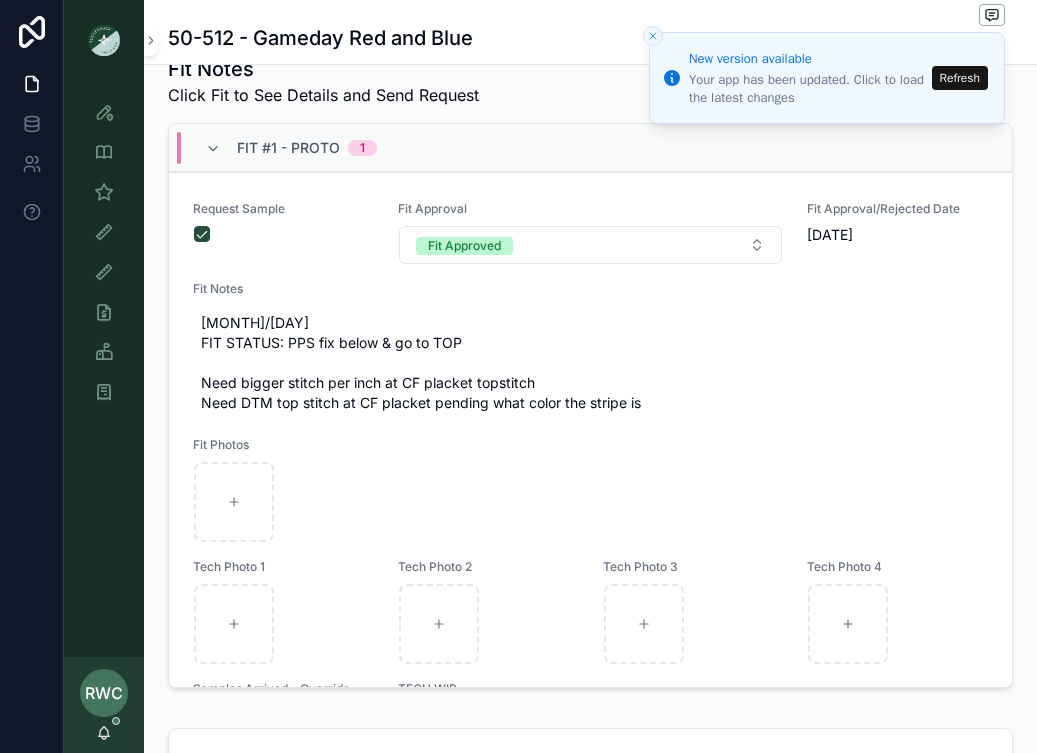 scroll, scrollTop: 722, scrollLeft: 0, axis: vertical 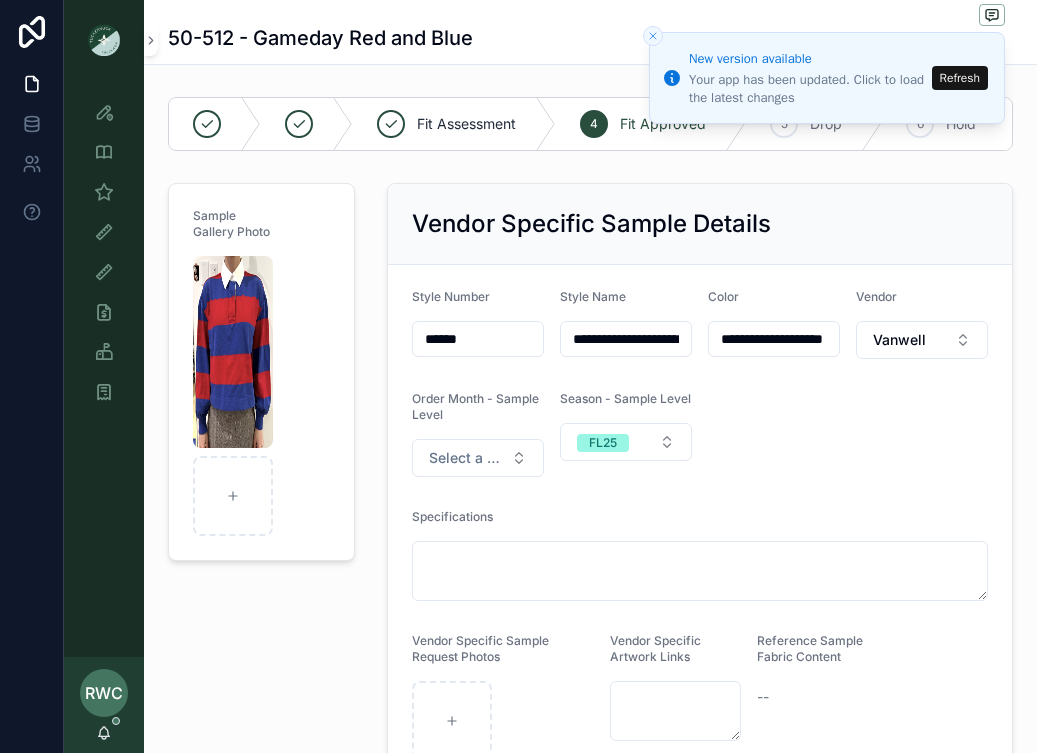 click 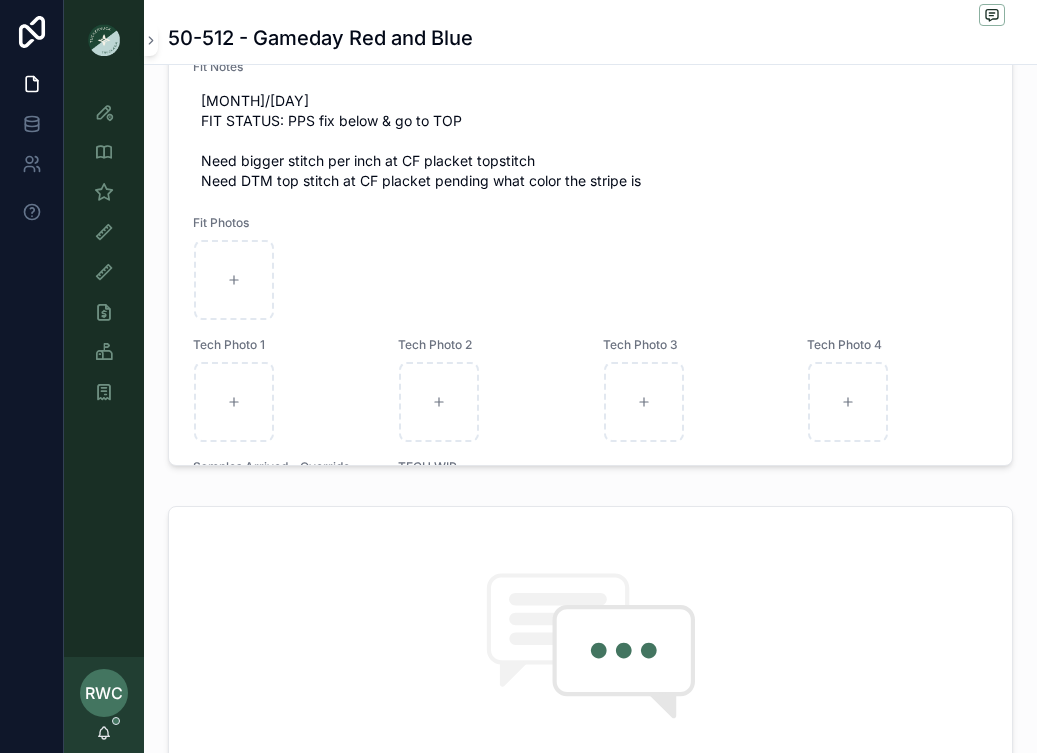 scroll, scrollTop: 1047, scrollLeft: 0, axis: vertical 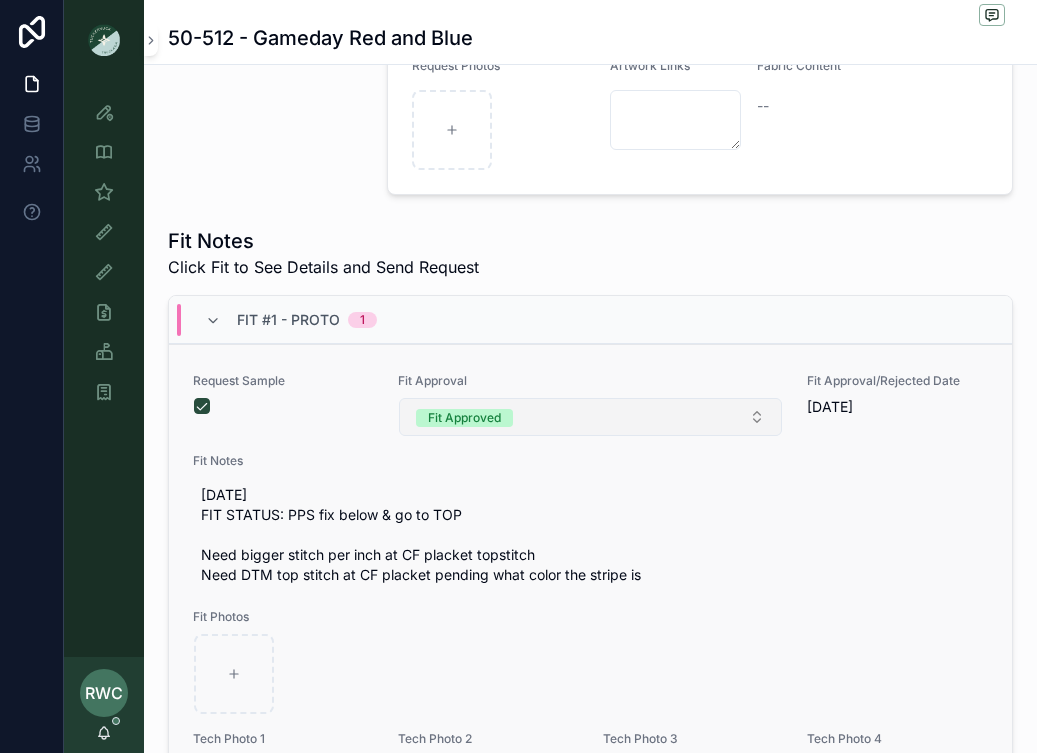 click on "Fit Approved" at bounding box center [591, 417] 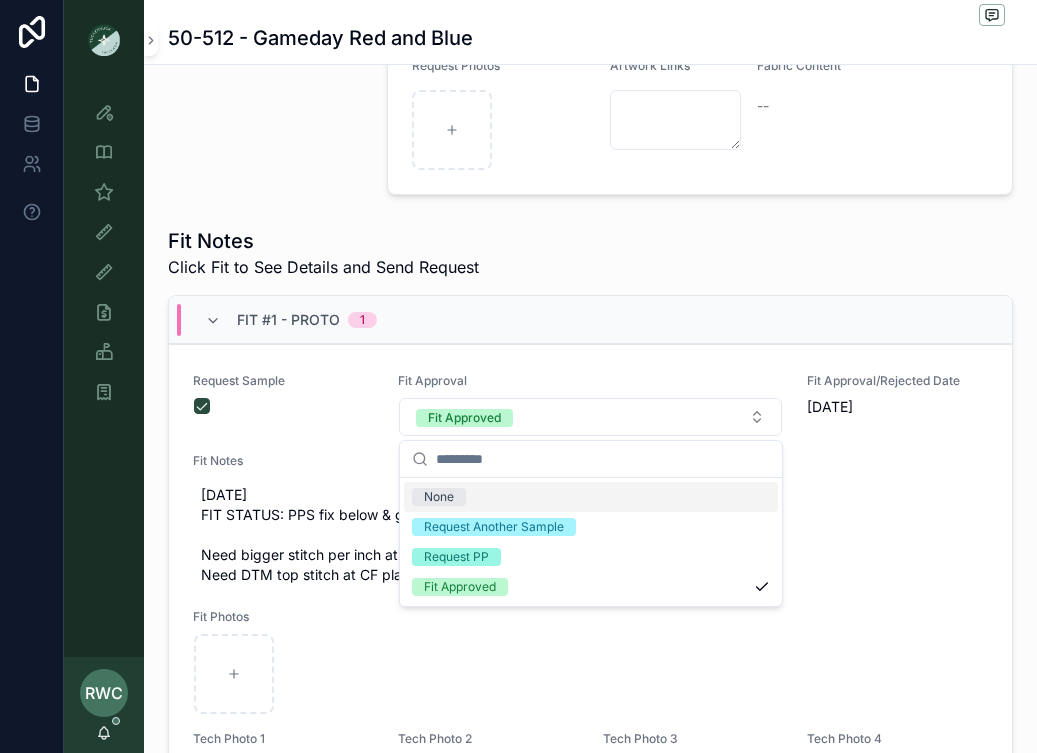 click on "Fit Notes Click Fit to See Details and Send Request" at bounding box center [590, 257] 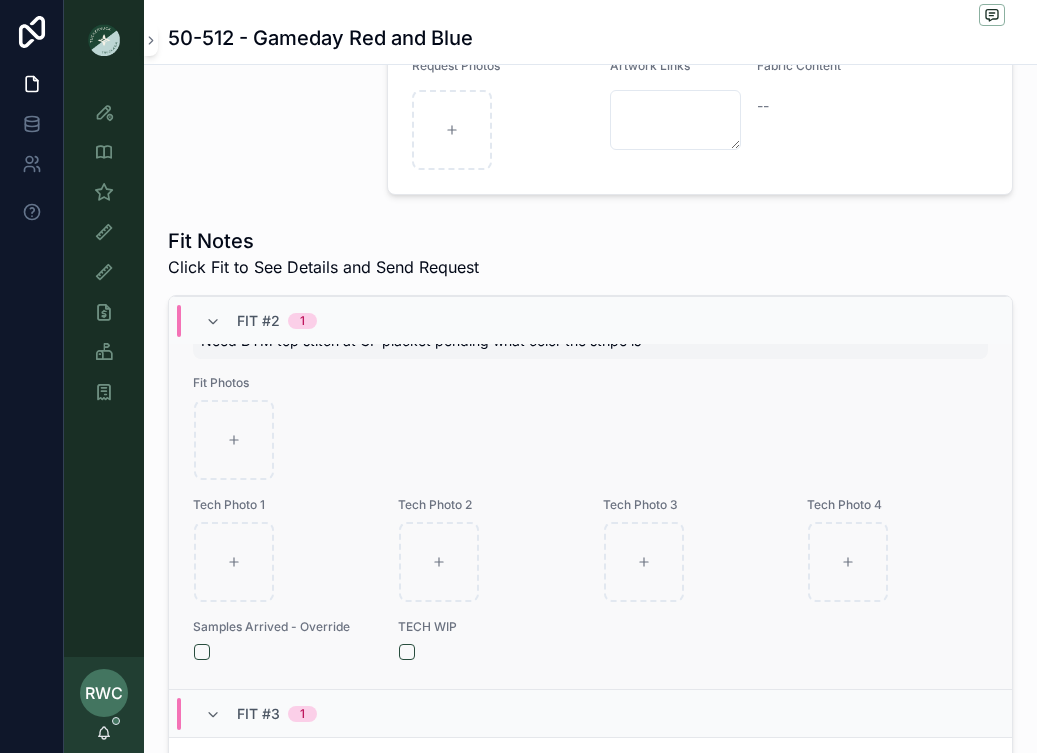 scroll, scrollTop: 1298, scrollLeft: 0, axis: vertical 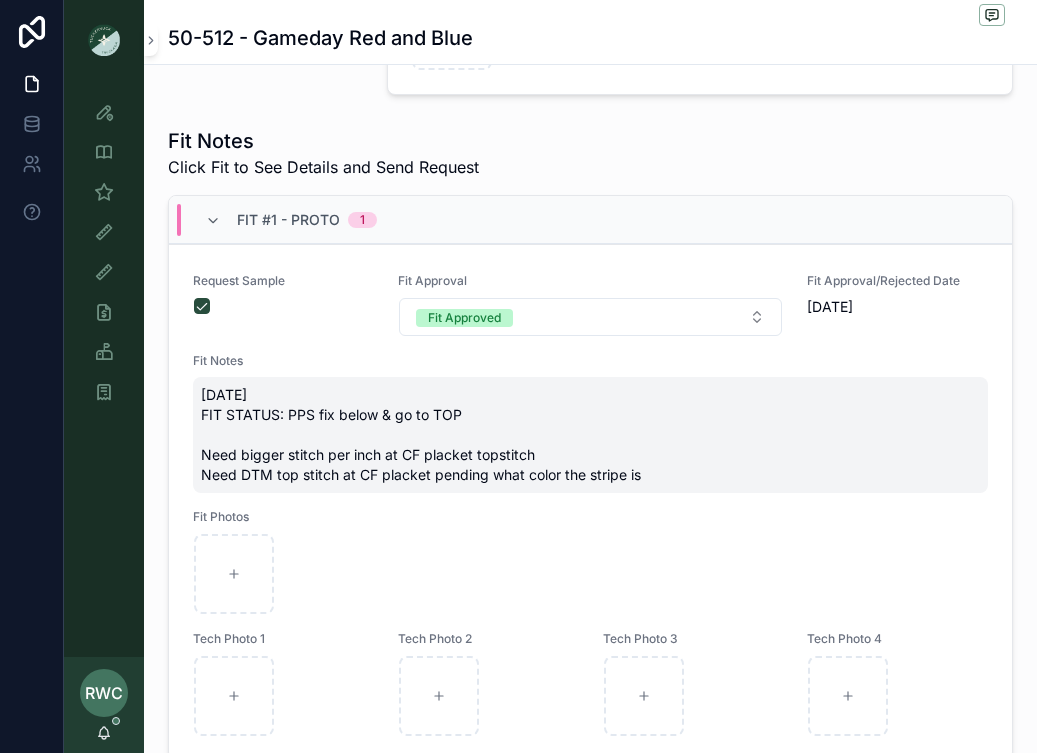 click on "[MONTH]/[DAY]
FIT STATUS: PPS fix below & go to TOP
Need bigger stitch per inch at CF placket topstitch
Need DTM top stitch at CF placket pending what color the stripe is" at bounding box center (590, 435) 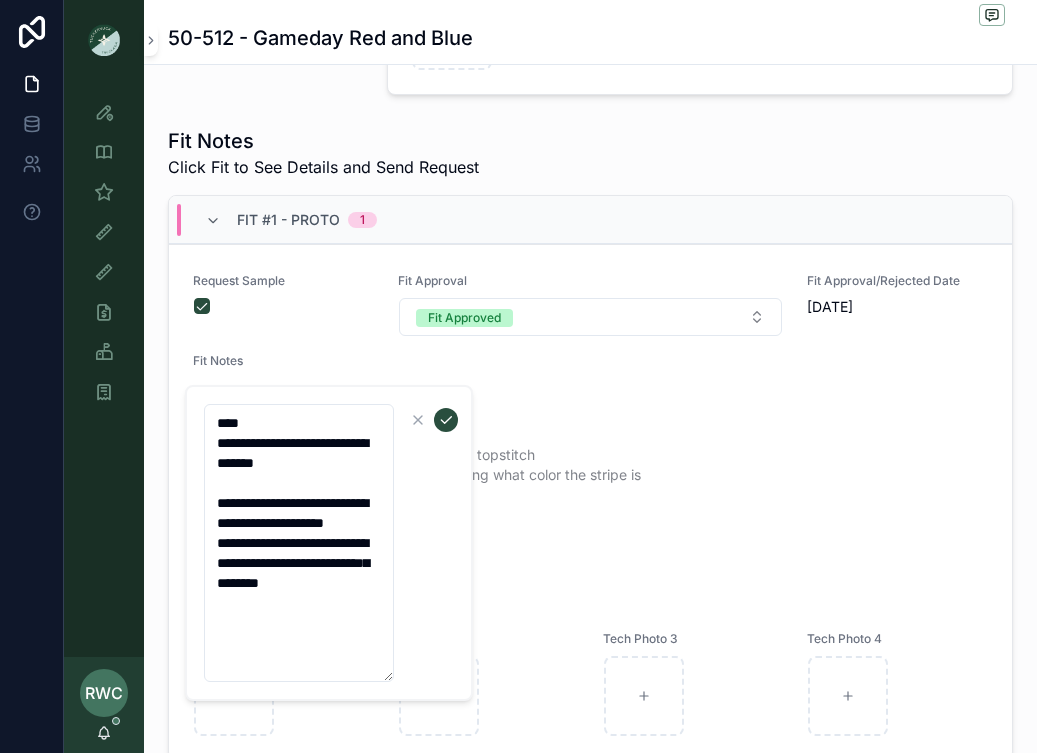 click on "**********" at bounding box center (299, 543) 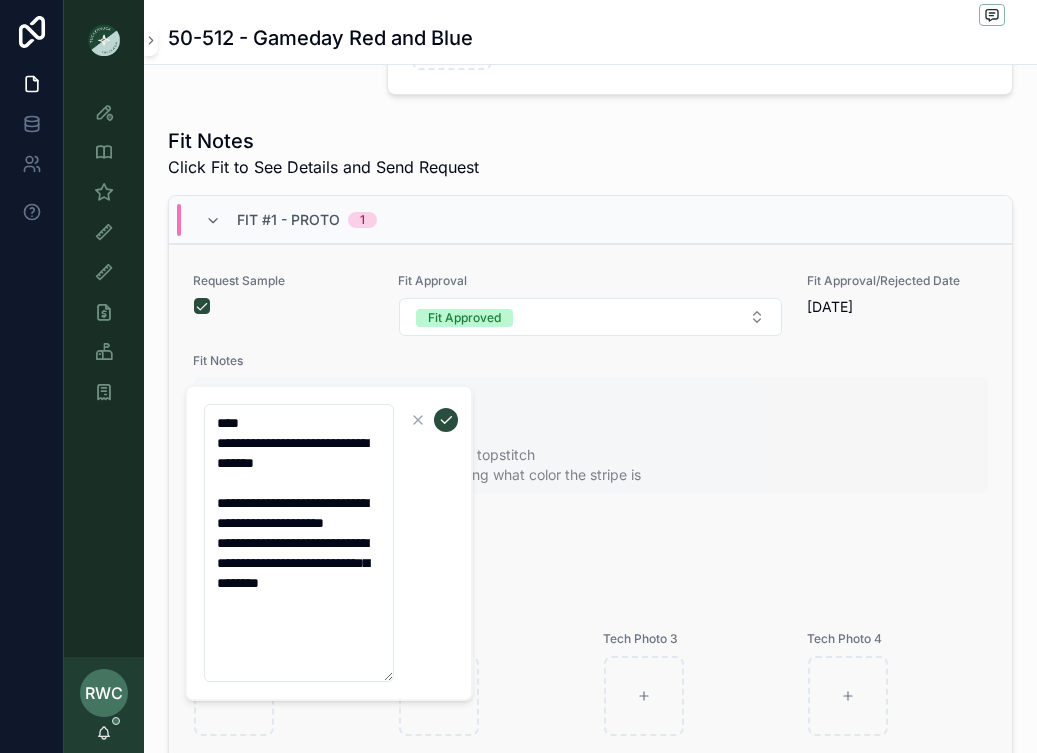 click on "[MONTH]/[DAY]
FIT STATUS: PPS fix below & go to TOP
Need bigger stitch per inch at CF placket topstitch
Need DTM top stitch at CF placket pending what color the stripe is" at bounding box center [590, 435] 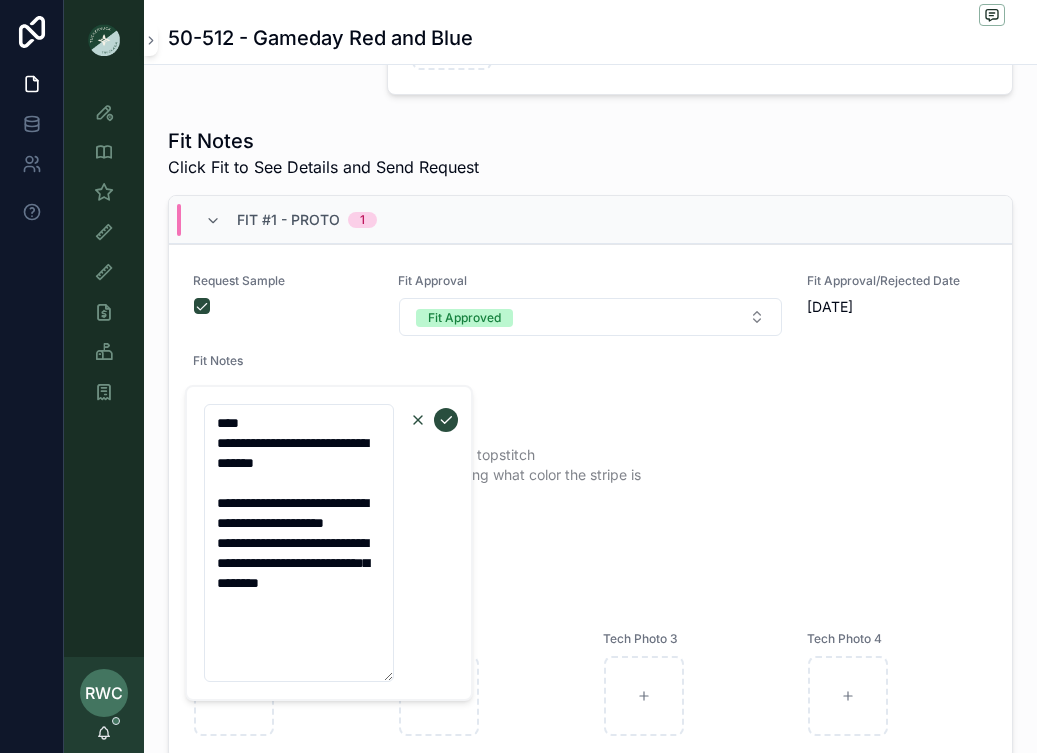 click 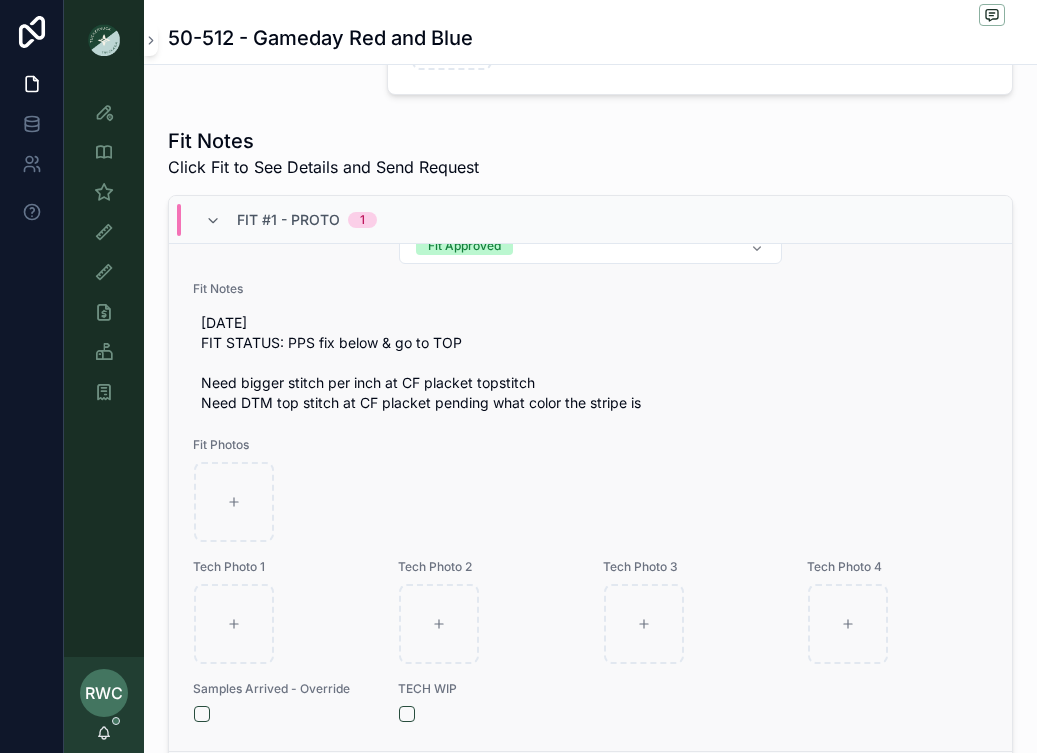 scroll, scrollTop: 27, scrollLeft: 0, axis: vertical 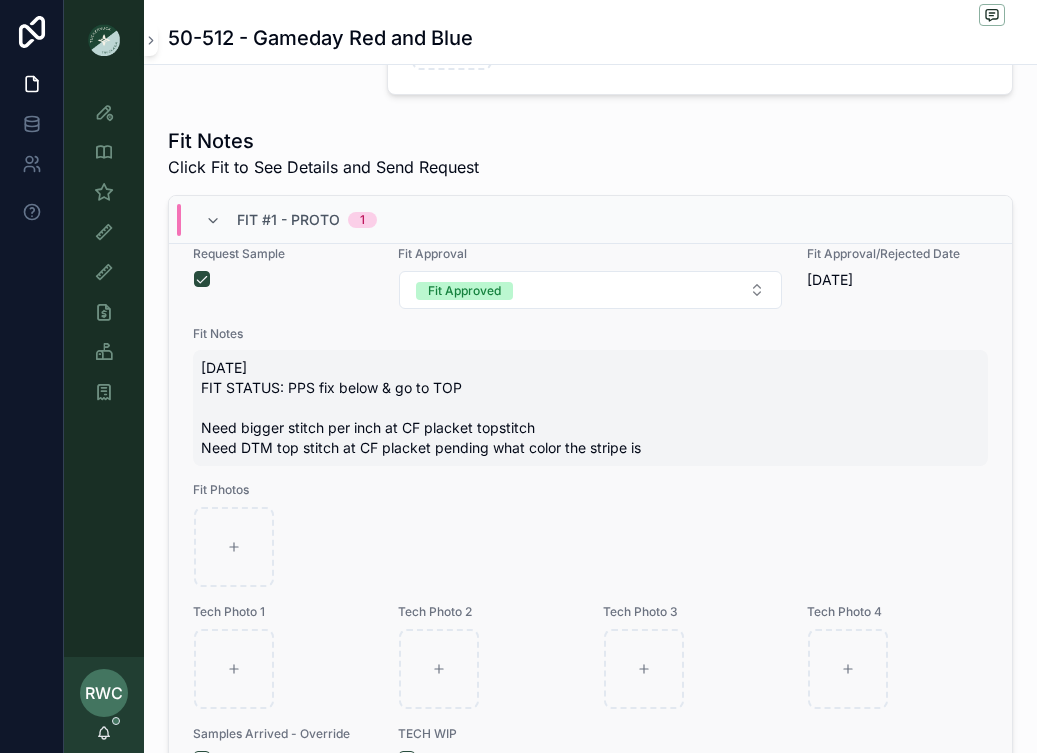 click on "[MONTH]/[DAY]
FIT STATUS: PPS fix below & go to TOP
Need bigger stitch per inch at CF placket topstitch
Need DTM top stitch at CF placket pending what color the stripe is" at bounding box center [590, 408] 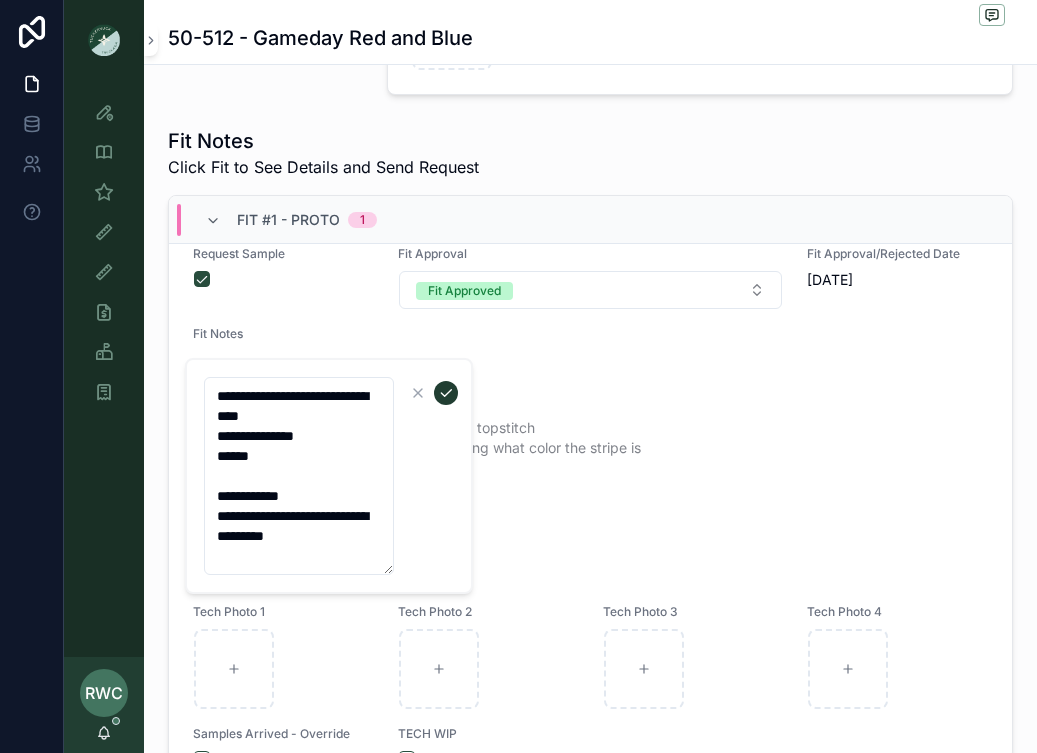 type on "**********" 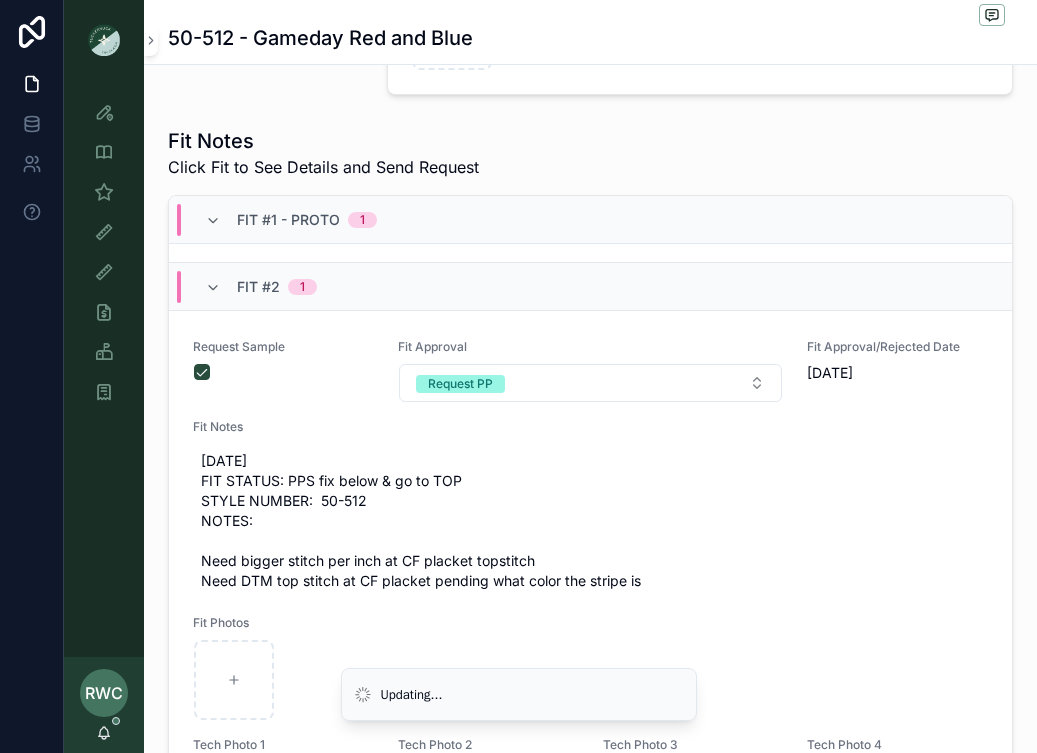 scroll, scrollTop: 1410, scrollLeft: 0, axis: vertical 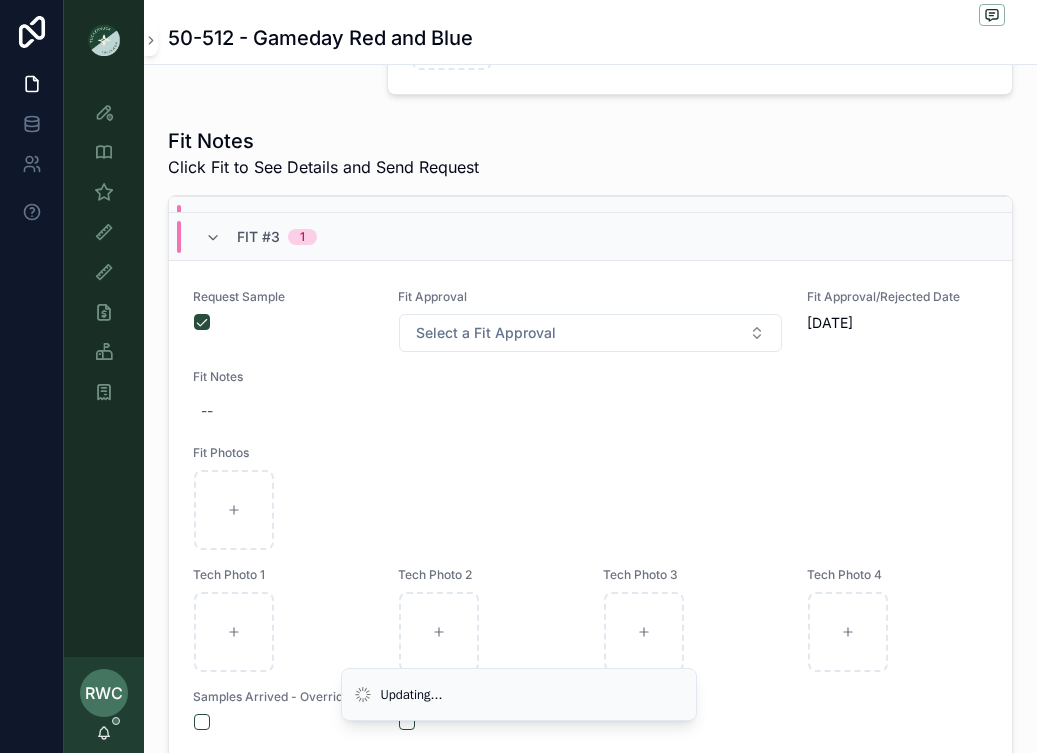 click at bounding box center (104, 40) 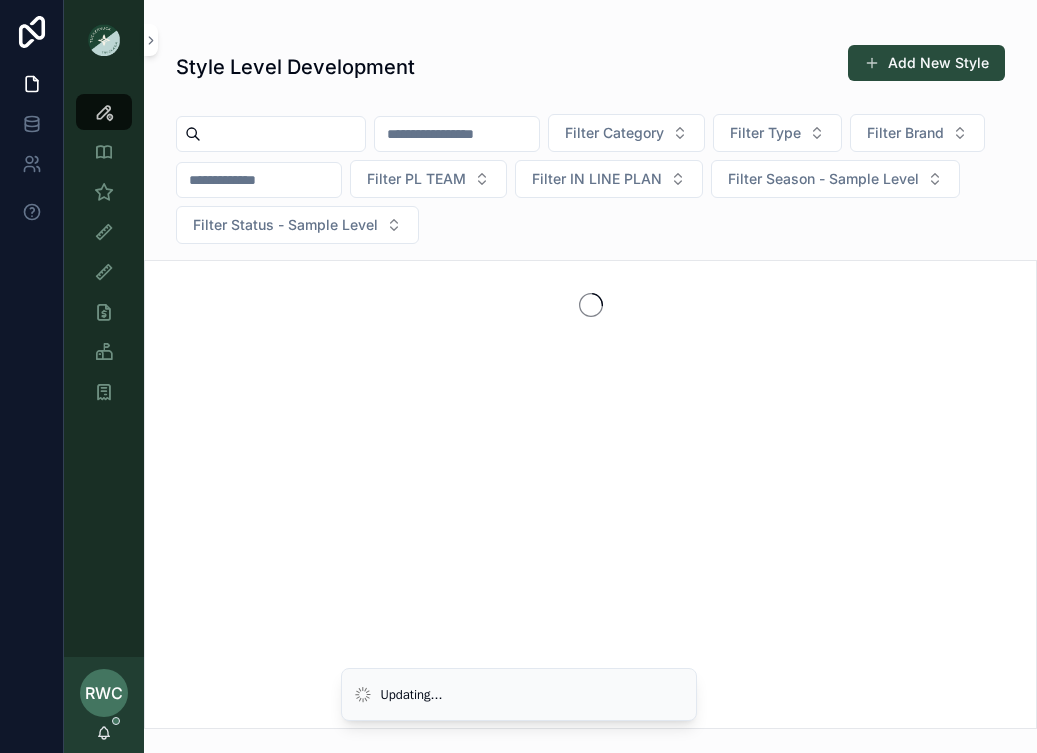 click at bounding box center [283, 134] 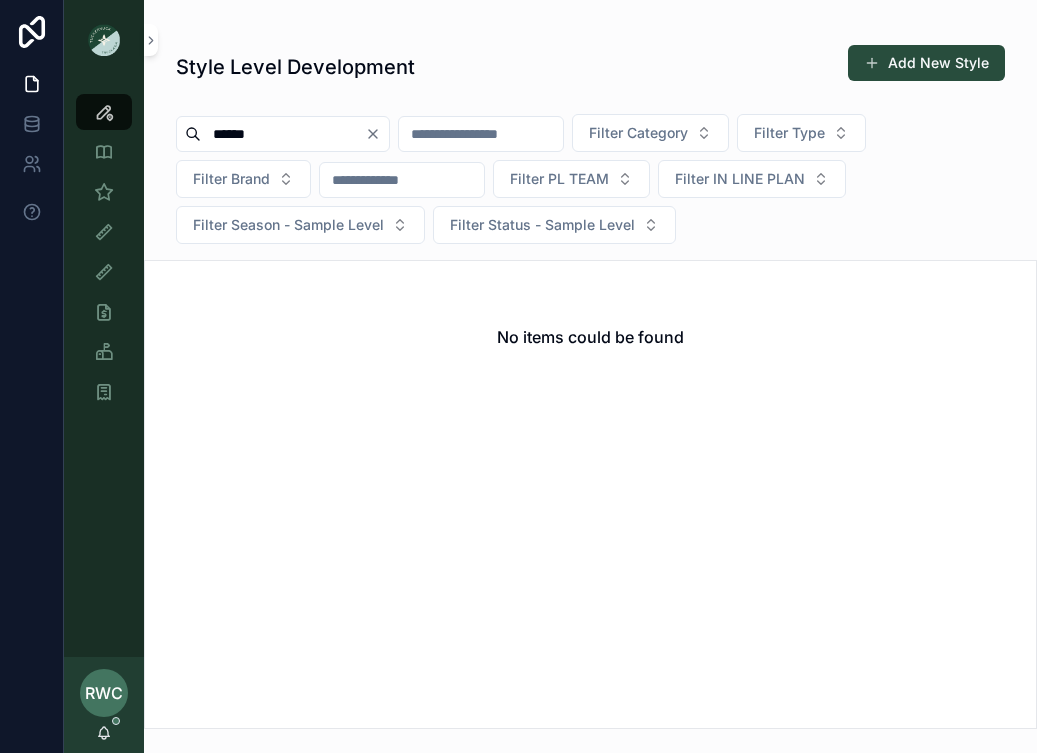 type on "******" 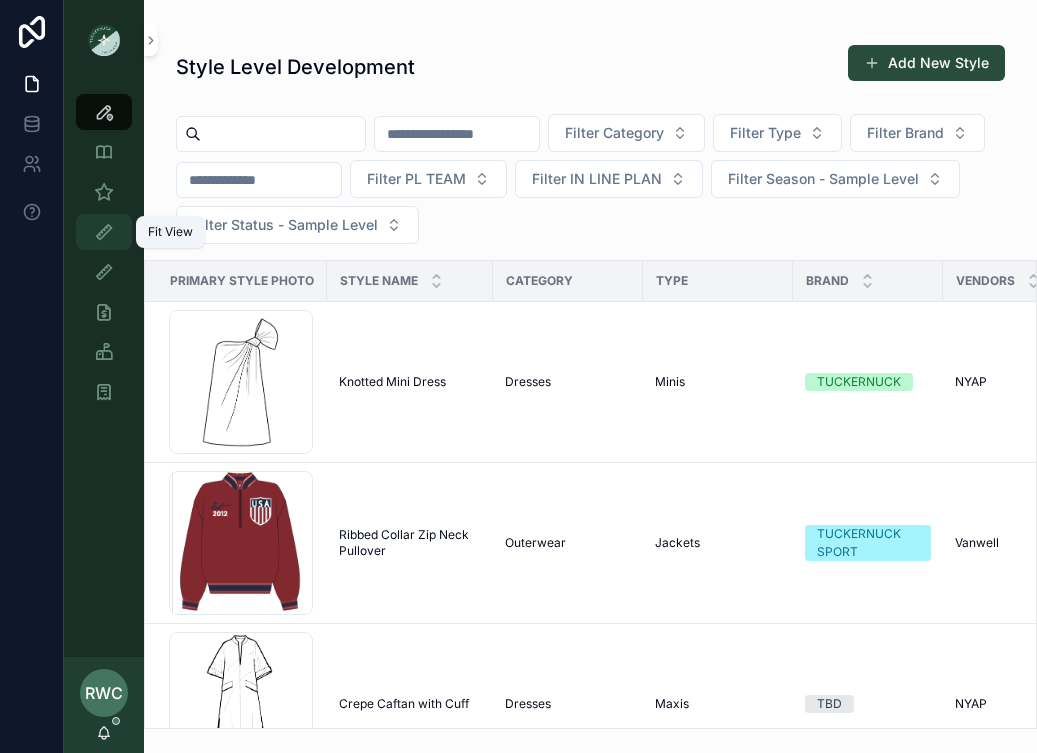 click at bounding box center [104, 232] 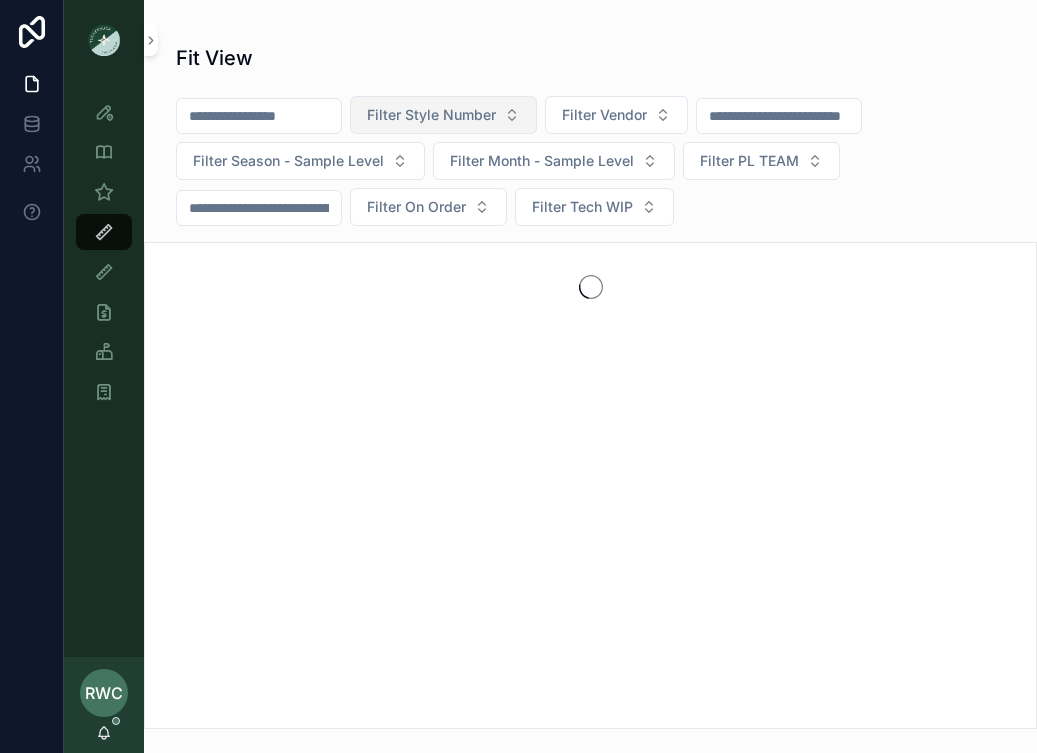 click on "Filter Style Number" at bounding box center (431, 115) 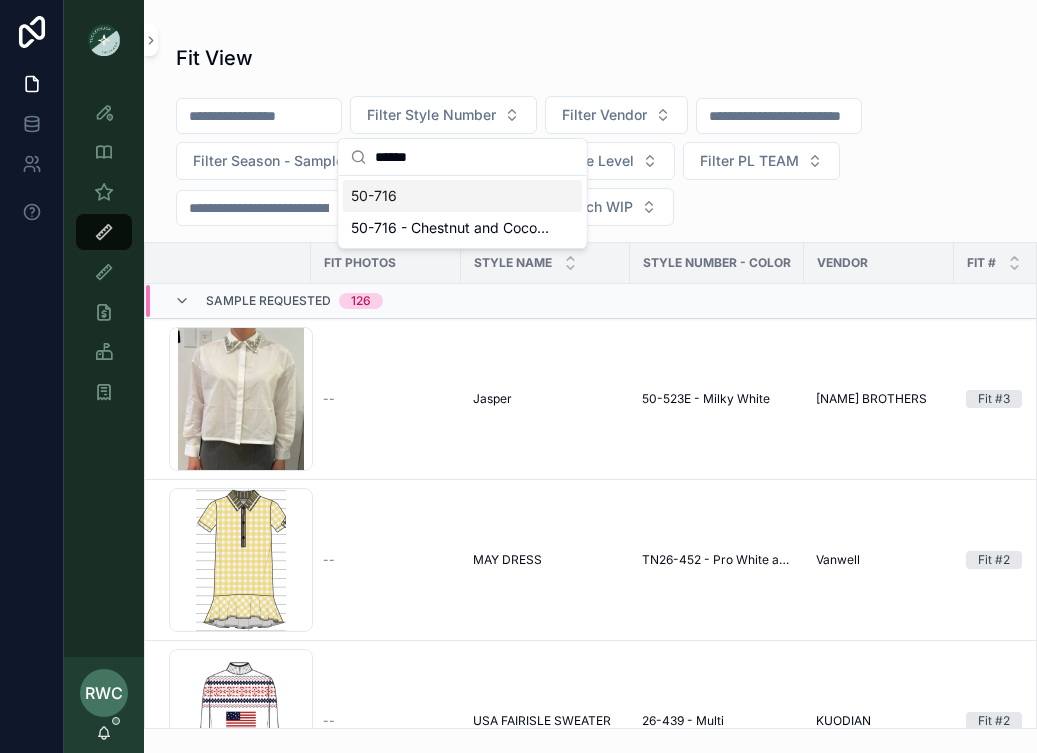 type on "******" 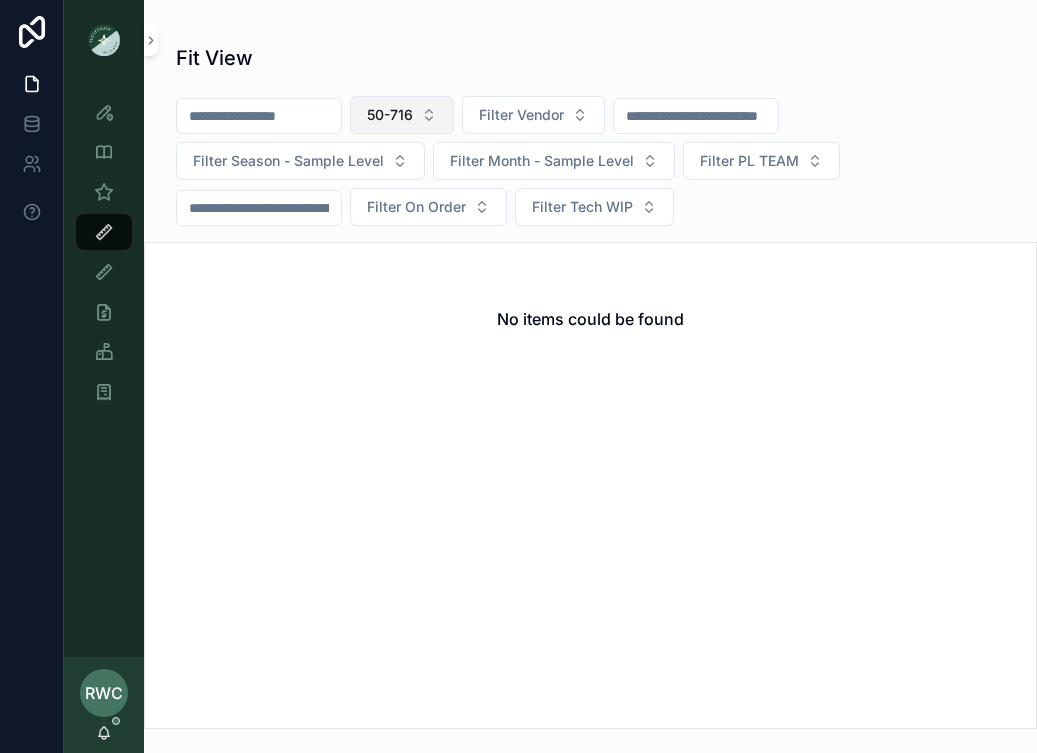 click on "50-716" at bounding box center (390, 115) 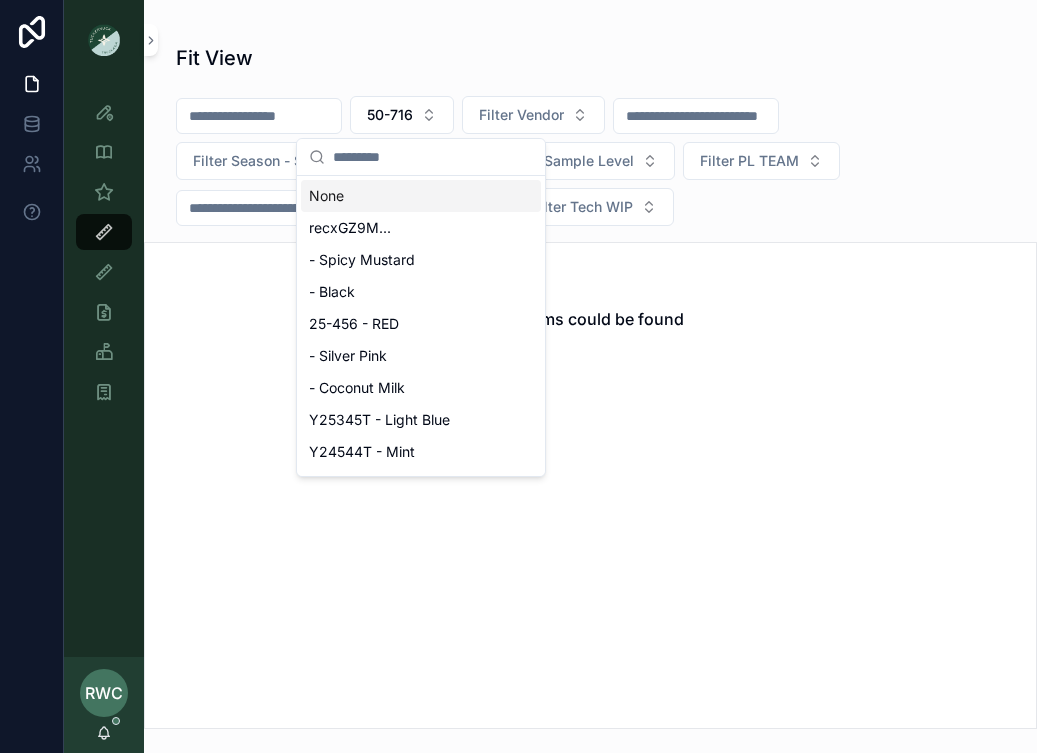 click at bounding box center (433, 157) 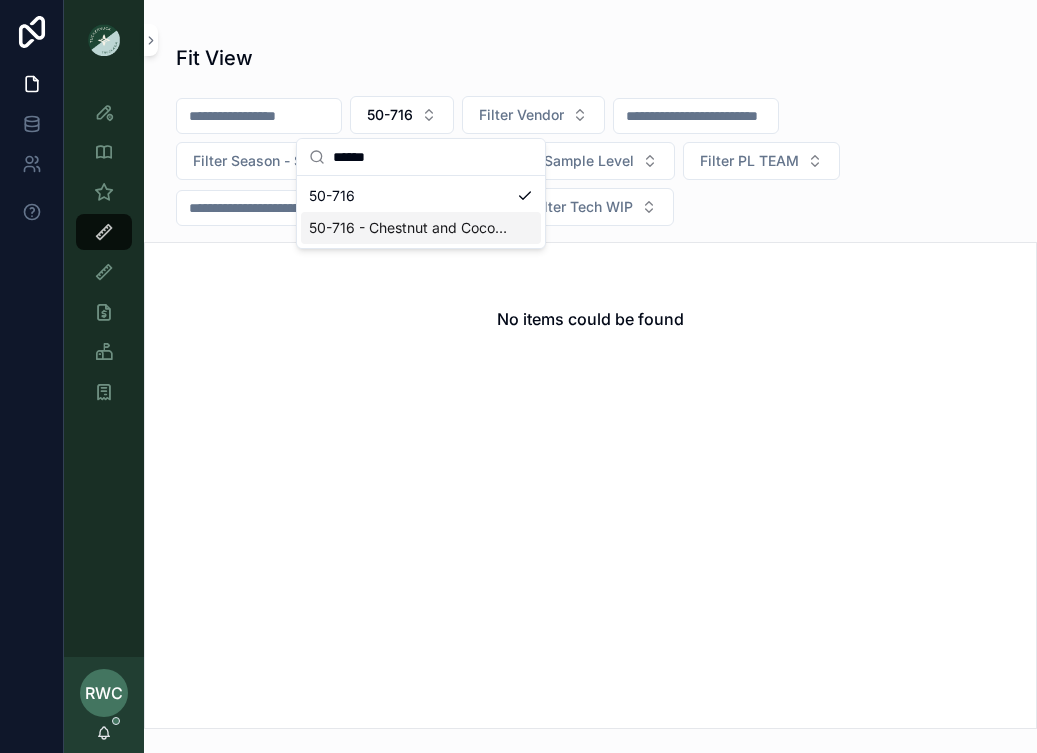 type on "******" 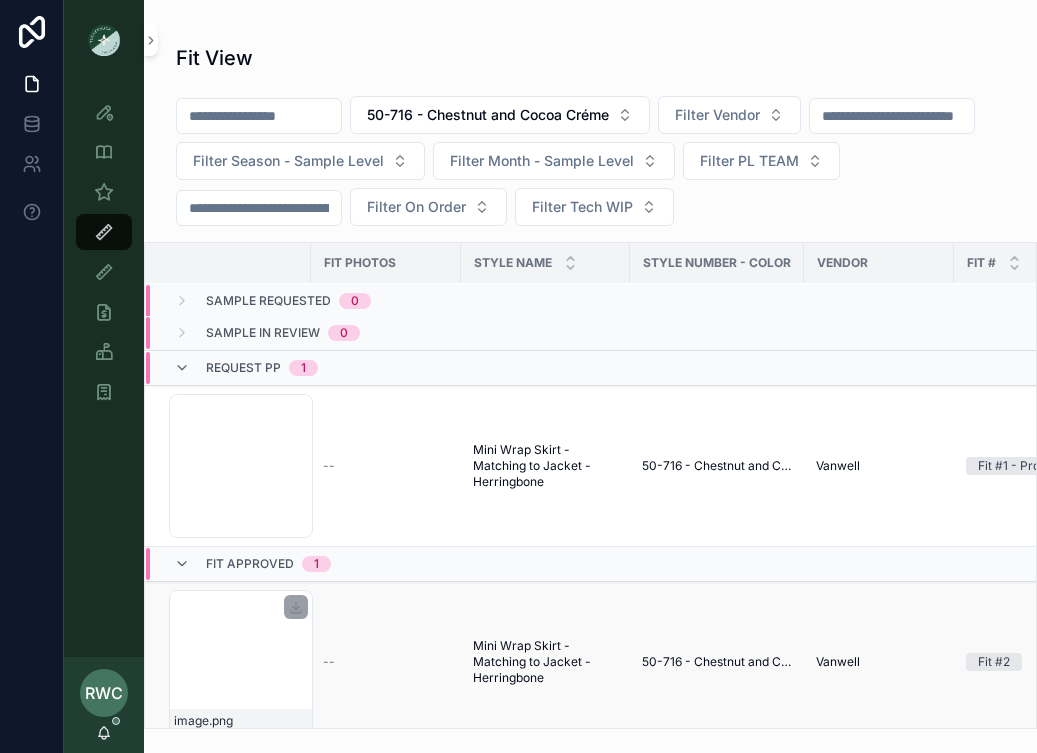 scroll, scrollTop: 52, scrollLeft: 0, axis: vertical 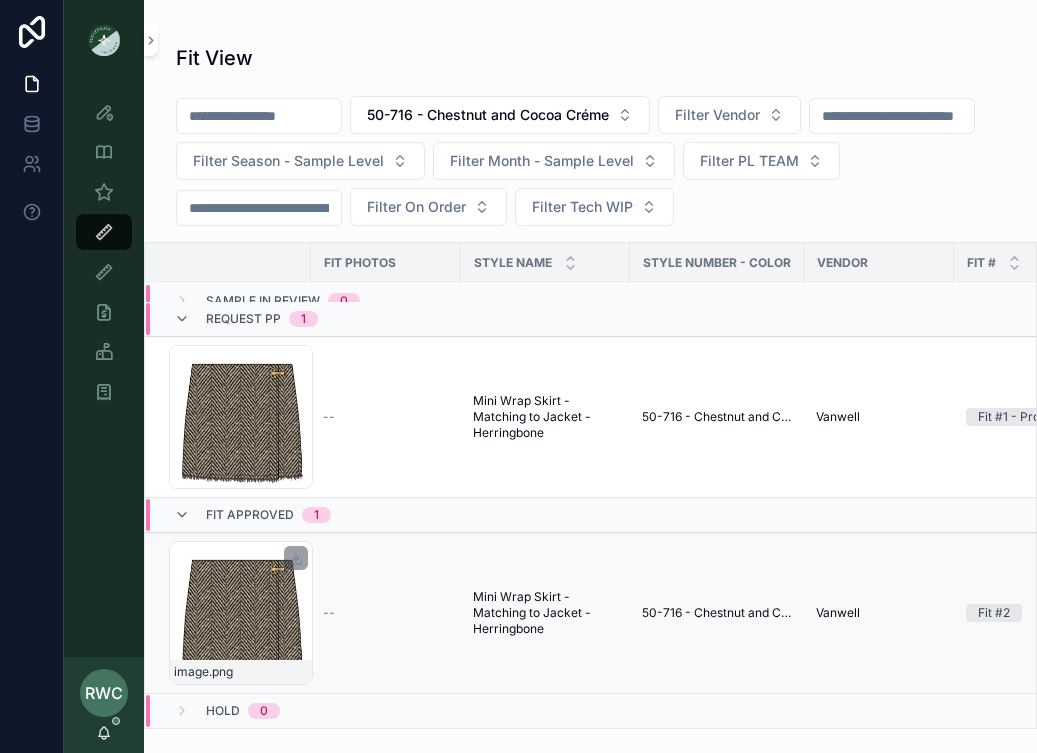 click on "image .png" at bounding box center (241, 613) 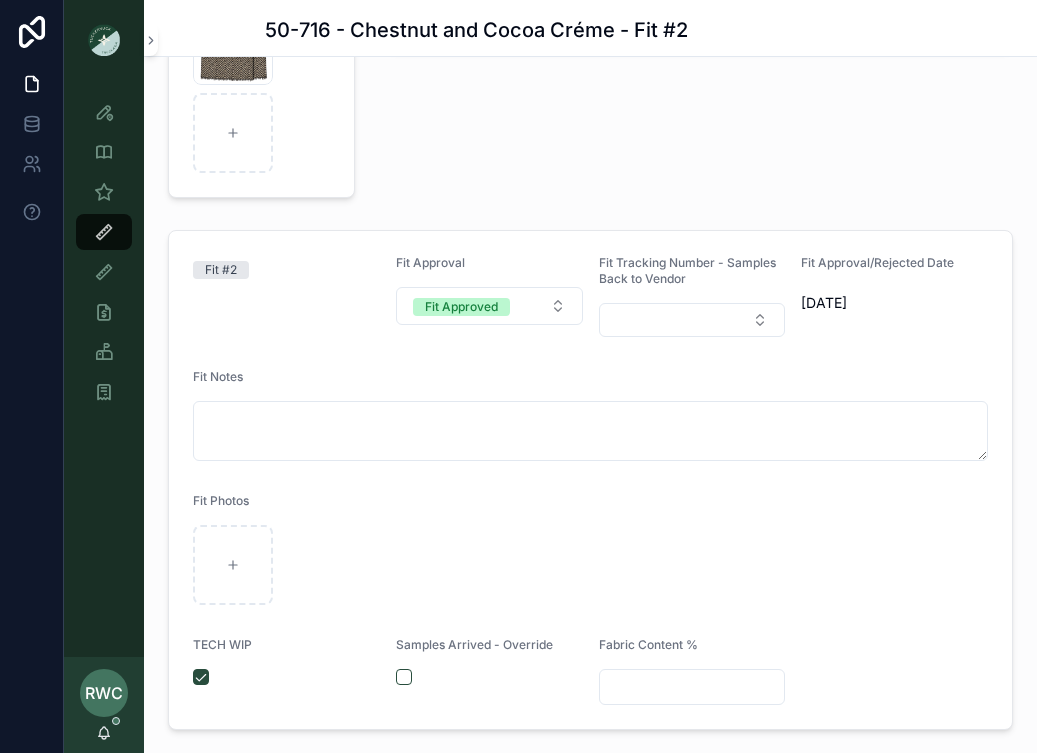 scroll, scrollTop: 269, scrollLeft: 0, axis: vertical 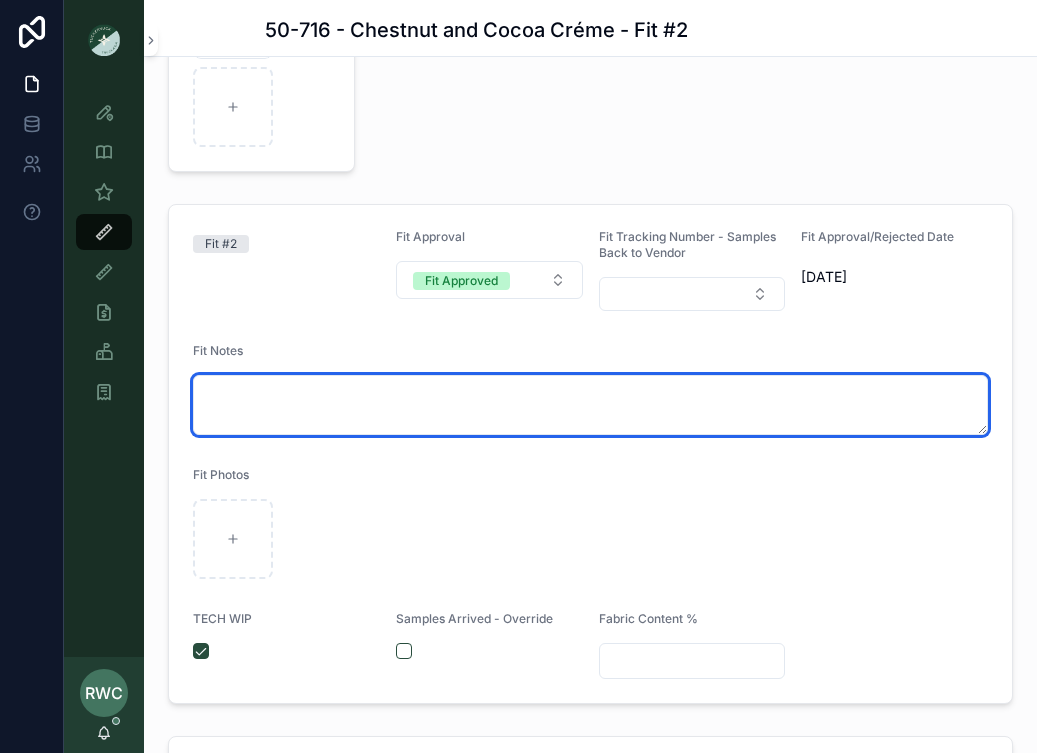 click at bounding box center (590, 405) 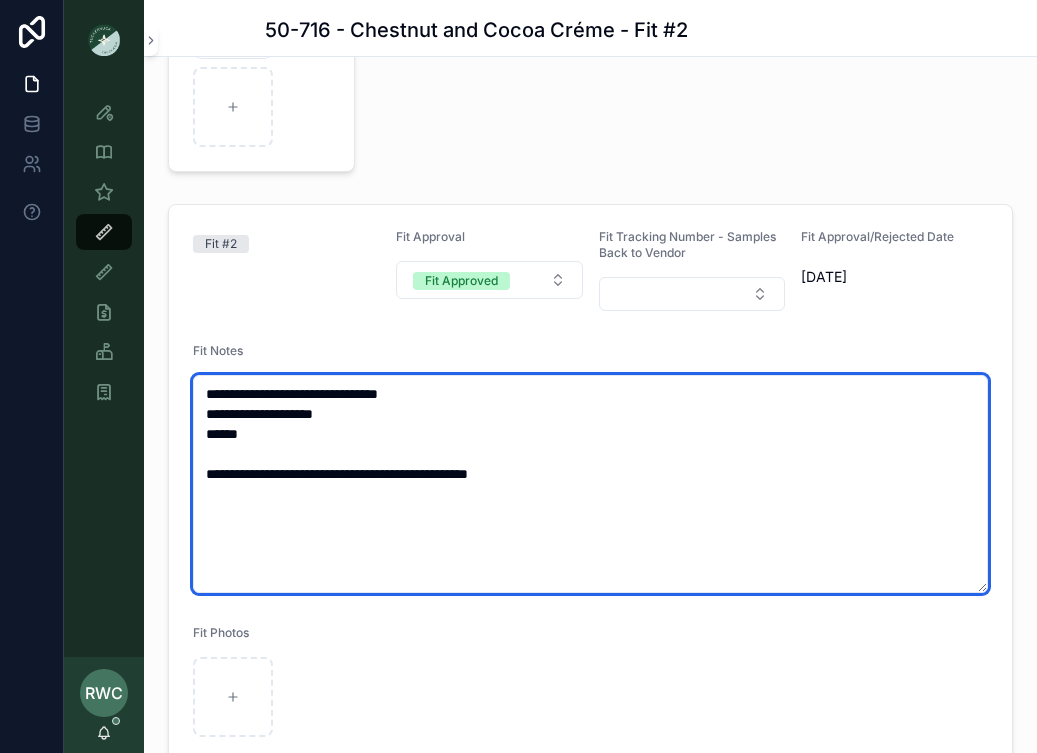 type on "**********" 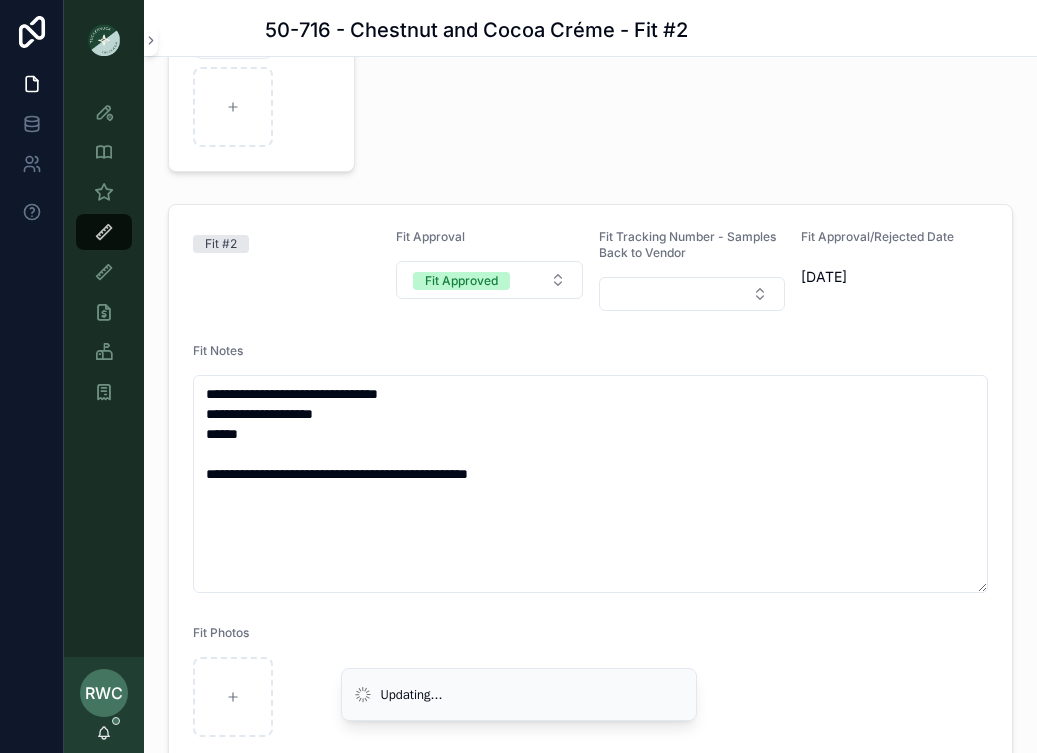 click on "**********" at bounding box center (590, 533) 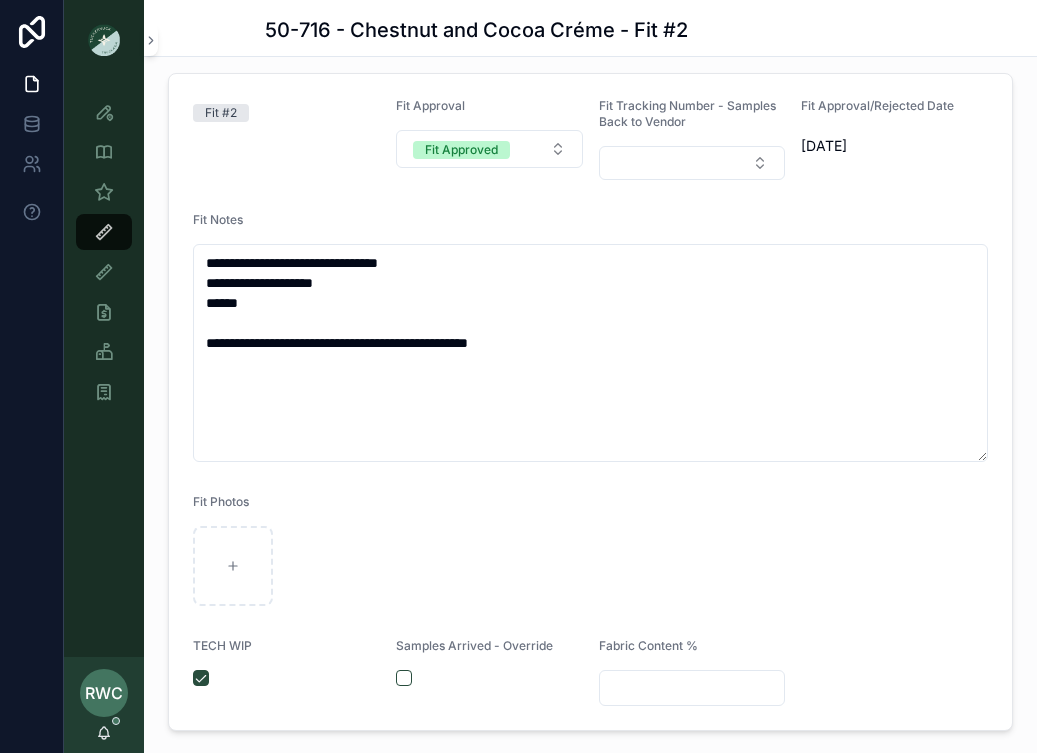 scroll, scrollTop: 401, scrollLeft: 0, axis: vertical 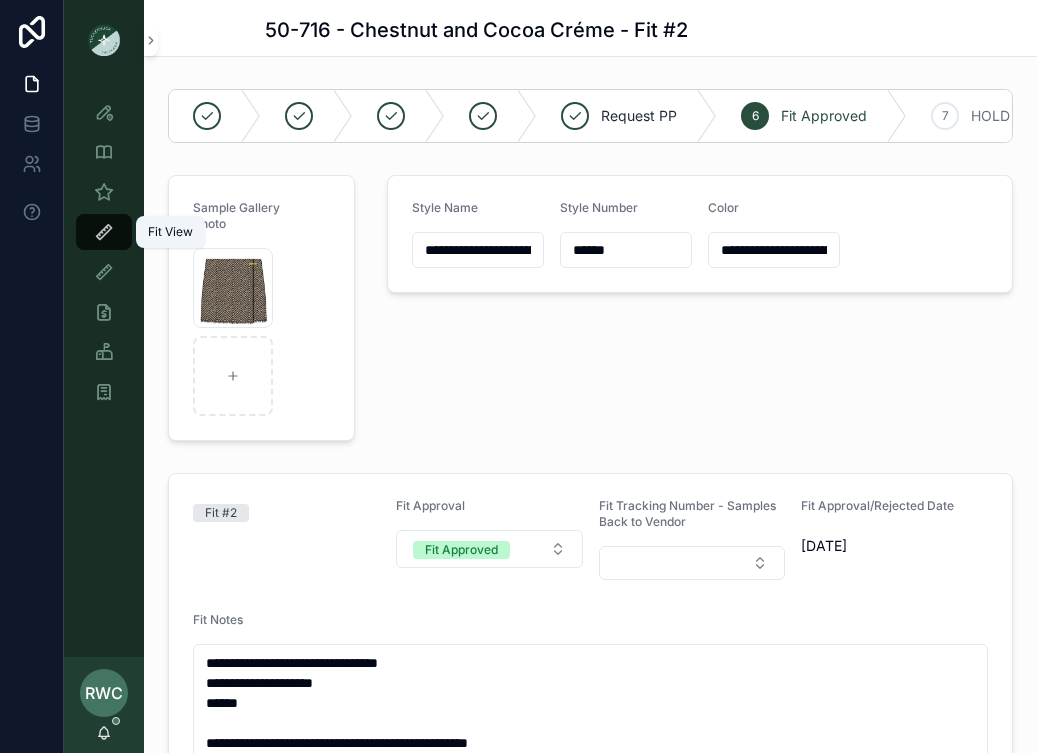 click at bounding box center [104, 232] 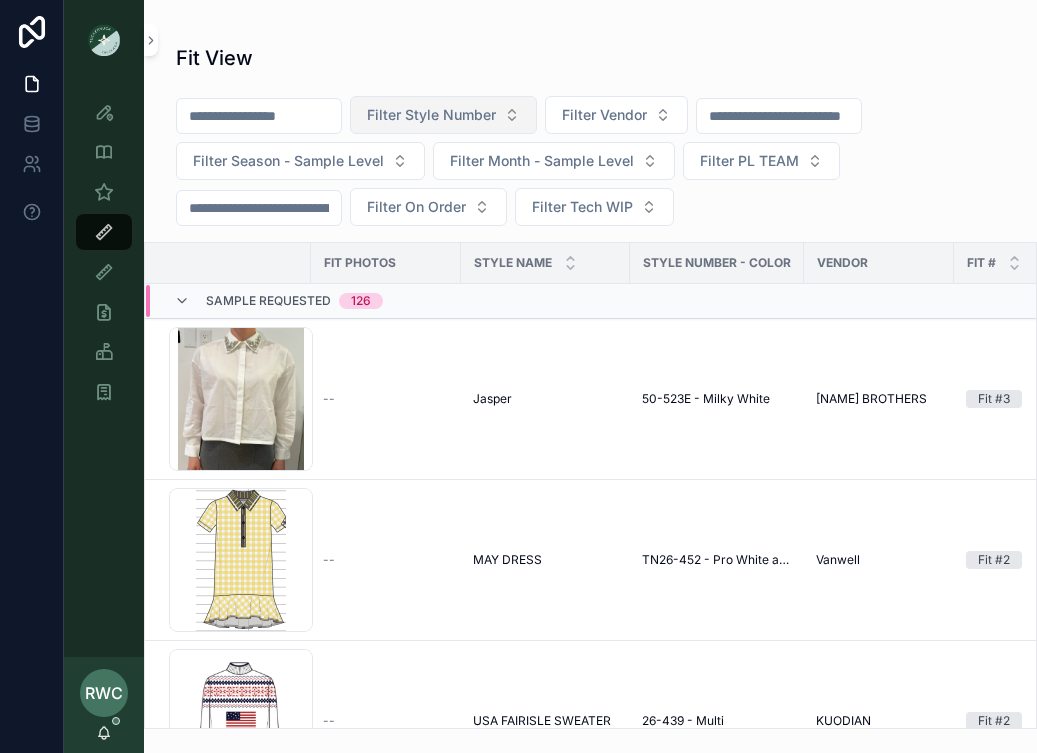click on "Filter Style Number" at bounding box center (431, 115) 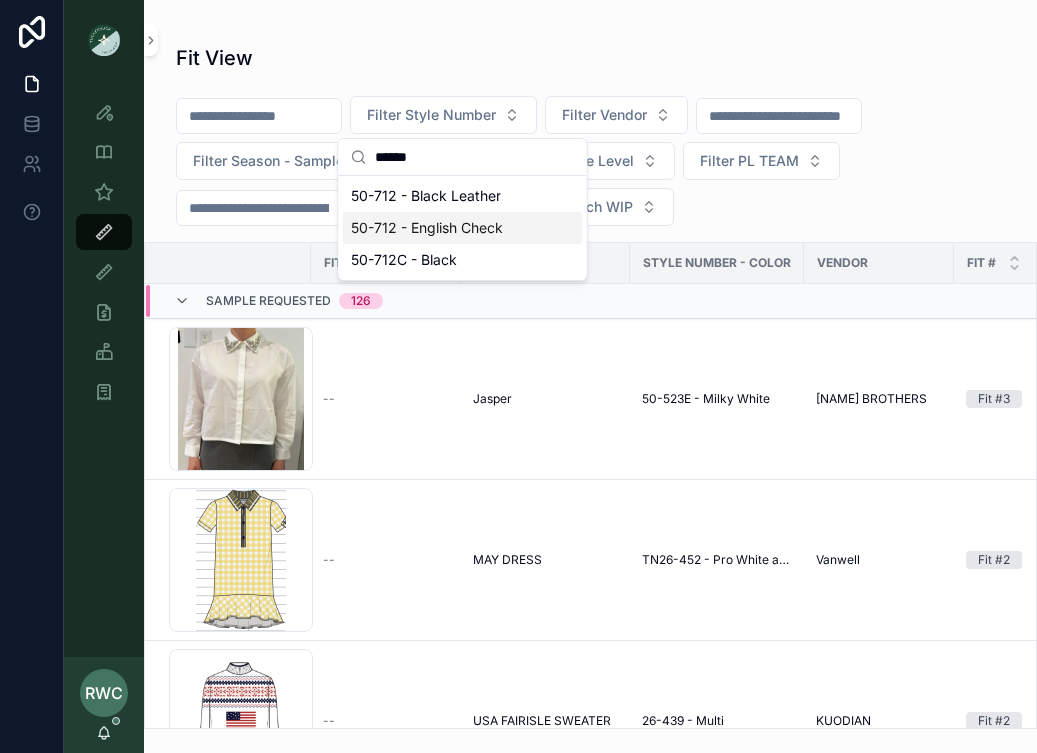 type on "******" 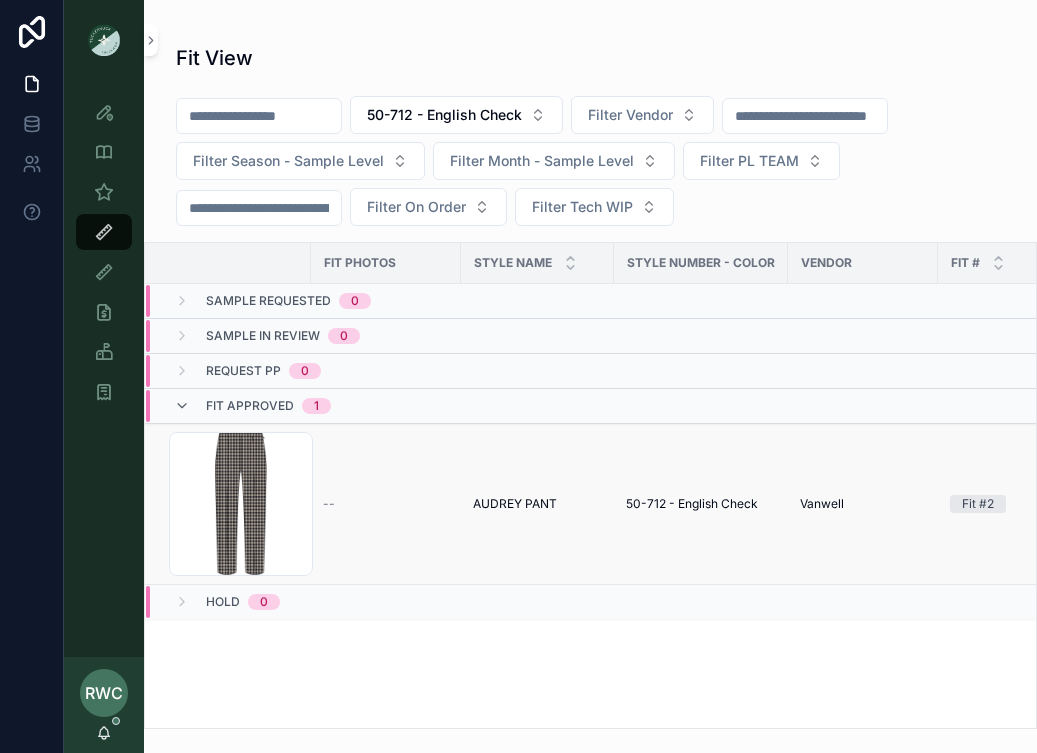 click on "--" at bounding box center (386, 504) 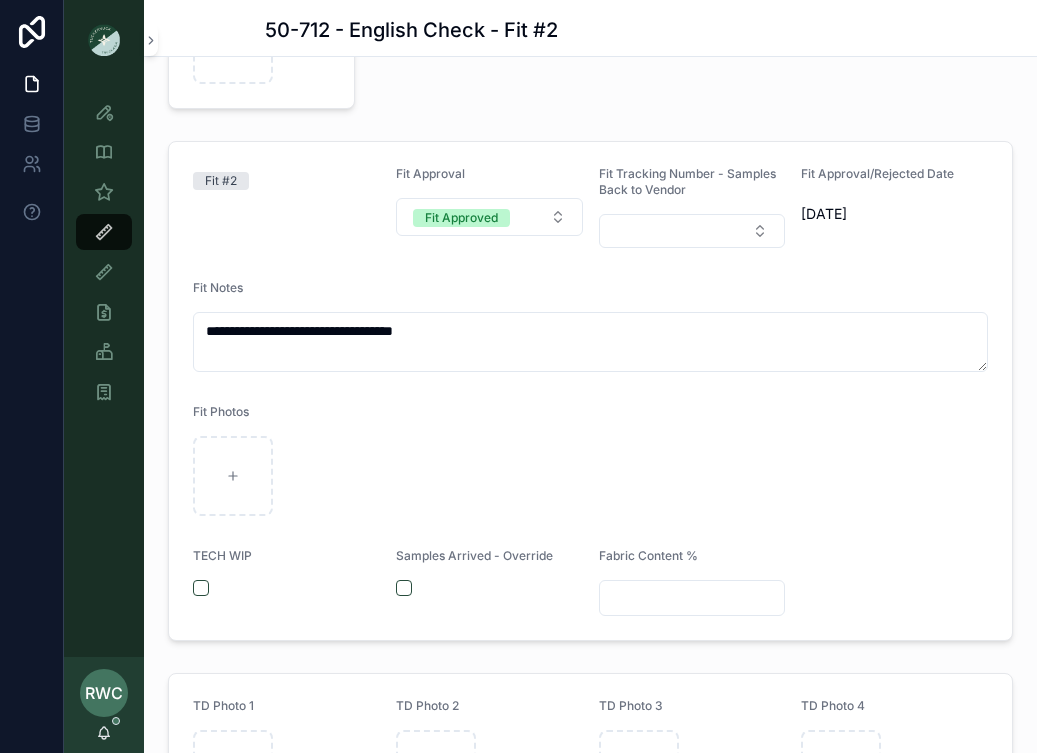 scroll, scrollTop: 303, scrollLeft: 0, axis: vertical 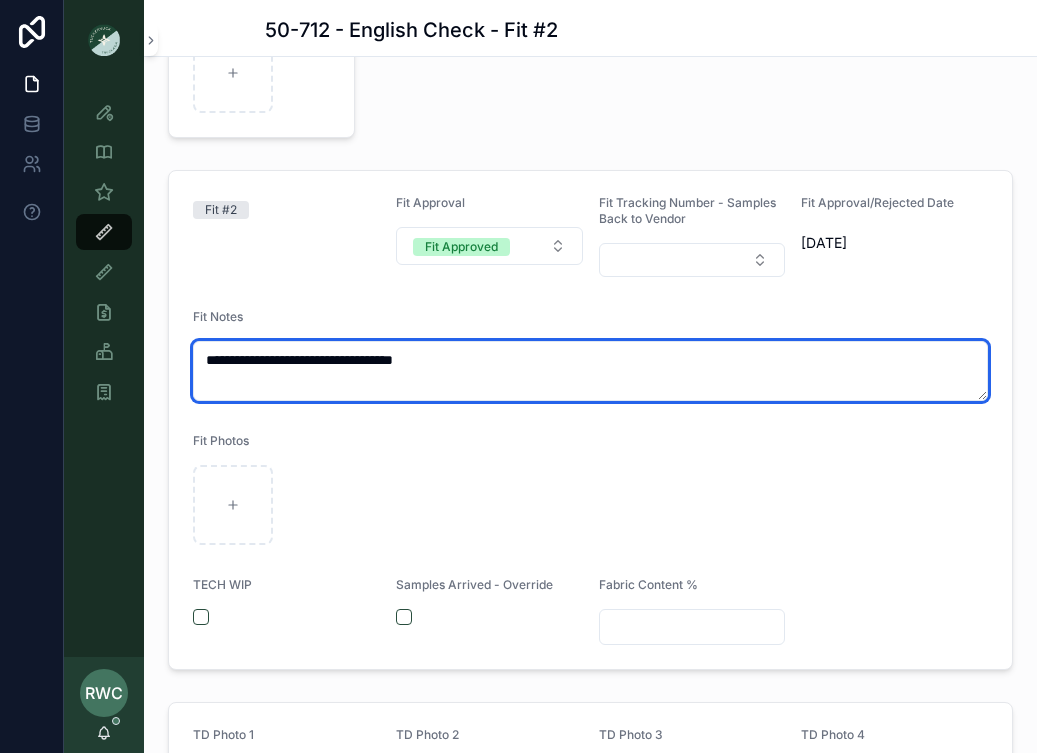 click on "**********" at bounding box center (590, 371) 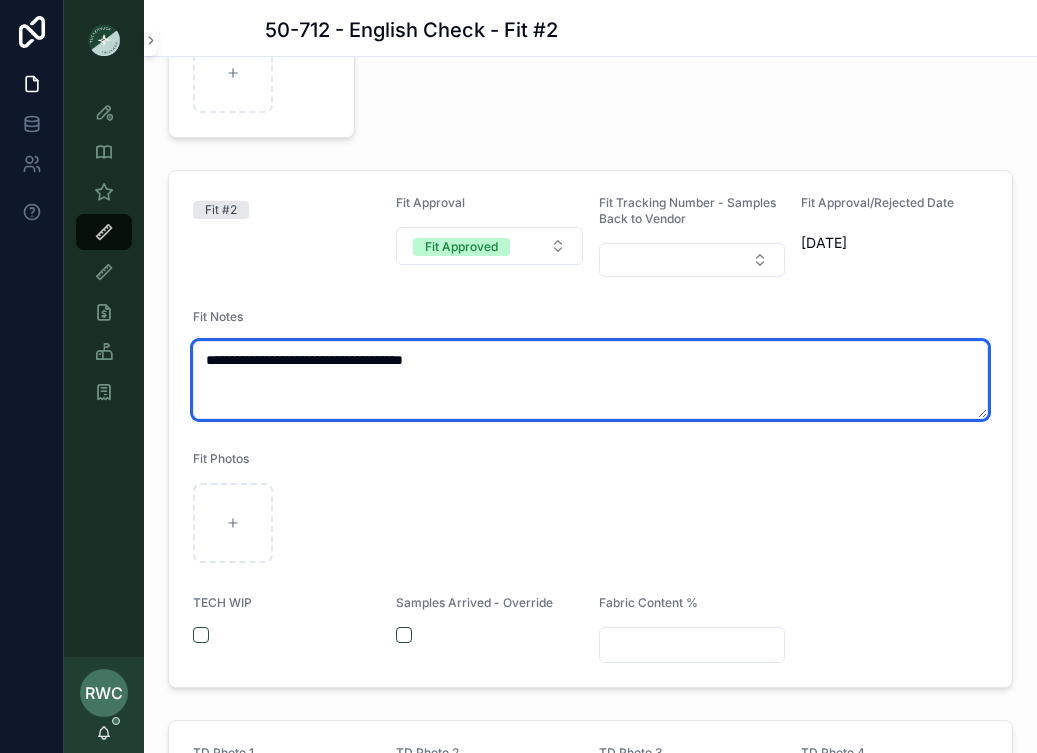 paste on "**********" 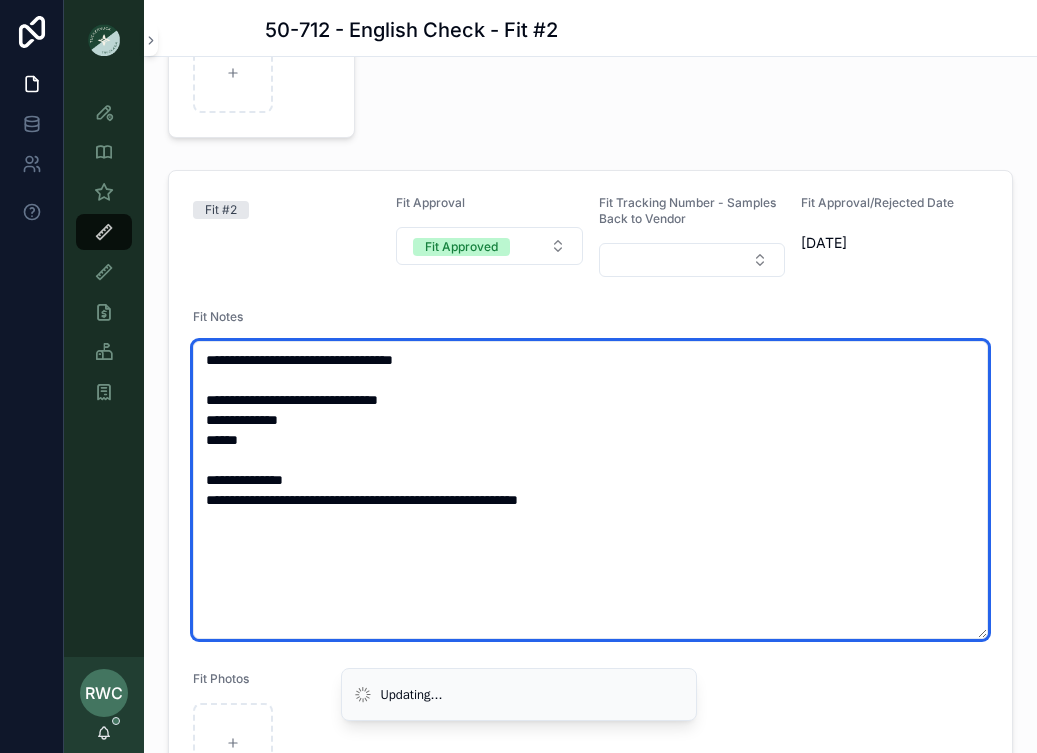 type on "**********" 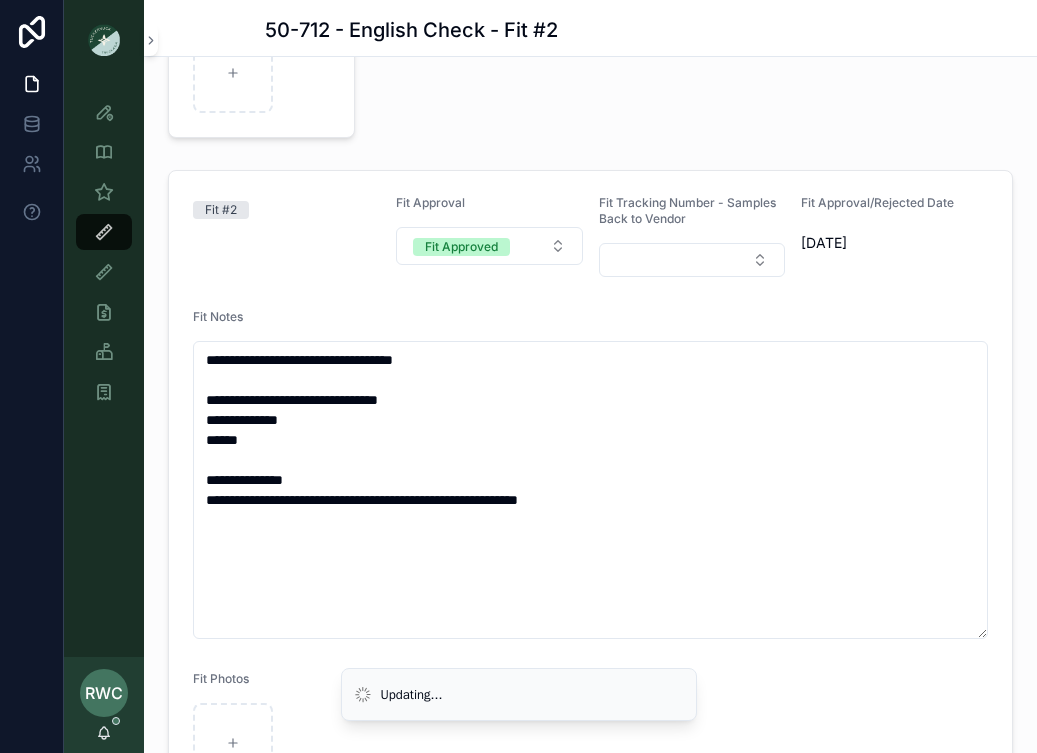 click on "**********" at bounding box center (700, 5) 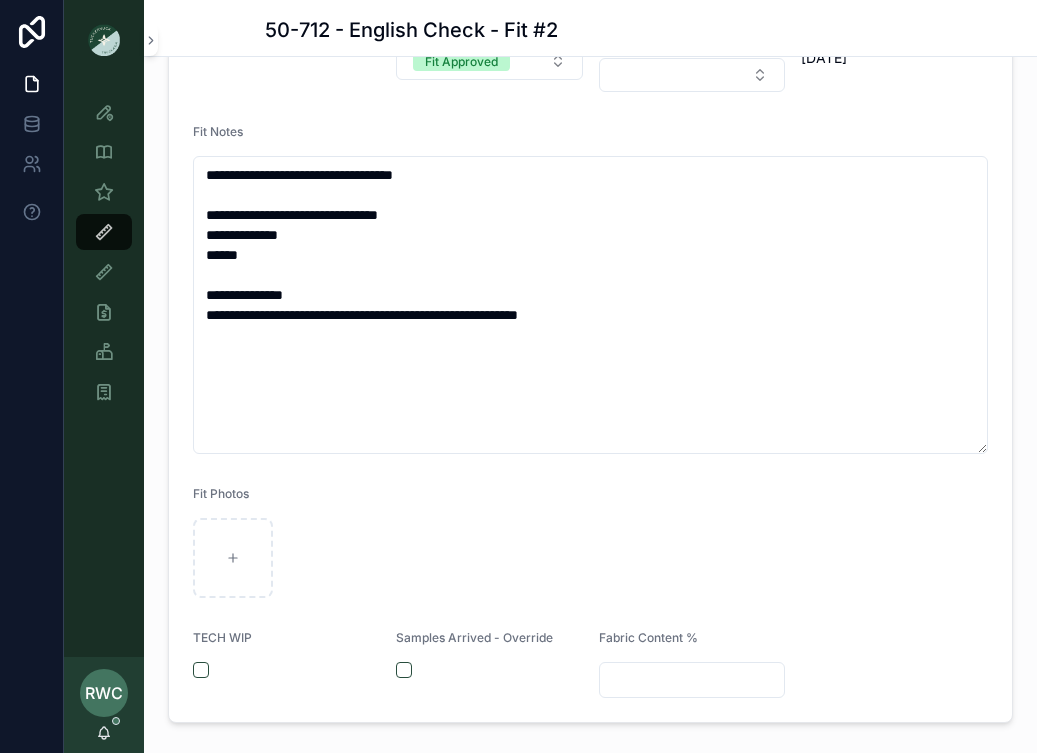 scroll, scrollTop: 442, scrollLeft: 0, axis: vertical 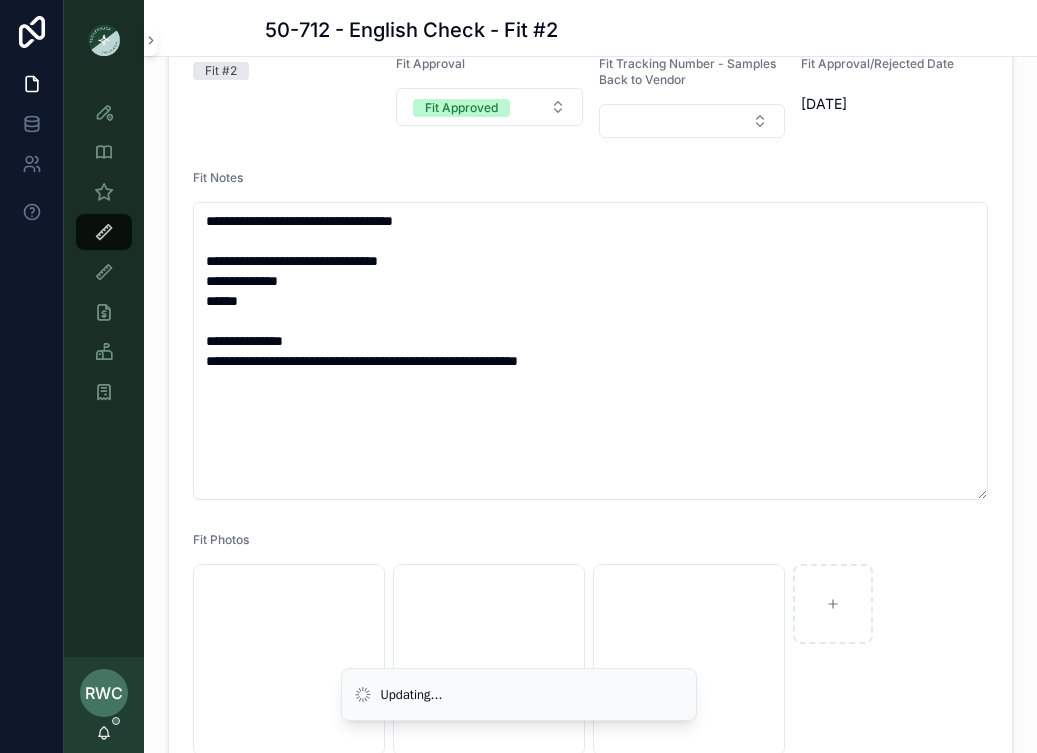 click on "Fit Notes" at bounding box center [590, 182] 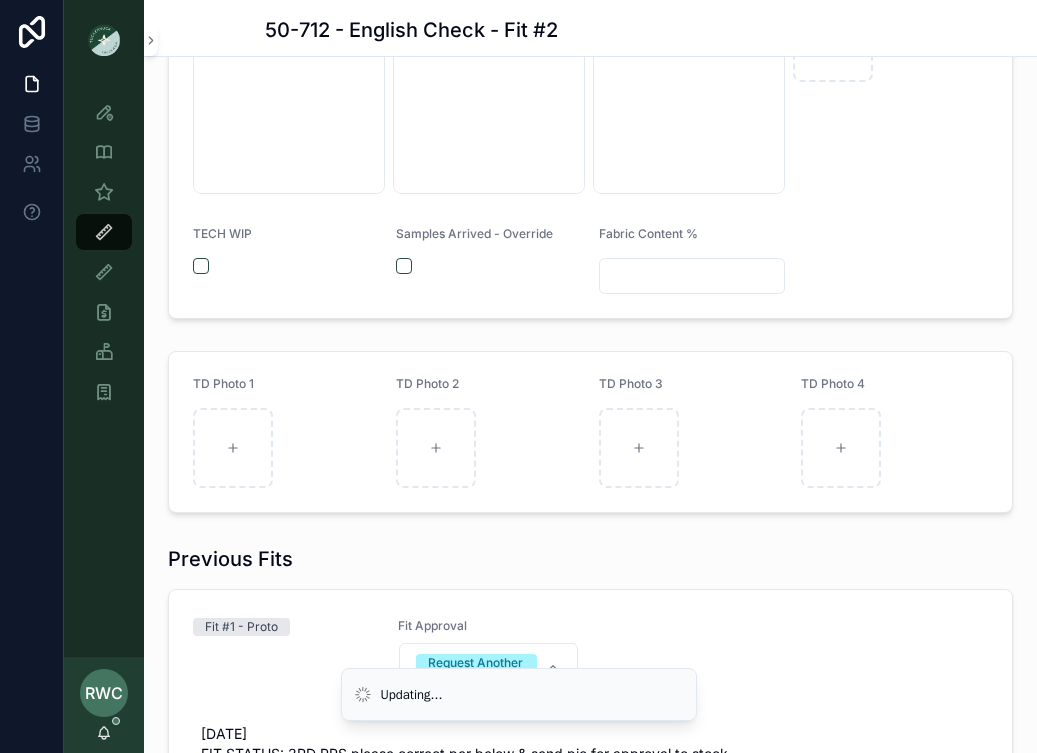 scroll, scrollTop: 1430, scrollLeft: 0, axis: vertical 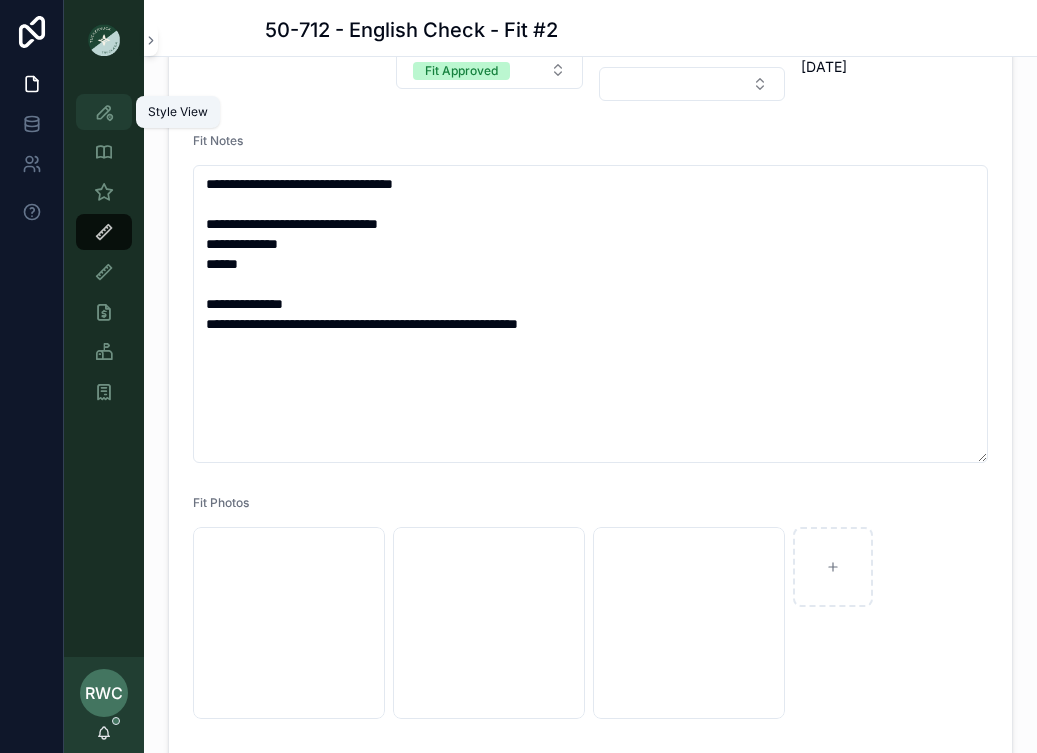 click at bounding box center [104, 112] 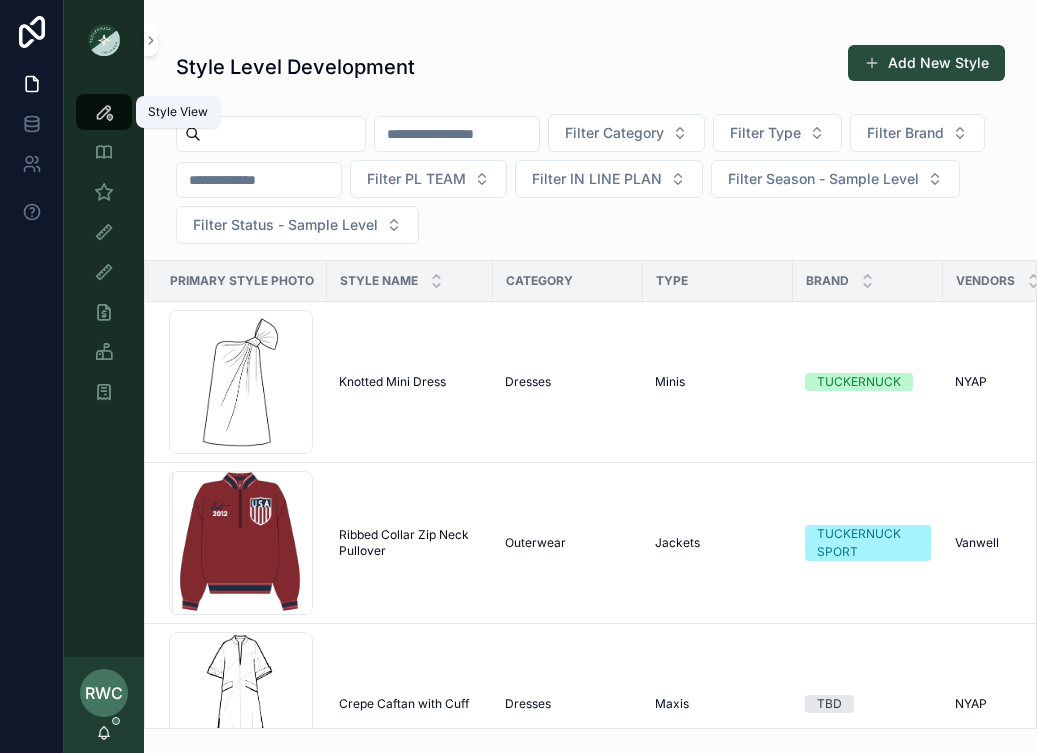scroll, scrollTop: 0, scrollLeft: 0, axis: both 